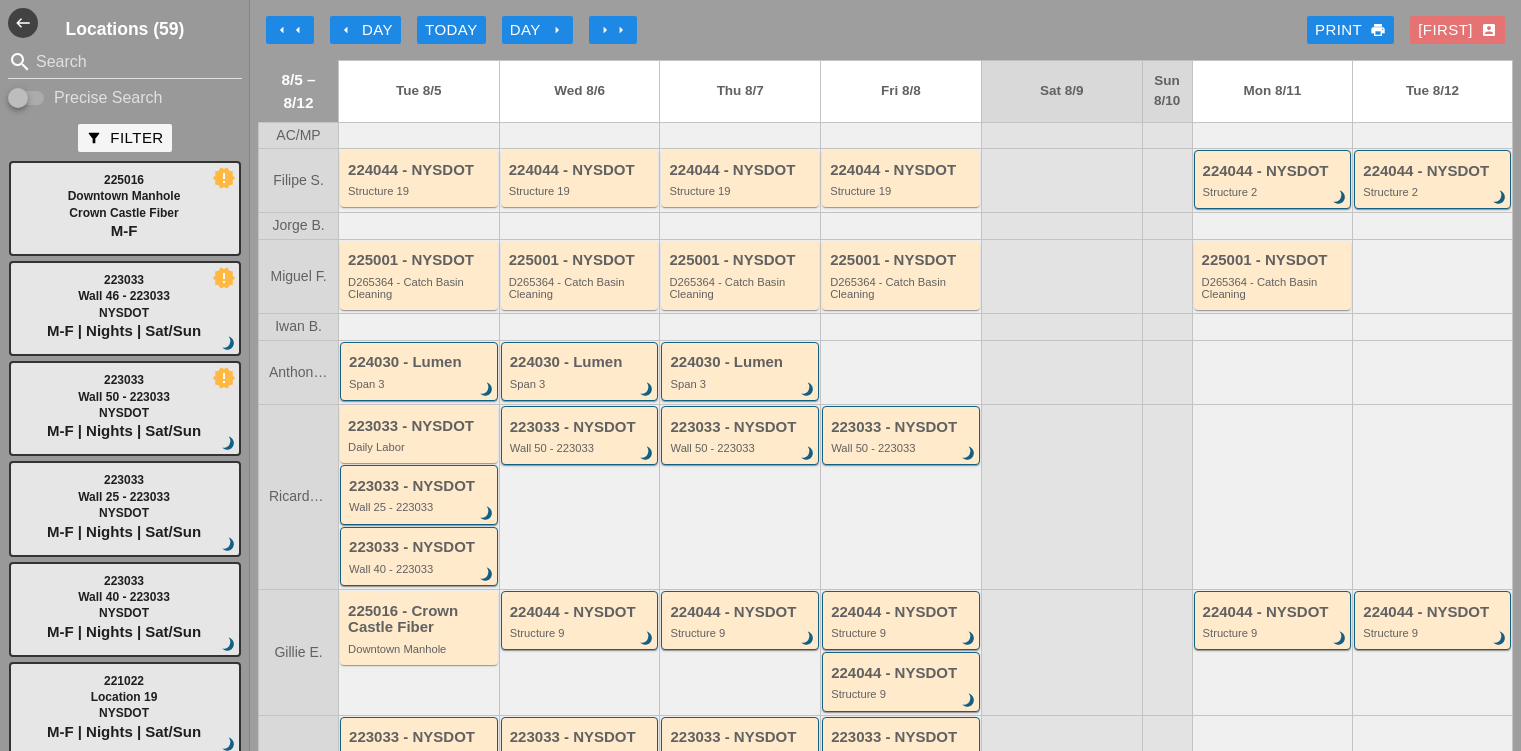 scroll, scrollTop: 0, scrollLeft: 0, axis: both 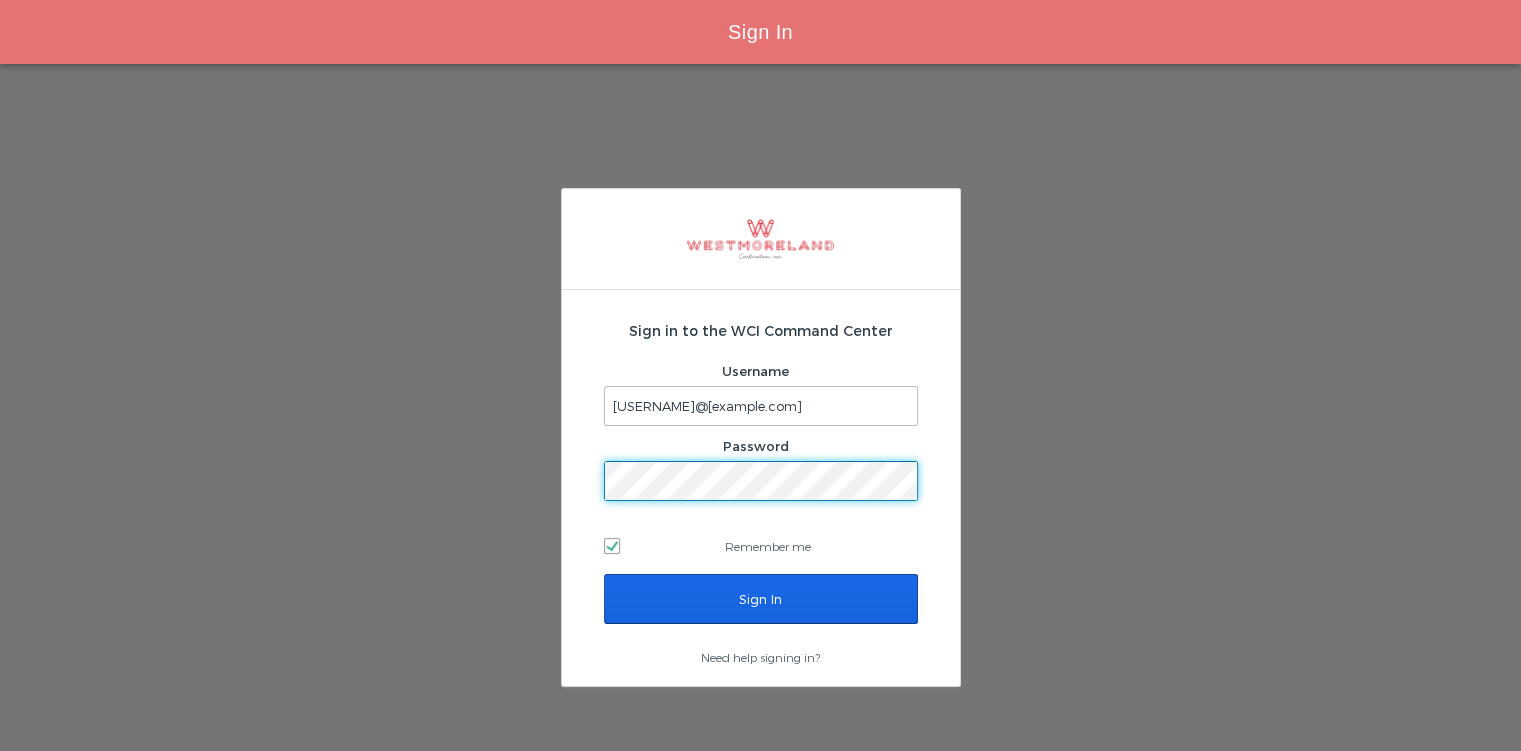 click on "Sign In" at bounding box center (761, 599) 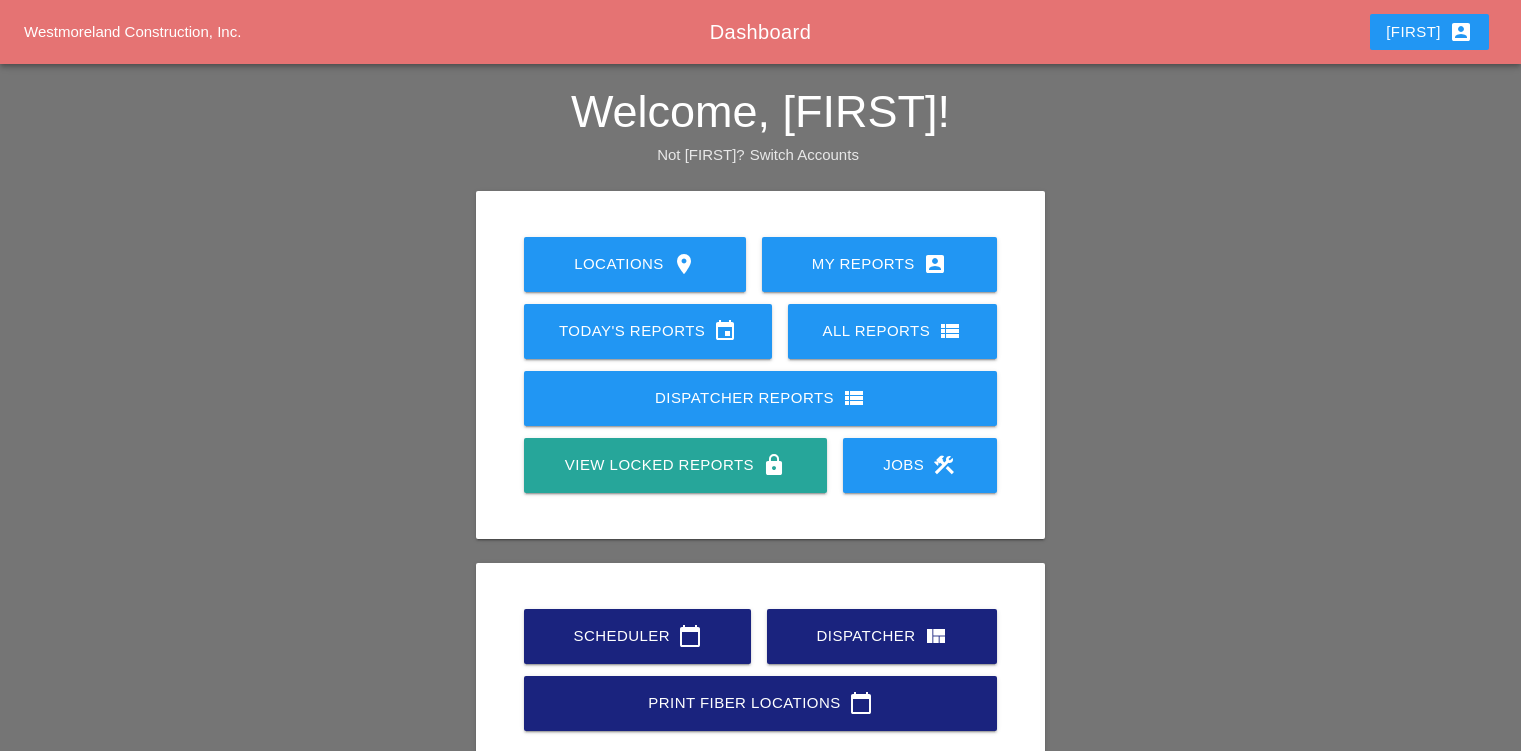 scroll, scrollTop: 0, scrollLeft: 0, axis: both 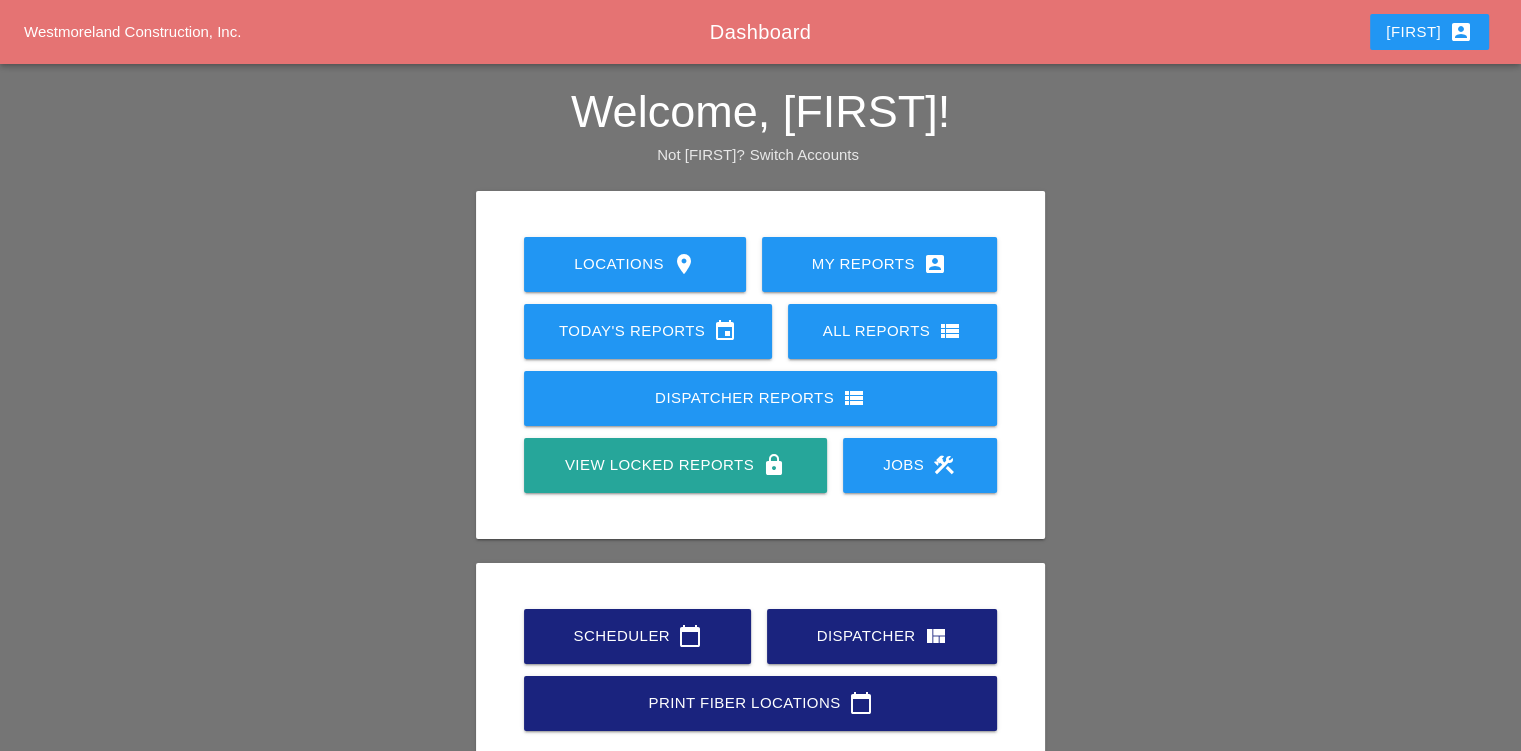 click on "Scheduler calendar_today" at bounding box center [637, 636] 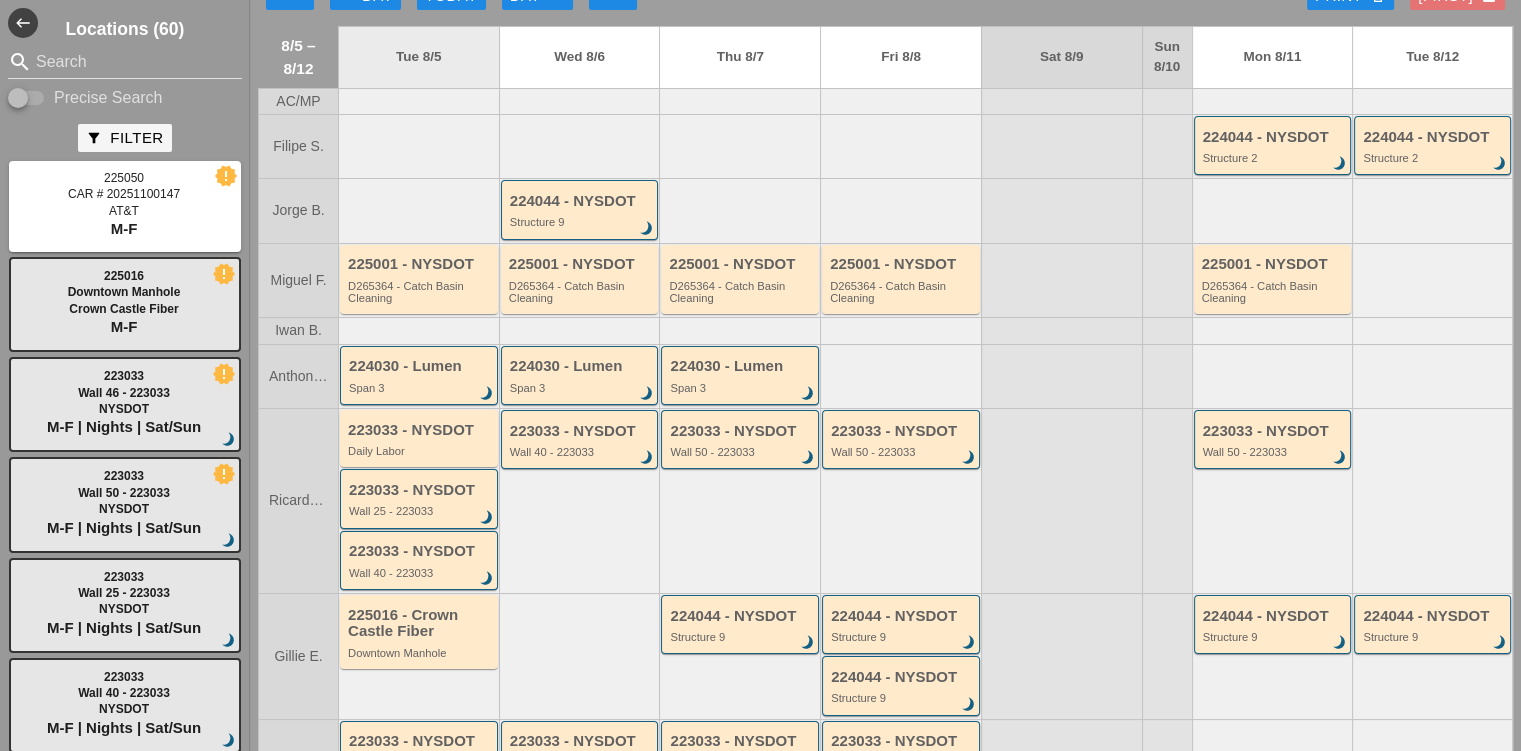 scroll, scrollTop: 0, scrollLeft: 0, axis: both 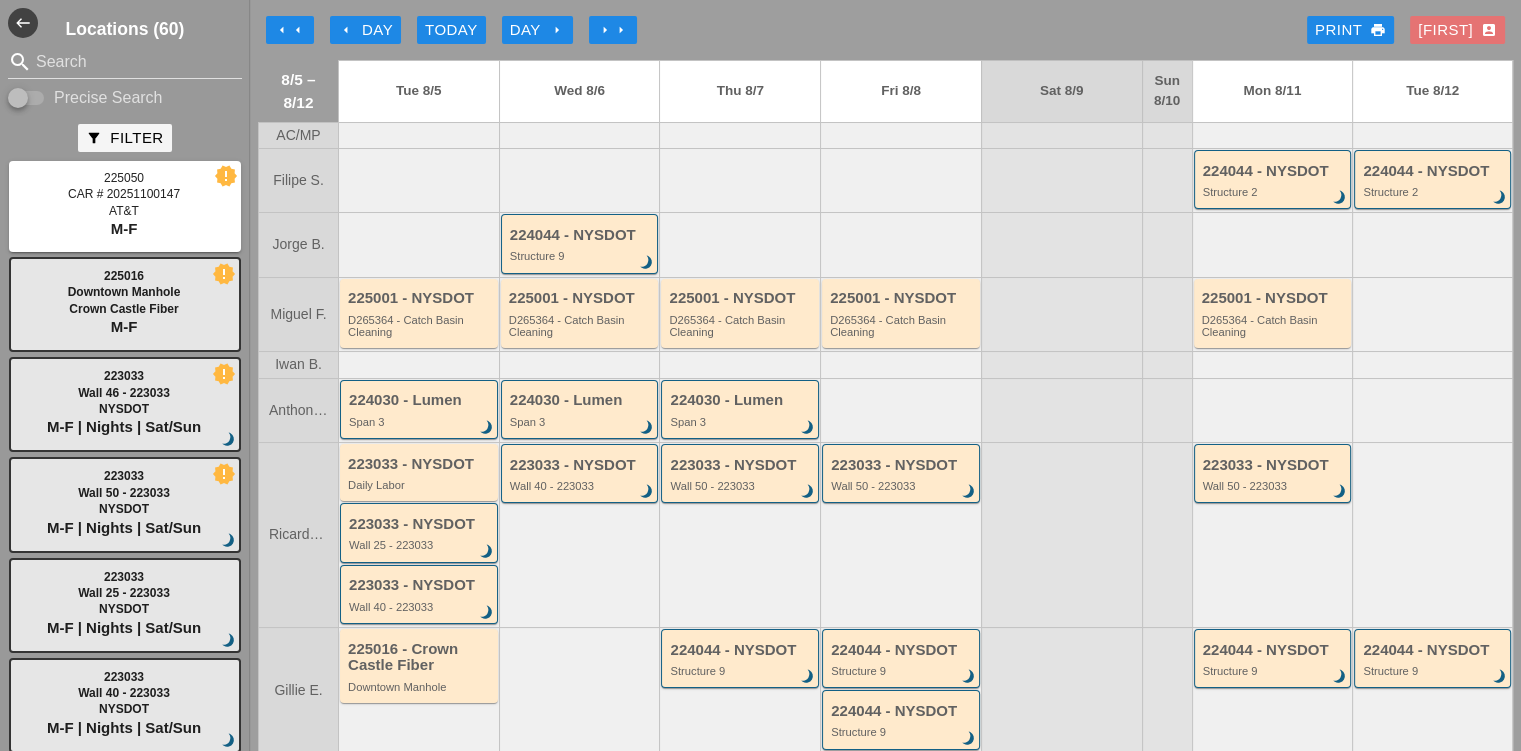 click on "arrow_left arrow_left arrow_left Day Today Day arrow_right arrow_right arrow_right Print print Seth account_box" at bounding box center (885, 30) 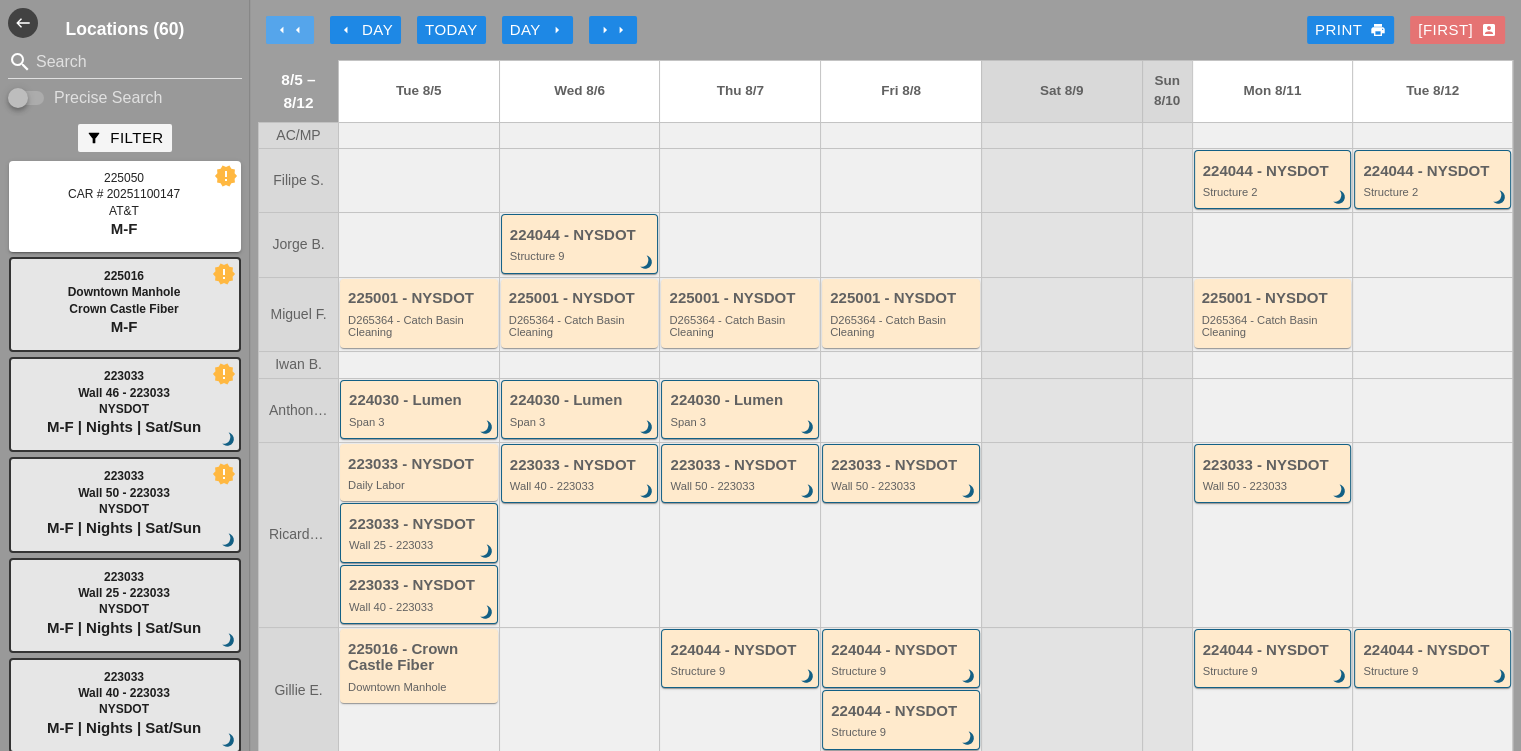 click on "arrow_left" at bounding box center [282, 30] 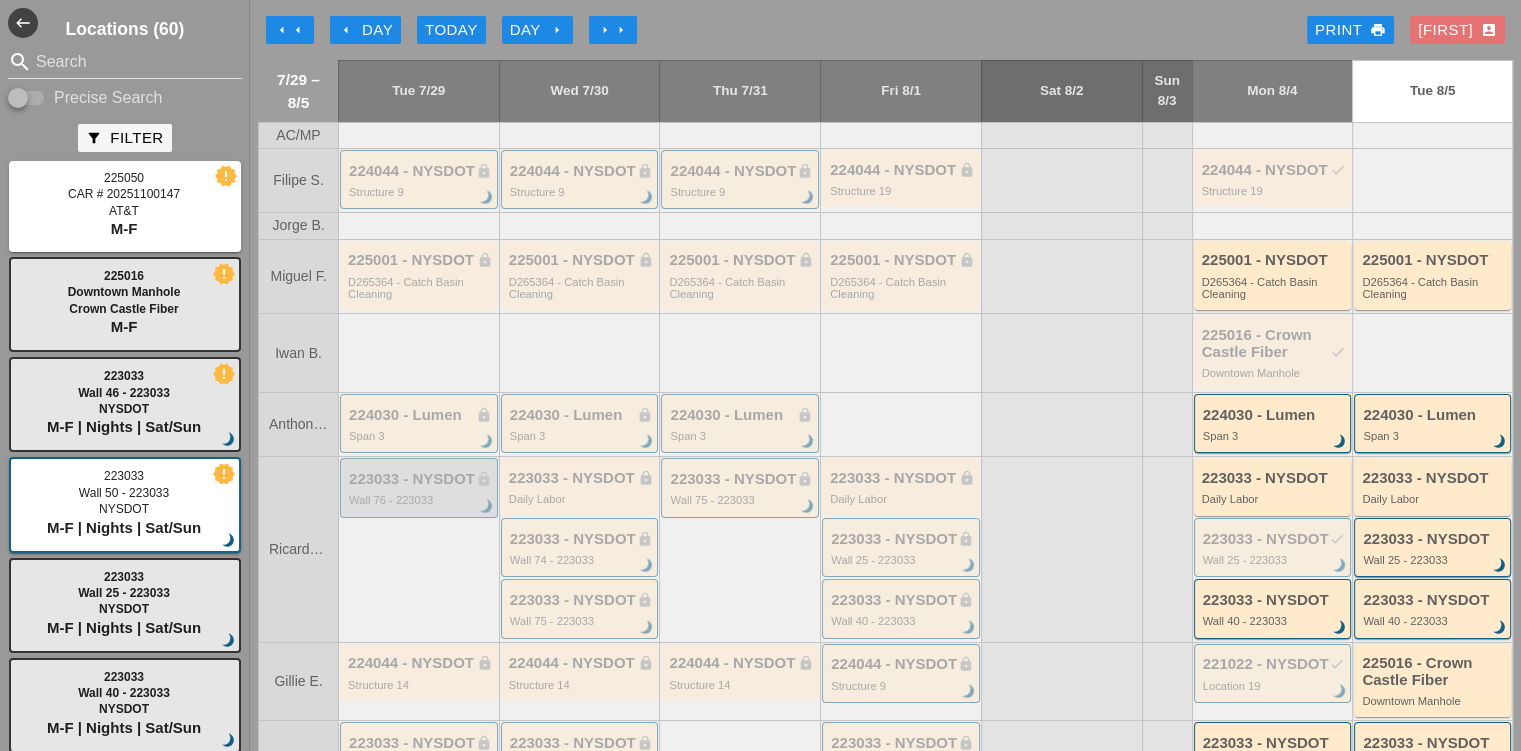 scroll, scrollTop: 200, scrollLeft: 0, axis: vertical 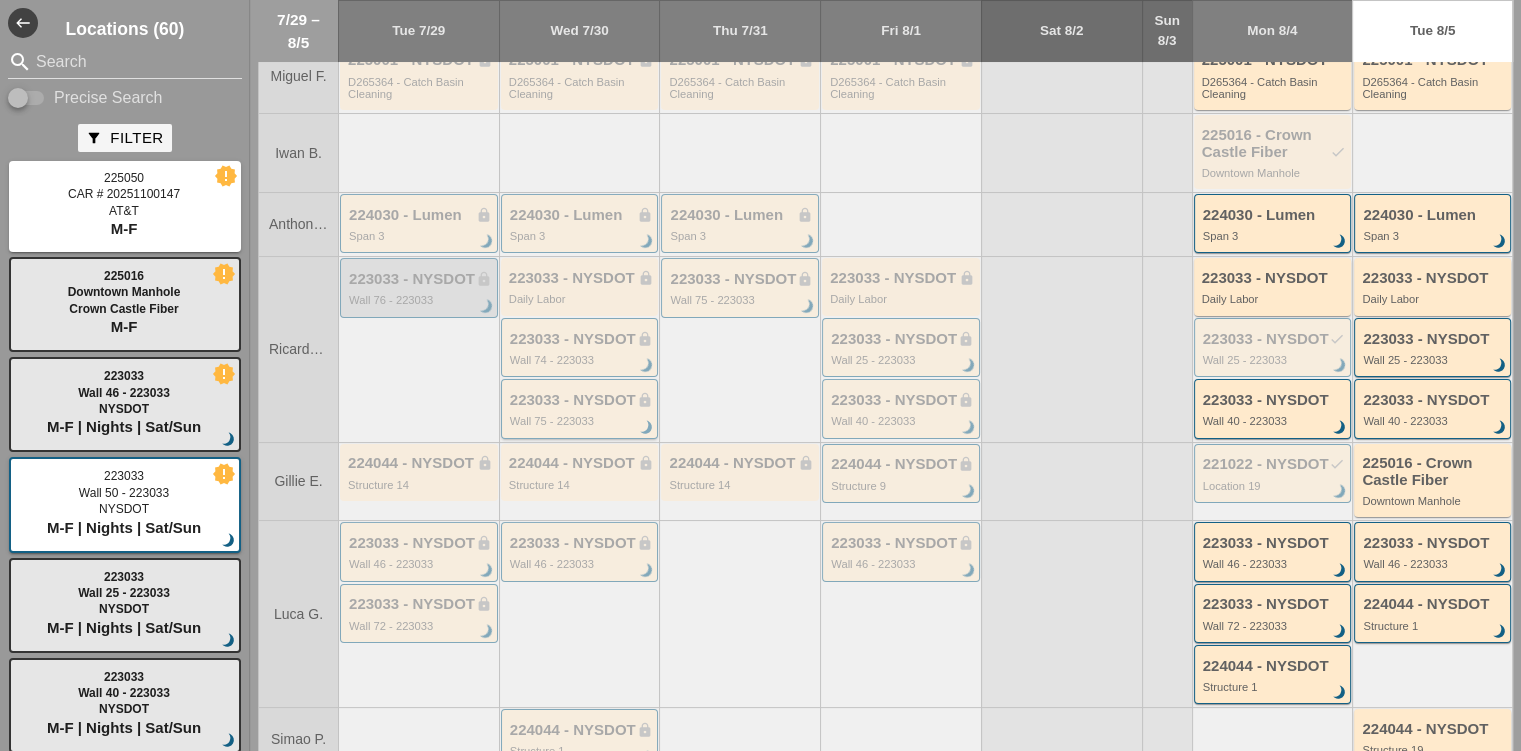 click on "223033 - NYSDOT  lock" at bounding box center (581, 400) 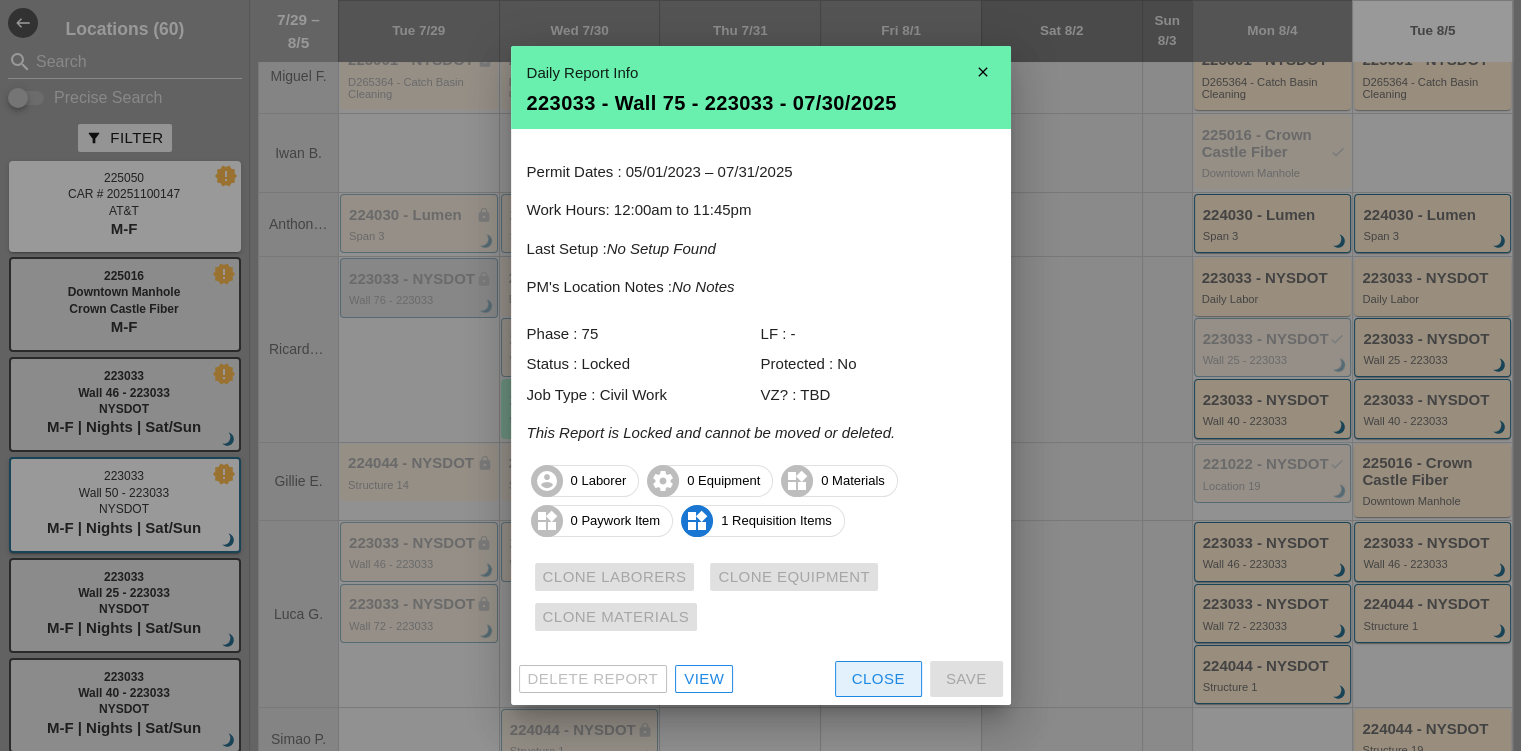 drag, startPoint x: 853, startPoint y: 679, endPoint x: 812, endPoint y: 655, distance: 47.507893 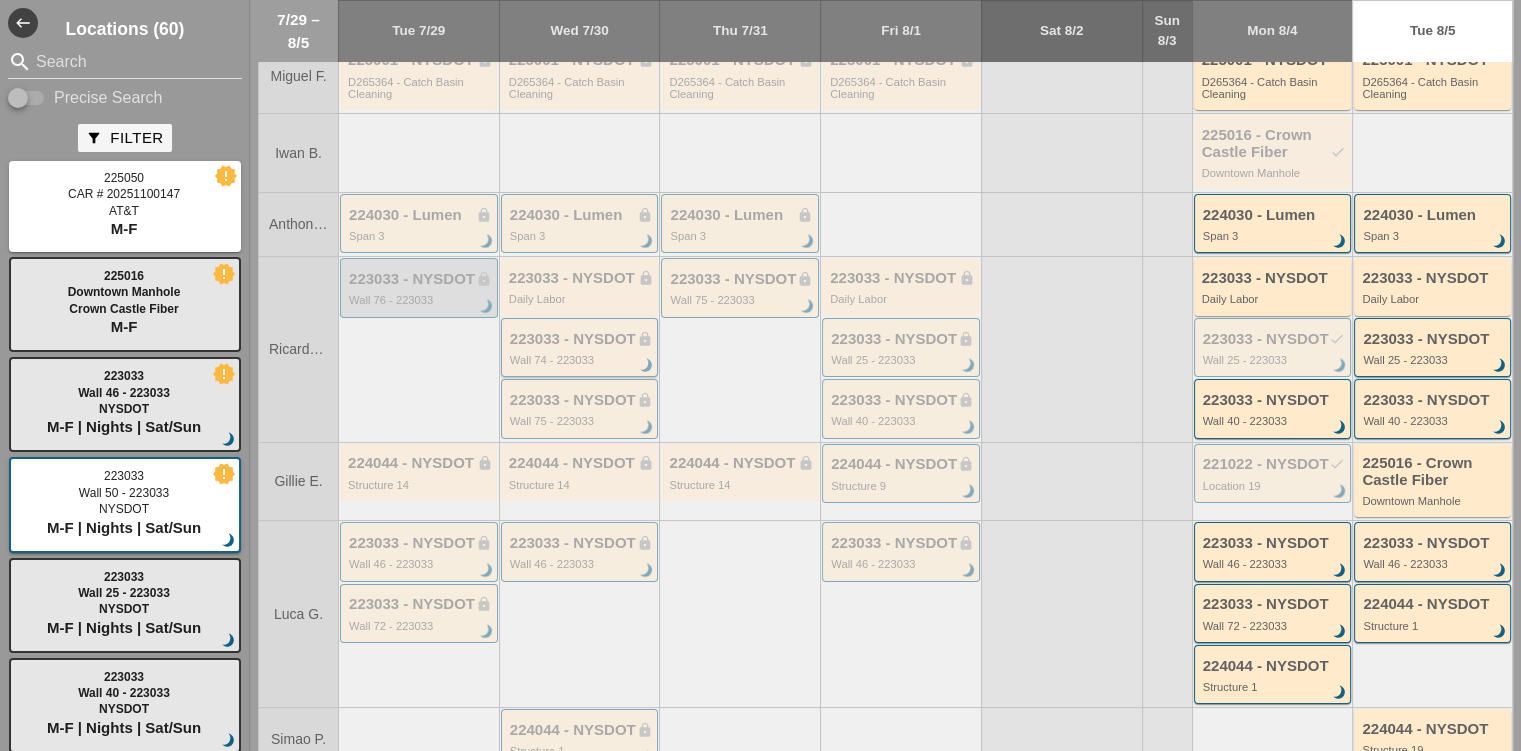 click on "223033 - NYSDOT  lock" at bounding box center [581, 339] 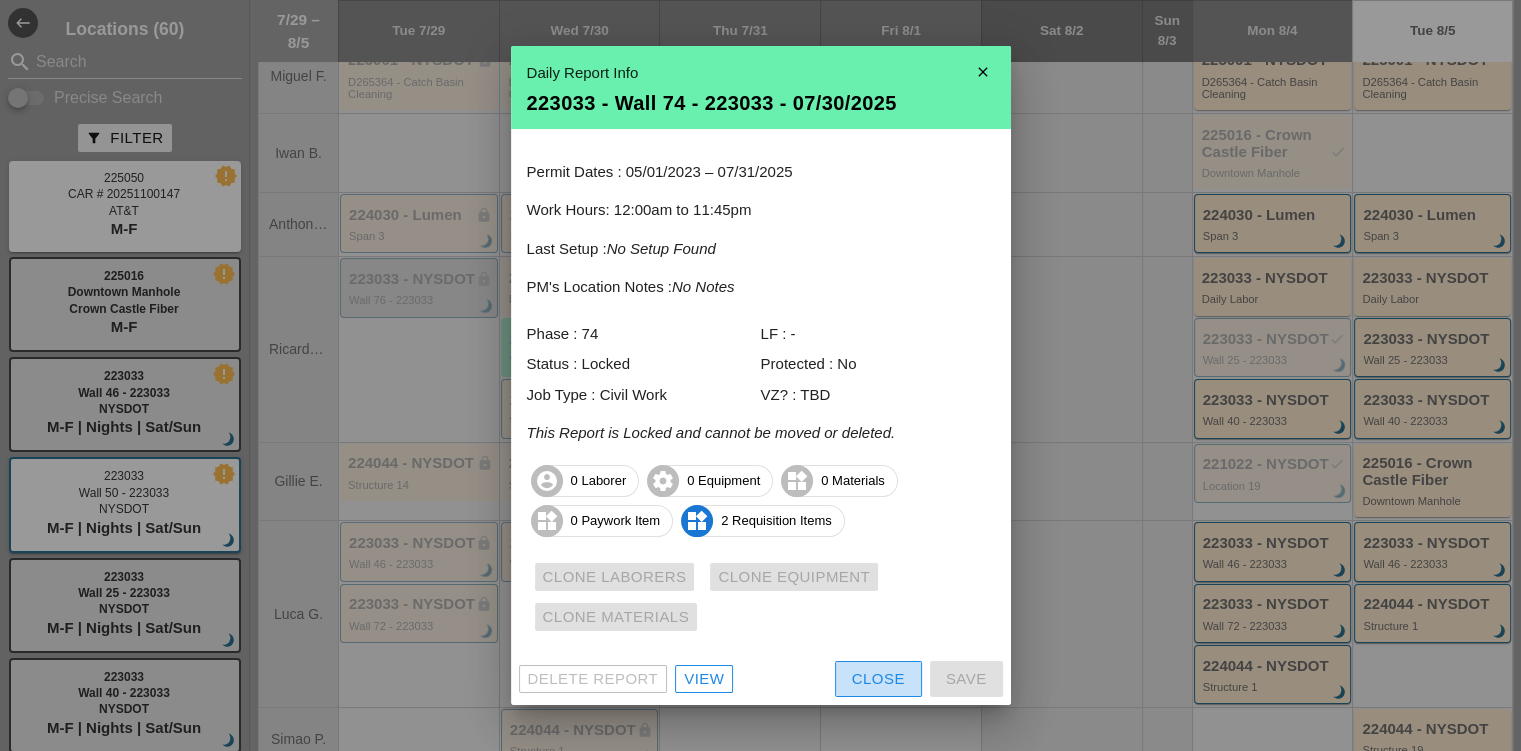 click on "Close" at bounding box center (878, 679) 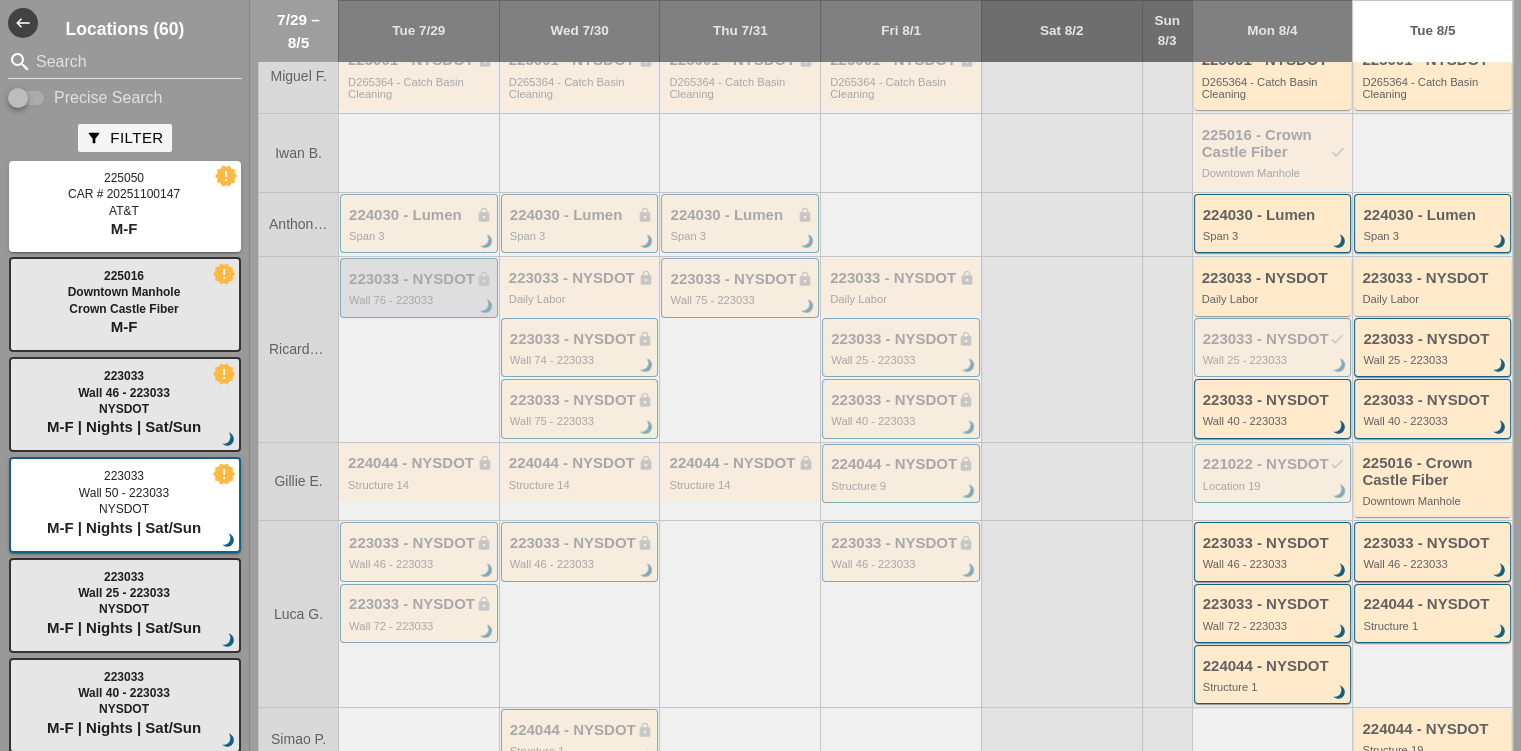 scroll, scrollTop: 0, scrollLeft: 0, axis: both 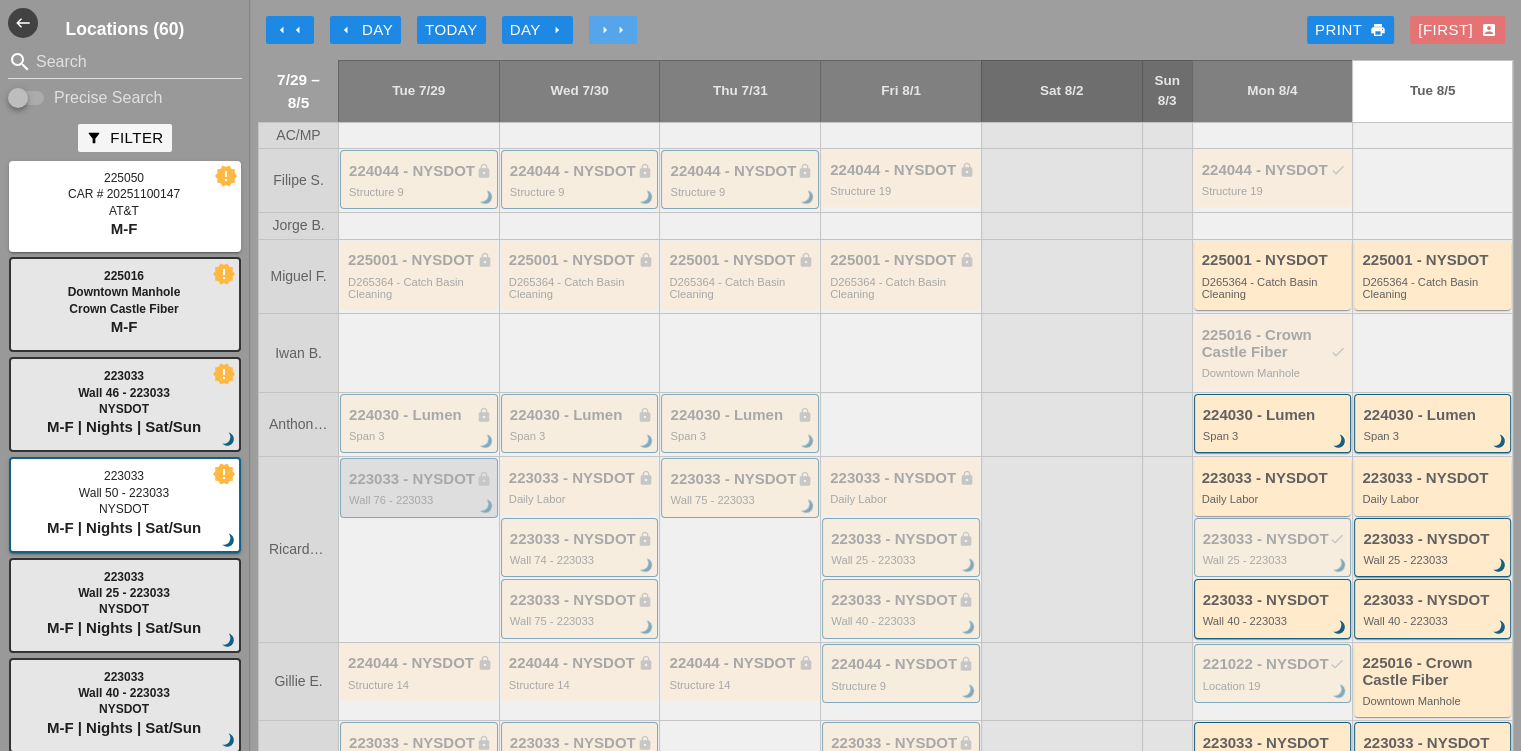 click on "arrow_right" at bounding box center (605, 30) 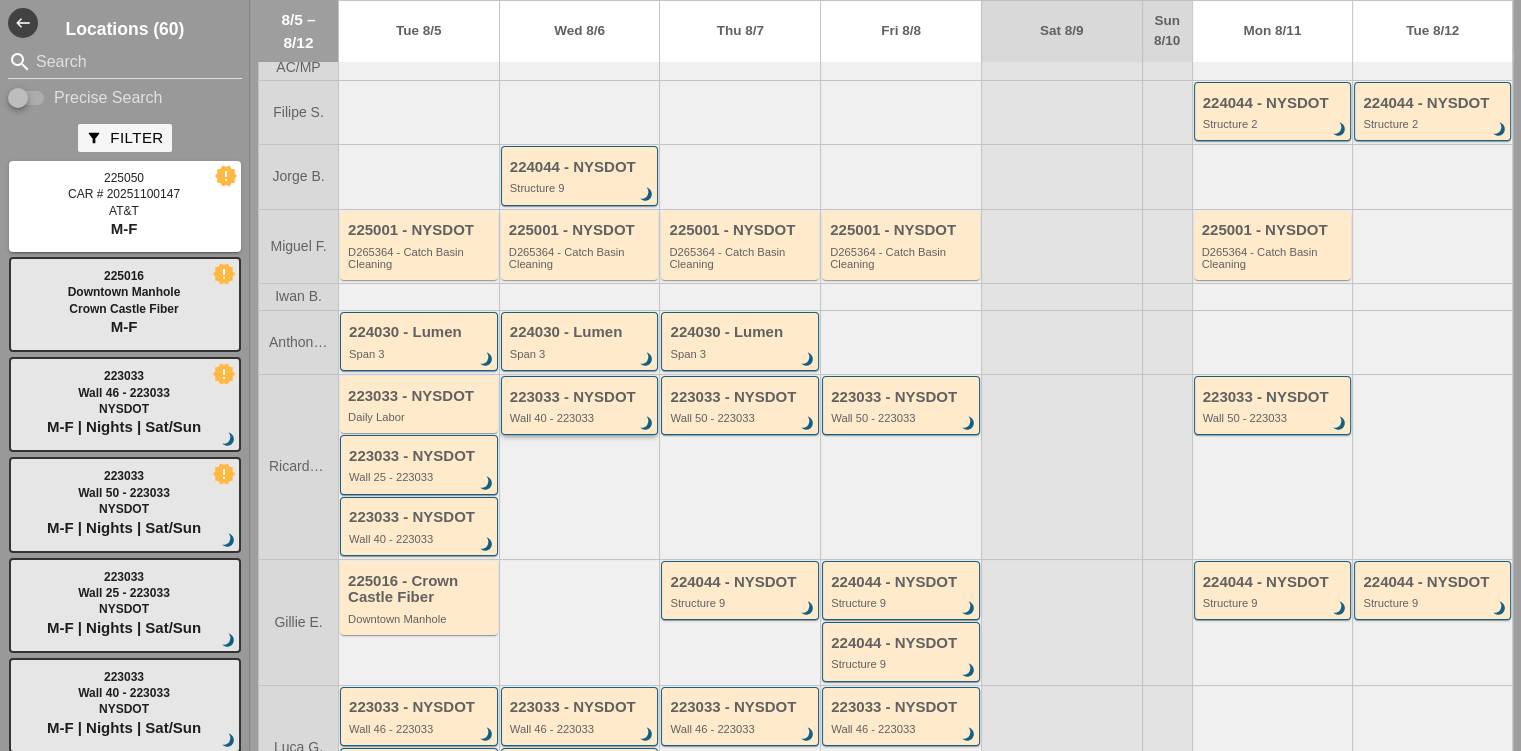 scroll, scrollTop: 200, scrollLeft: 0, axis: vertical 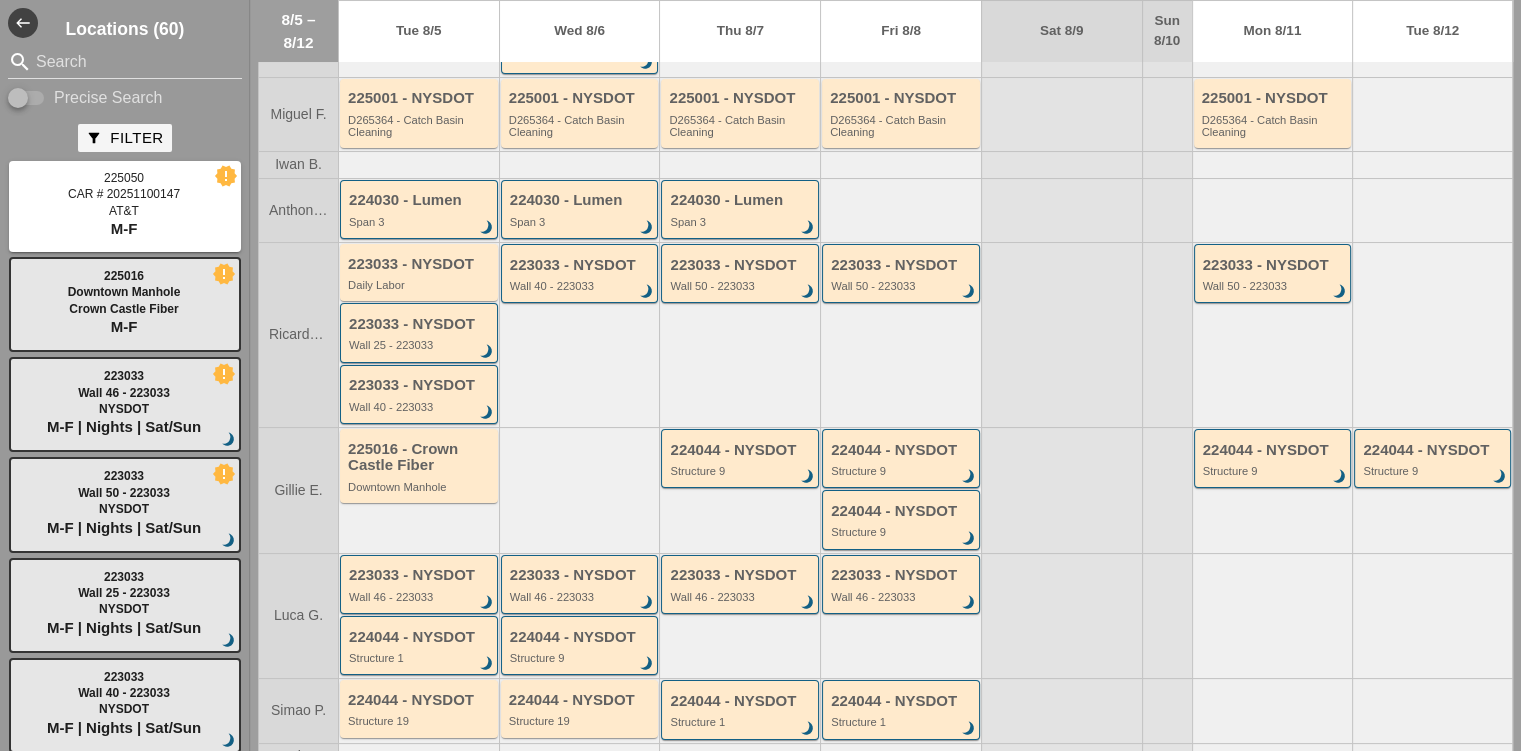 click at bounding box center (1432, 334) 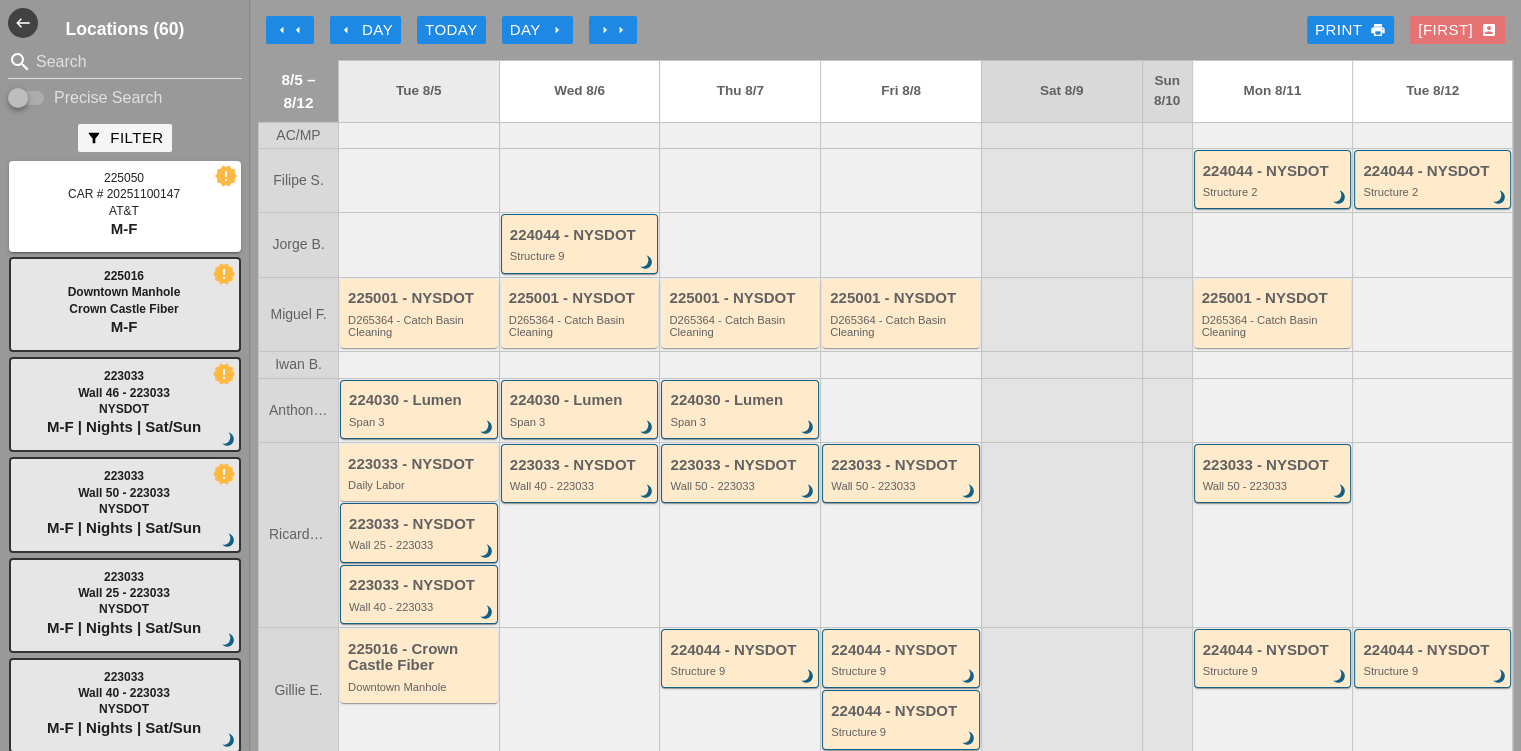 scroll, scrollTop: 0, scrollLeft: 0, axis: both 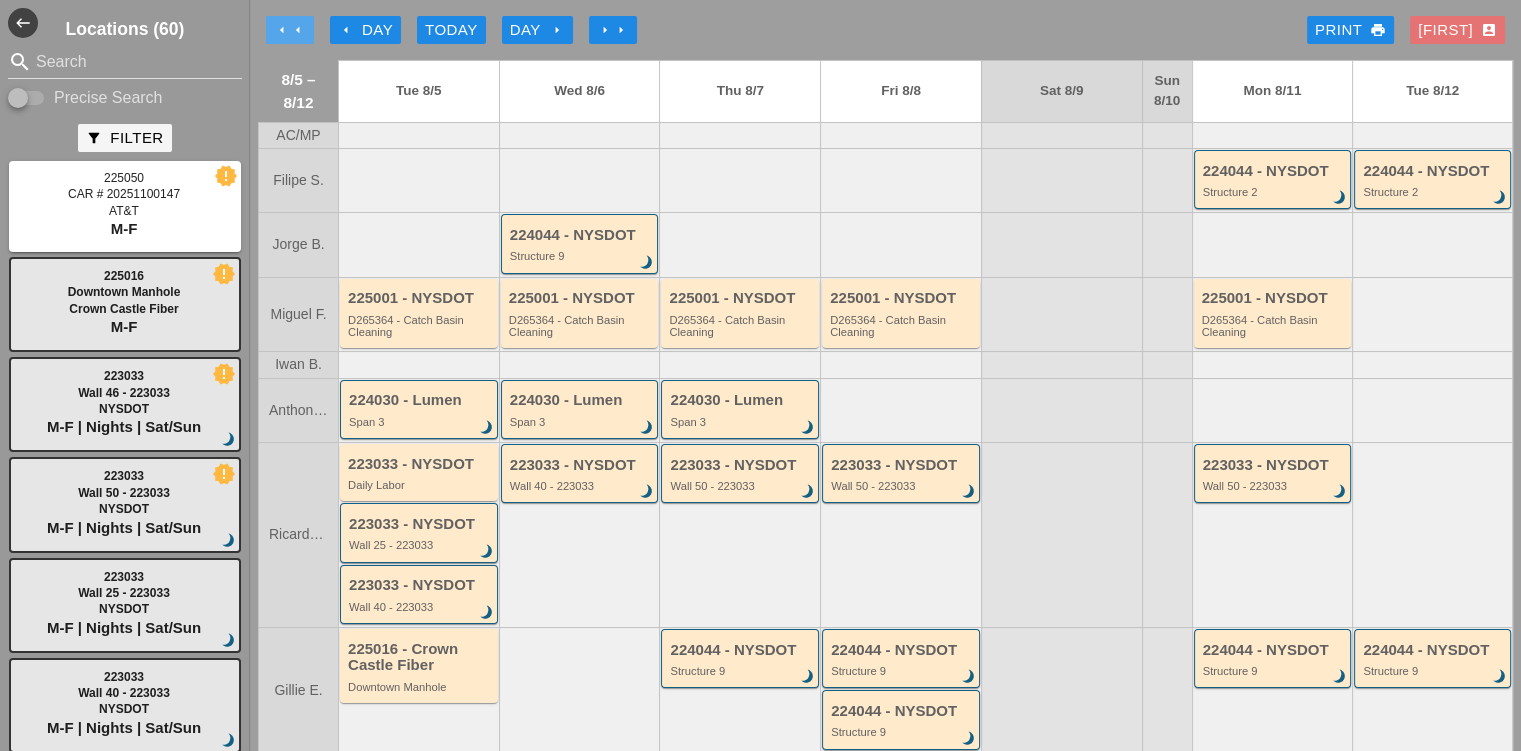 click on "arrow_left" at bounding box center (298, 30) 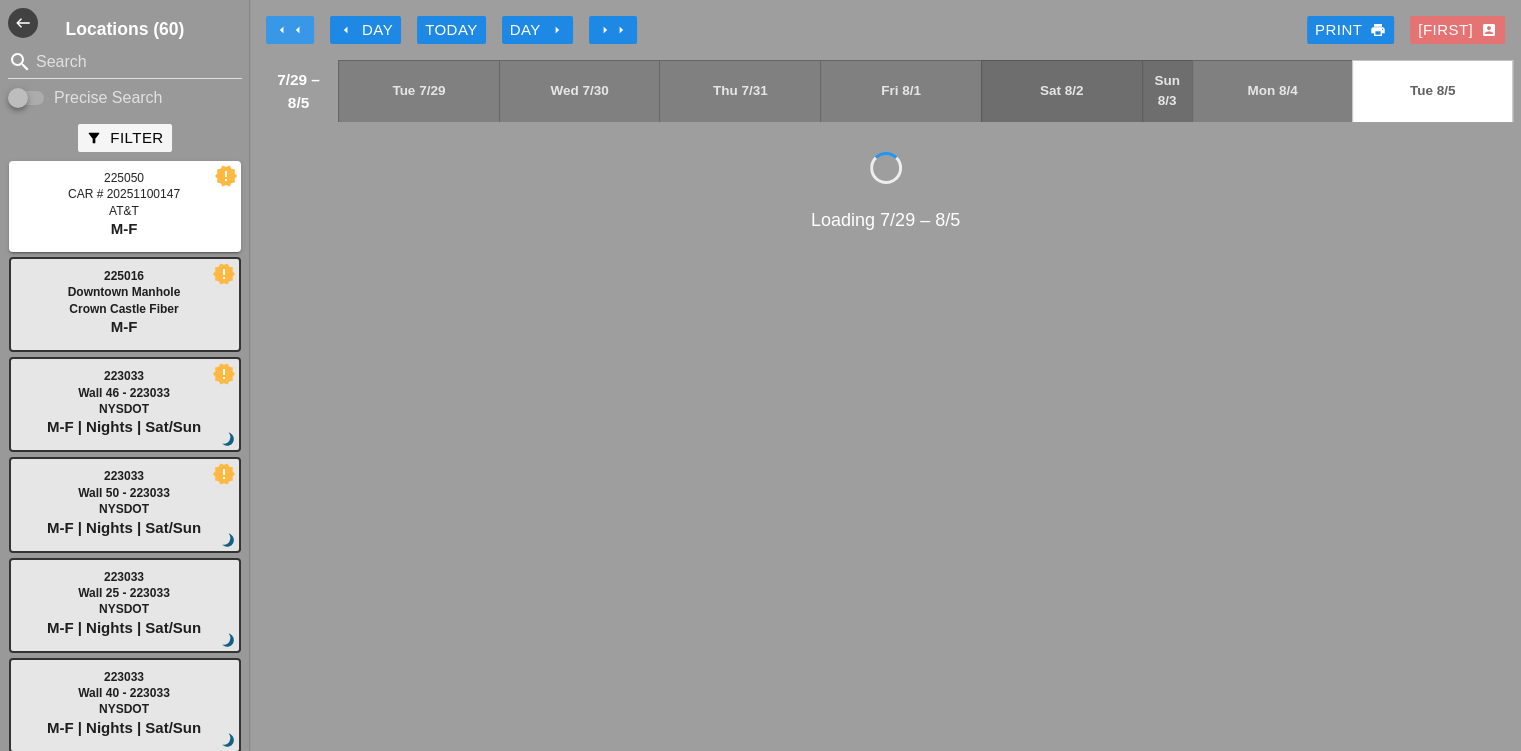 click on "arrow_left" at bounding box center [298, 30] 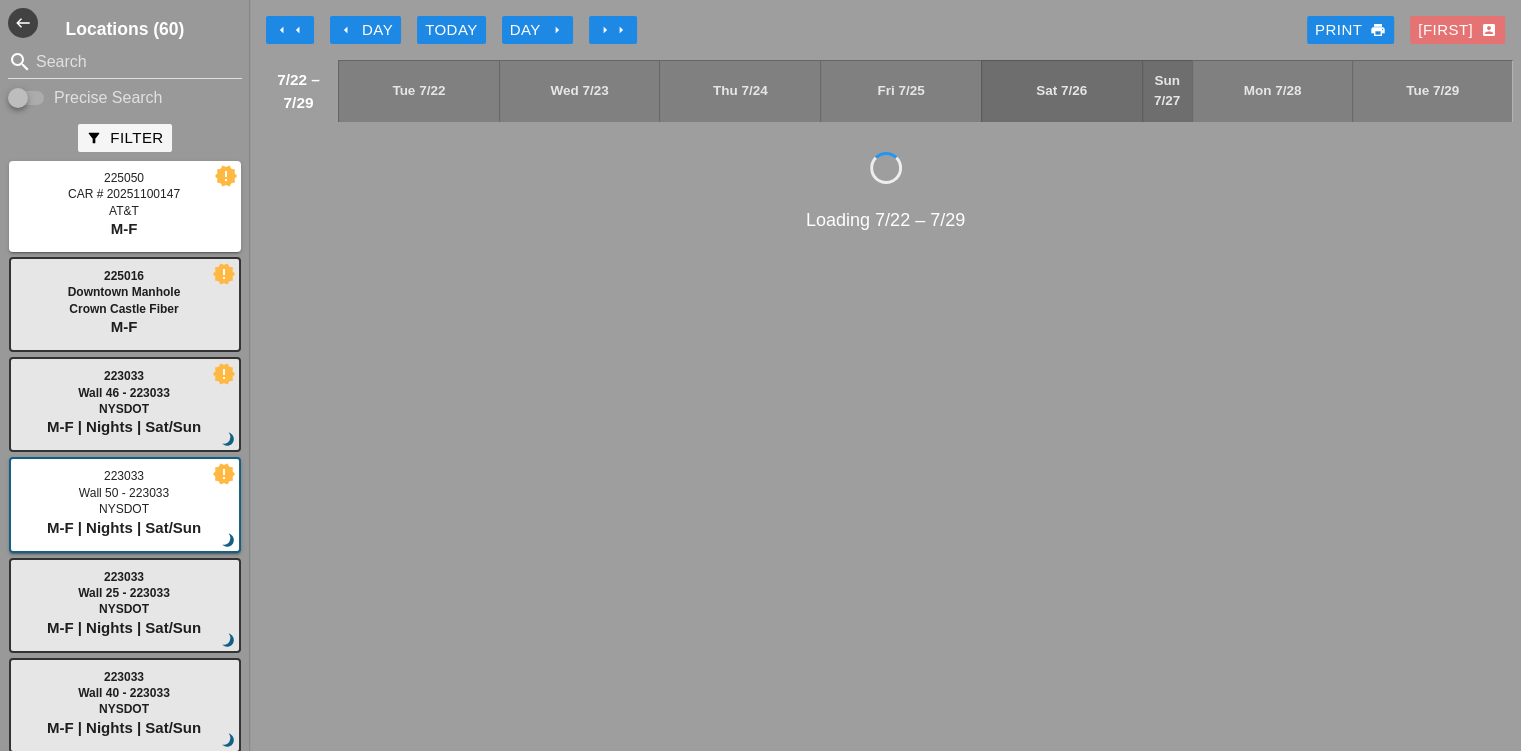click on "arrow_left" at bounding box center (346, 30) 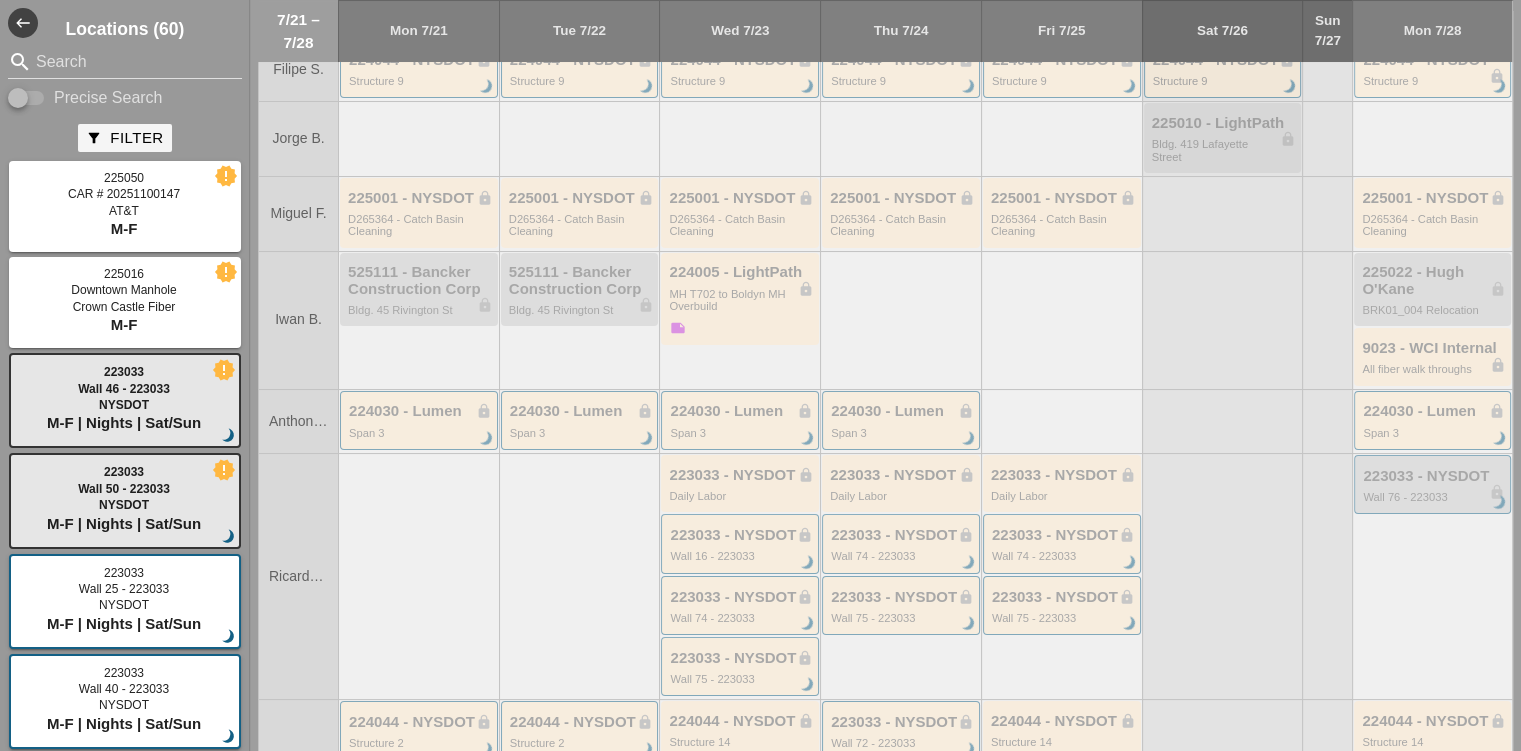 scroll, scrollTop: 0, scrollLeft: 0, axis: both 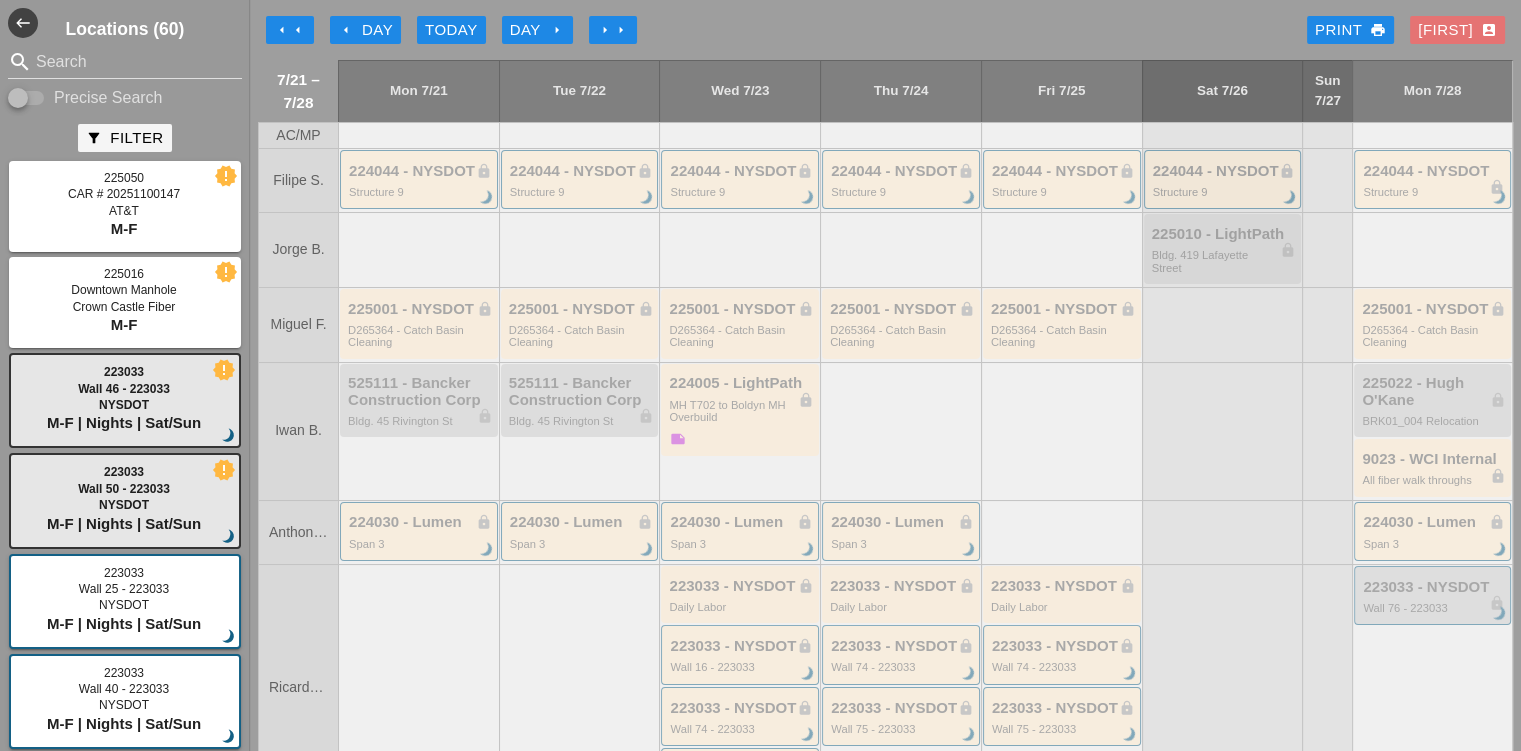 click on "arrow_right arrow_right" at bounding box center [613, 30] 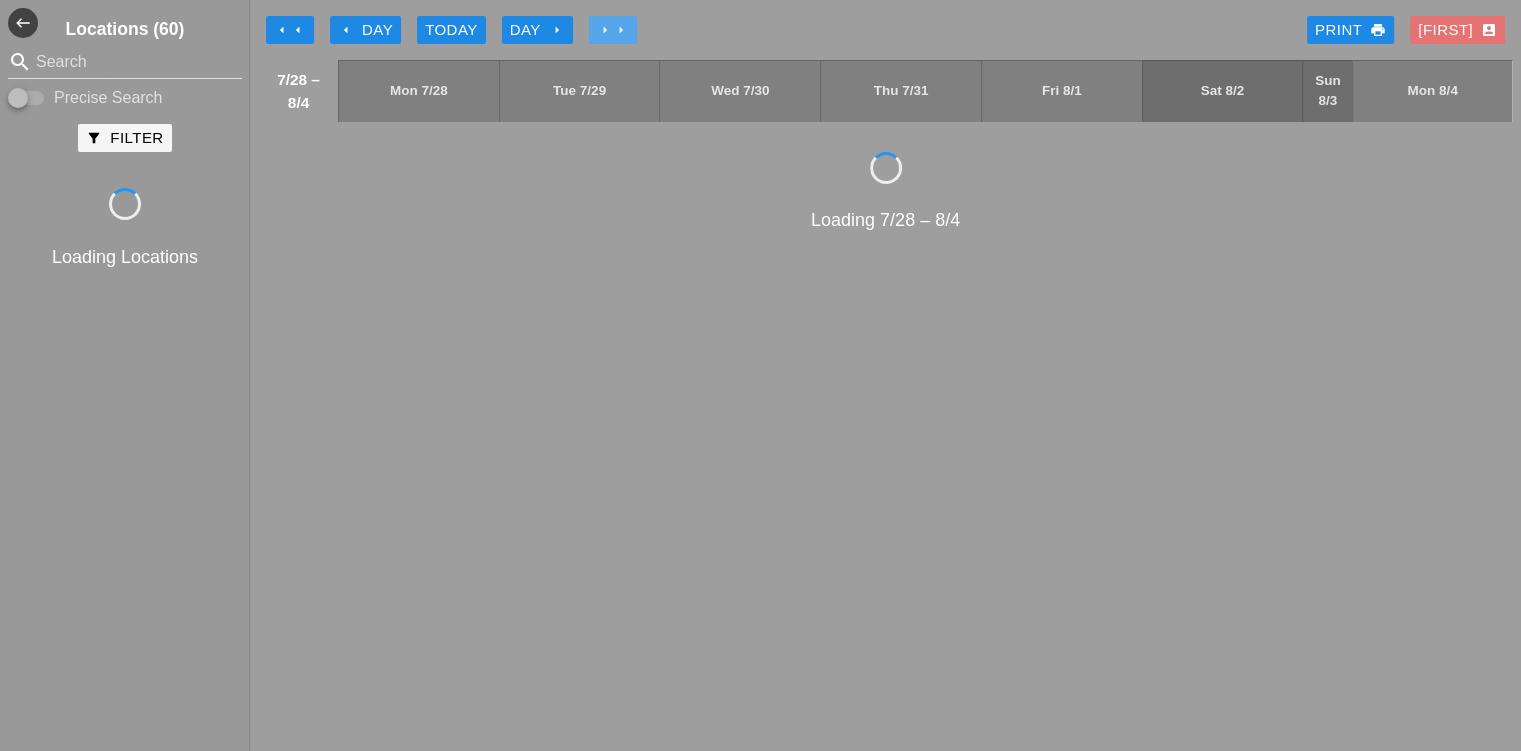 click on "arrow_right arrow_right" at bounding box center (613, 30) 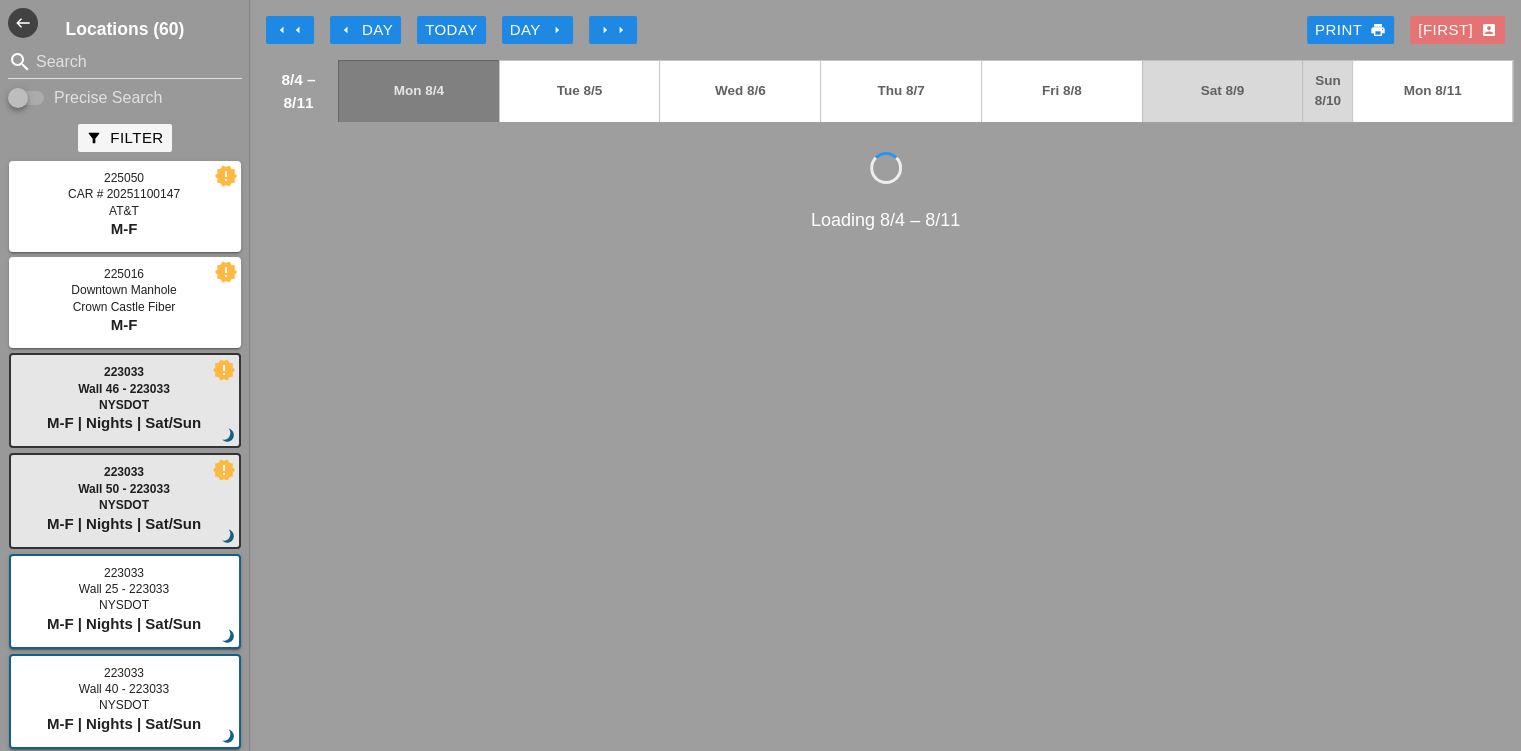 click on "arrow_right" at bounding box center [557, 30] 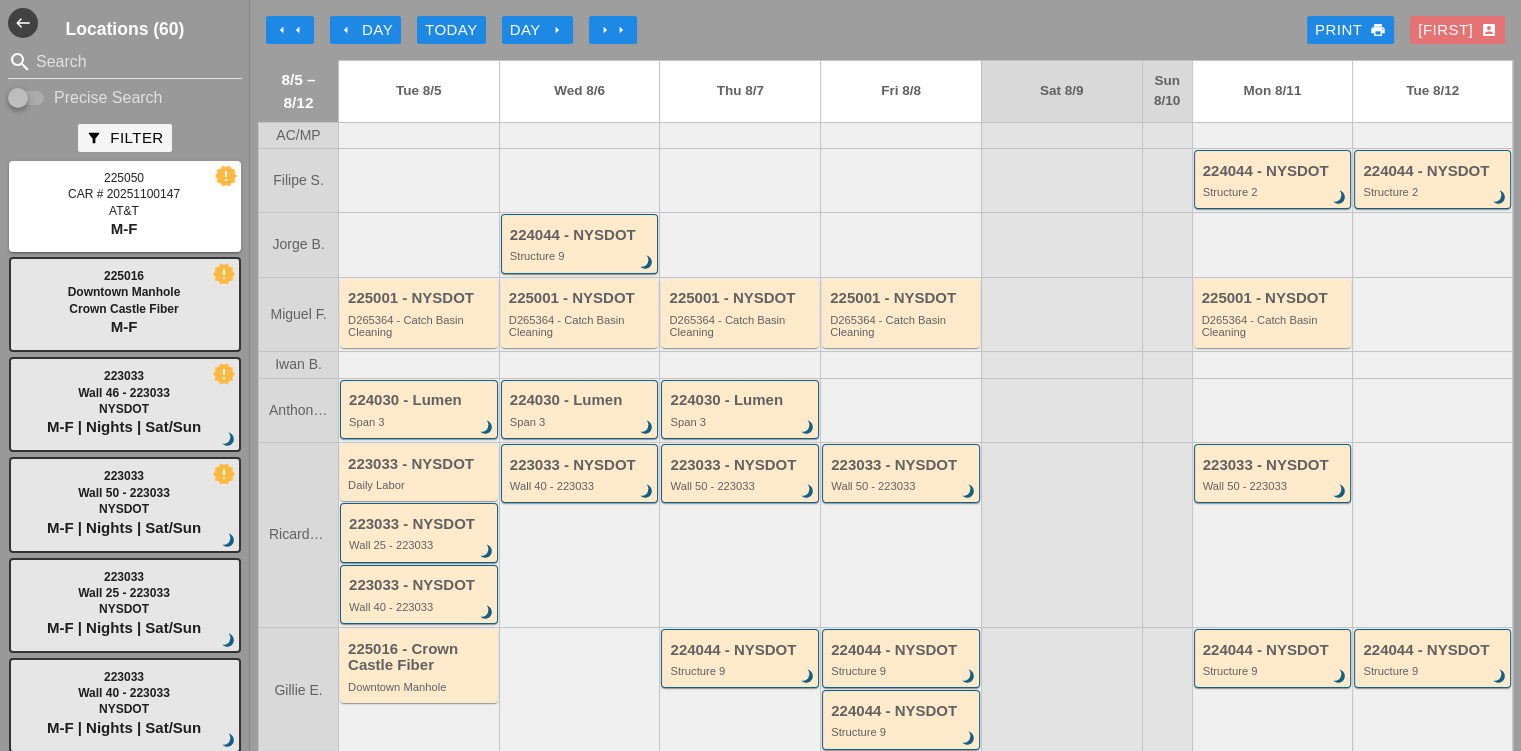 click on "arrow_right" at bounding box center (605, 30) 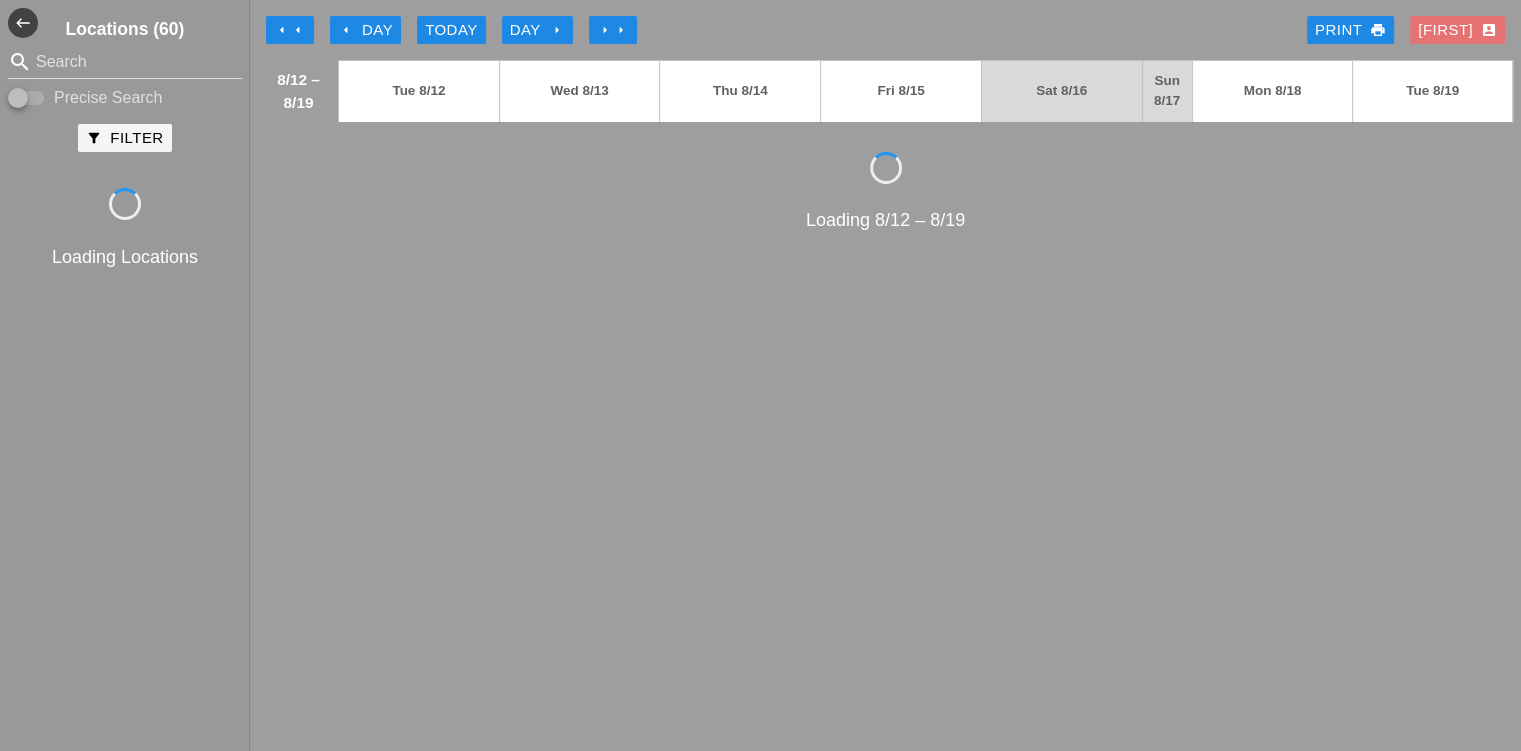 click on "arrow_left Day" at bounding box center [365, 30] 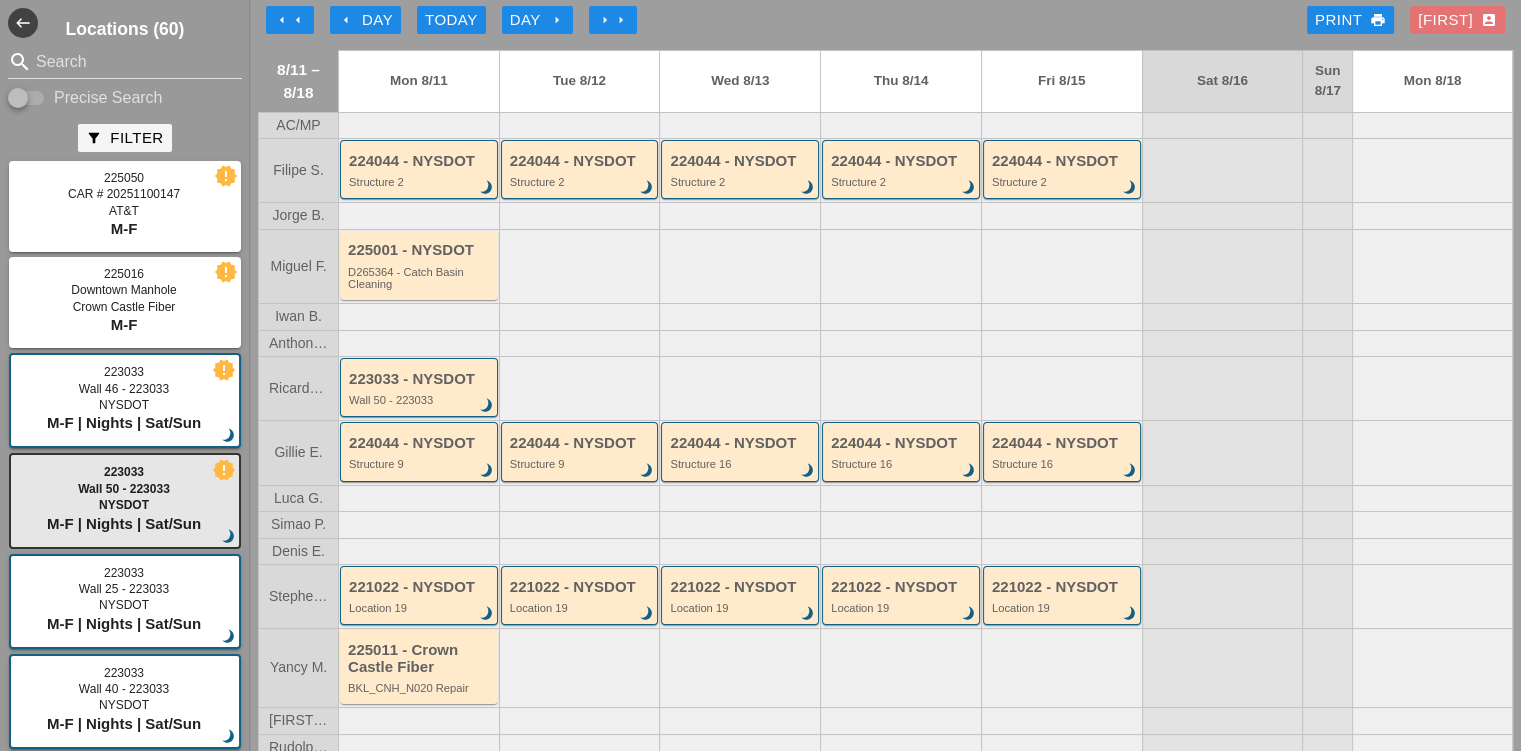 scroll, scrollTop: 0, scrollLeft: 0, axis: both 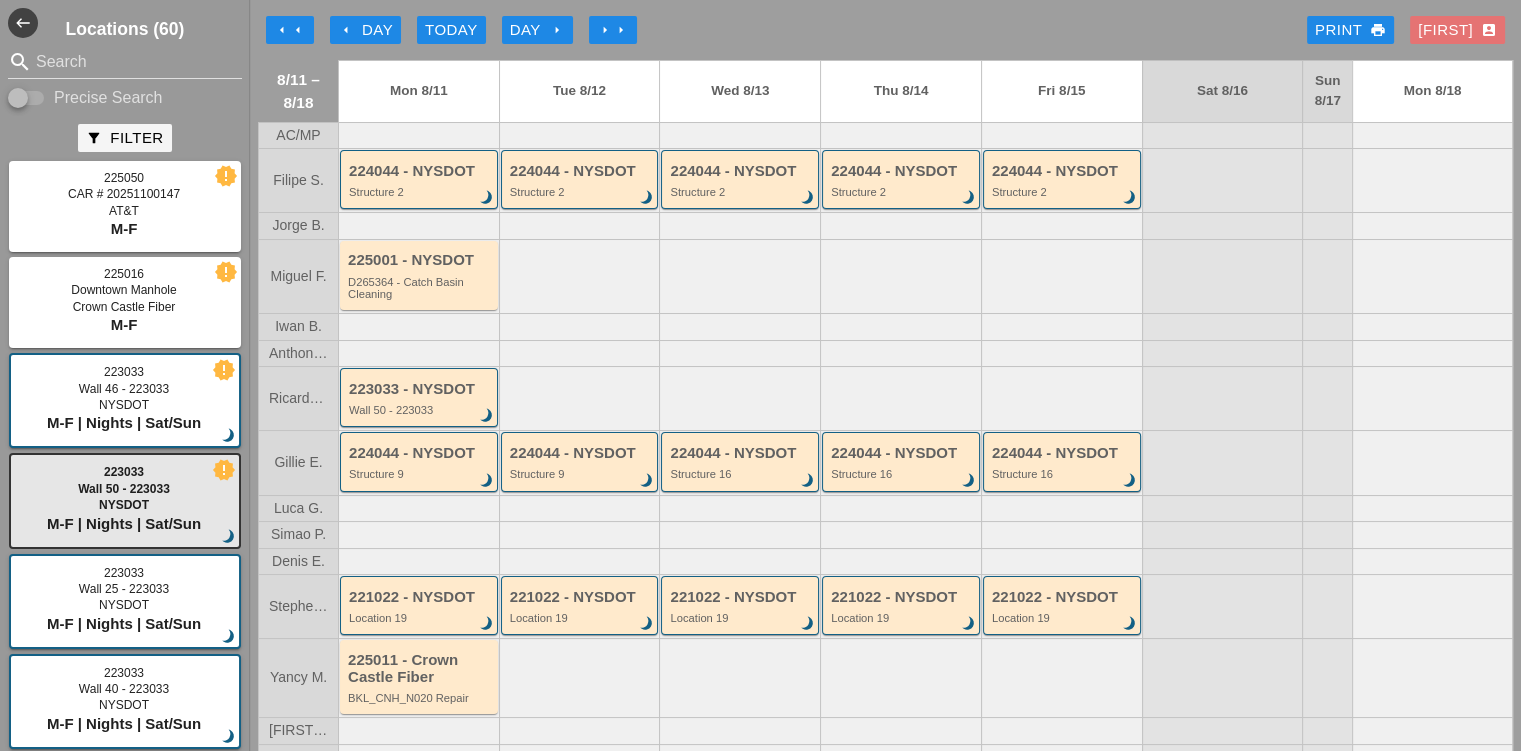 click on "arrow_left Day" at bounding box center (365, 30) 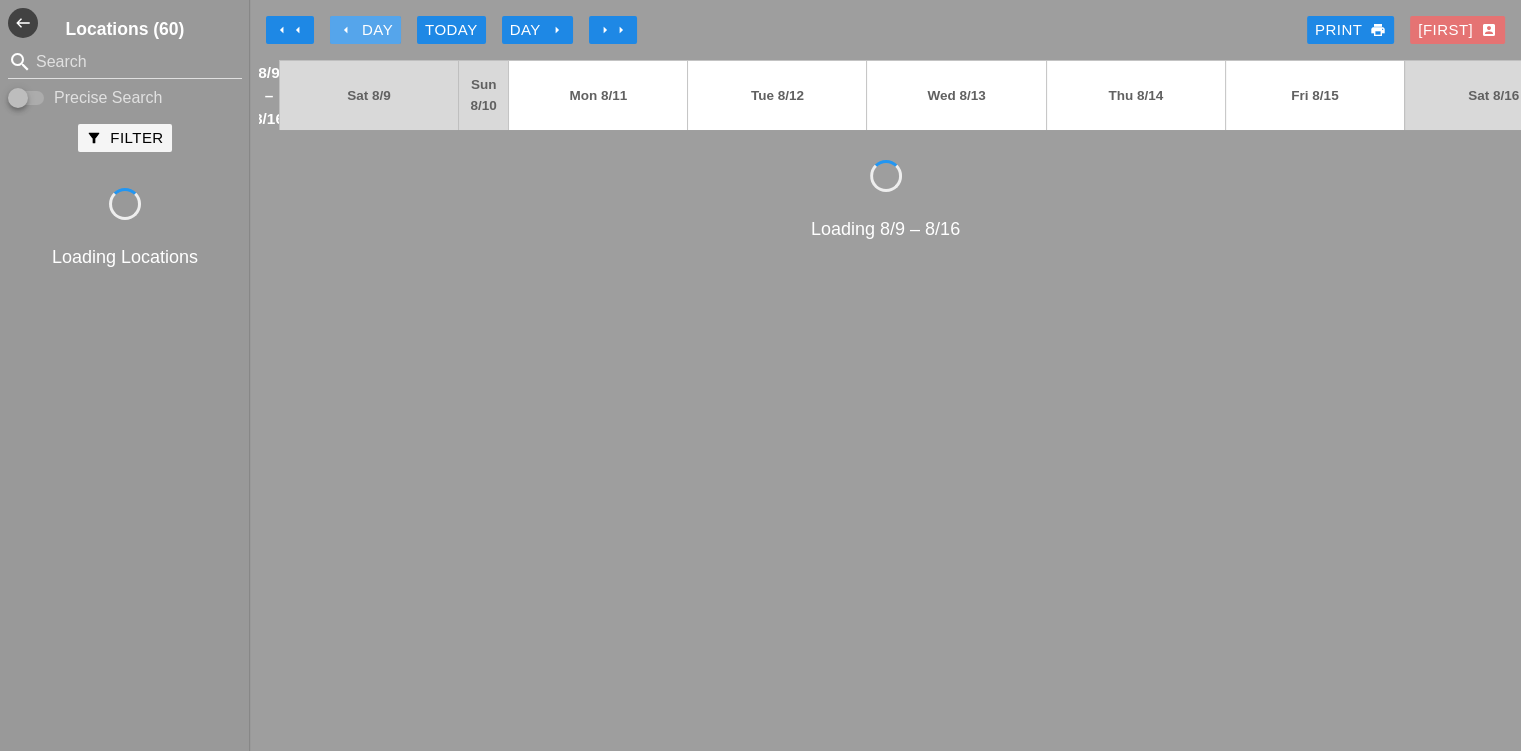 click on "arrow_left Day" at bounding box center (365, 30) 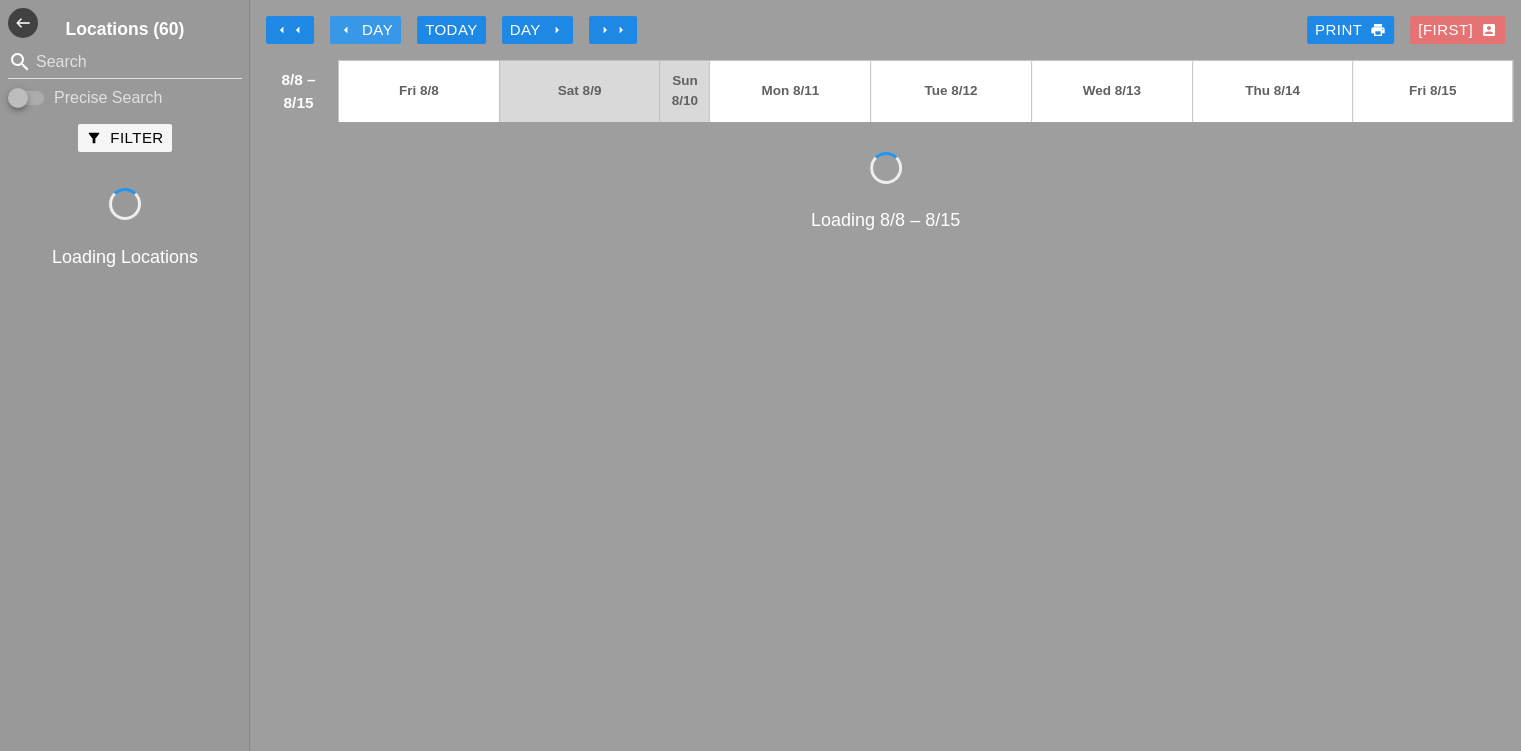 click on "arrow_left Day" at bounding box center (365, 30) 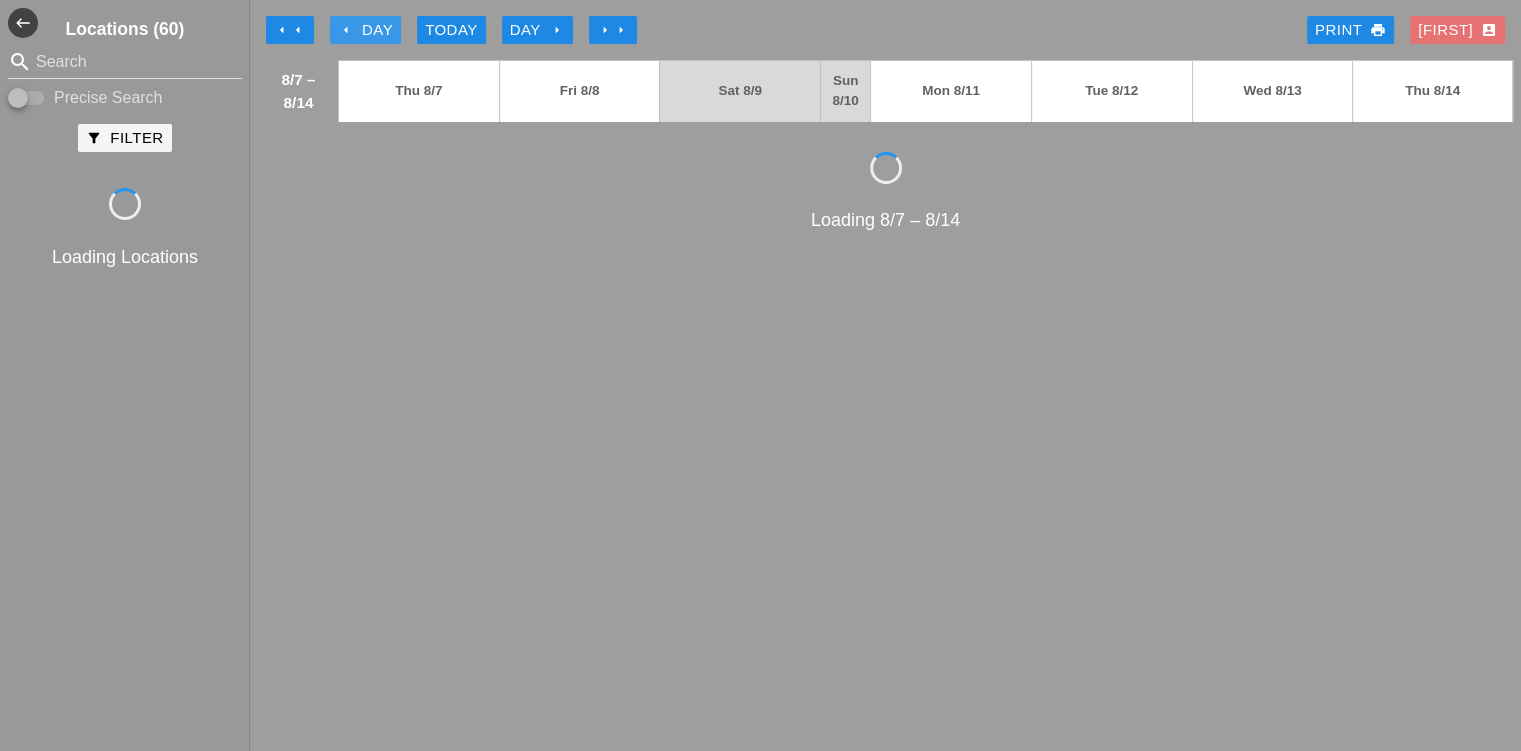 click on "arrow_left Day" at bounding box center (365, 30) 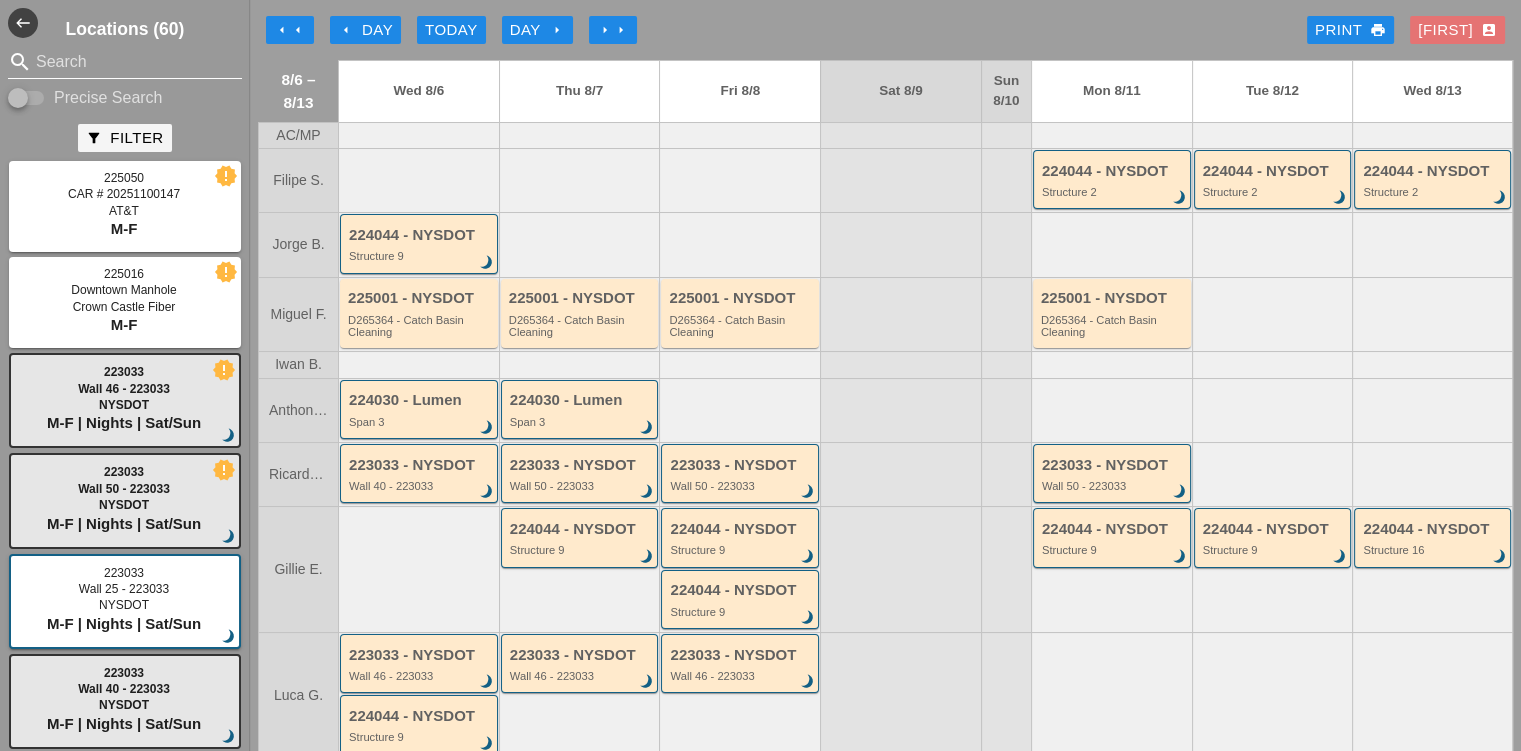 click at bounding box center [125, 62] 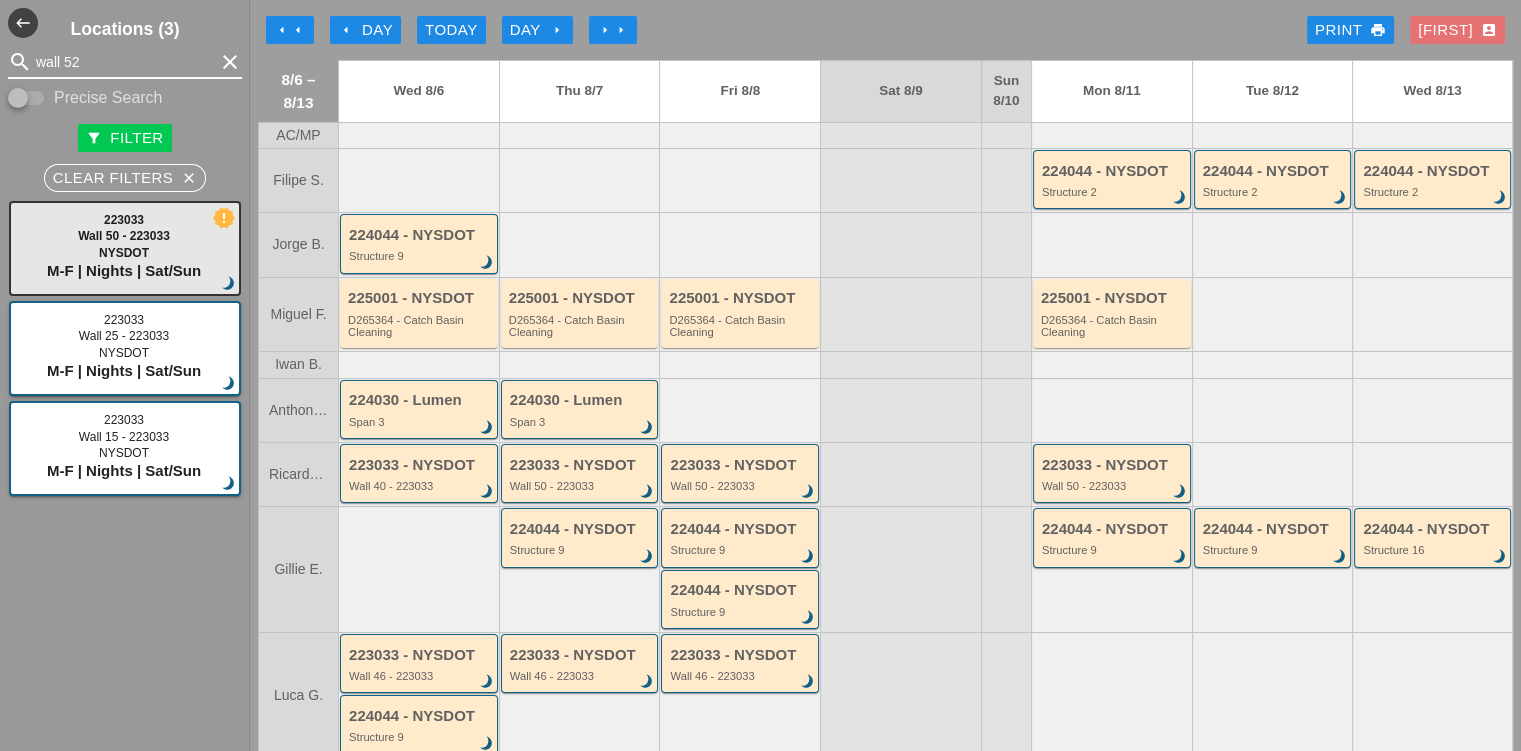 type on "wall 52" 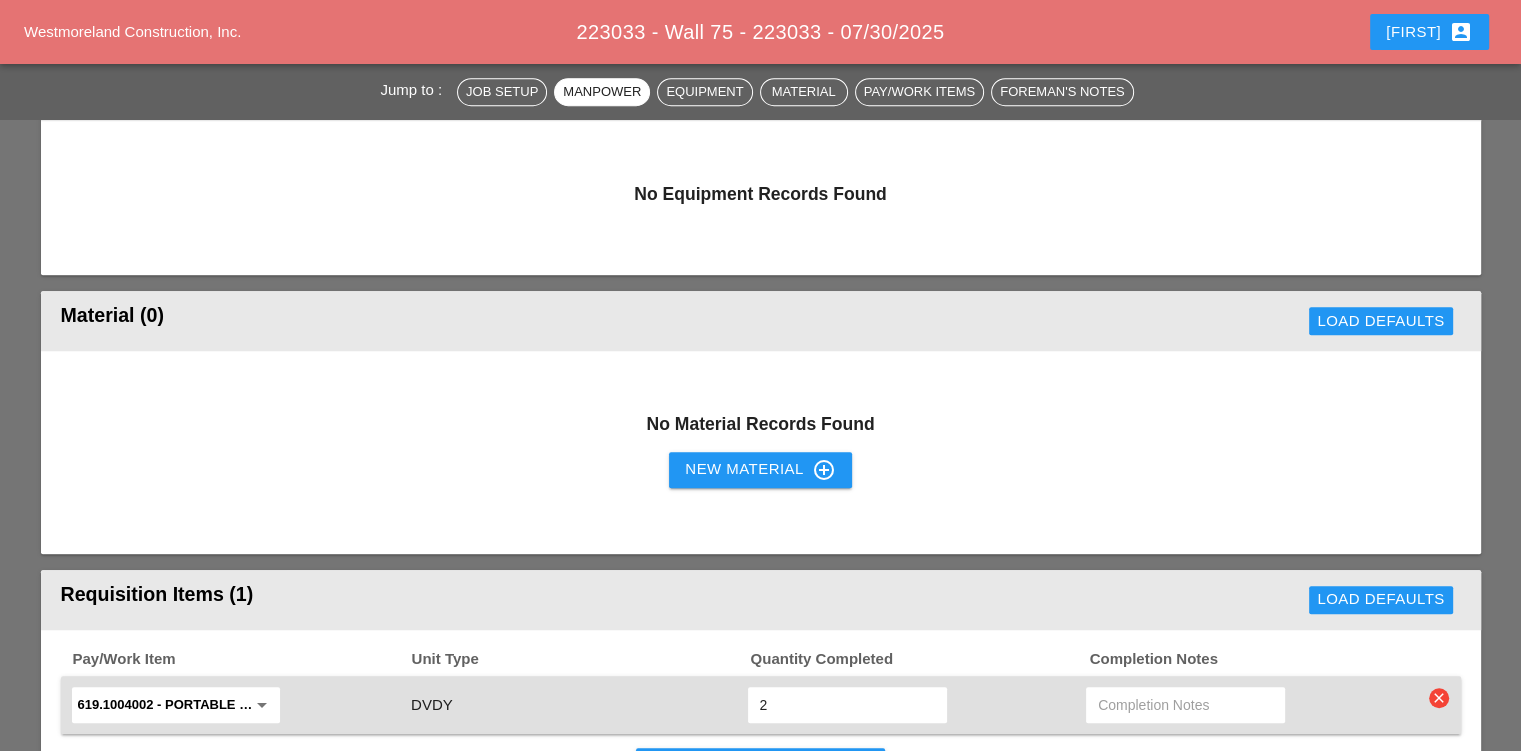scroll, scrollTop: 1700, scrollLeft: 0, axis: vertical 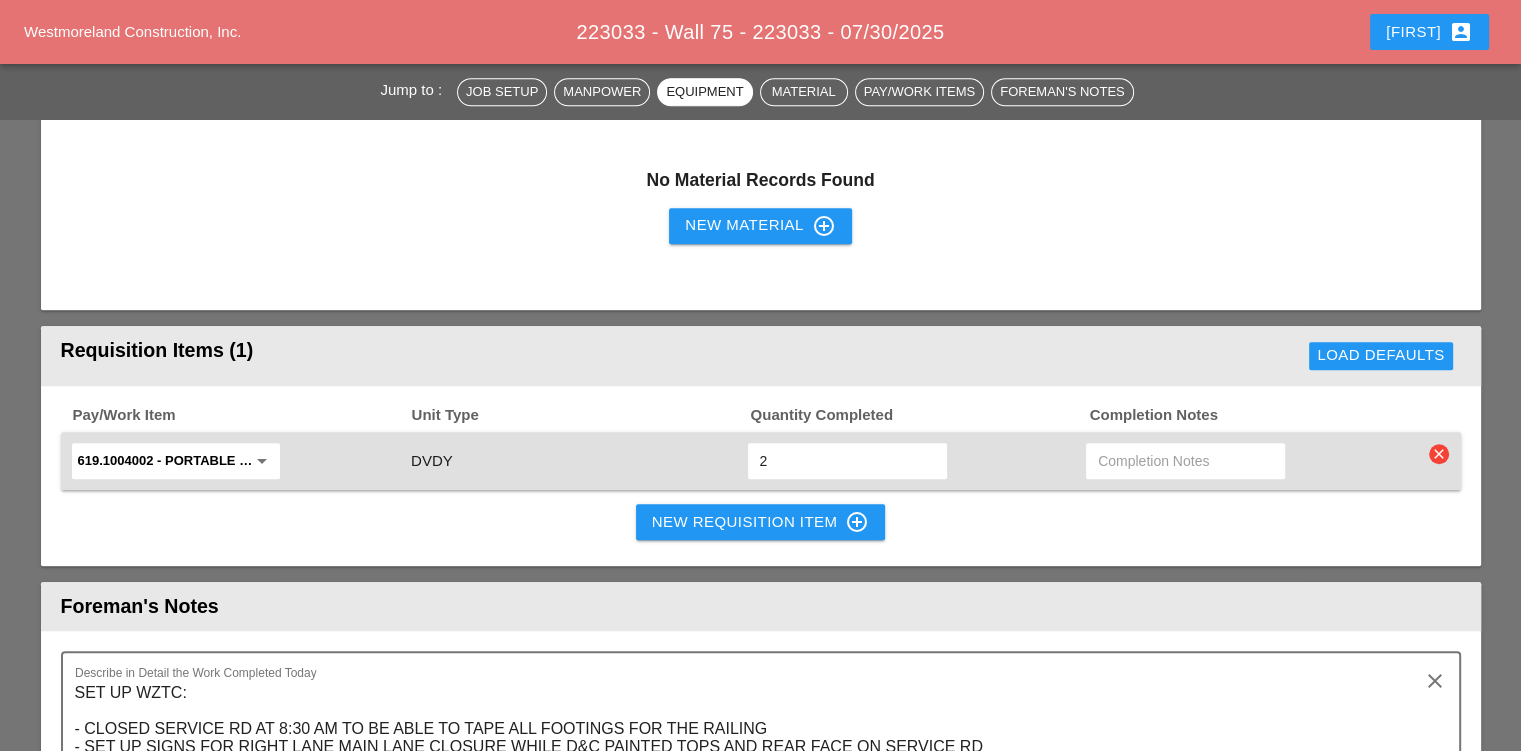 click on "New Requisition Item control_point" at bounding box center (761, 522) 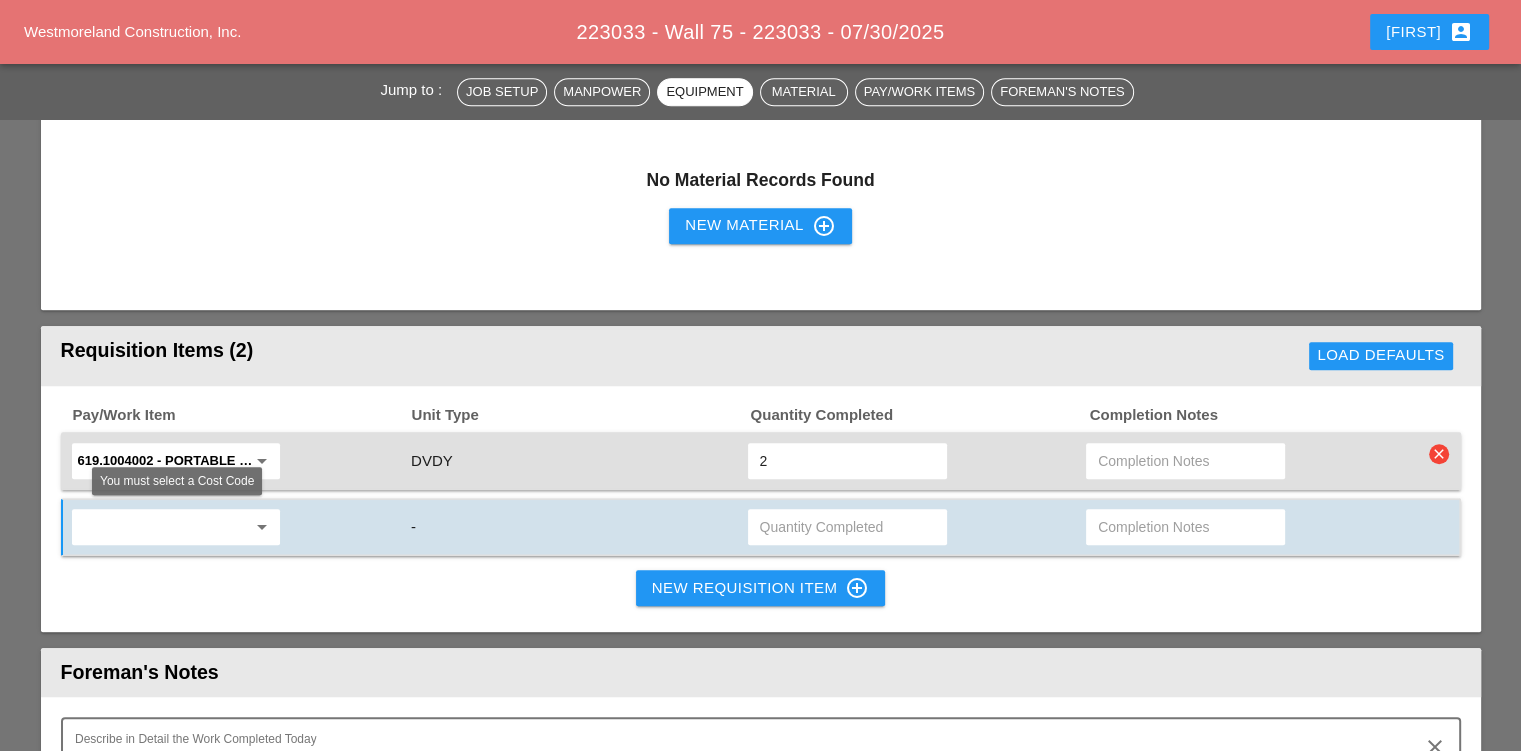 click at bounding box center (162, 527) 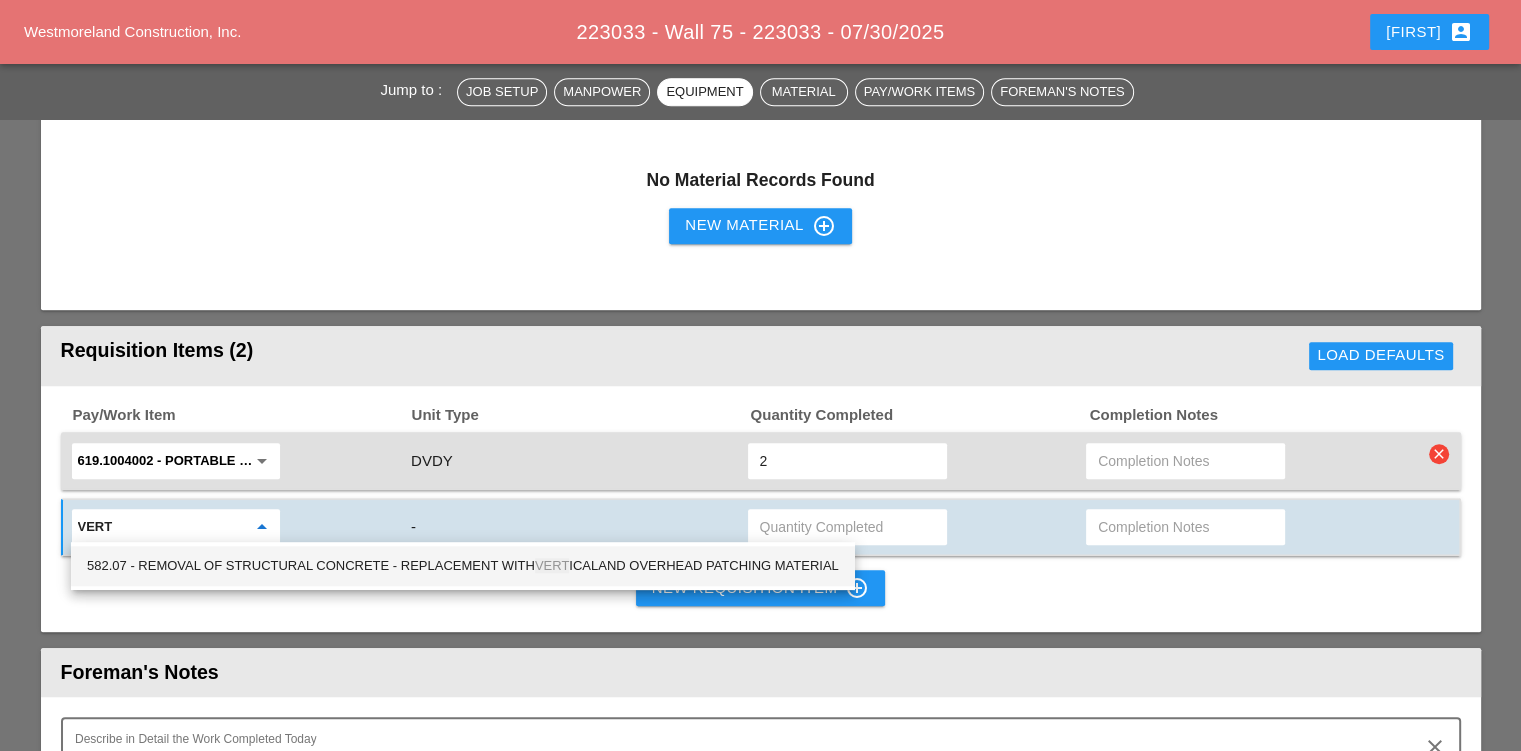 click on "582.07 - REMOVAL OF STRUCTURAL CONCRETE - REPLACEMENT WITH  VERT ICALAND OVERHEAD PATCHING MATERIAL" at bounding box center [463, 566] 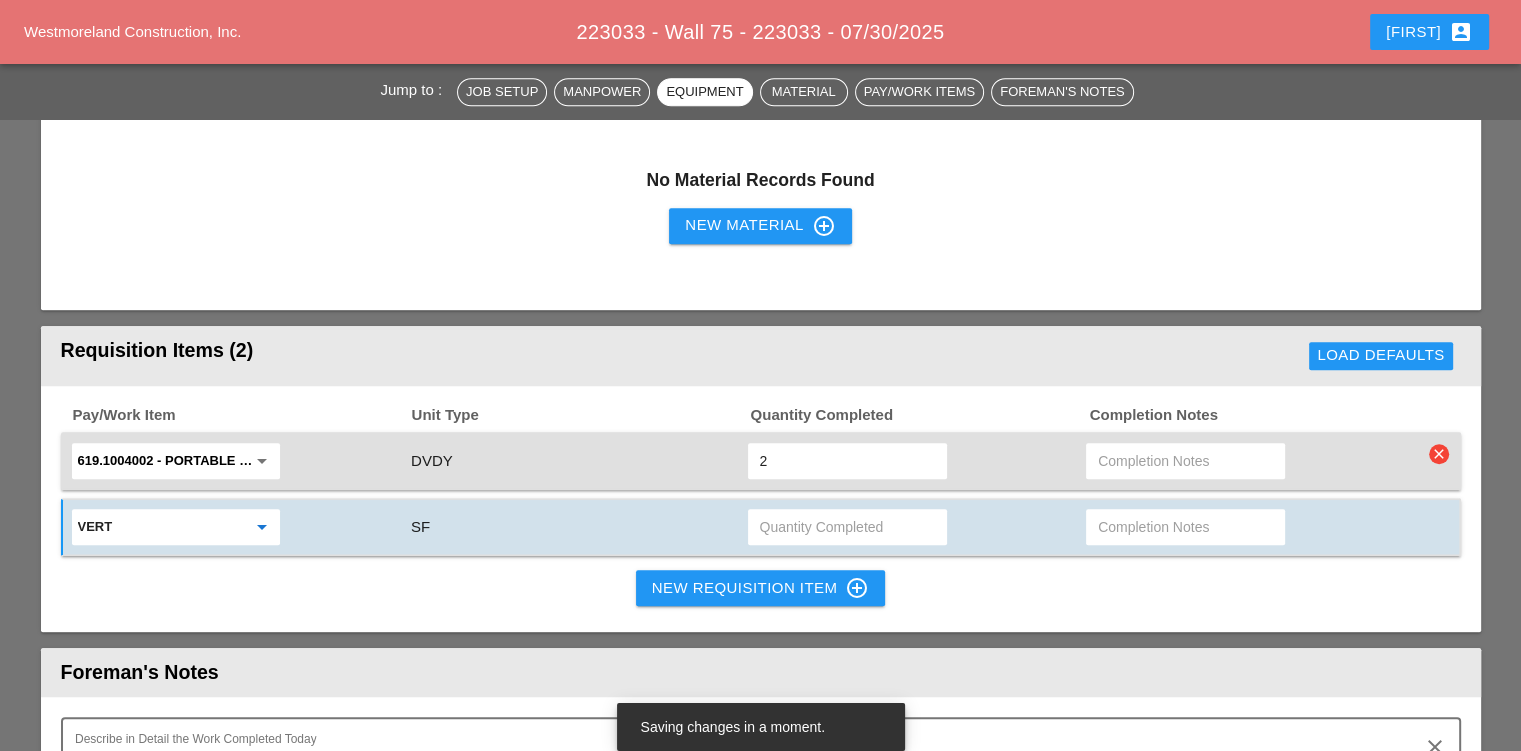 type on "582.07 - REMOVAL OF STRUCTURAL CONCRETE - REPLACEMENT WITH VERTICALAND OVERHEAD PATCHING MATERIAL" 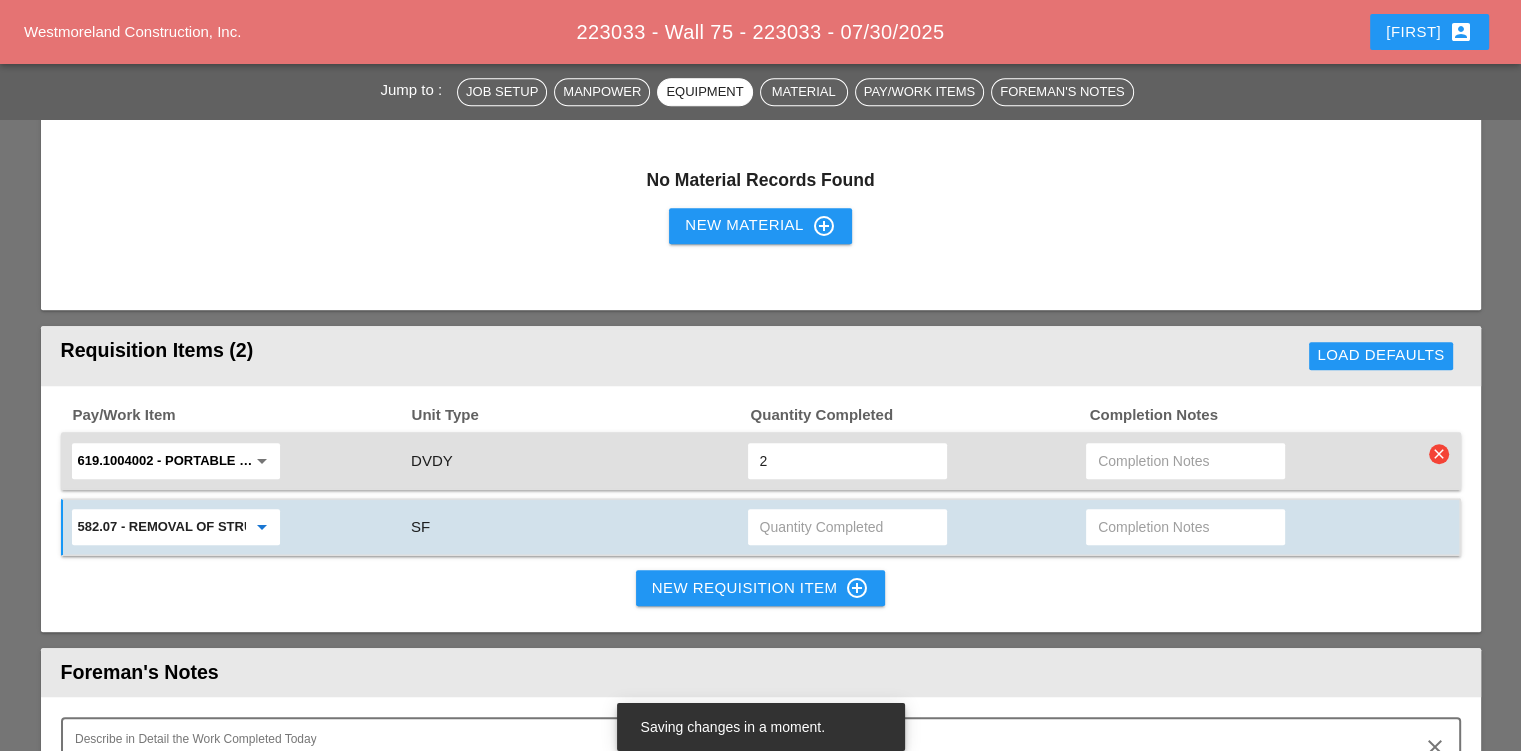 click at bounding box center (847, 527) 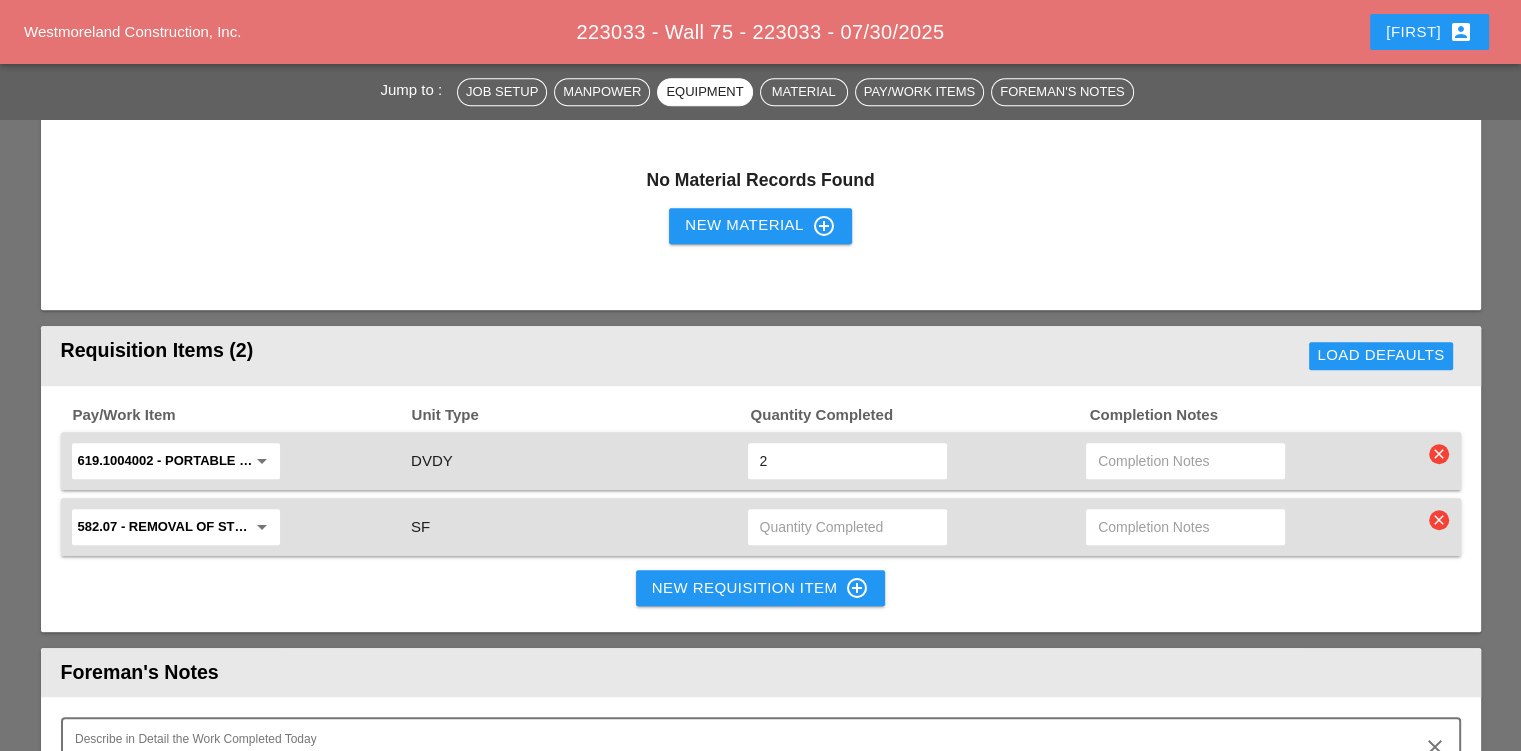 click at bounding box center [847, 527] 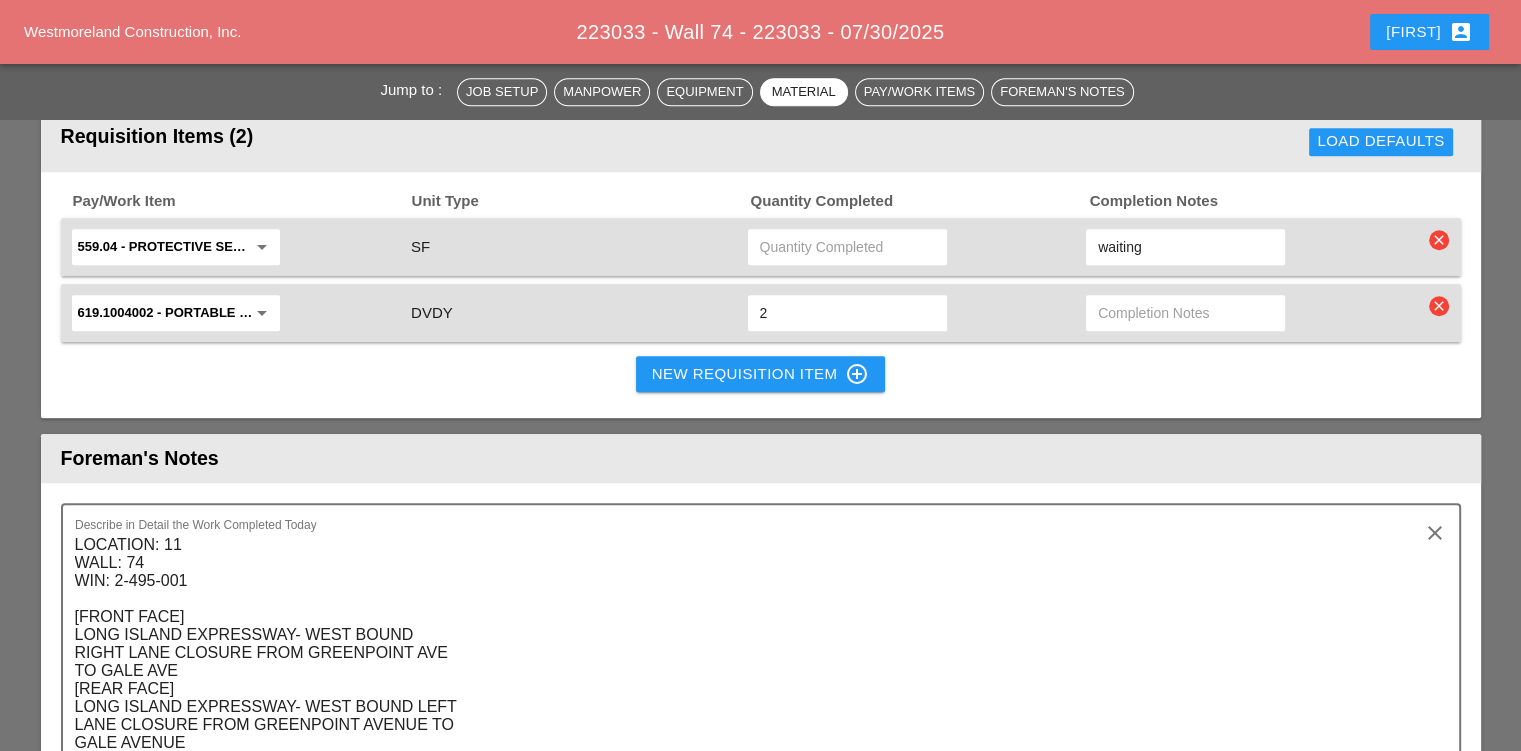 scroll, scrollTop: 1918, scrollLeft: 0, axis: vertical 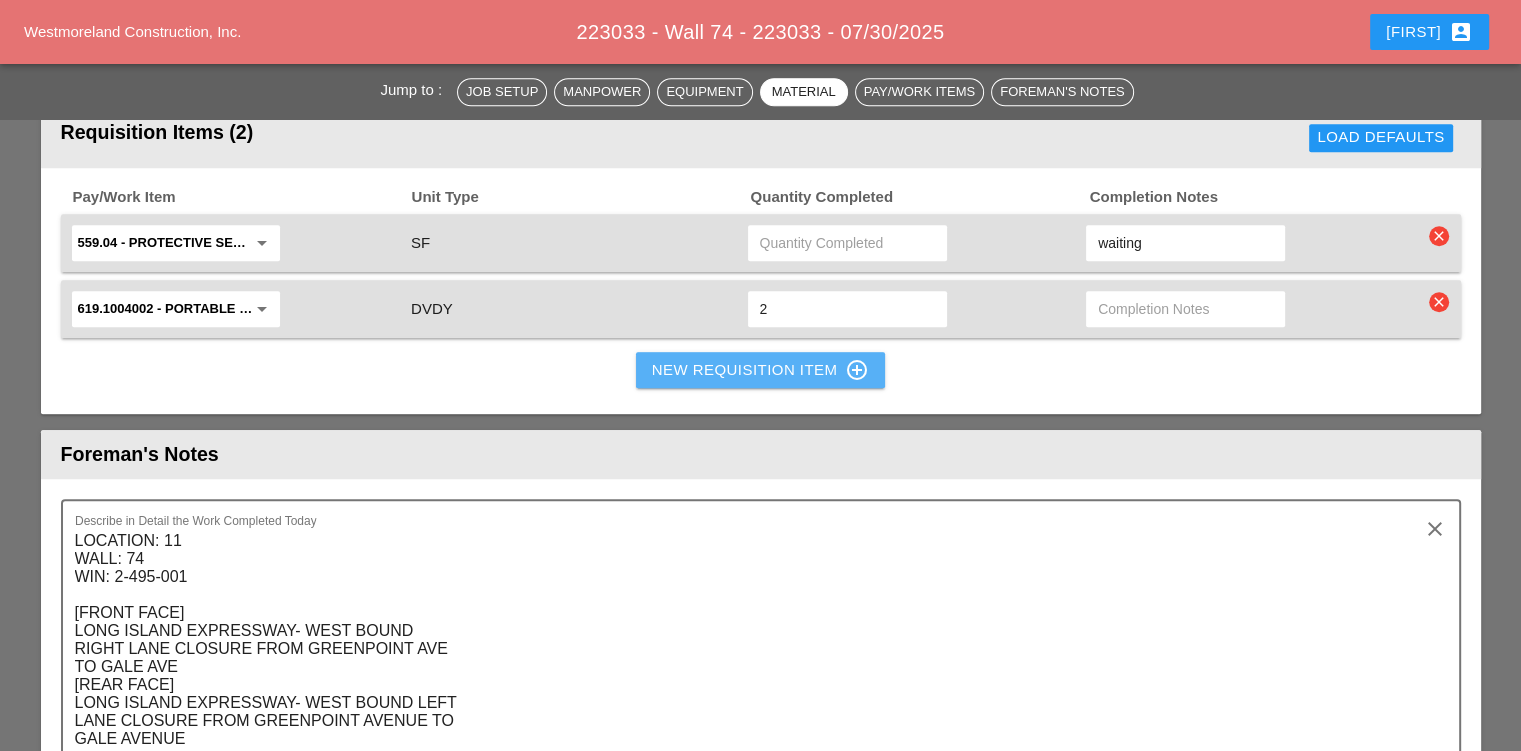 click on "New Requisition Item control_point" at bounding box center [761, 370] 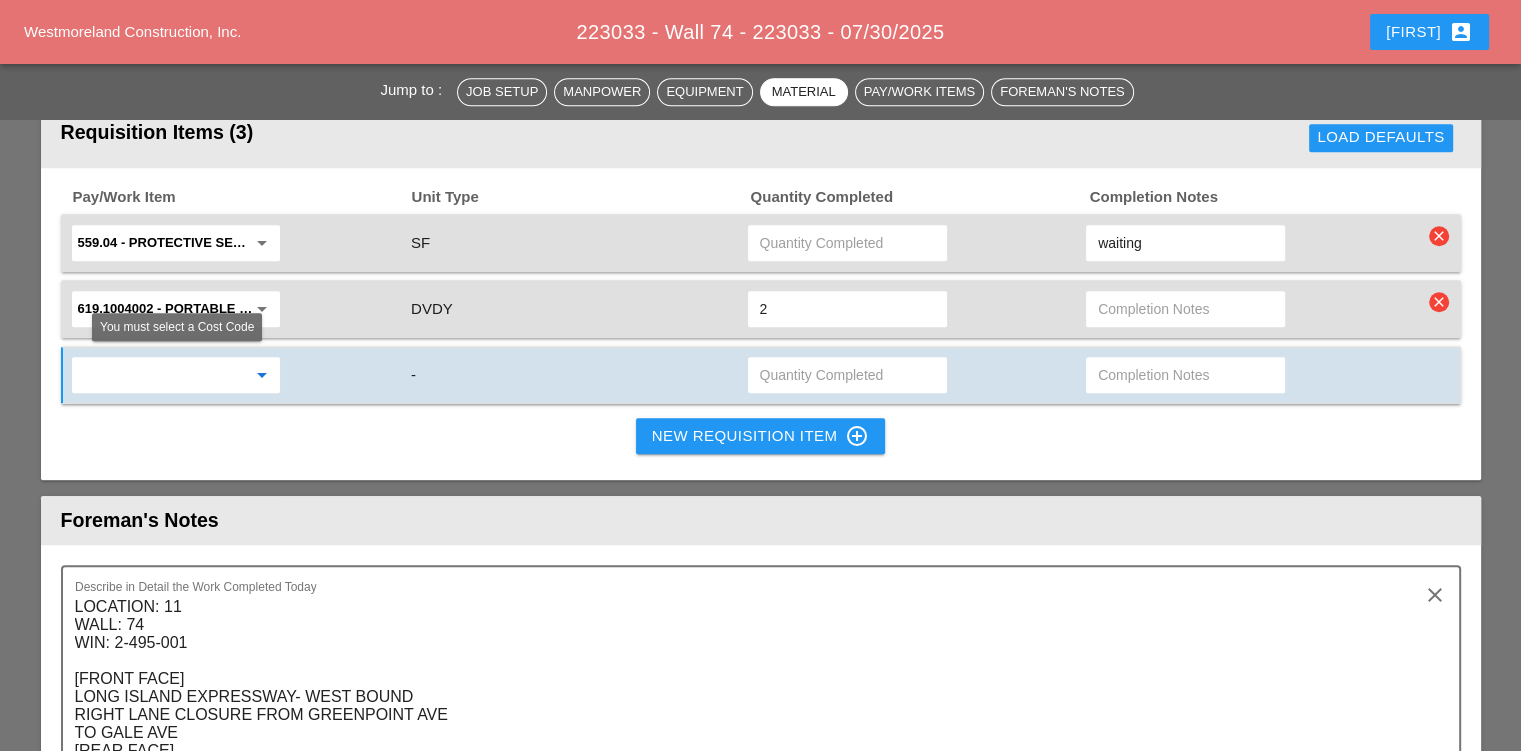 click at bounding box center (162, 375) 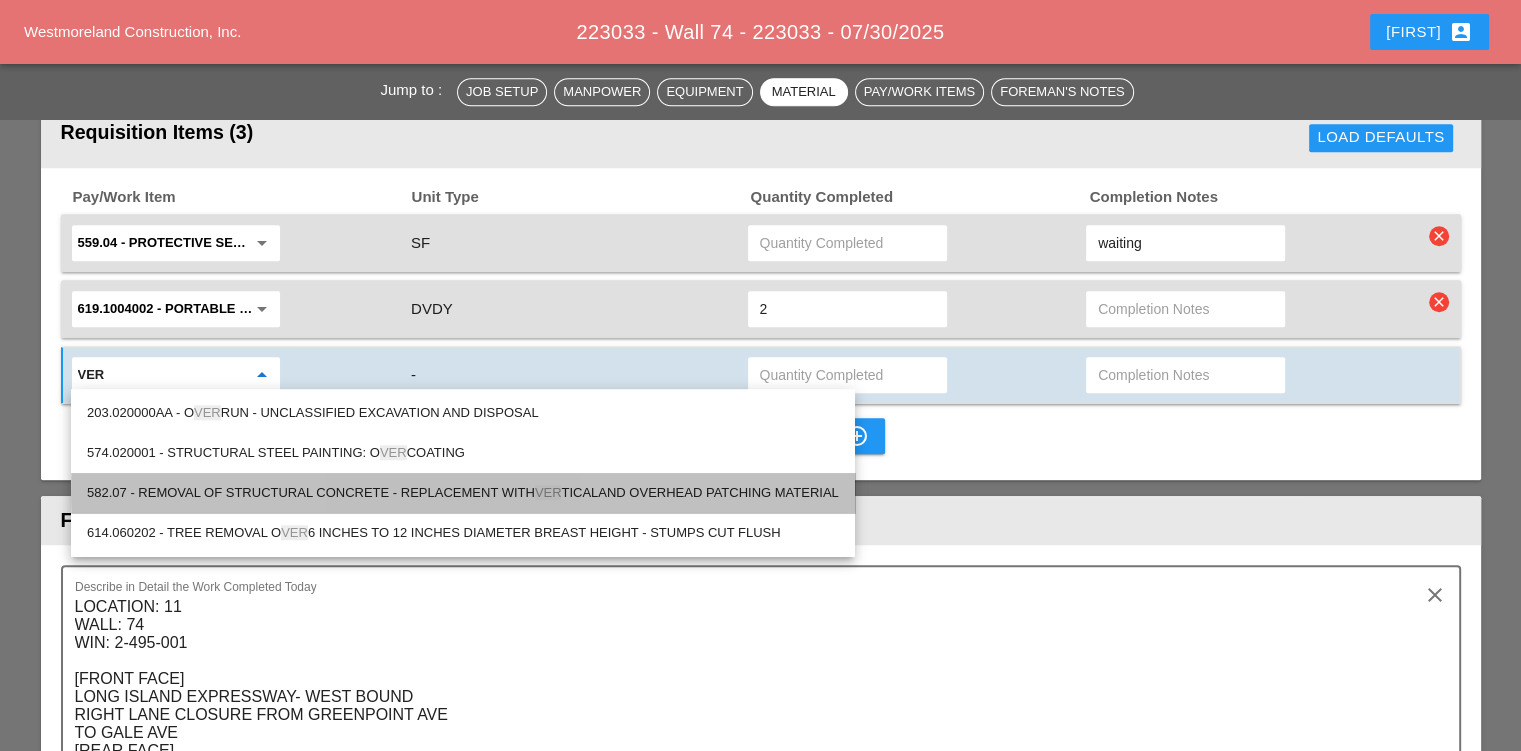 click on "582.07 - REMOVAL OF STRUCTURAL CONCRETE - REPLACEMENT WITH  VER TICALAND OVERHEAD PATCHING MATERIAL" at bounding box center [463, 493] 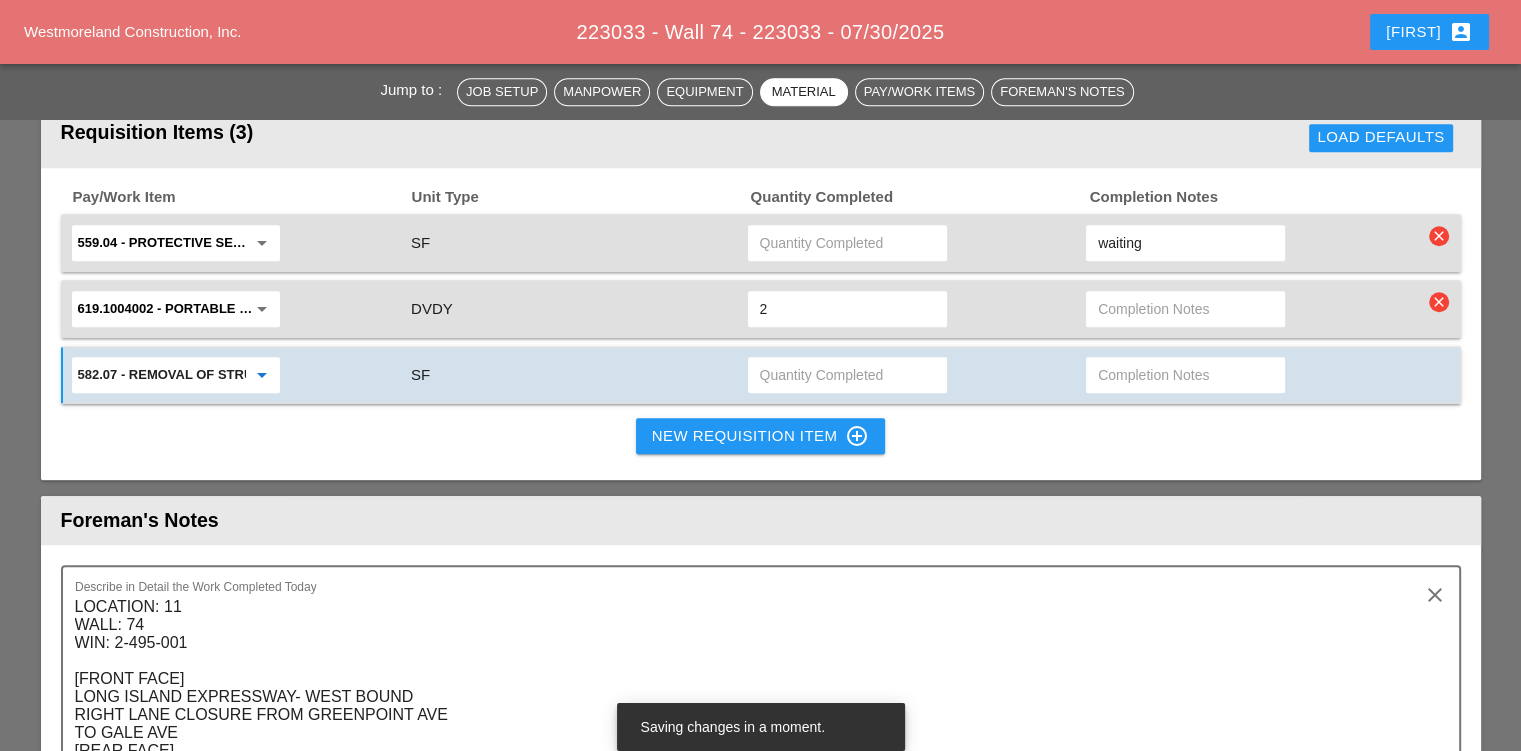 type on "582.07 - REMOVAL OF STRUCTURAL CONCRETE - REPLACEMENT WITH VERTICALAND OVERHEAD PATCHING MATERIAL" 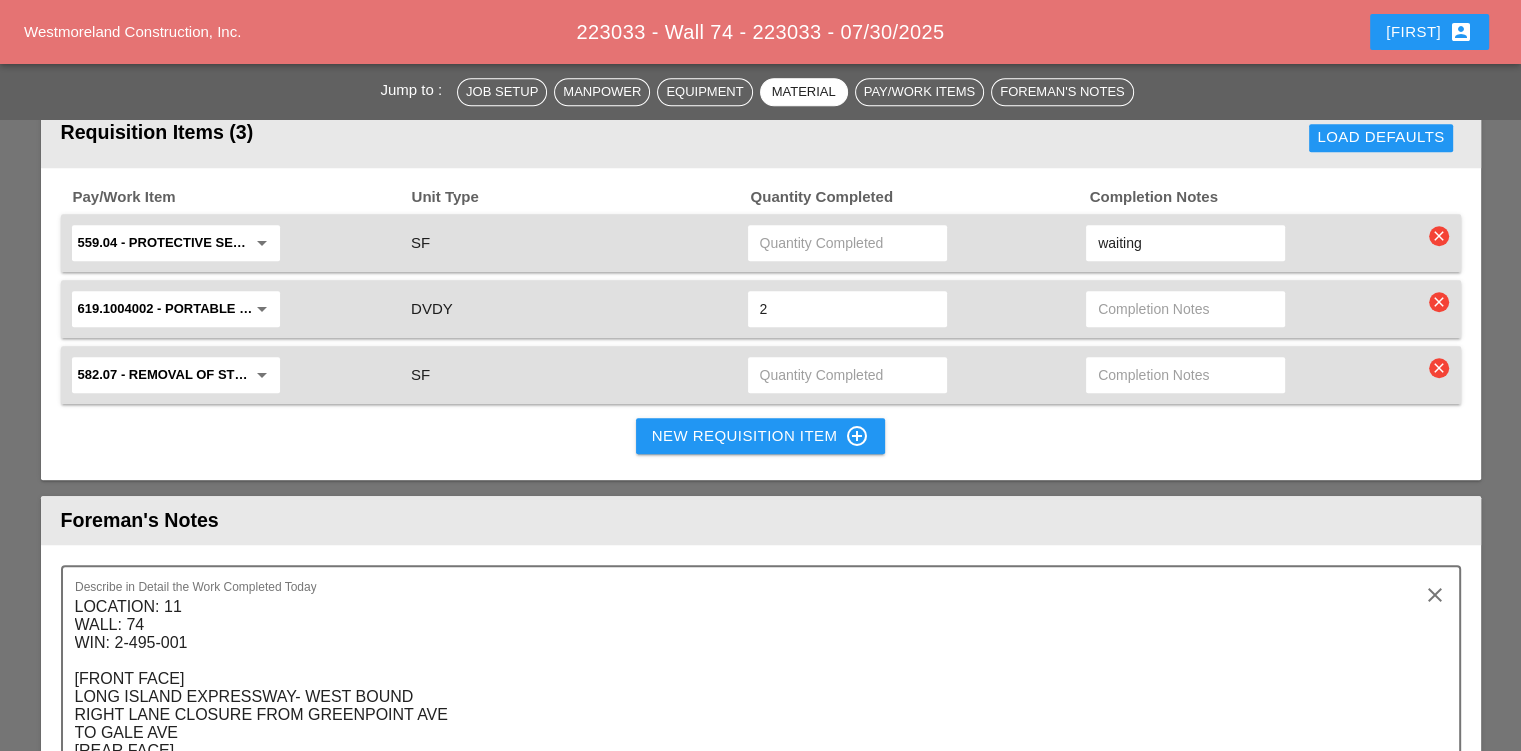 click at bounding box center [847, 375] 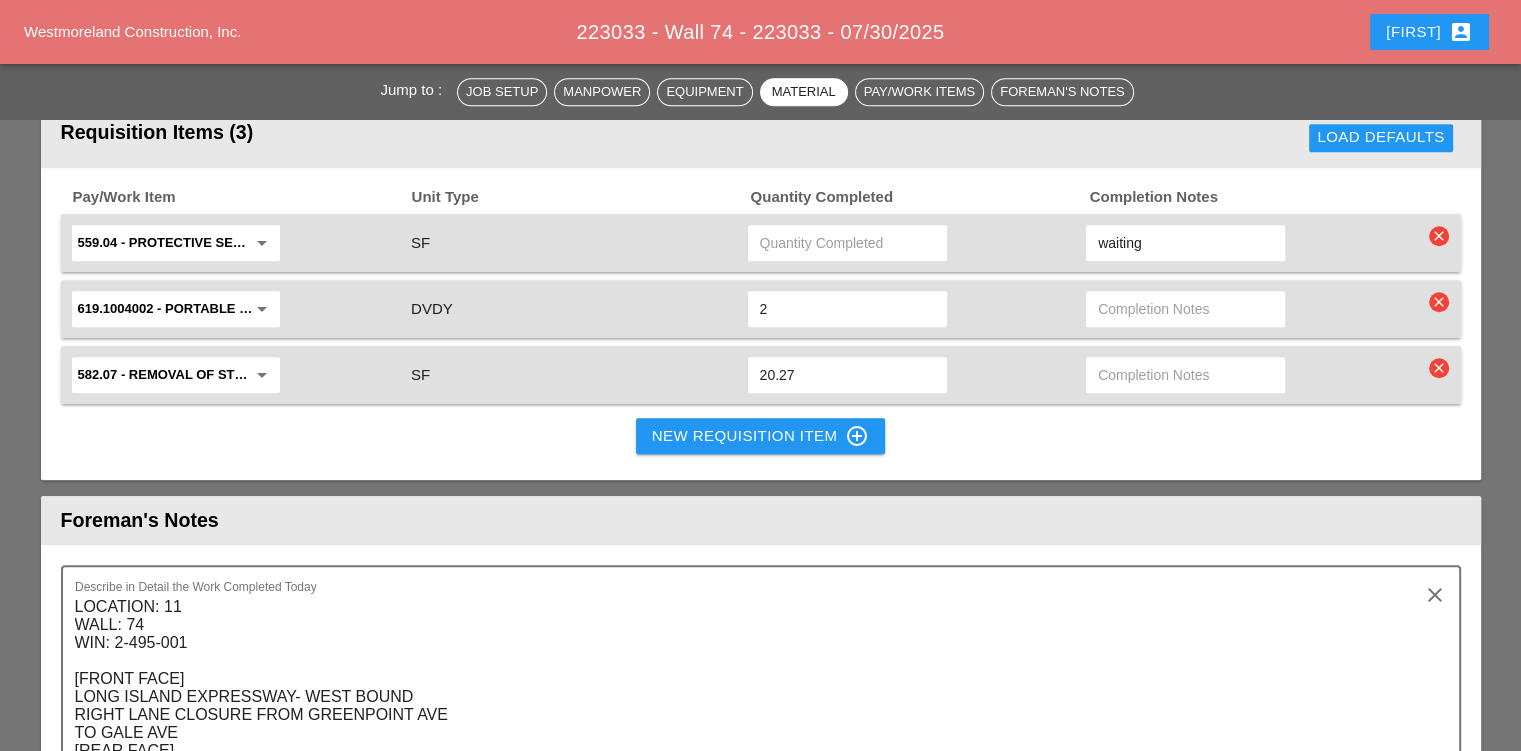 type on "20.27" 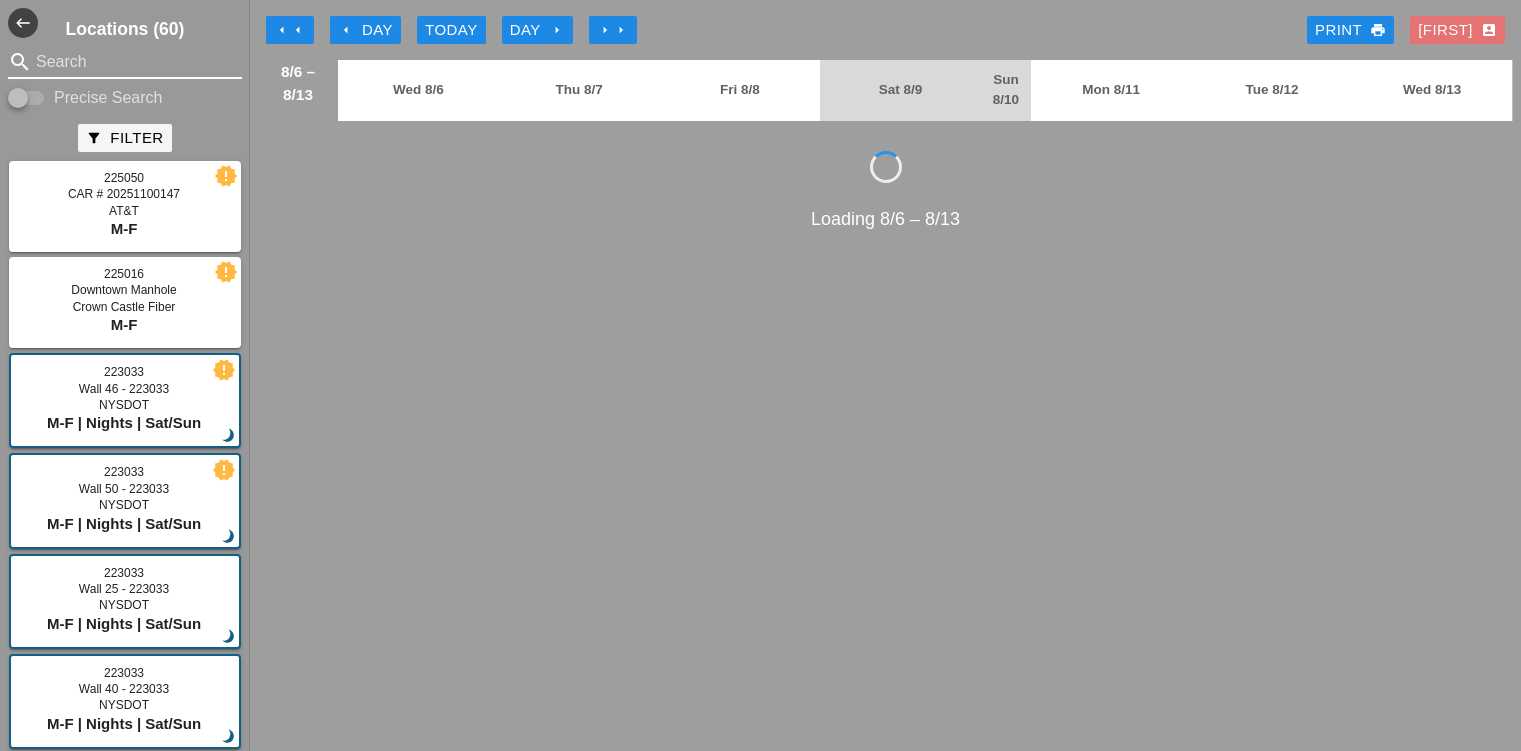 click at bounding box center (125, 62) 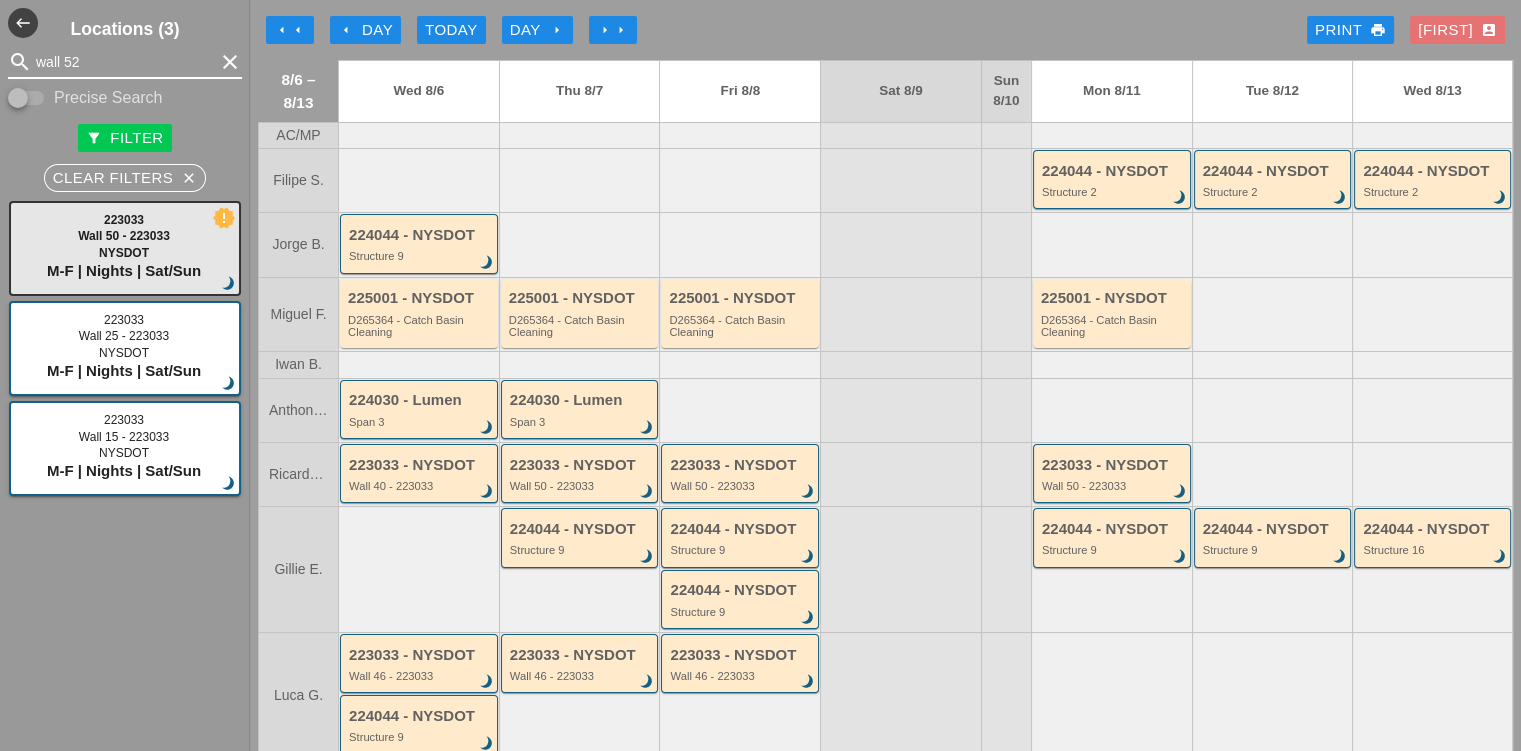 type on "wall 52" 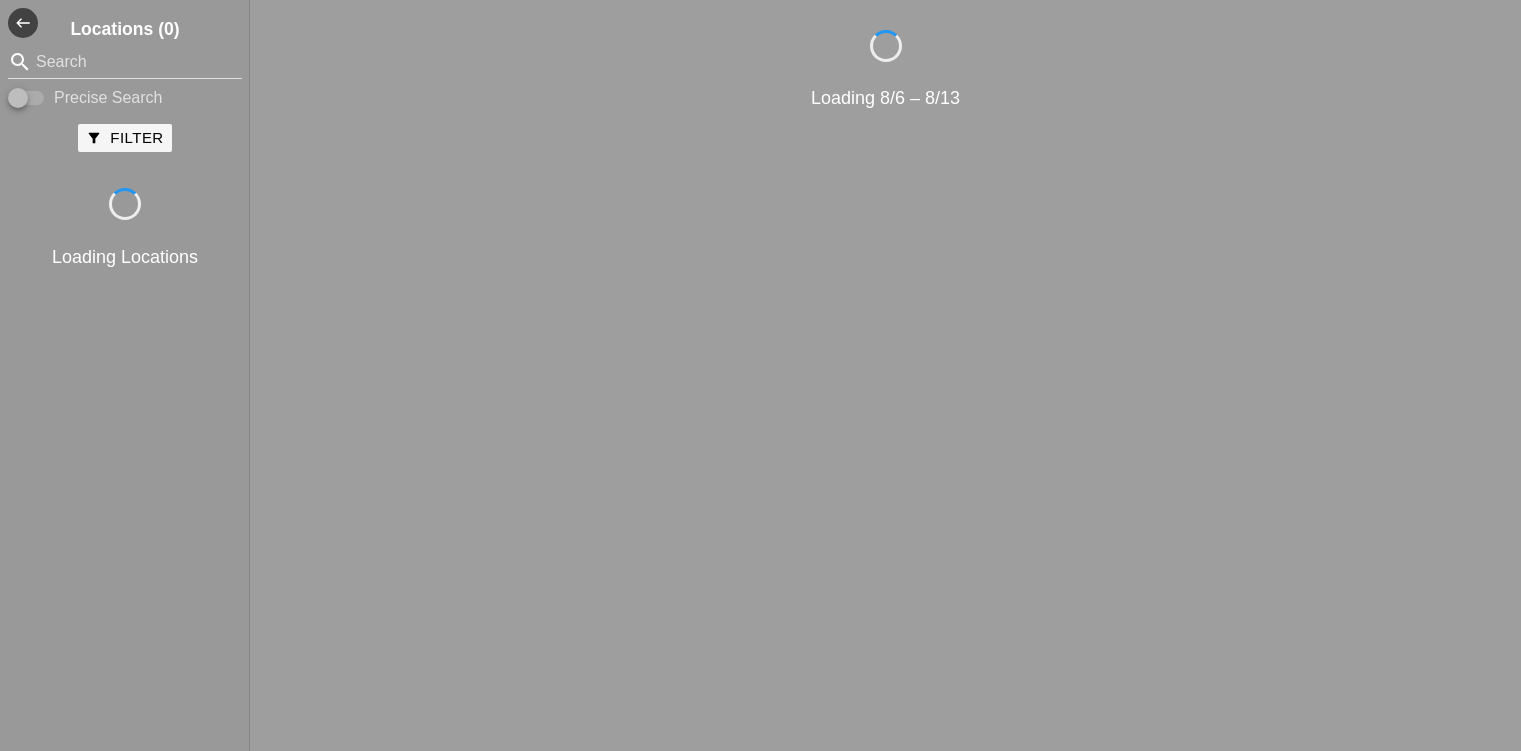 scroll, scrollTop: 0, scrollLeft: 0, axis: both 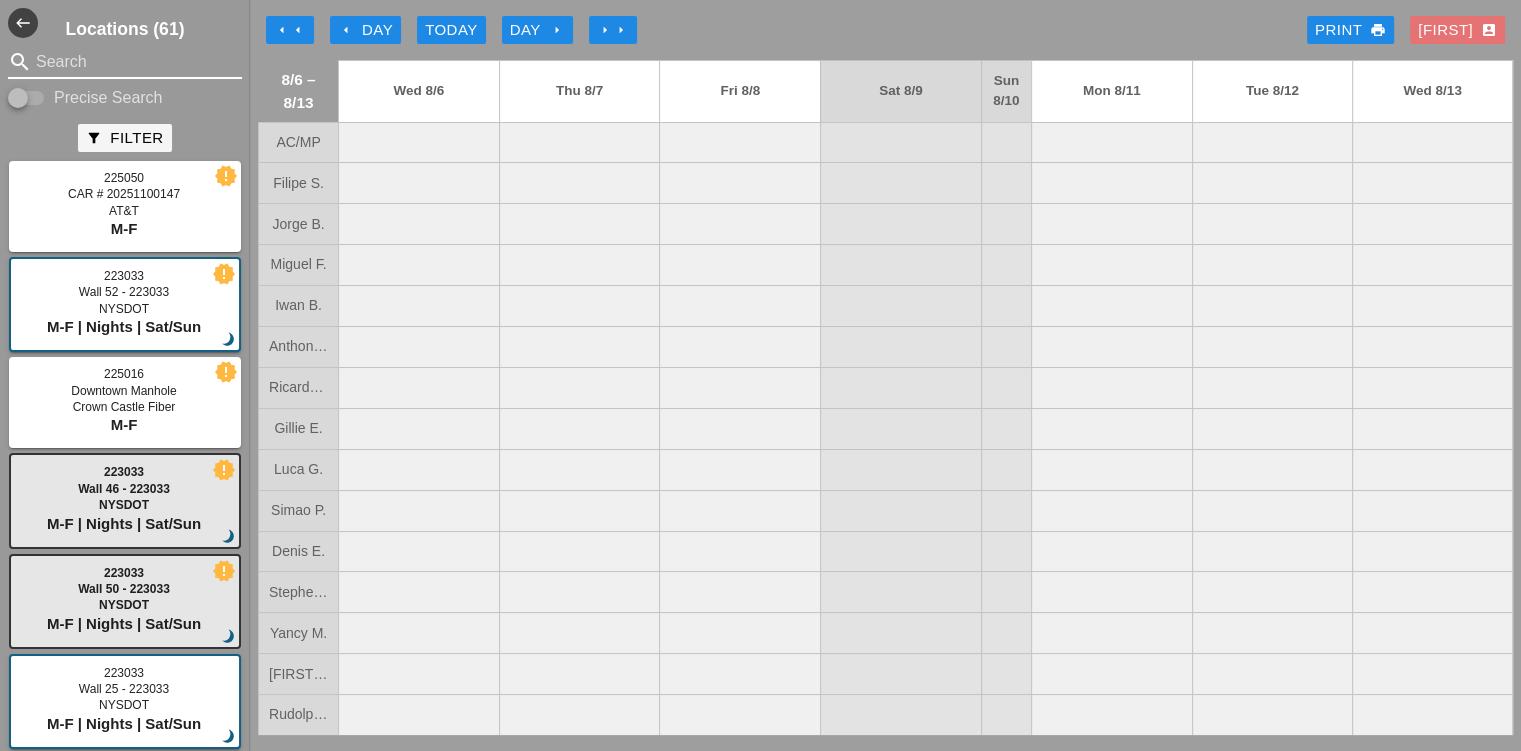 click at bounding box center [125, 62] 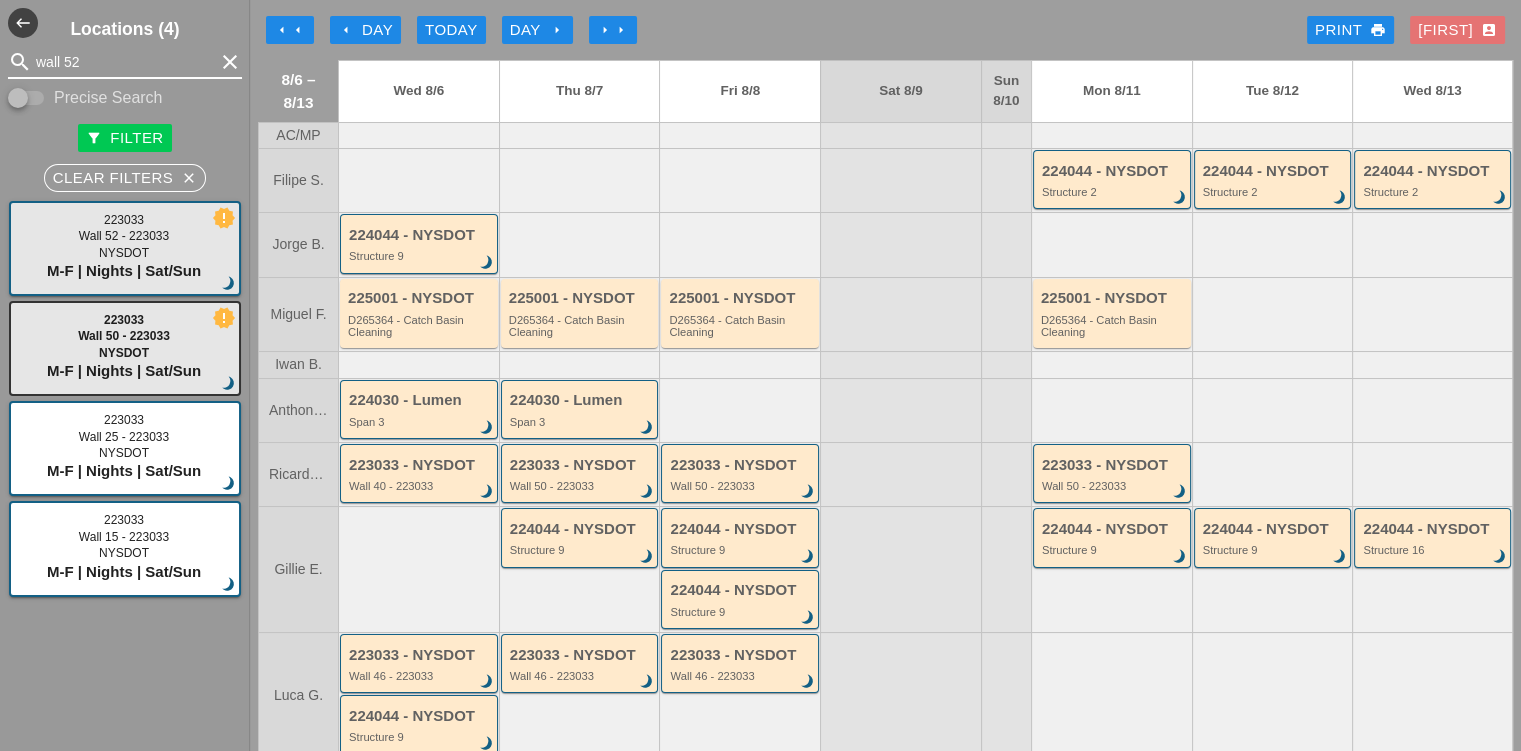type on "wall 52" 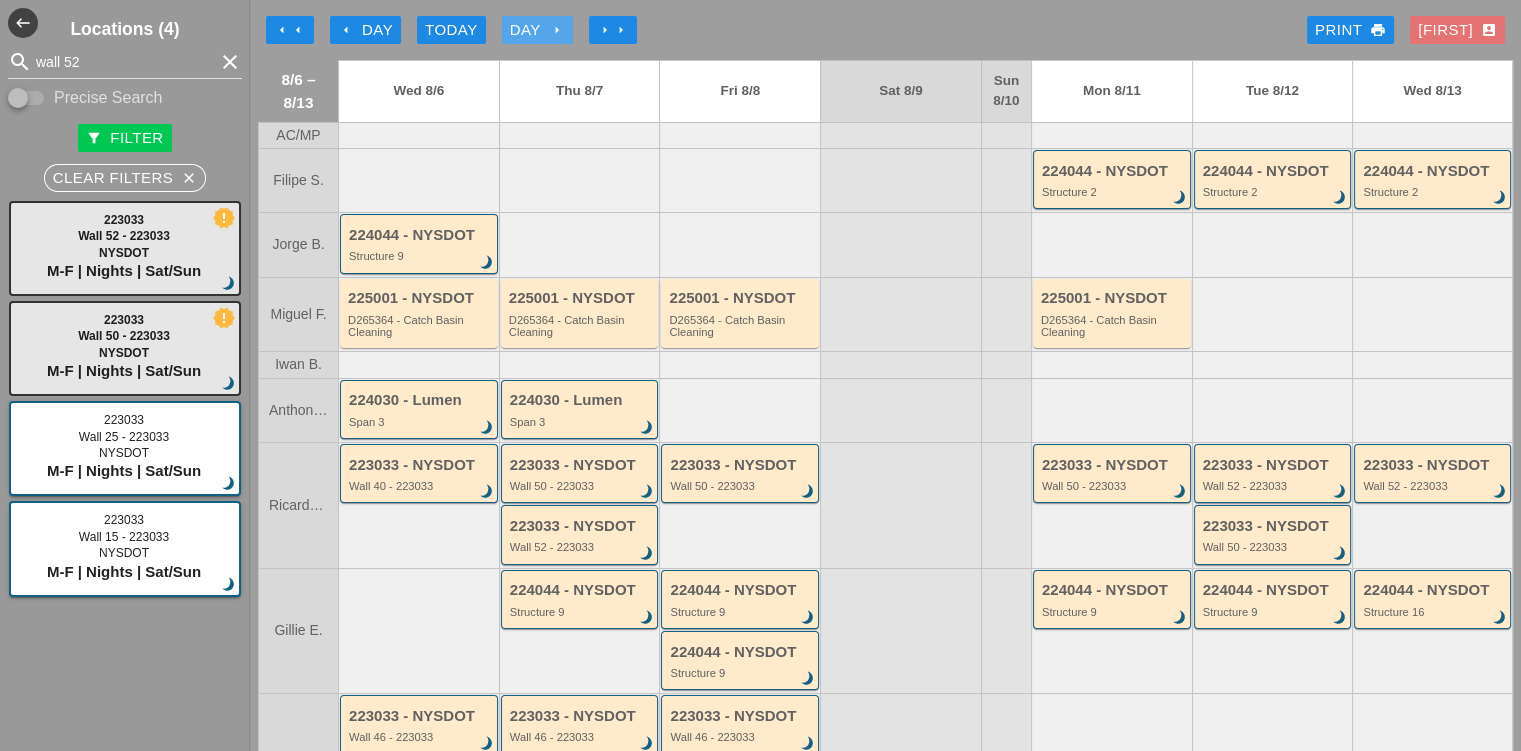 click on "arrow_right" at bounding box center (557, 30) 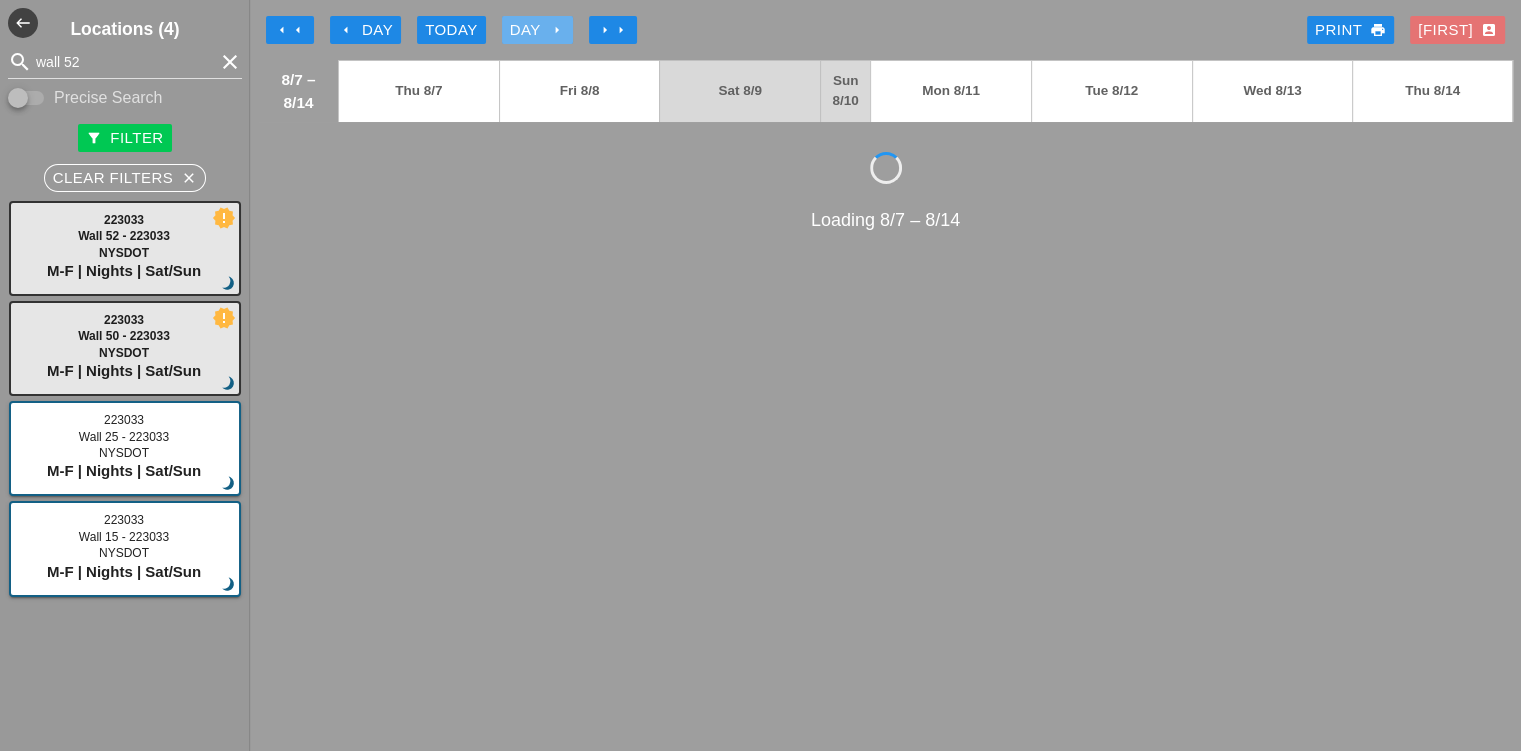 click on "arrow_right" at bounding box center [557, 30] 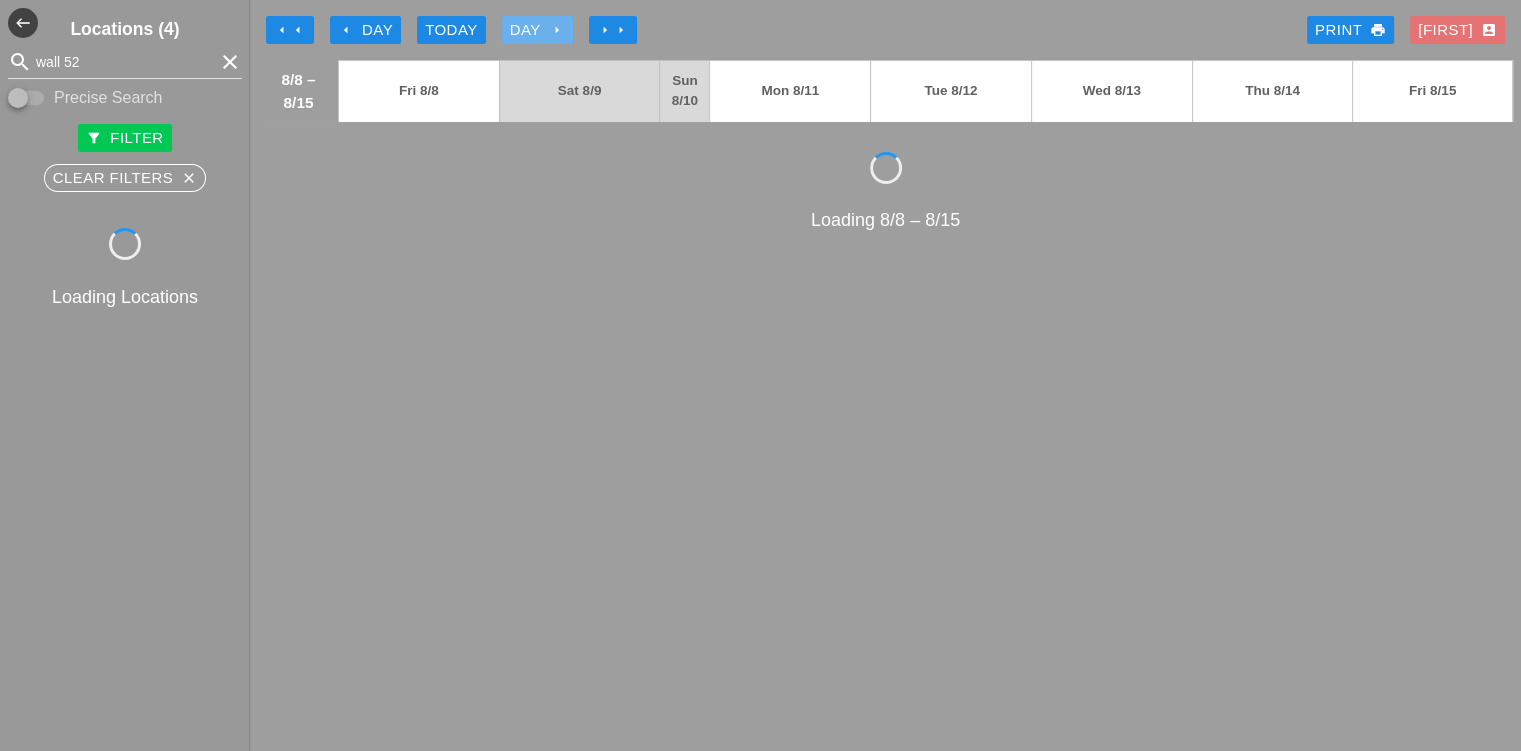 click on "arrow_right" at bounding box center (557, 30) 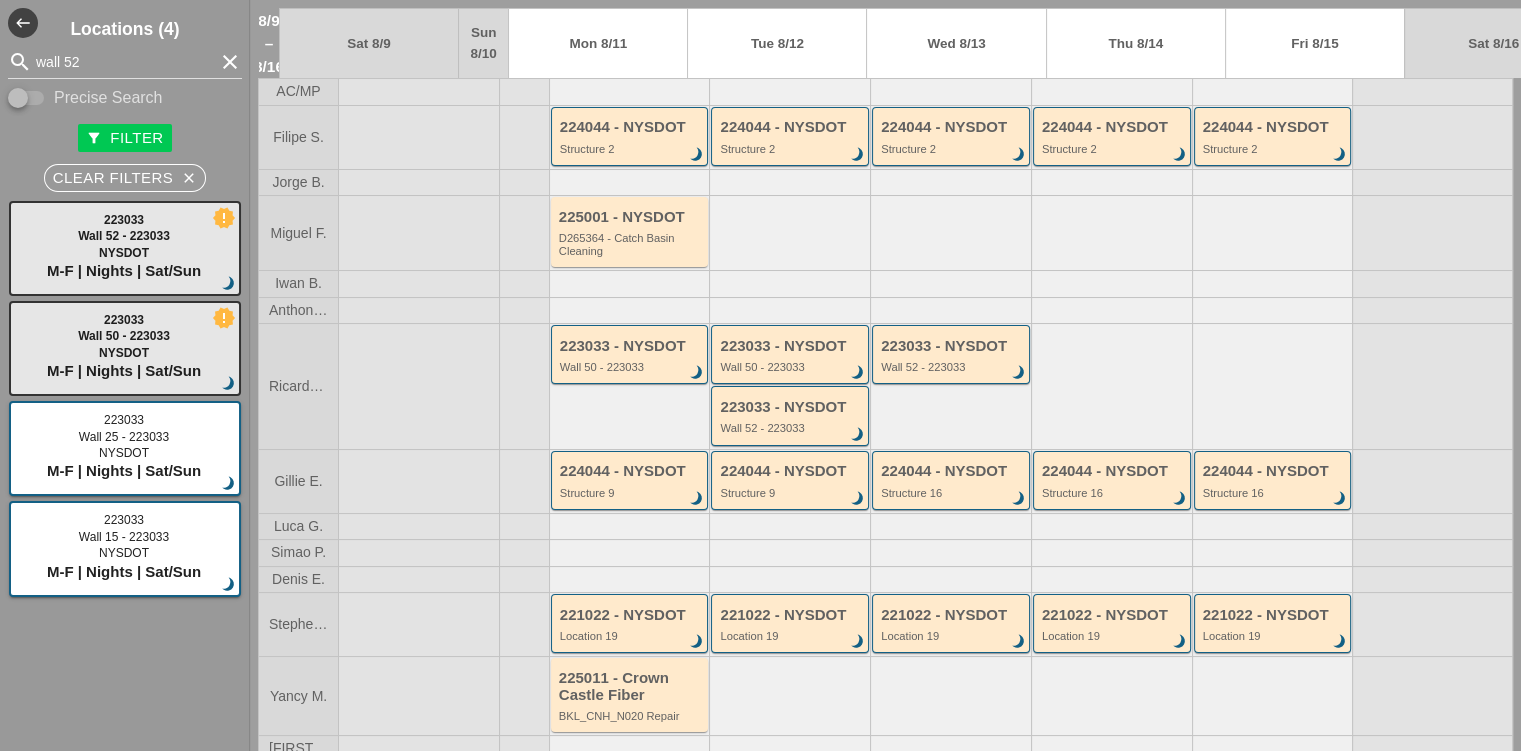 scroll, scrollTop: 100, scrollLeft: 0, axis: vertical 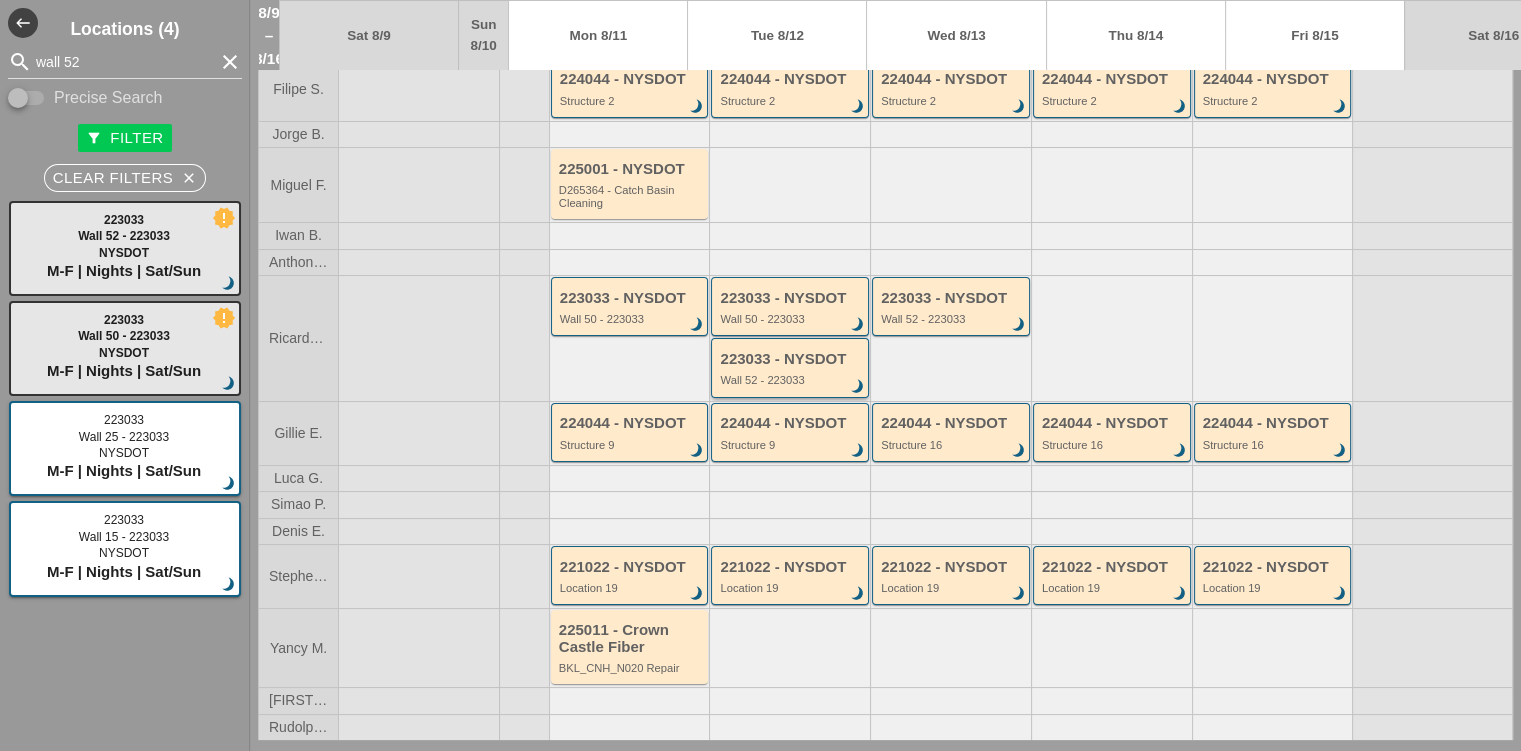 type 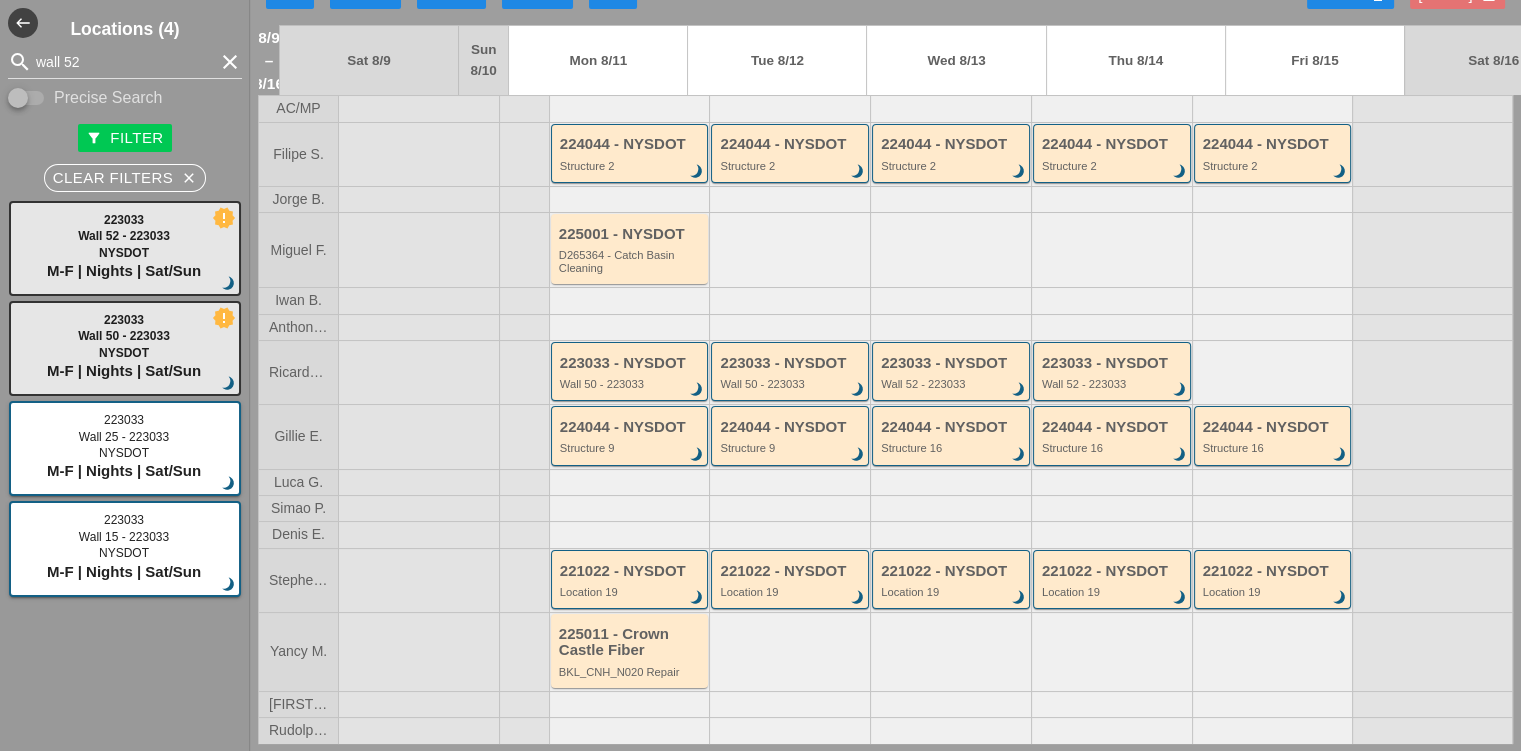 scroll, scrollTop: 54, scrollLeft: 0, axis: vertical 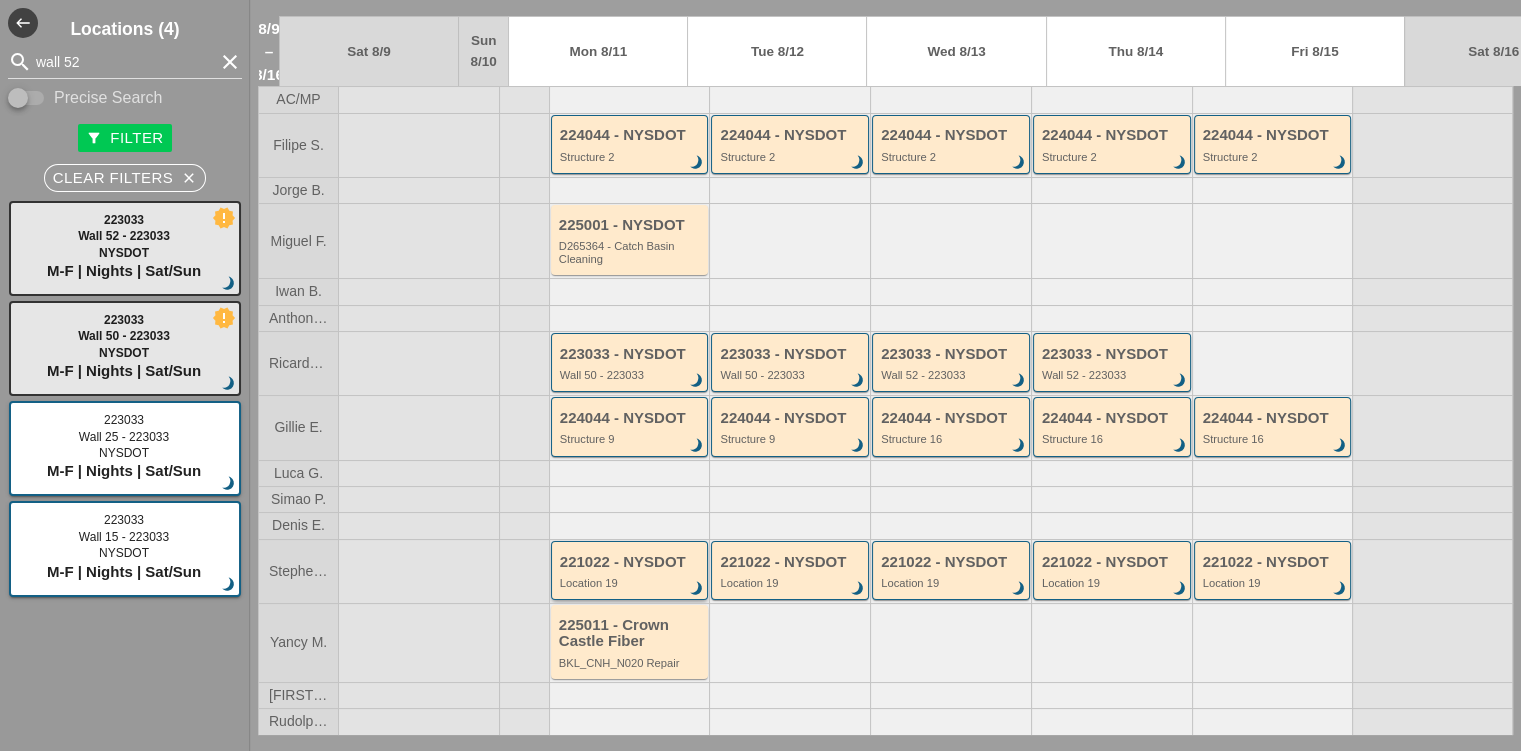 click on "Location 19" at bounding box center [631, 583] 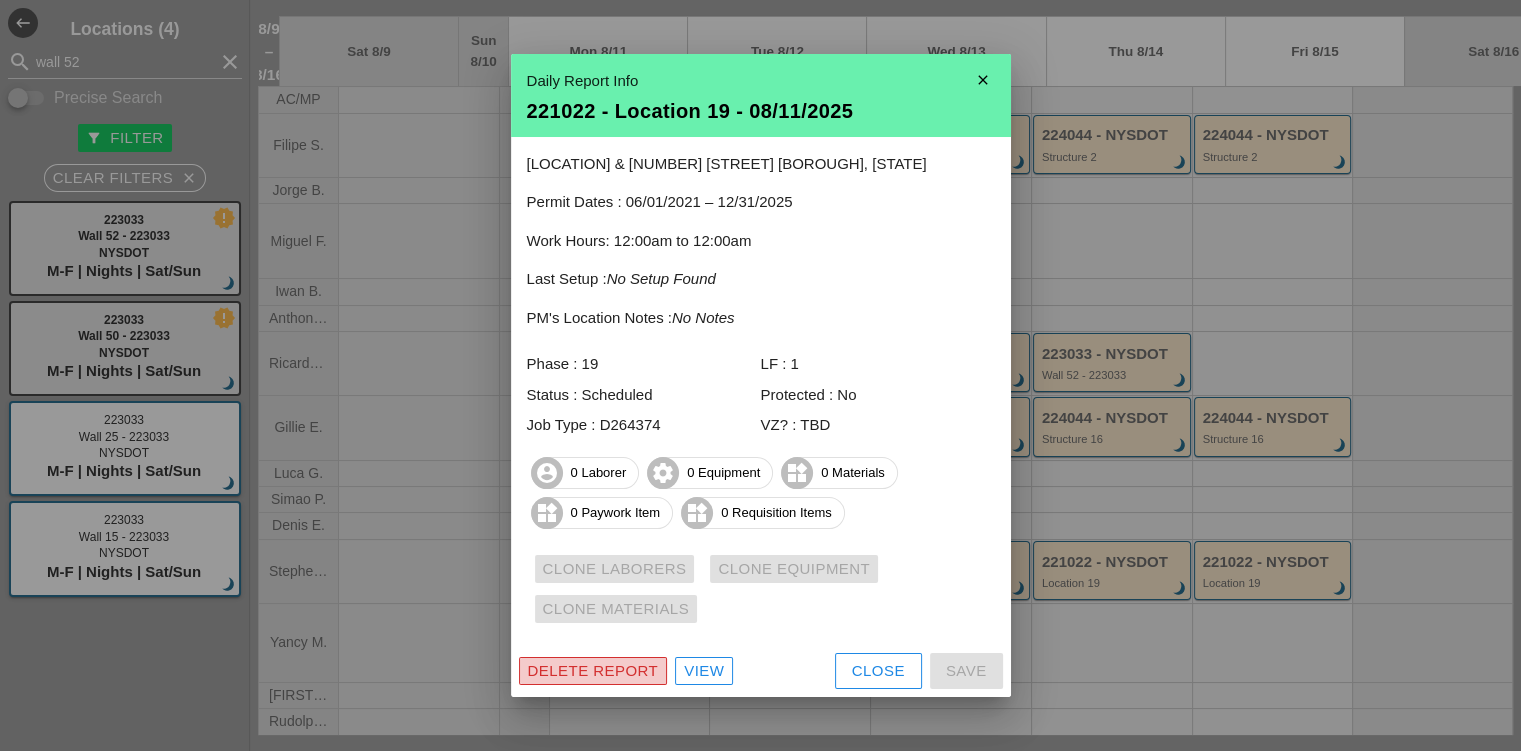 click on "Delete Report" at bounding box center (593, 671) 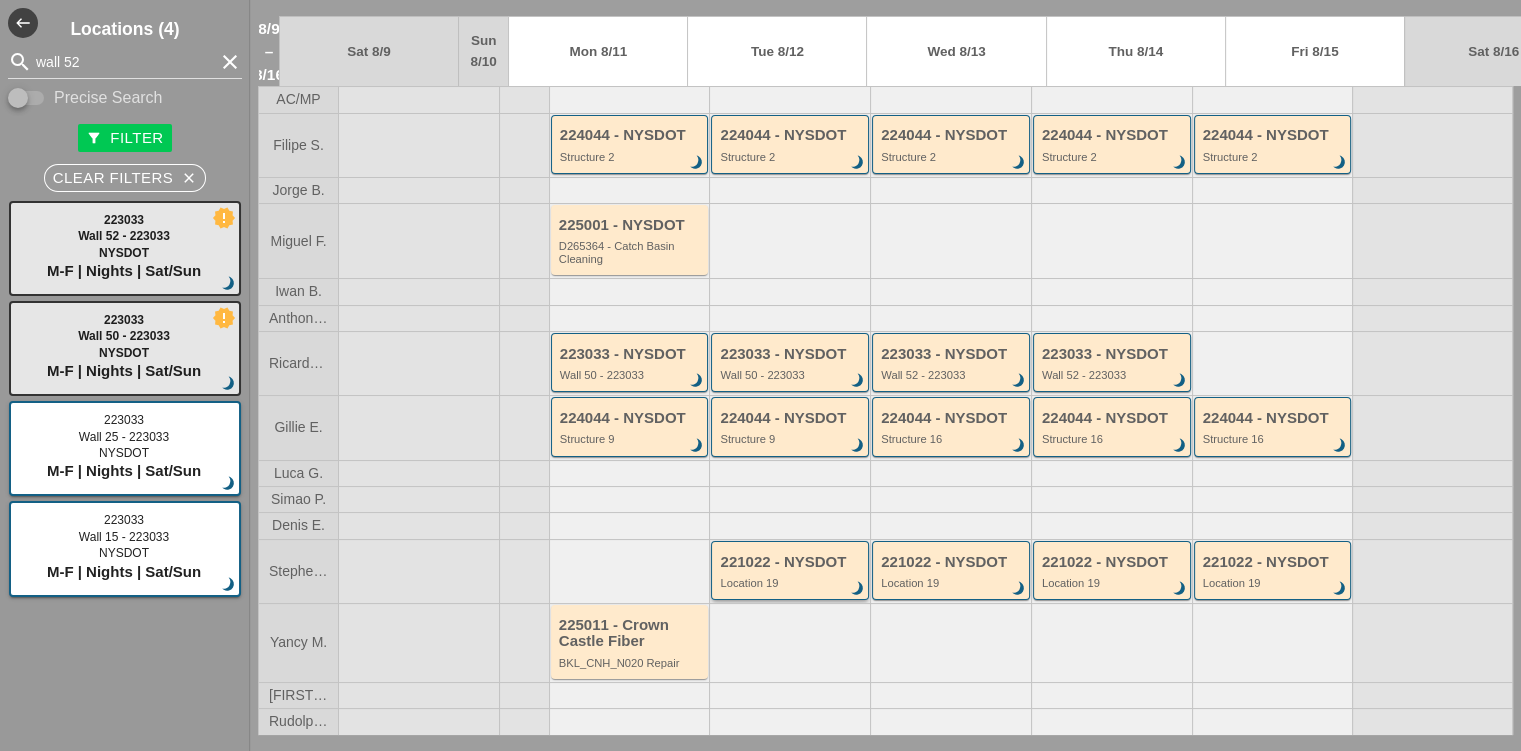 click on "Location 19" at bounding box center (791, 583) 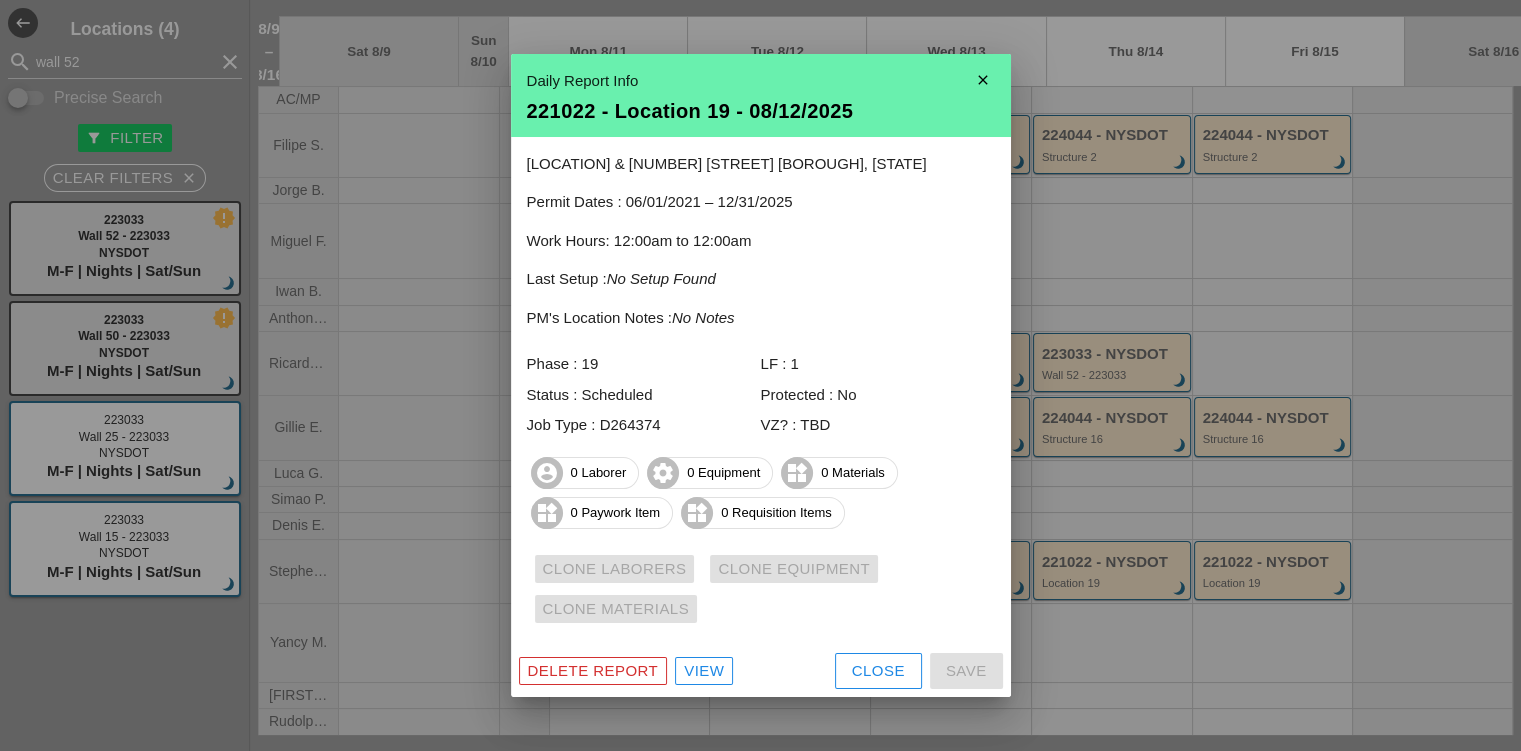 click on "Delete Report" at bounding box center [593, 671] 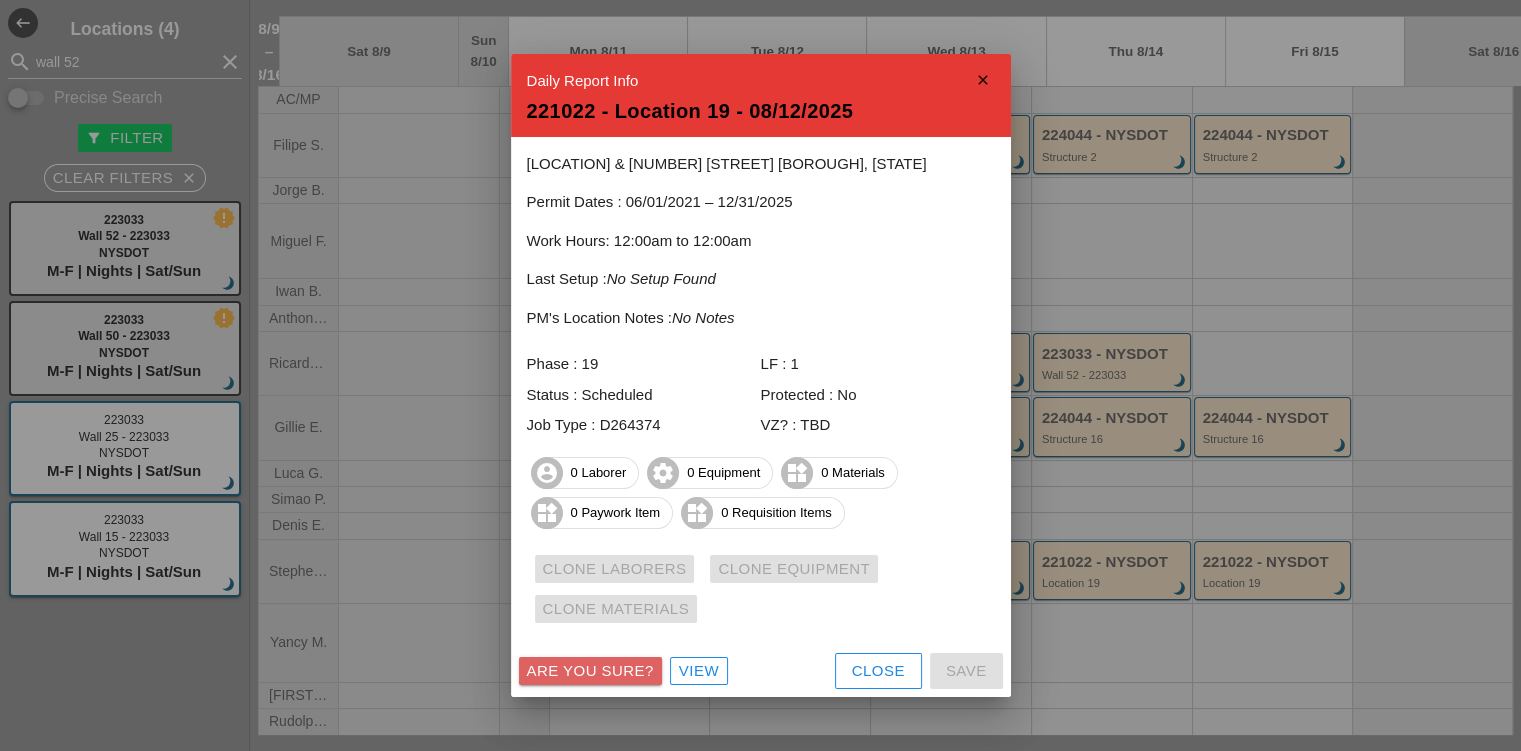 click on "Are you sure?" at bounding box center [590, 671] 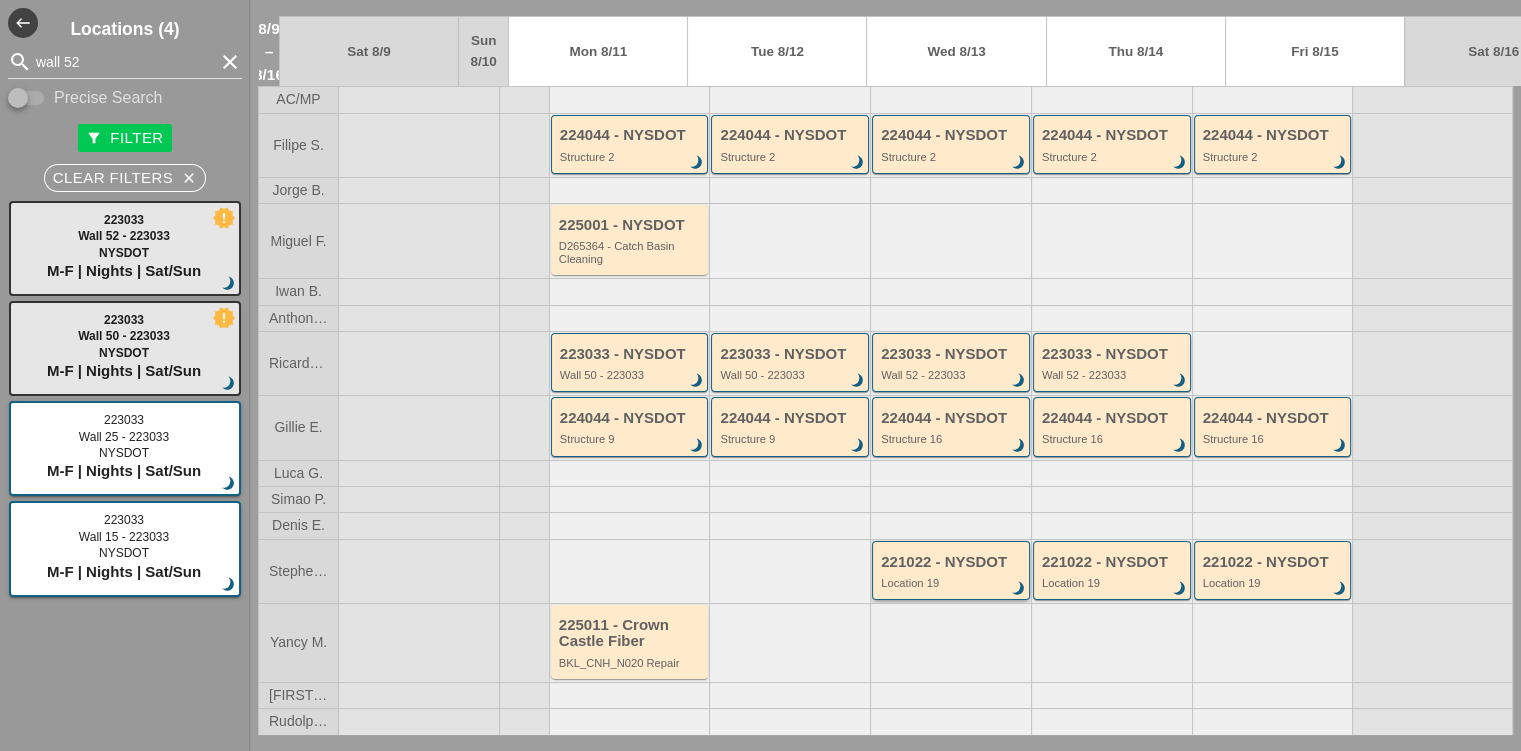 type 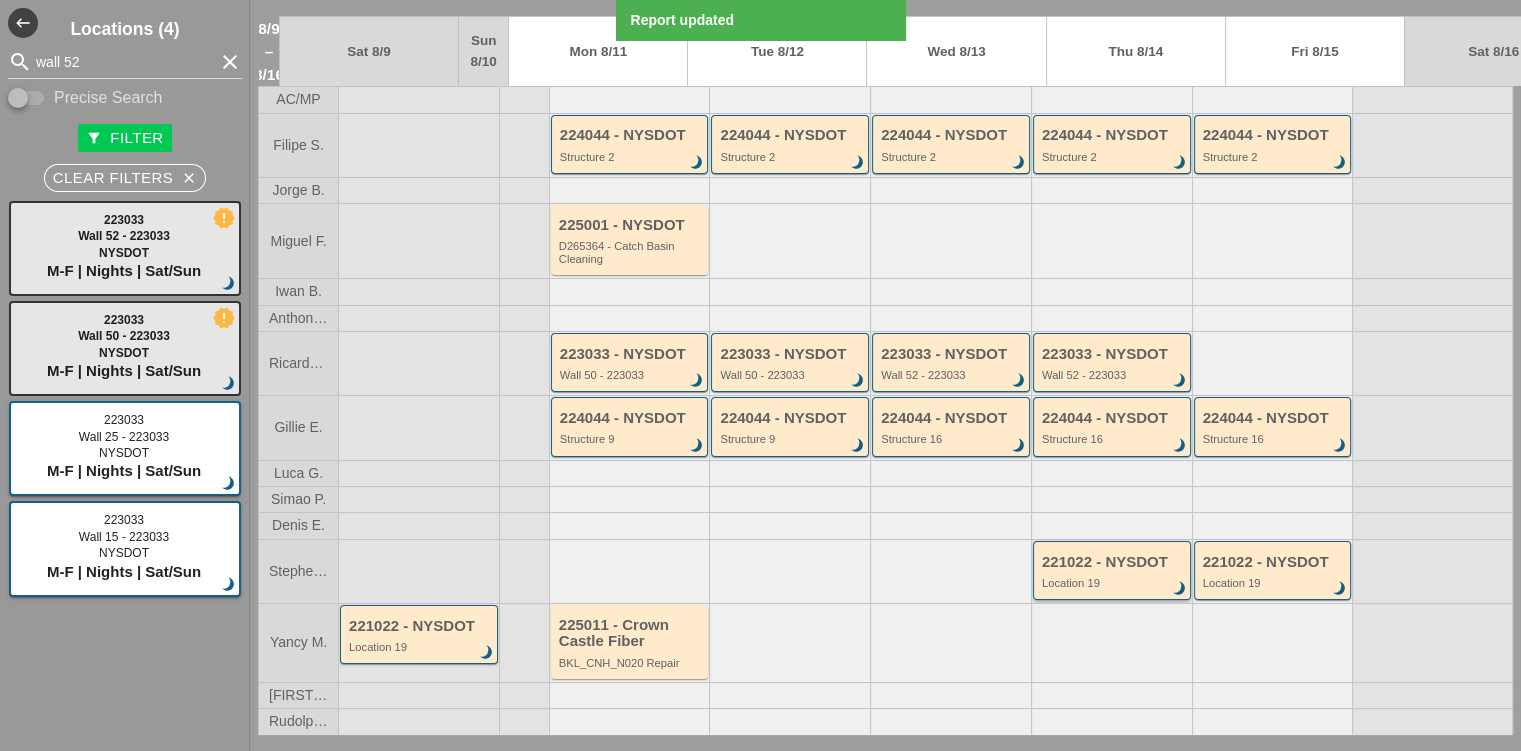 type 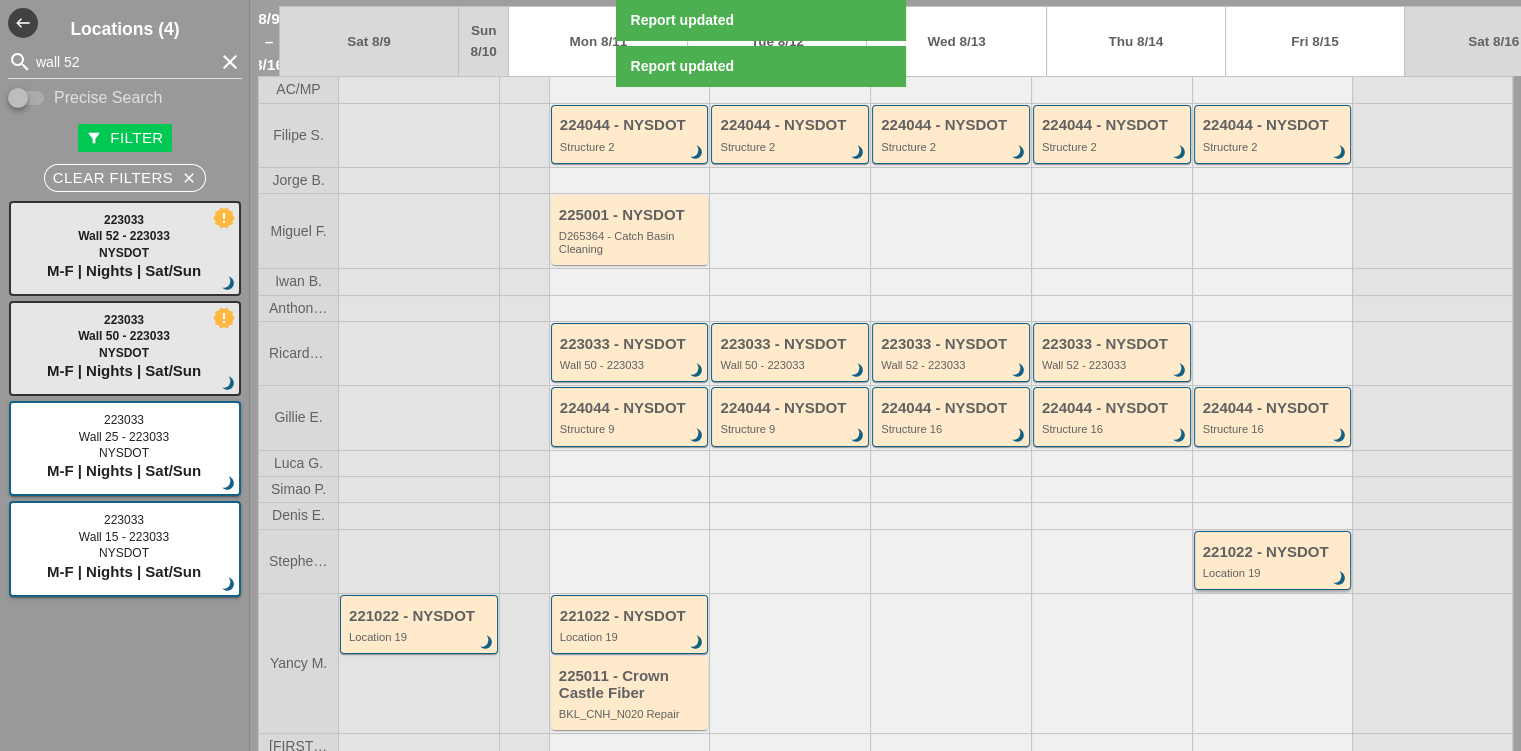 type 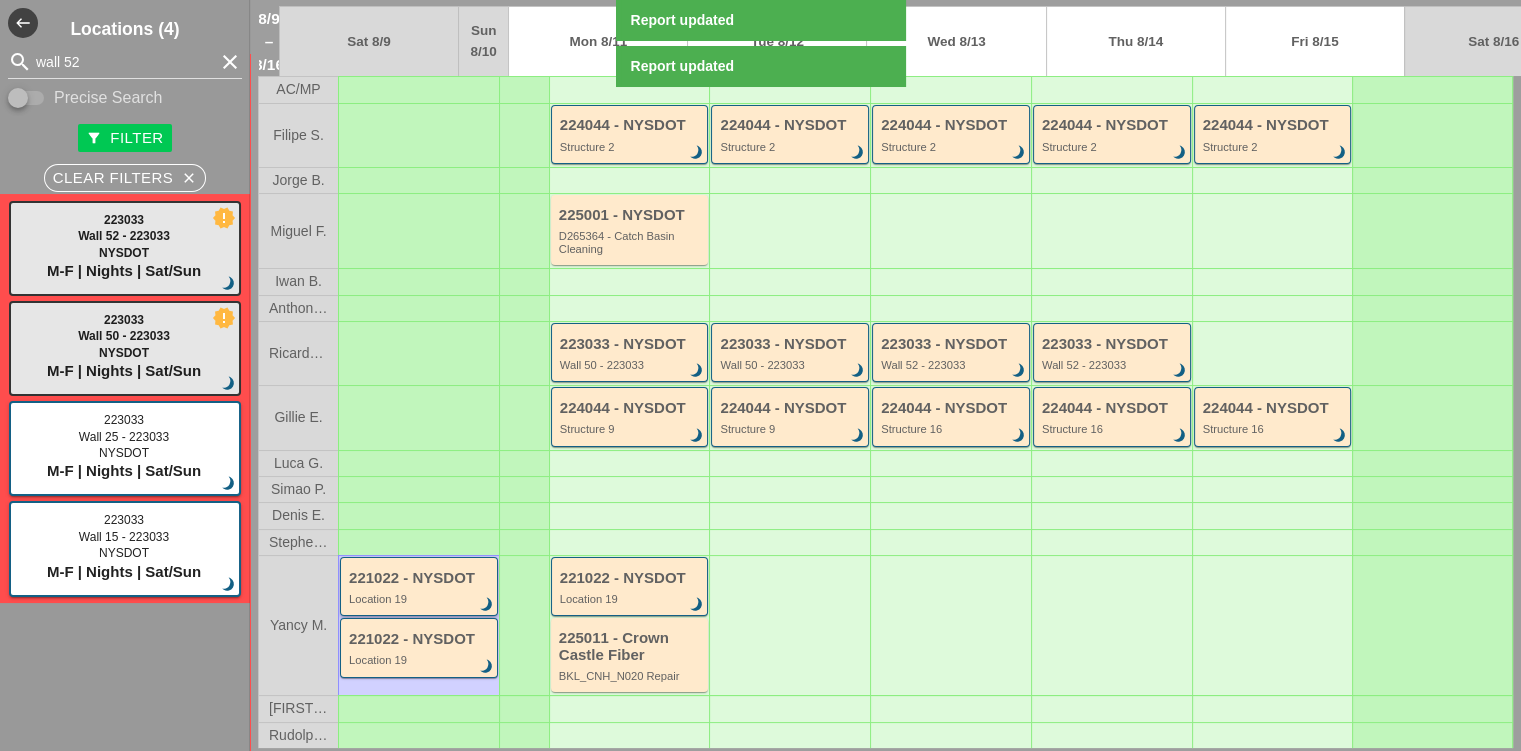 type 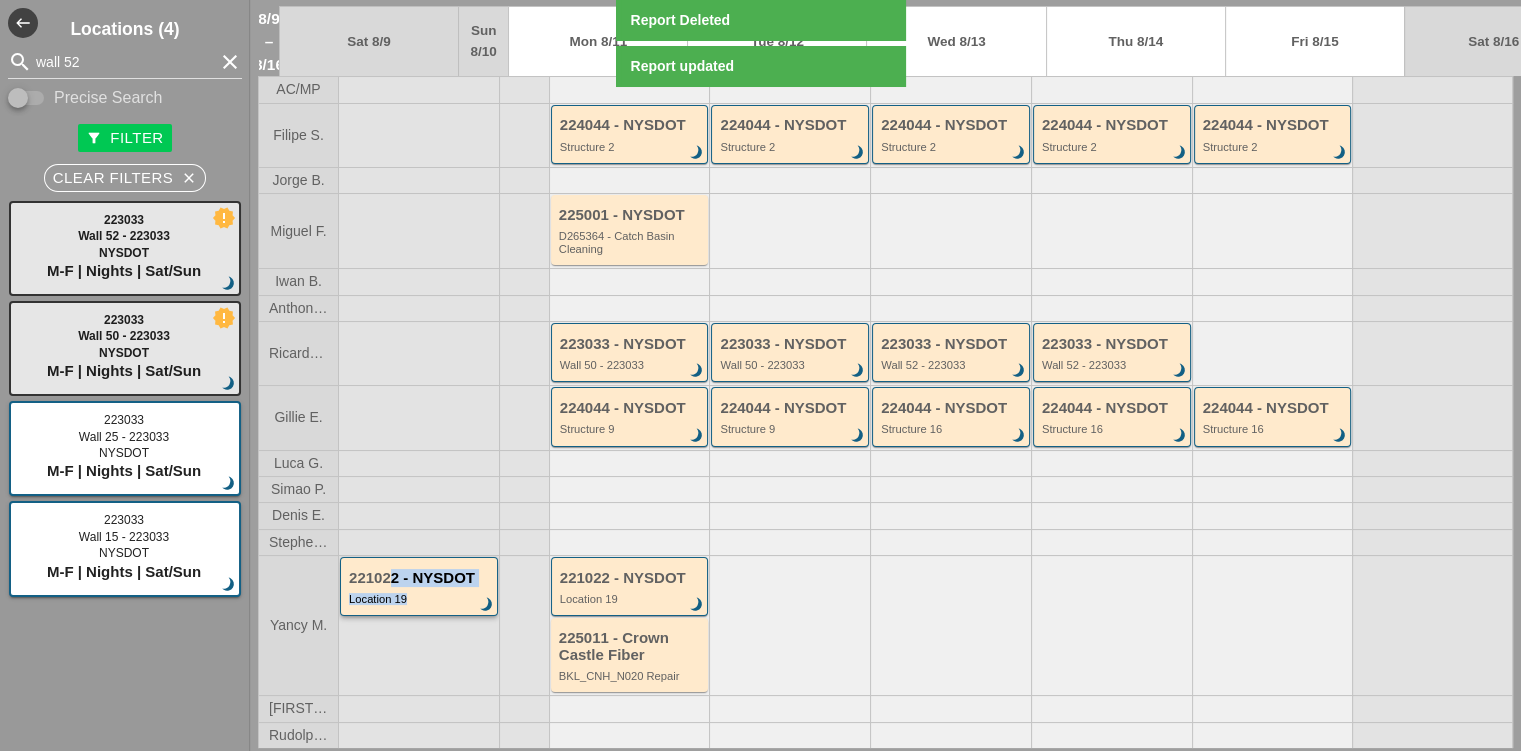 drag, startPoint x: 435, startPoint y: 625, endPoint x: 394, endPoint y: 568, distance: 70.21396 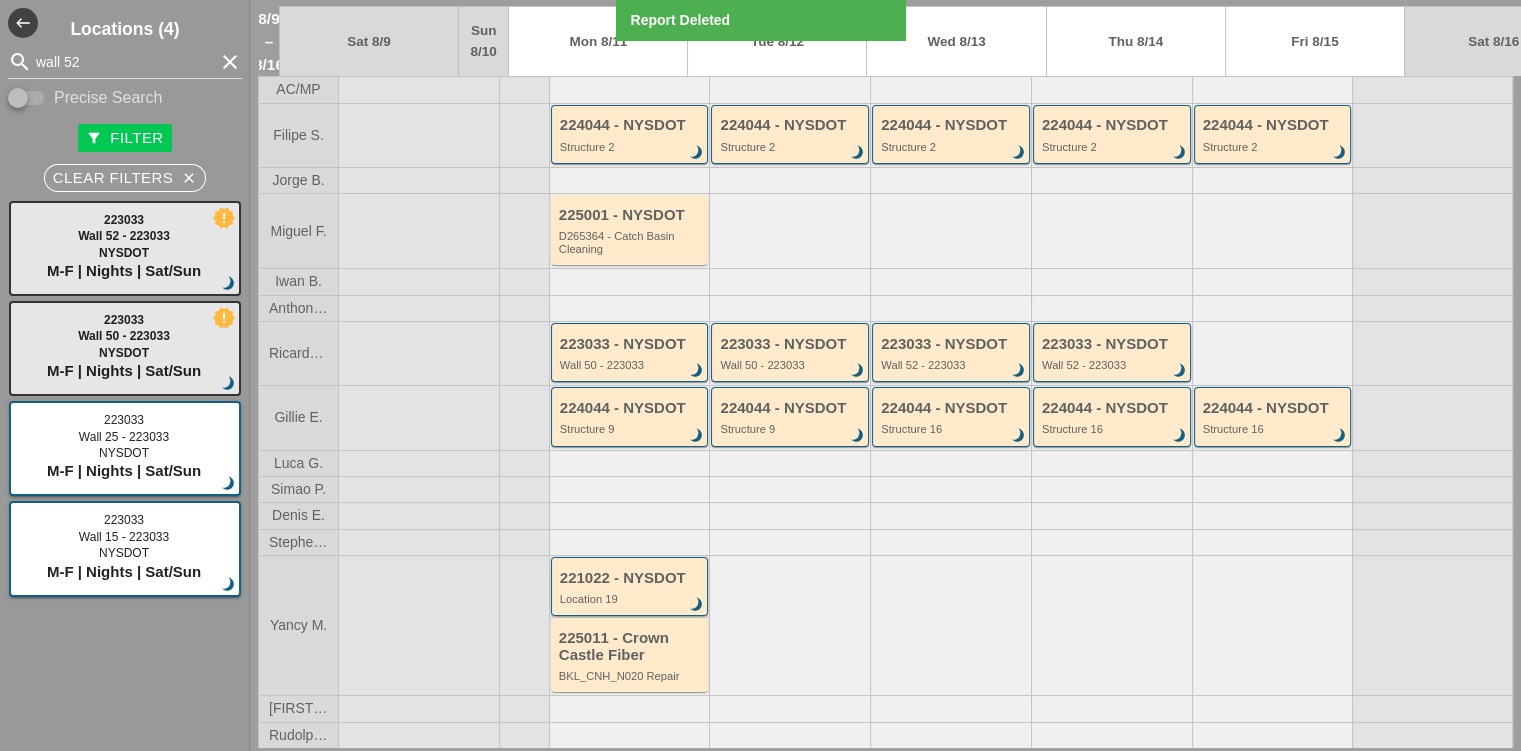 type 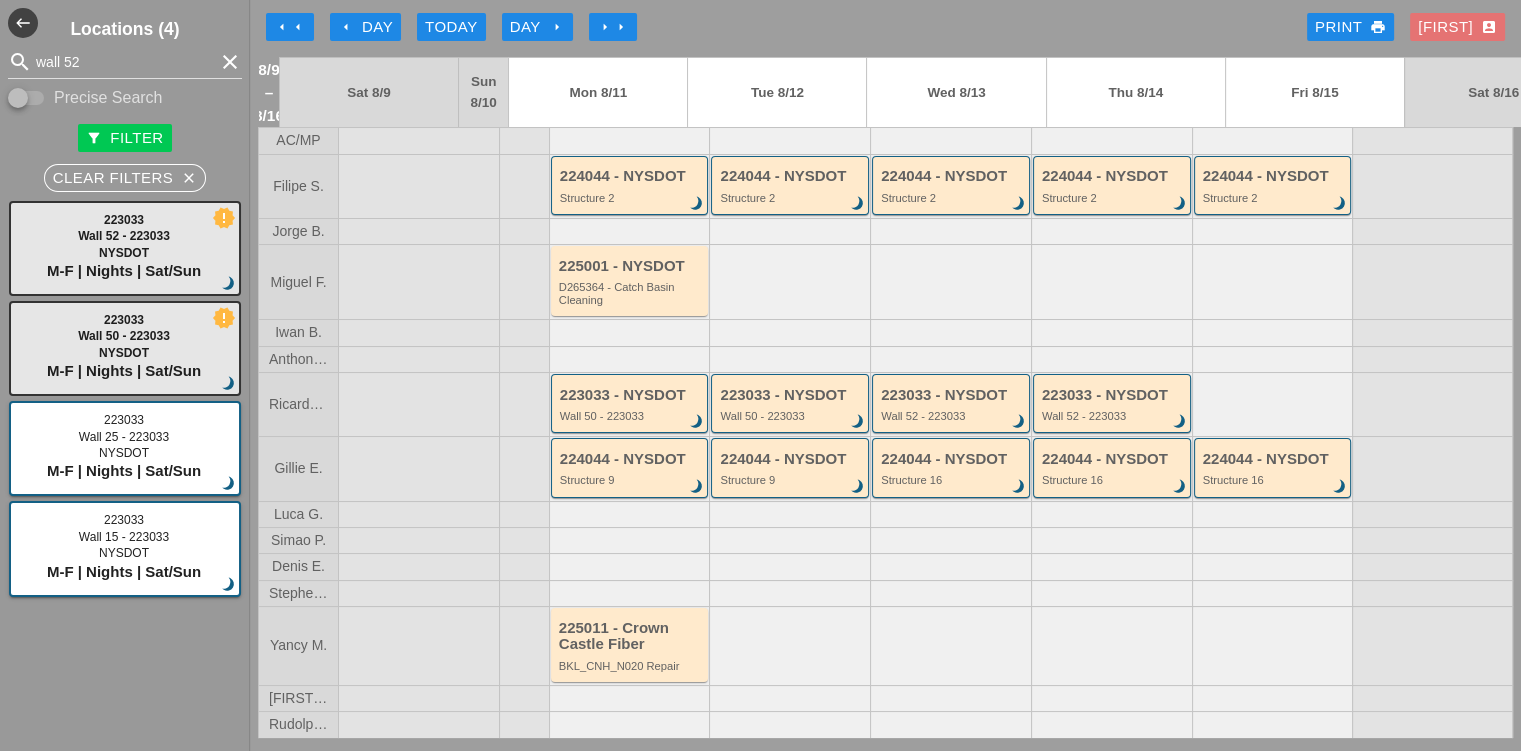 scroll, scrollTop: 0, scrollLeft: 0, axis: both 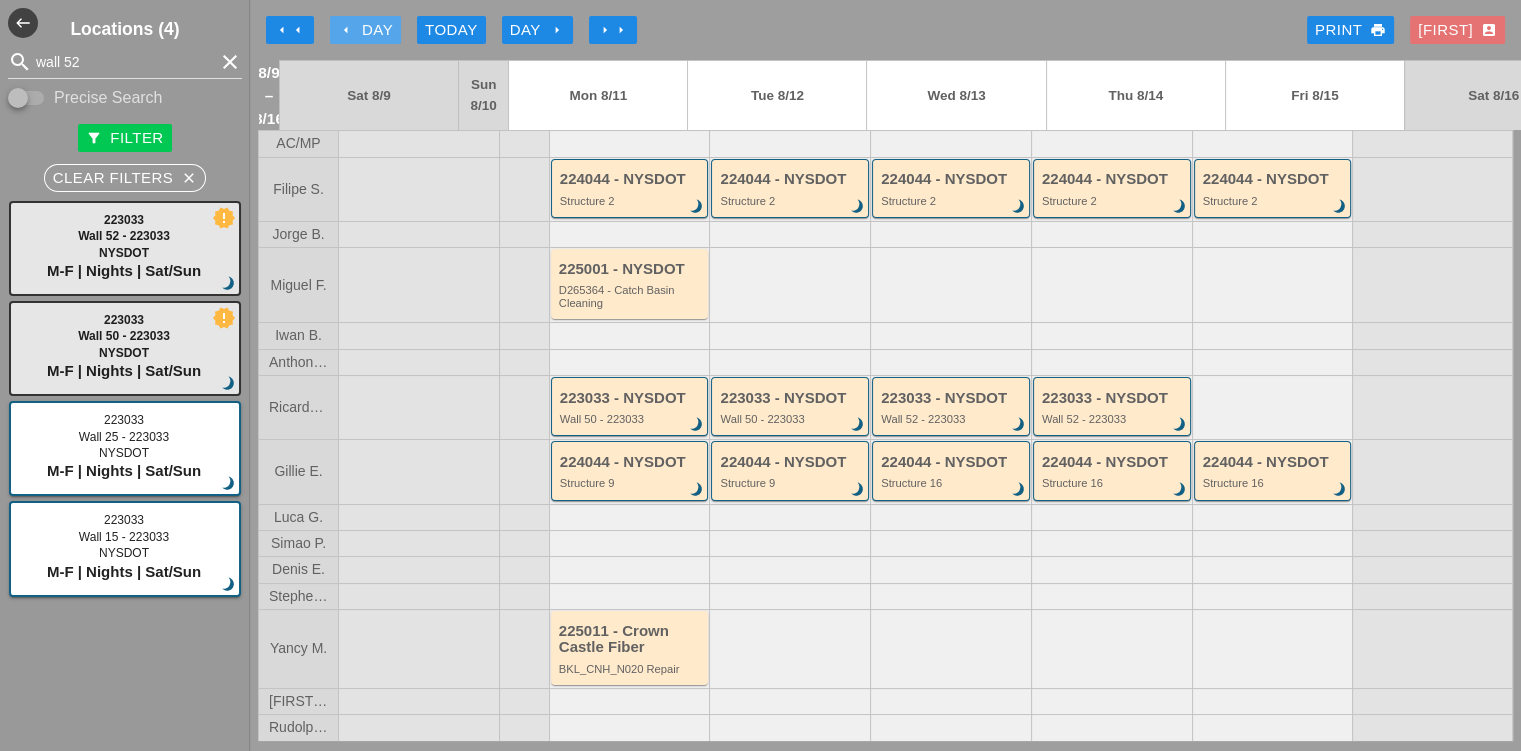 click on "arrow_left" at bounding box center [346, 30] 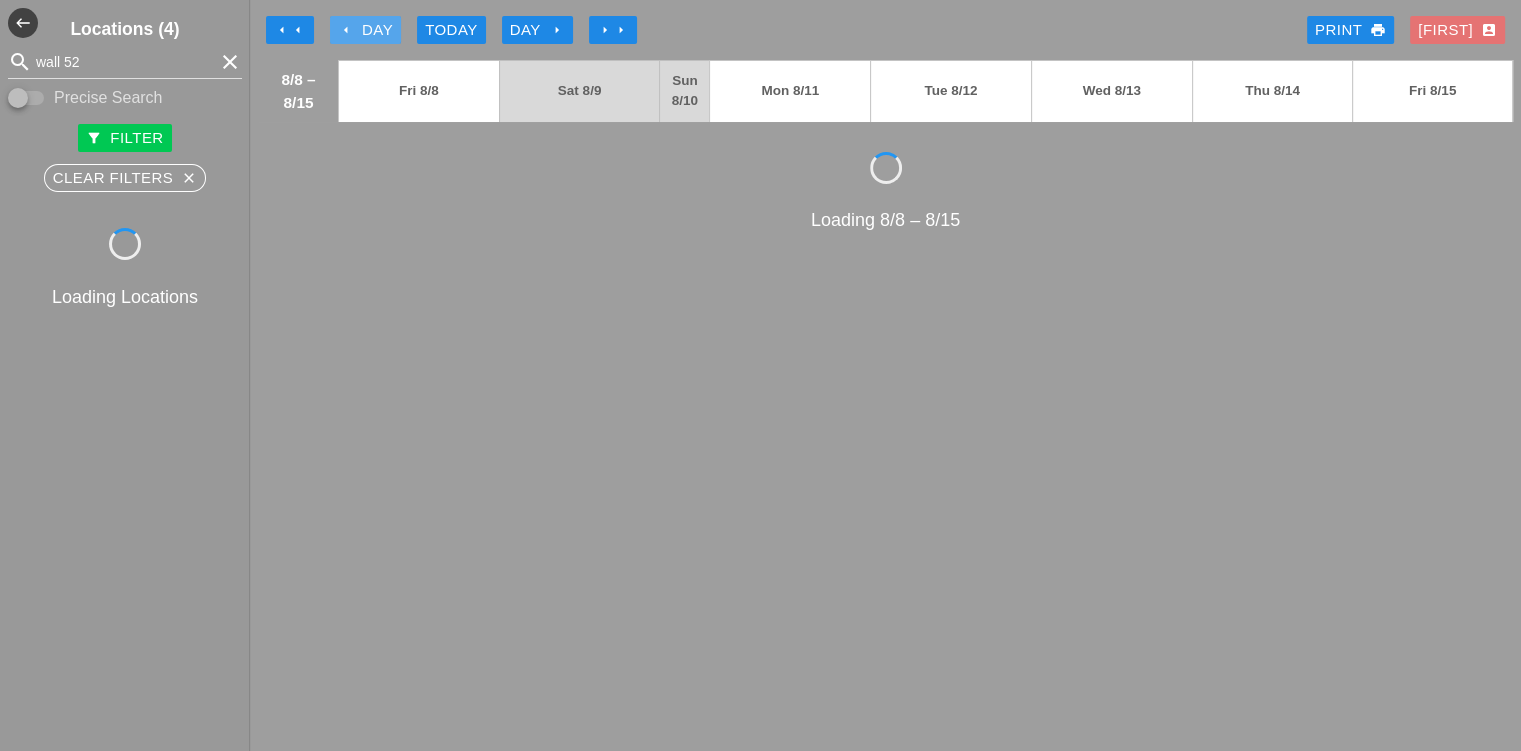click on "arrow_left" at bounding box center (346, 30) 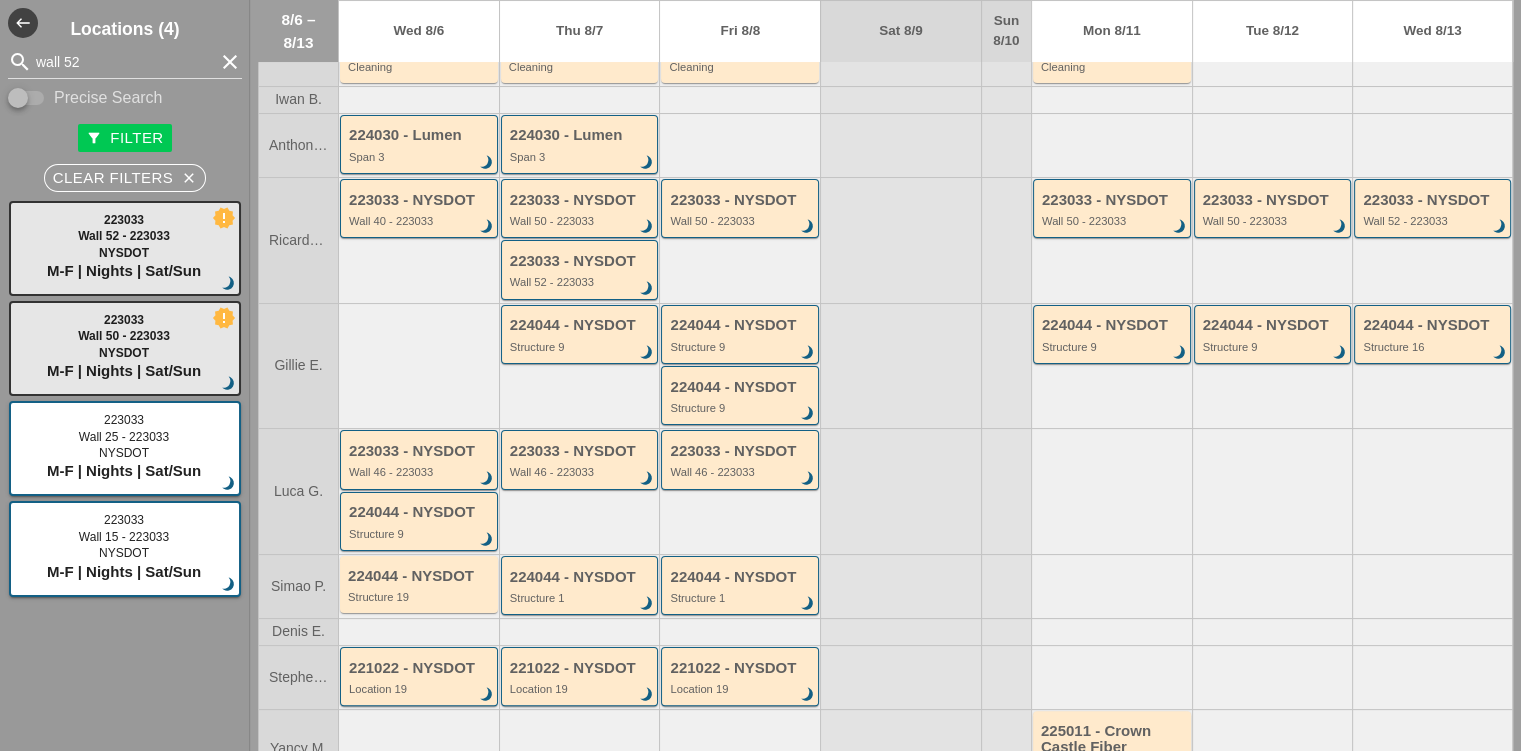 scroll, scrollTop: 300, scrollLeft: 0, axis: vertical 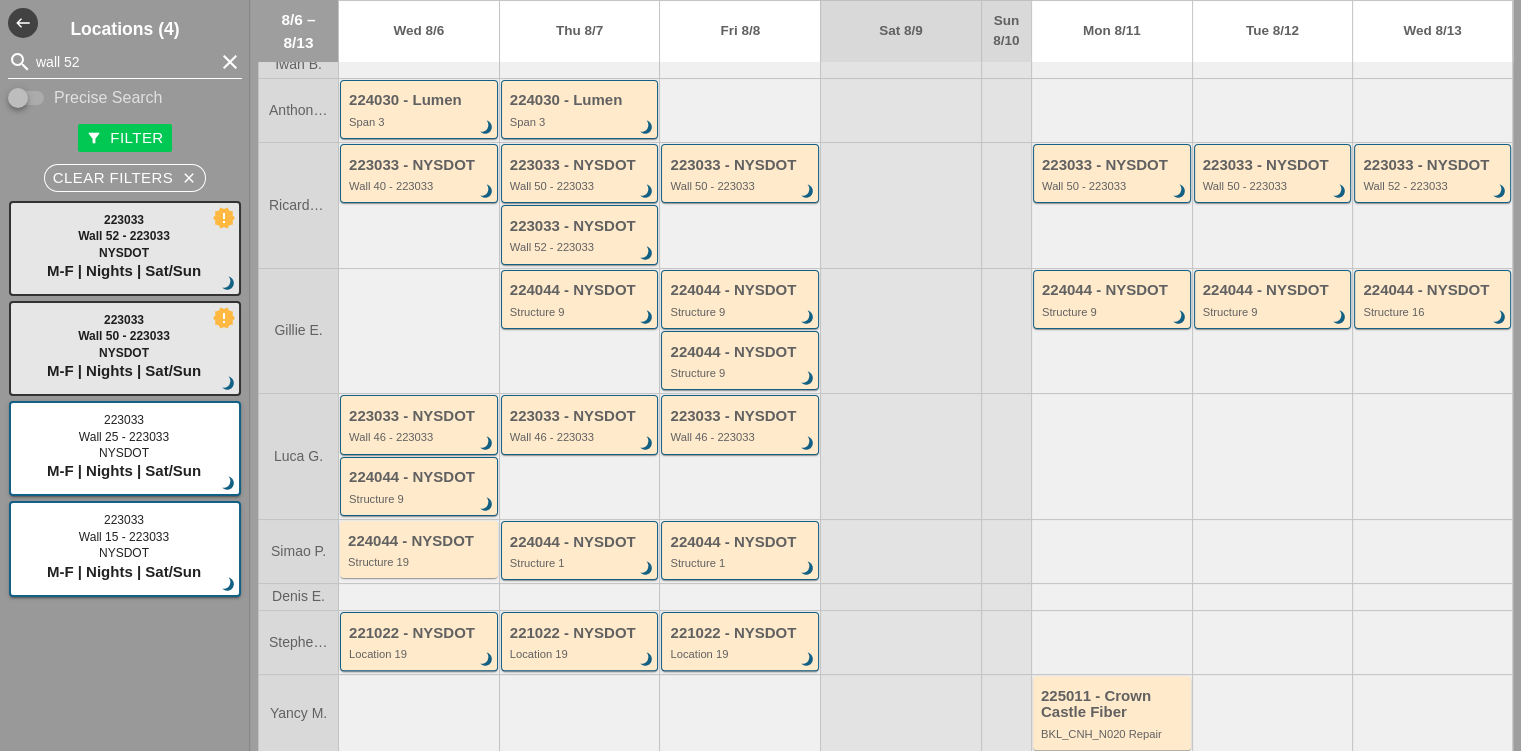 click on "wall 52" at bounding box center (125, 62) 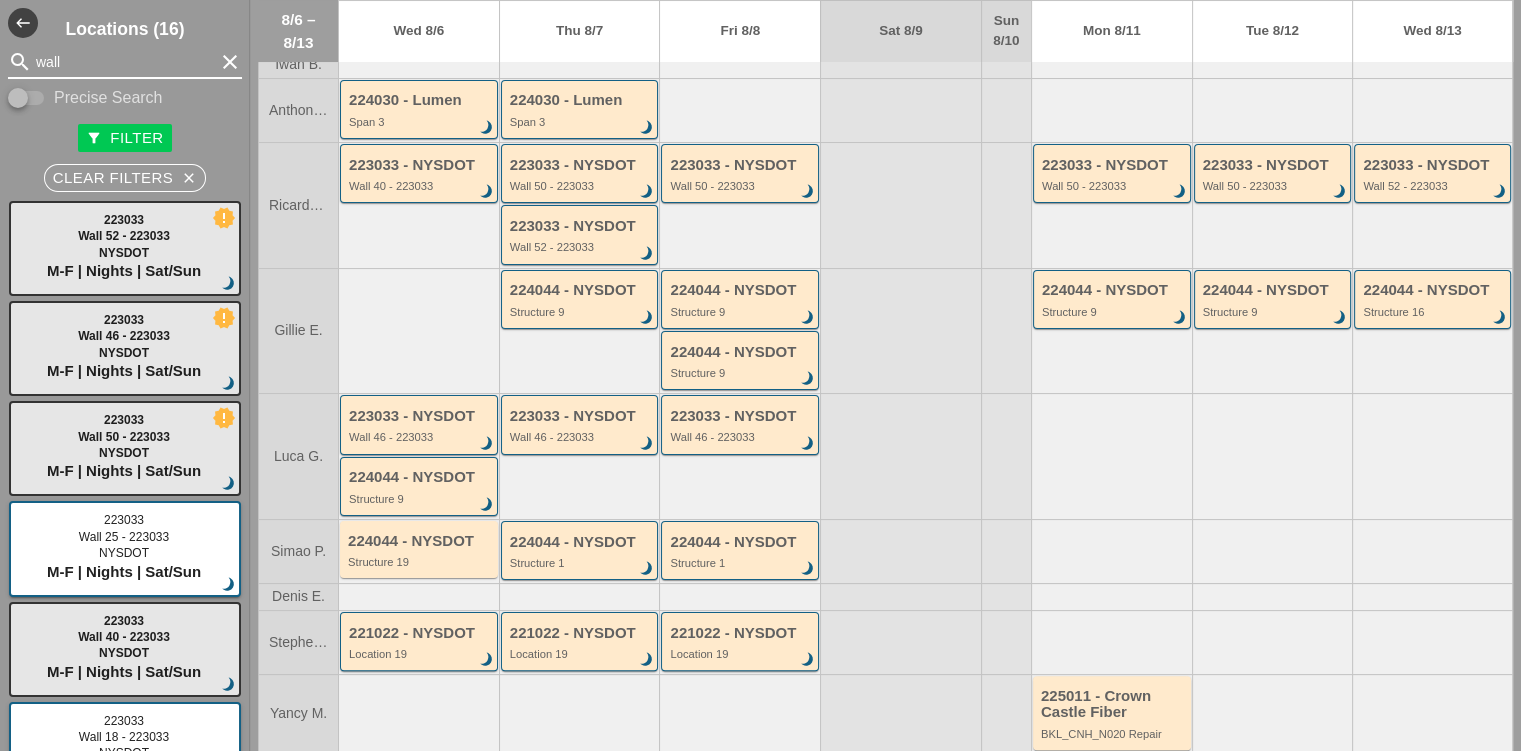 click on "wall" at bounding box center (125, 62) 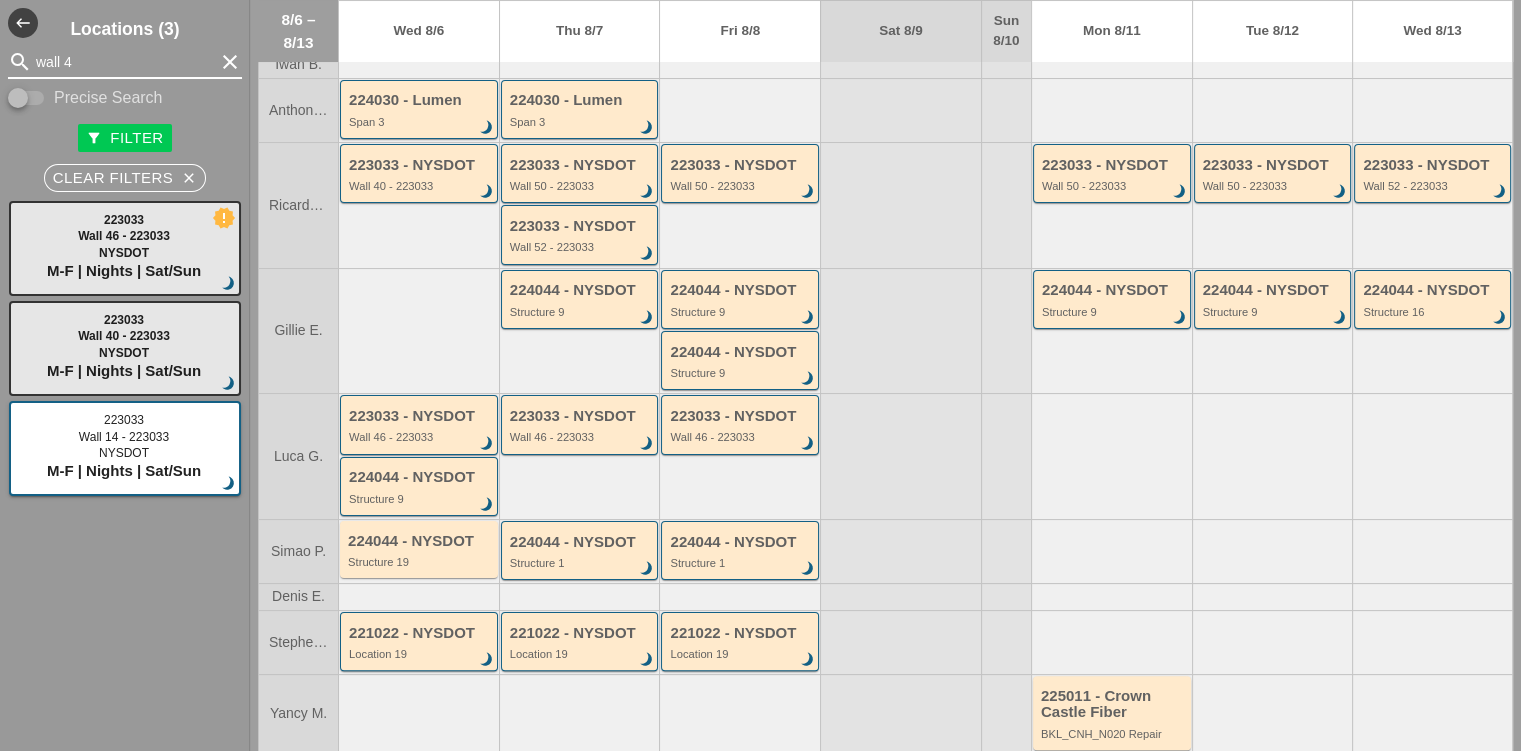type on "wall 49" 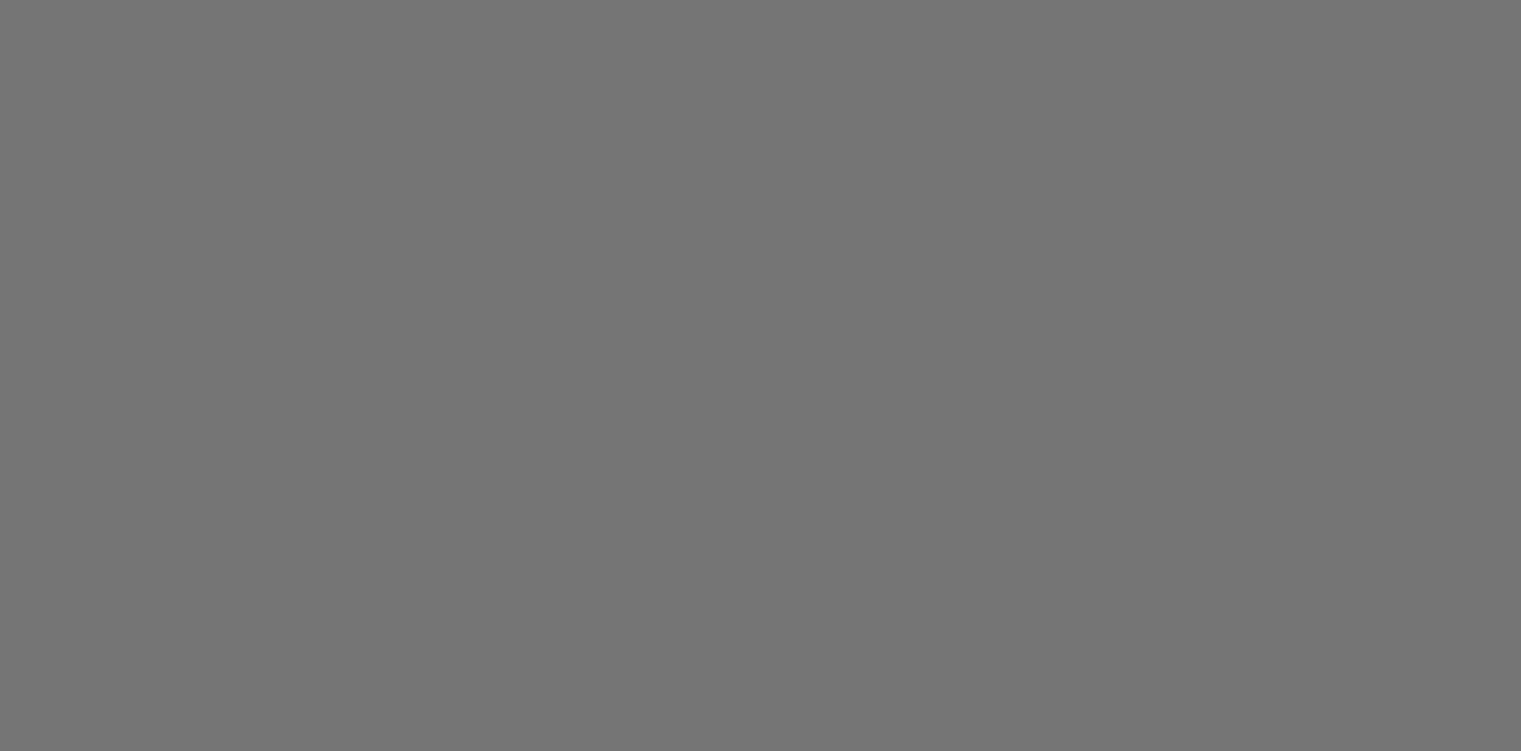 scroll, scrollTop: 0, scrollLeft: 0, axis: both 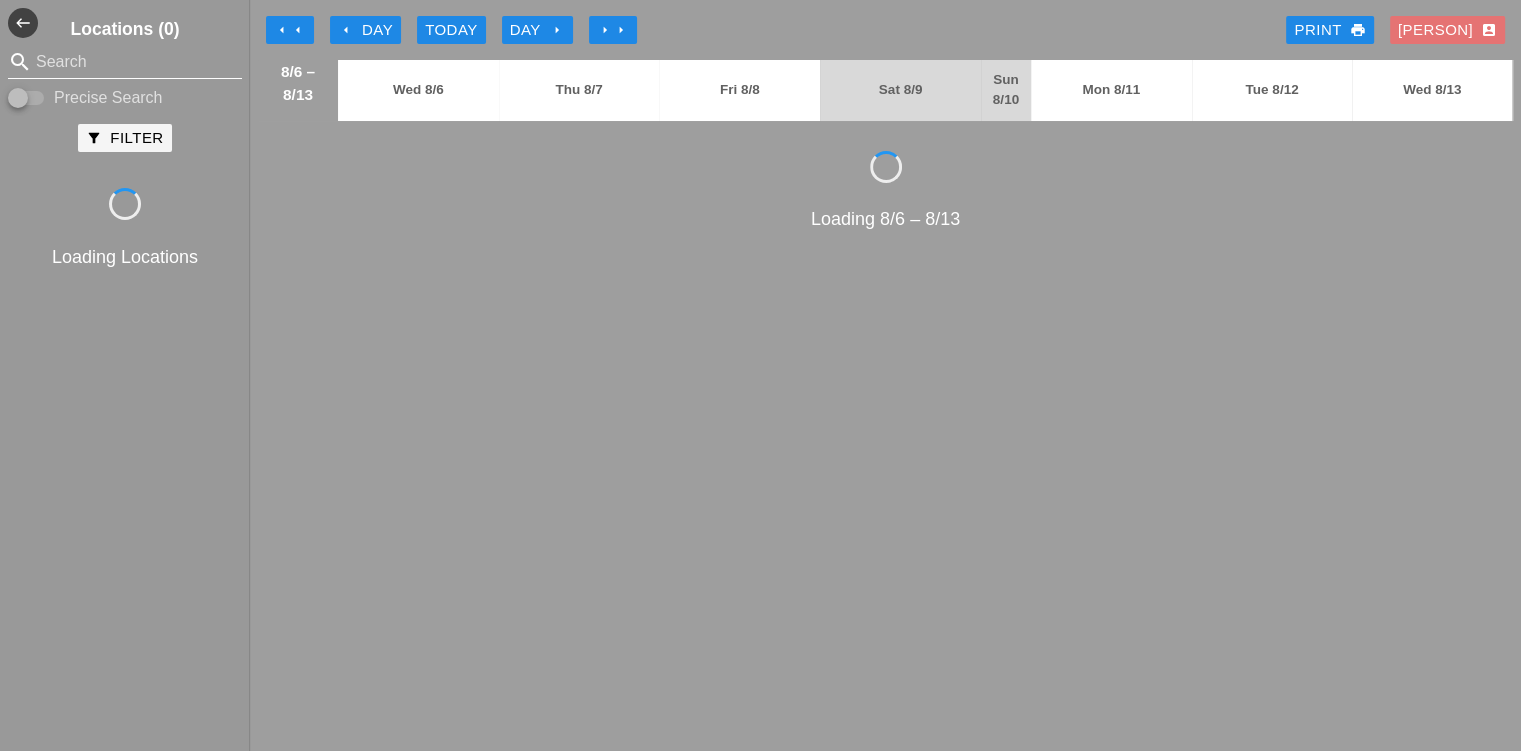 click at bounding box center [125, 62] 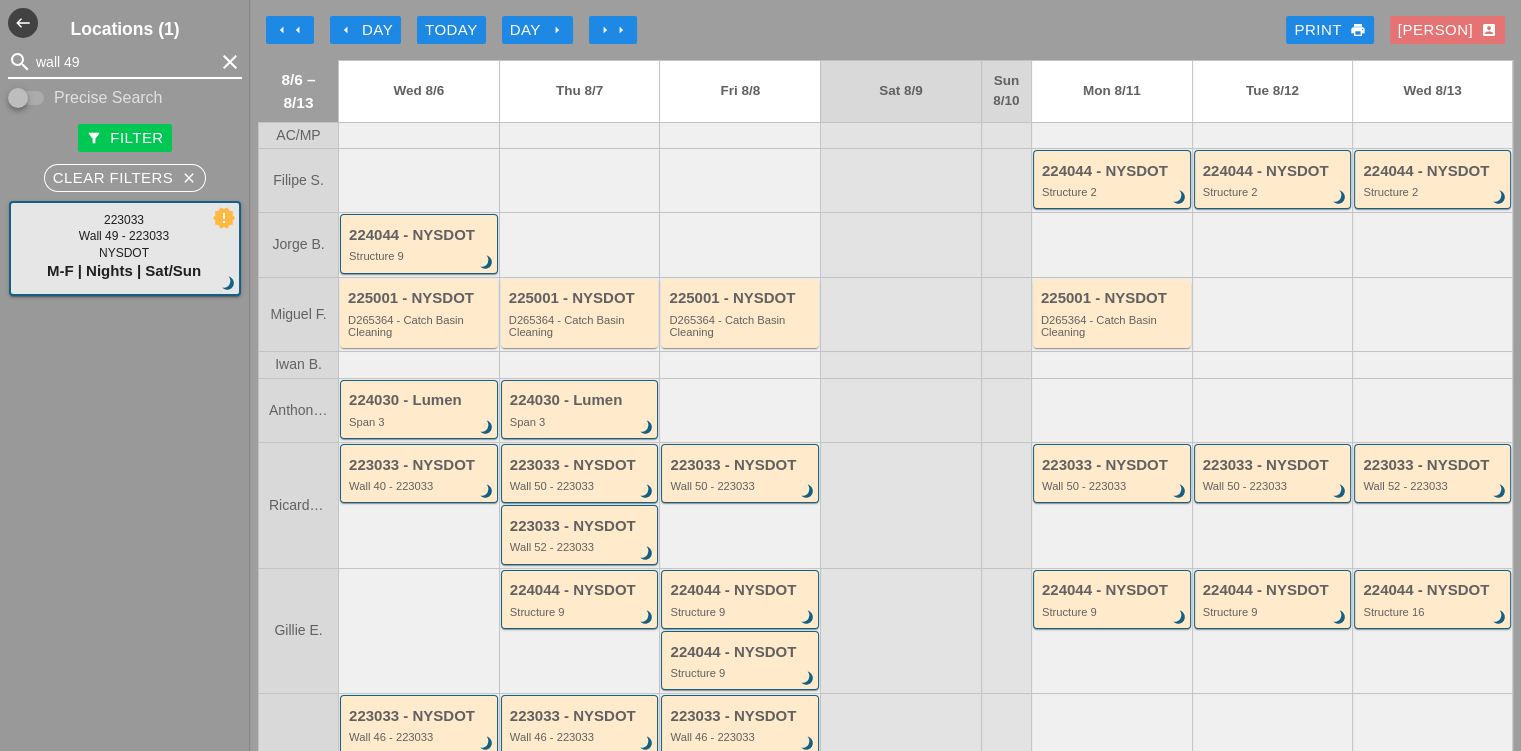 type on "wall 49" 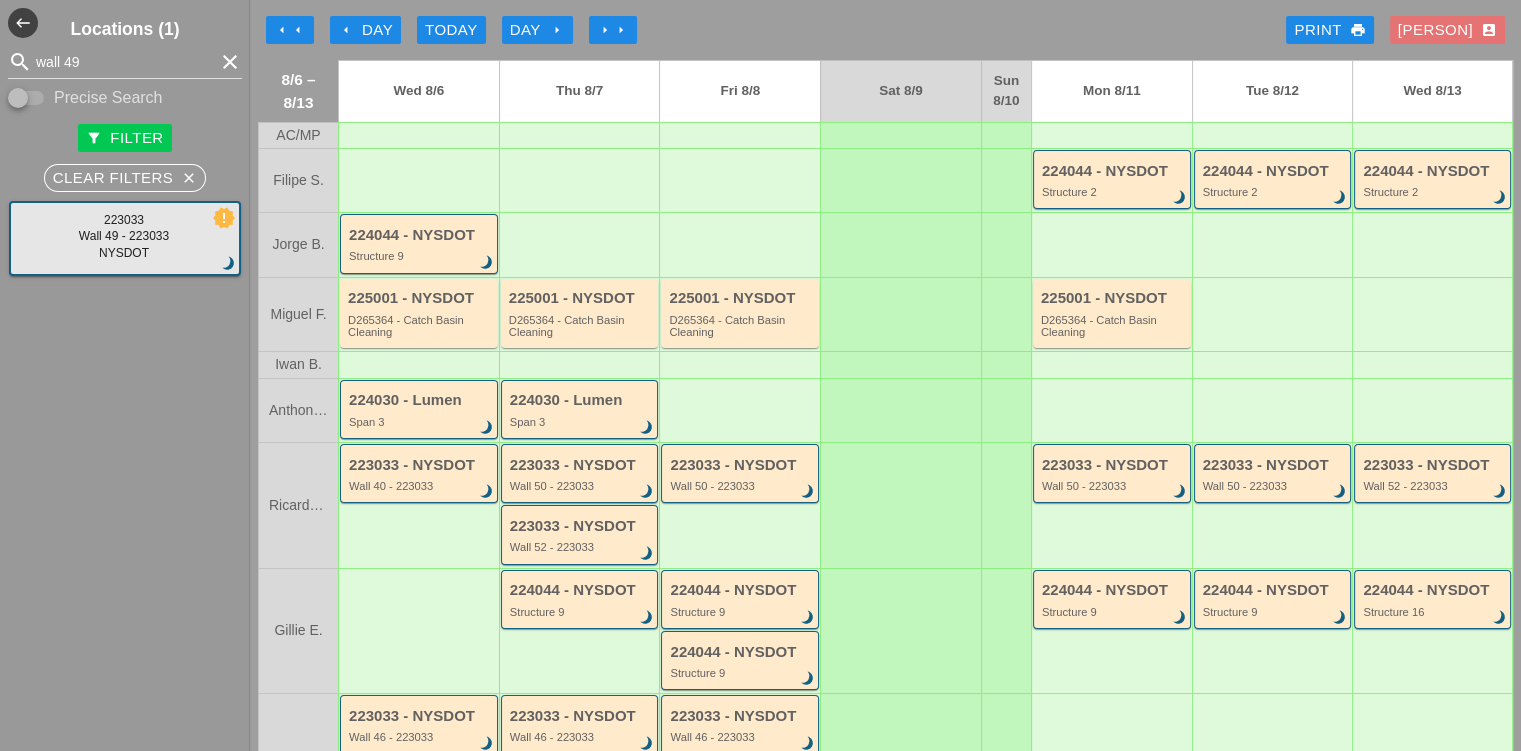 type 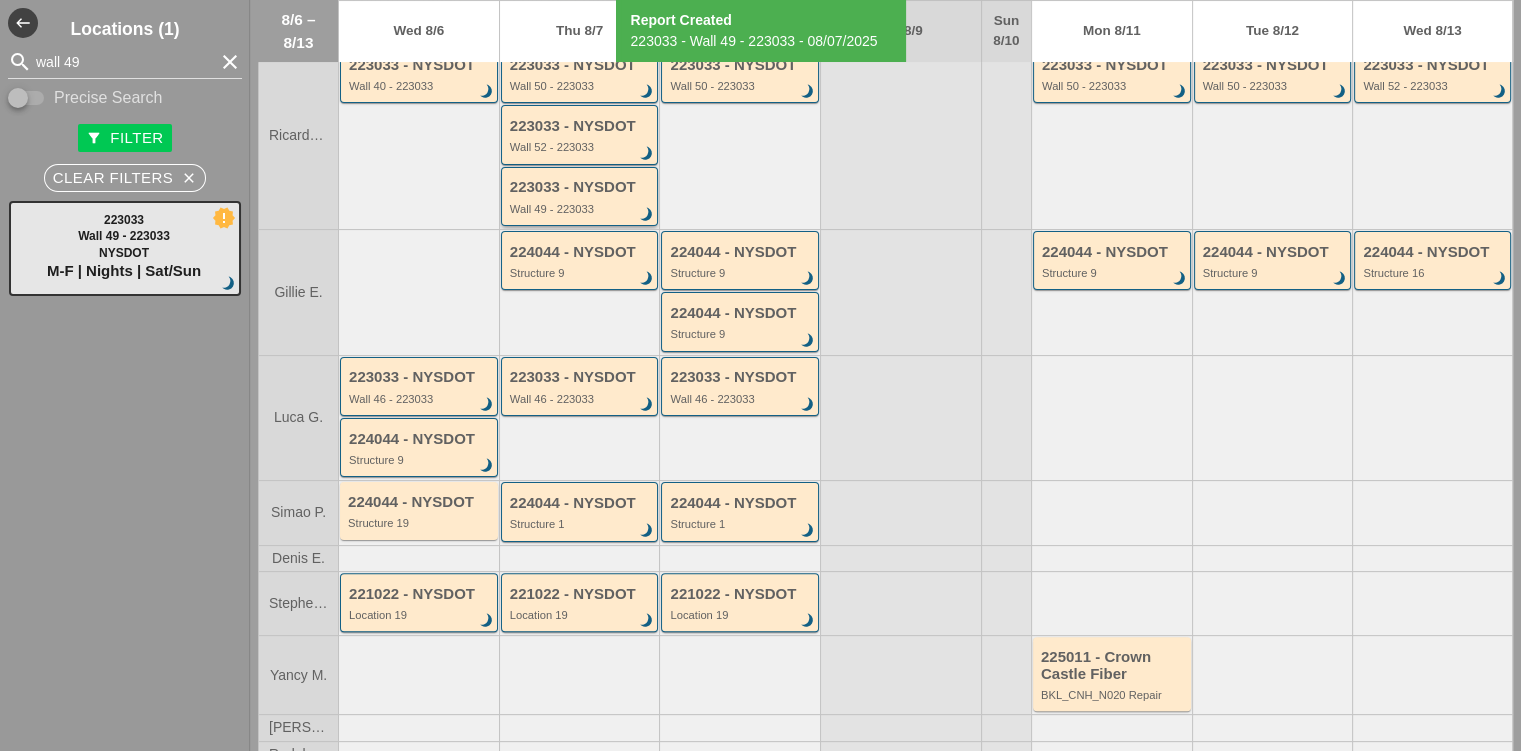 type 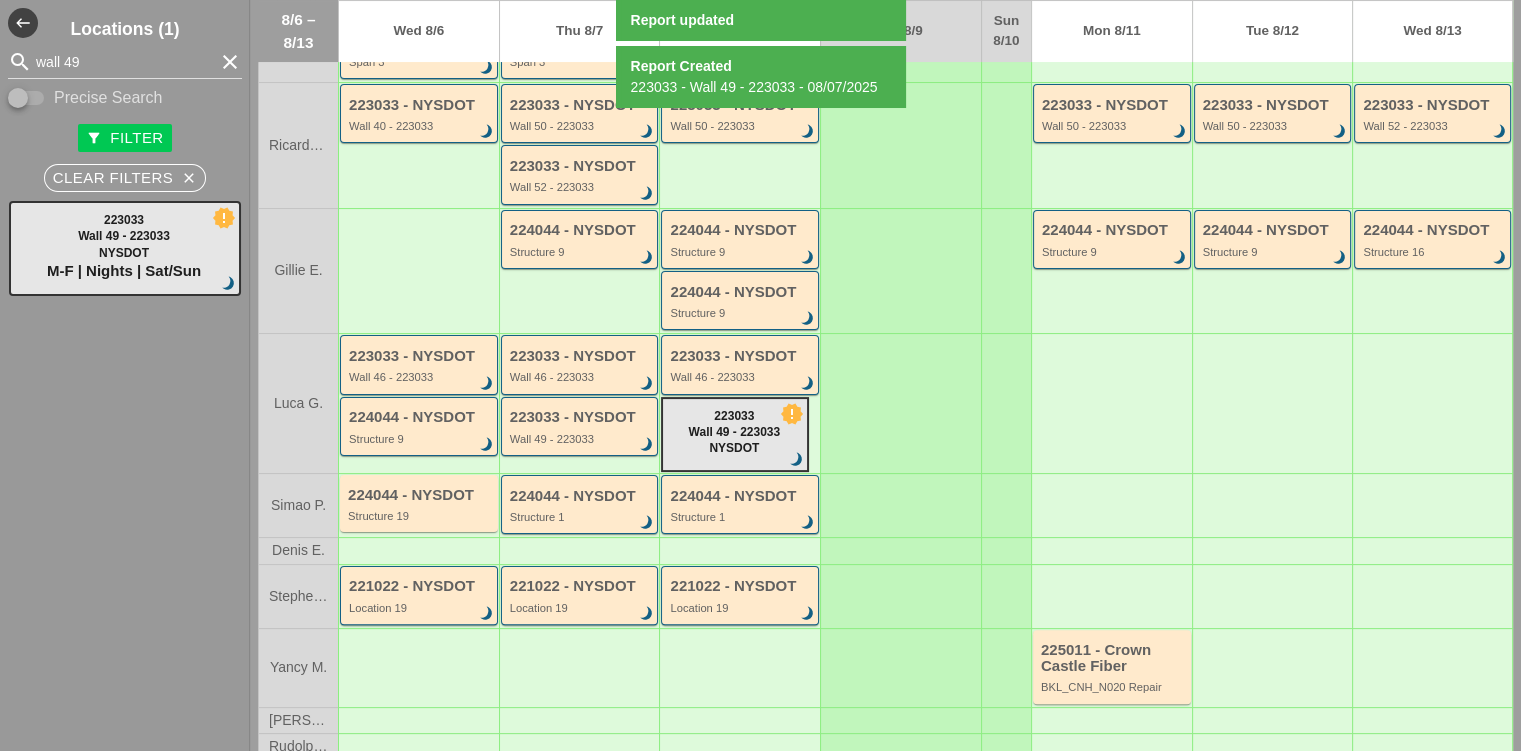 scroll, scrollTop: 347, scrollLeft: 0, axis: vertical 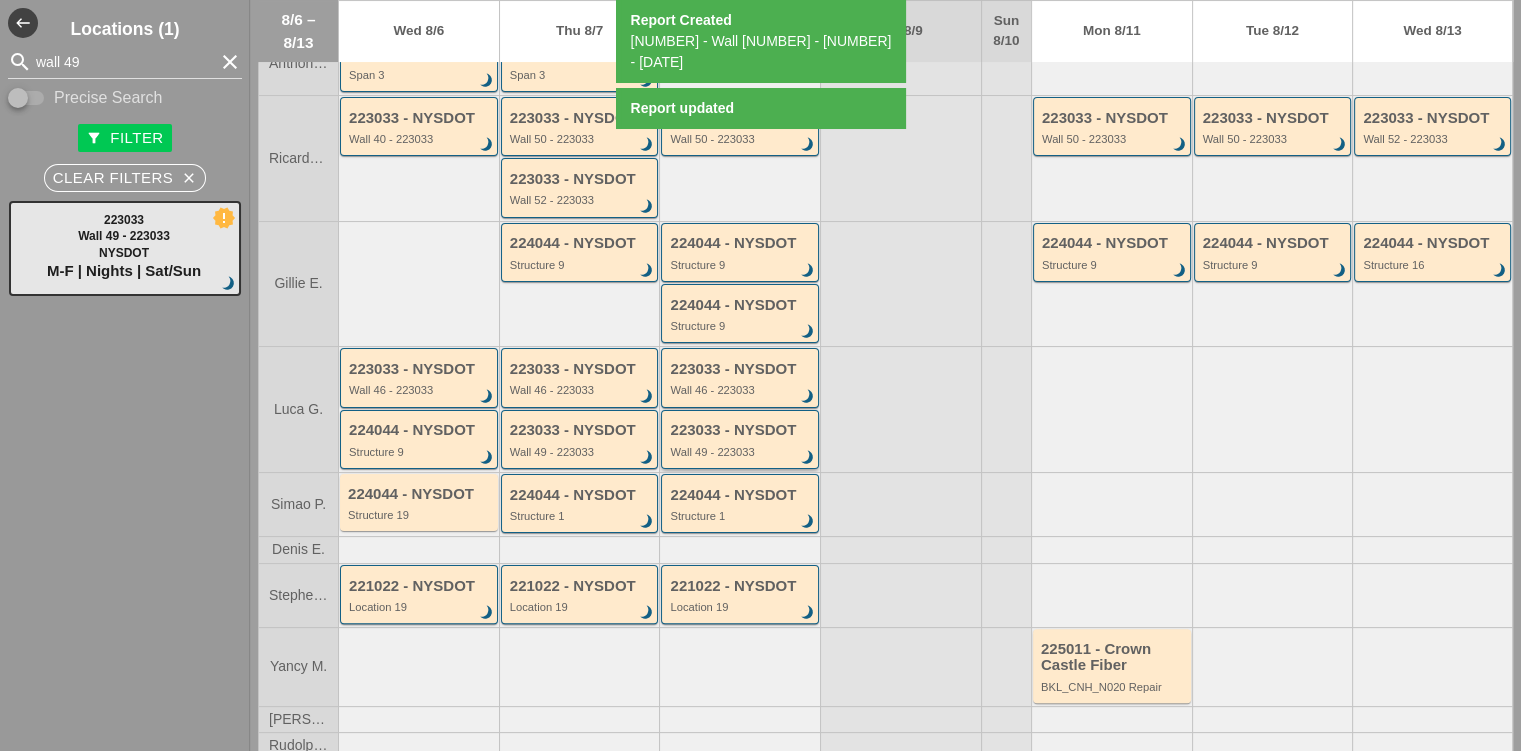 type 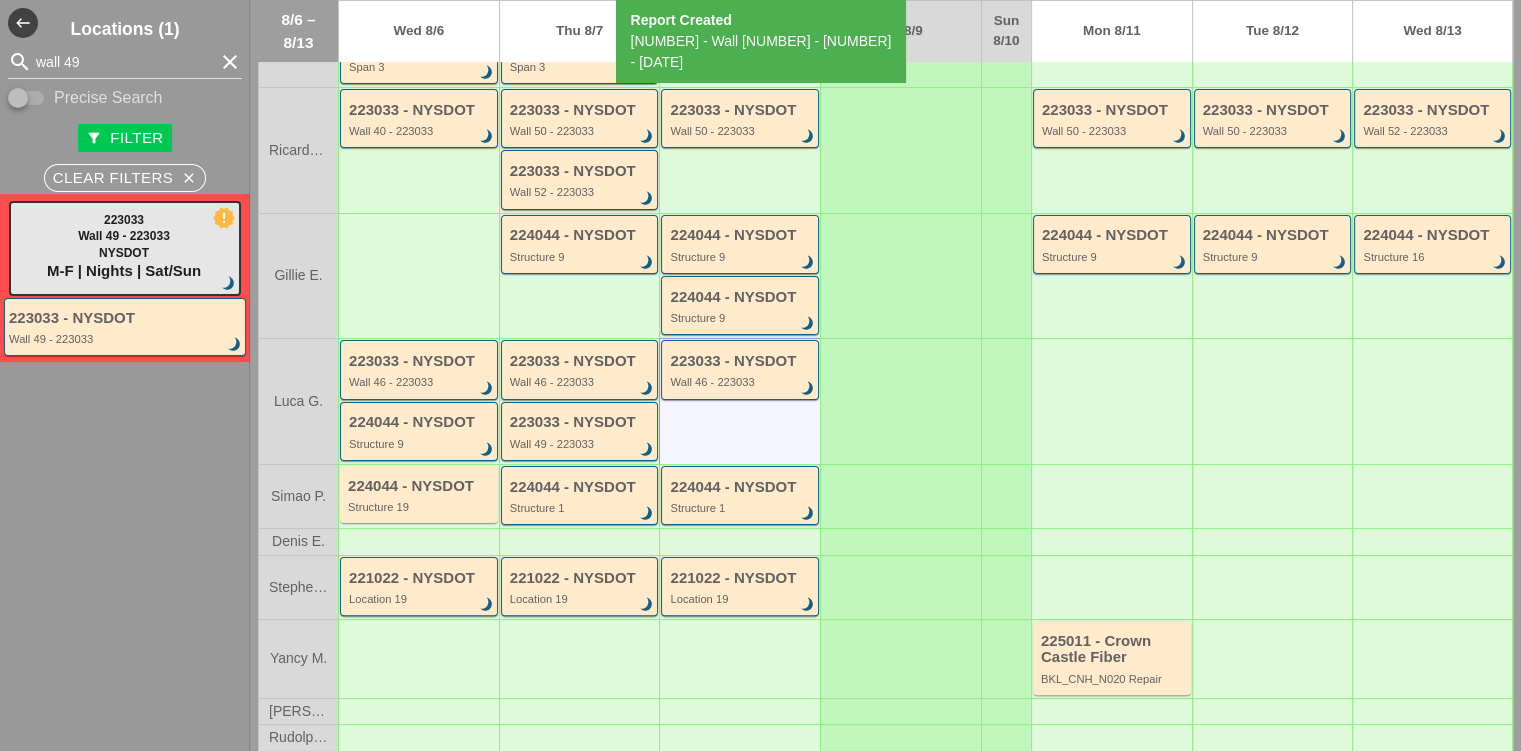 scroll, scrollTop: 347, scrollLeft: 0, axis: vertical 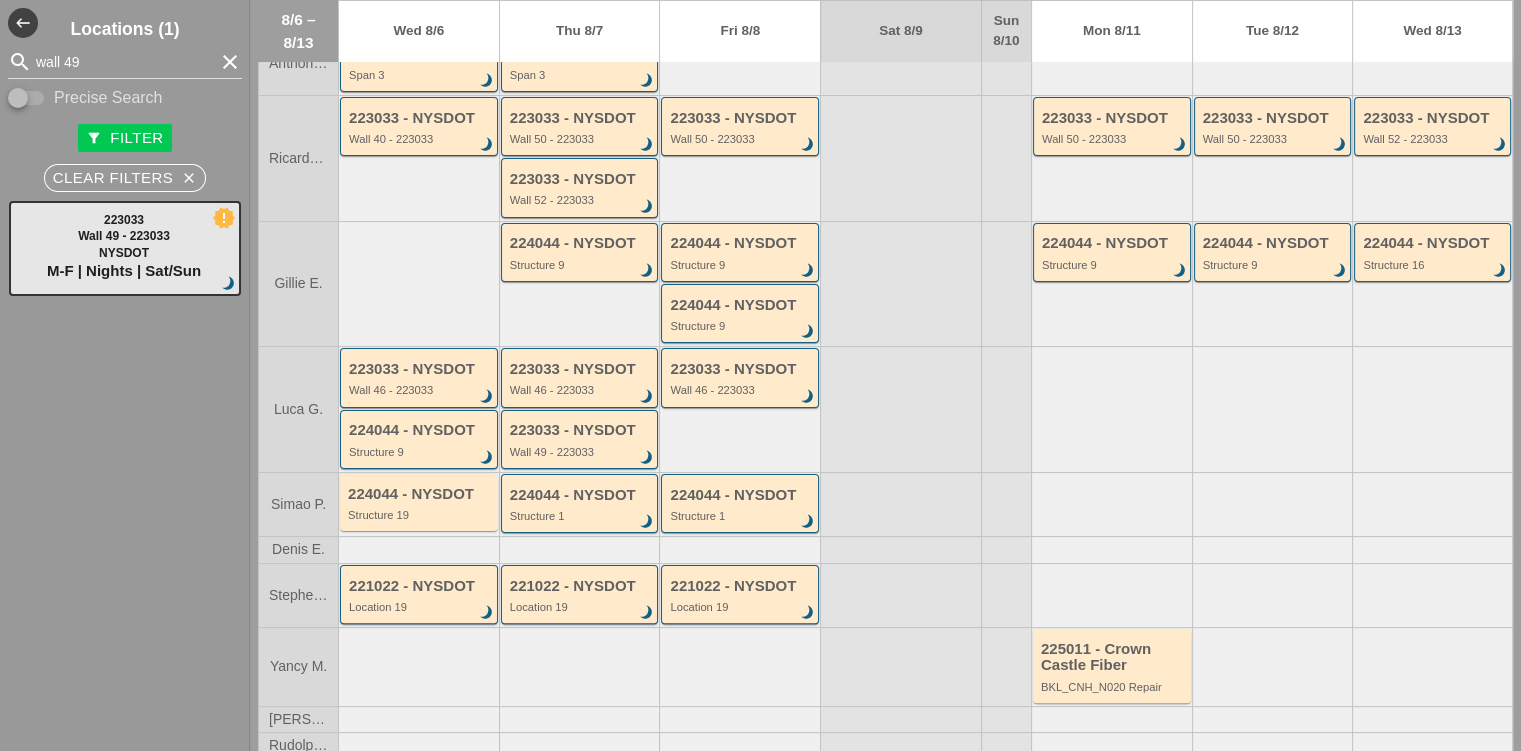 click on "clear" at bounding box center (230, 62) 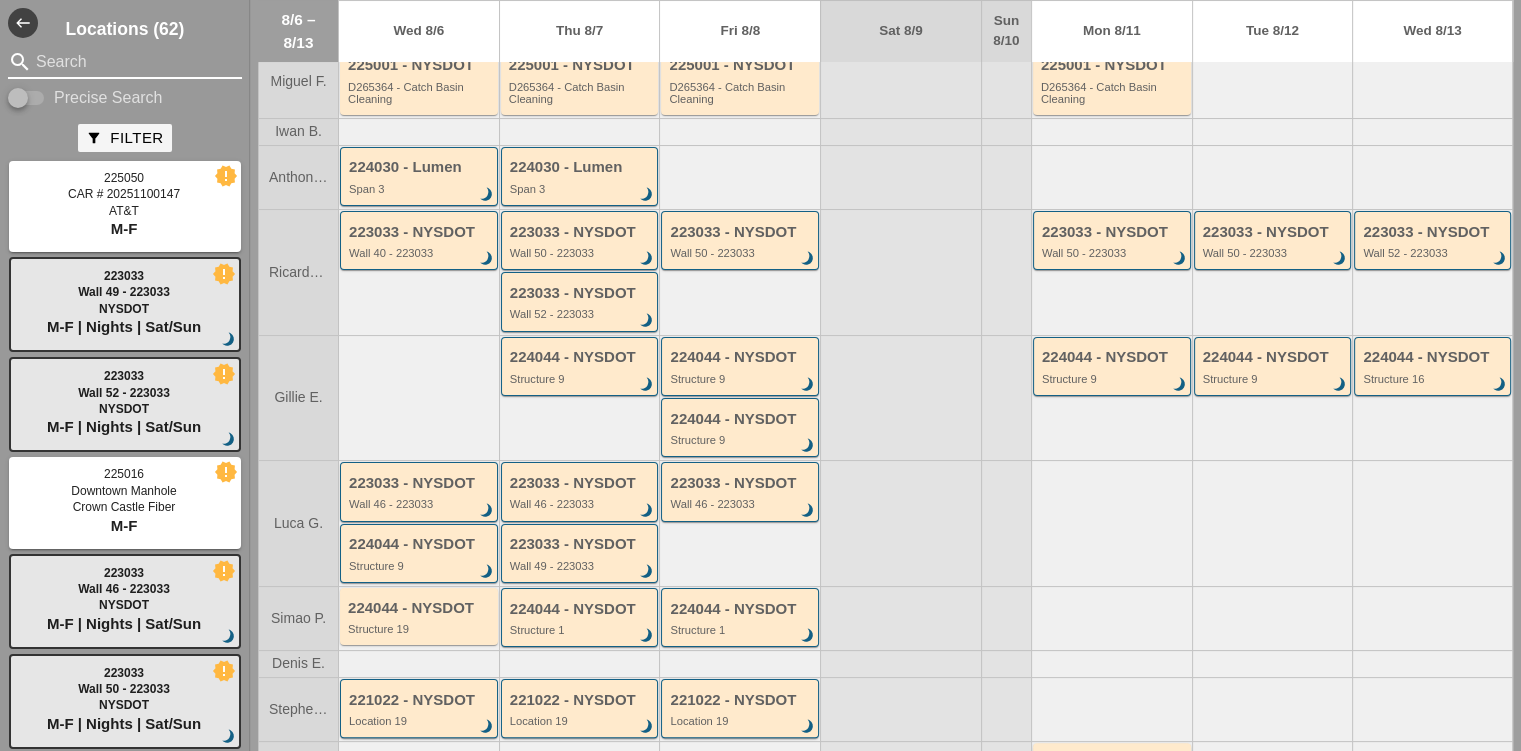 scroll, scrollTop: 0, scrollLeft: 0, axis: both 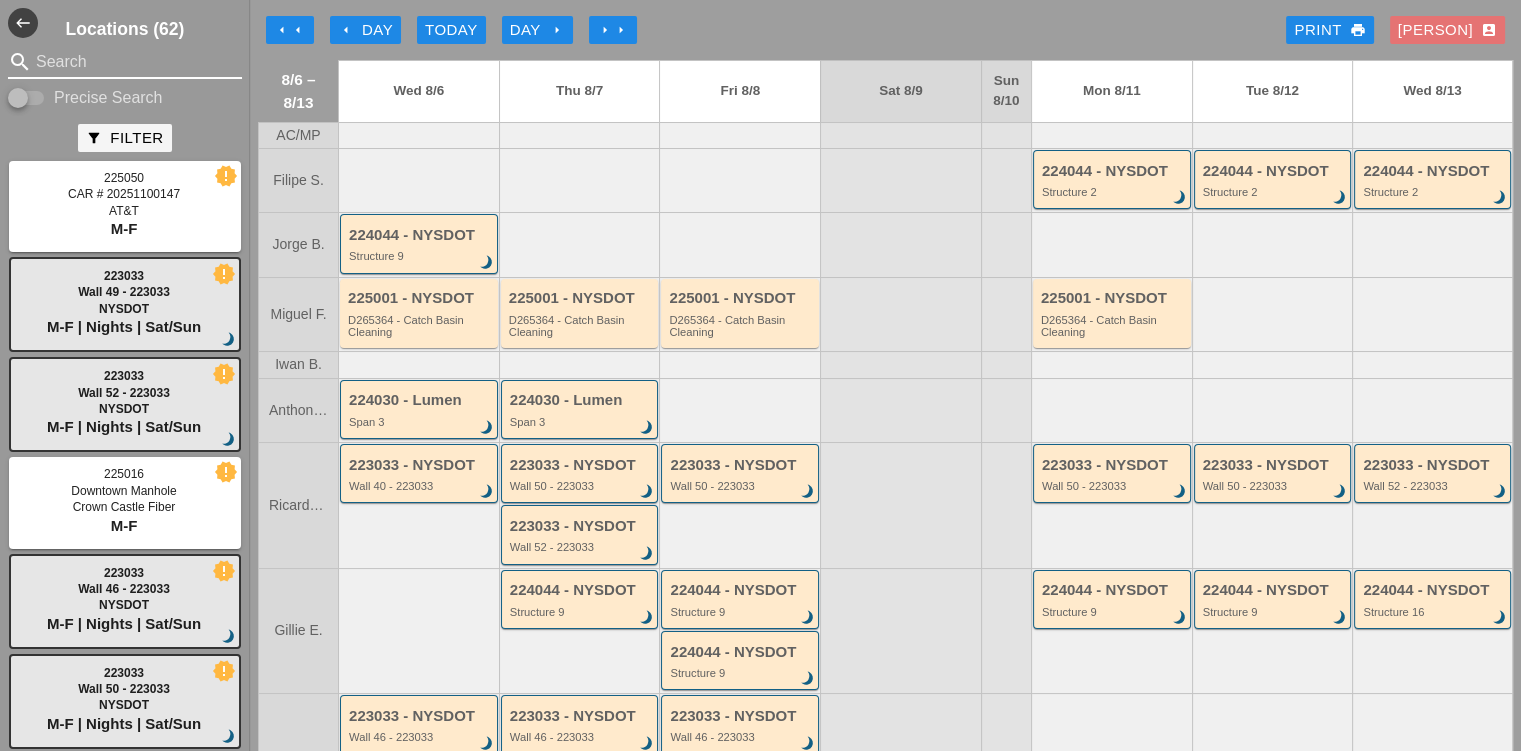 click on "arrow_right" at bounding box center (605, 30) 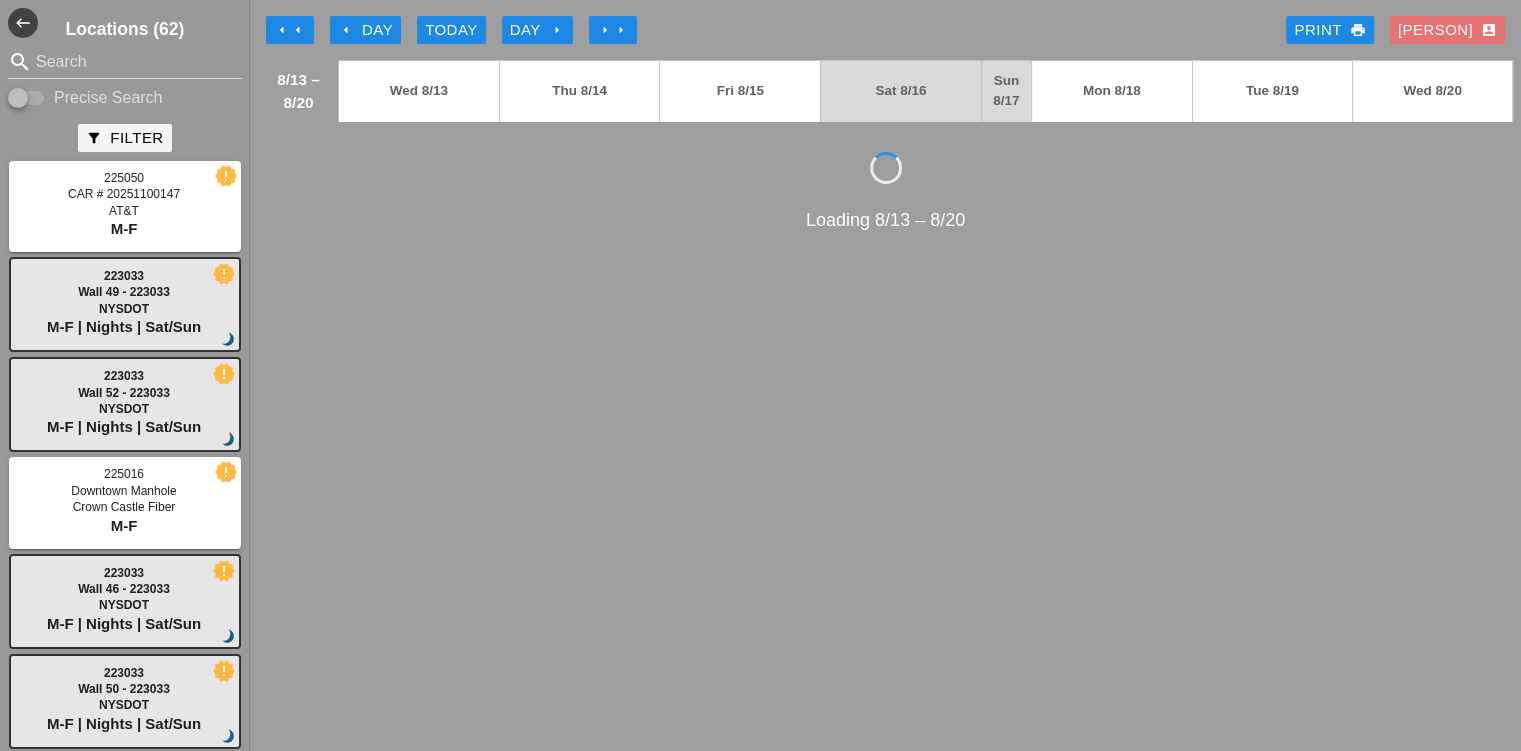 click on "arrow_left Day" at bounding box center (365, 30) 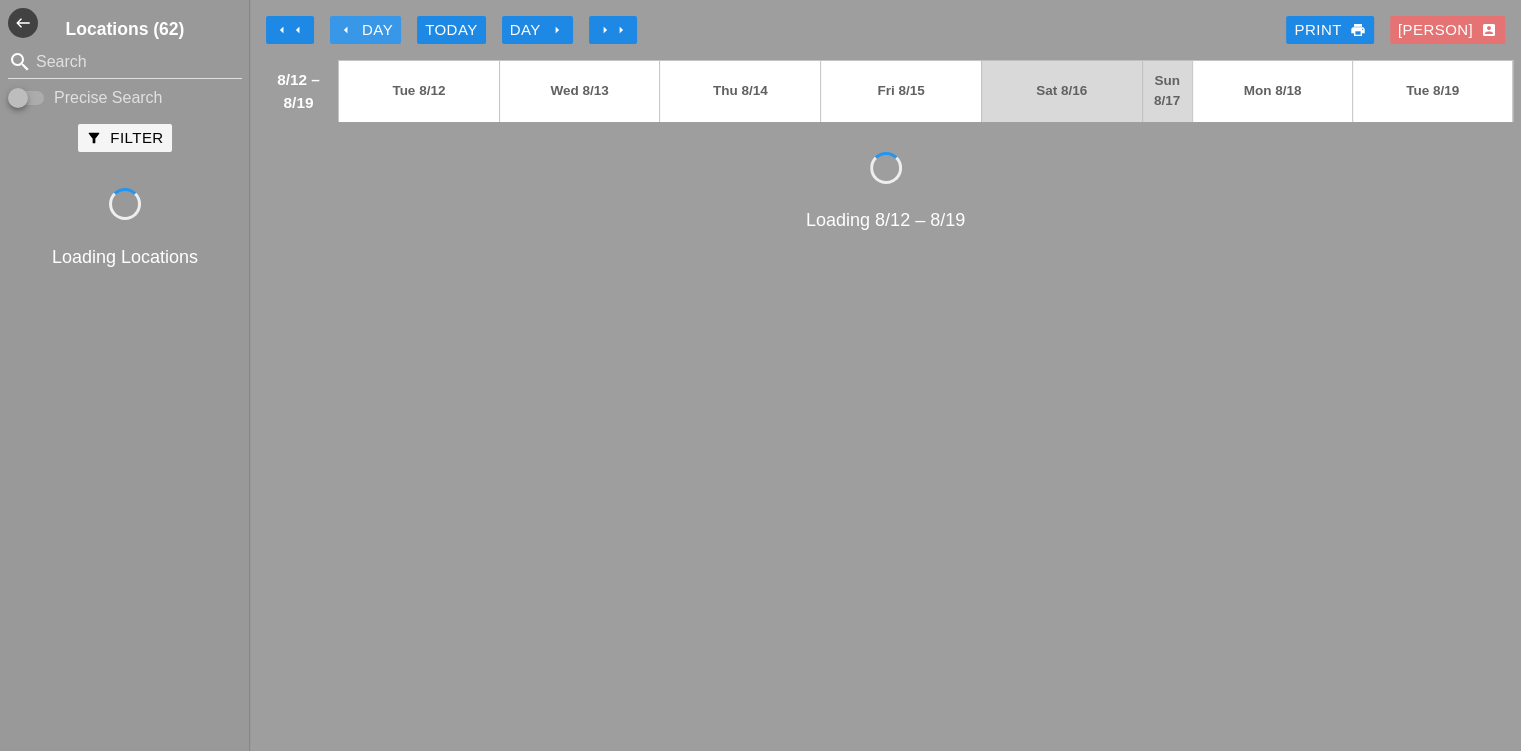 click on "arrow_left Day" at bounding box center [365, 30] 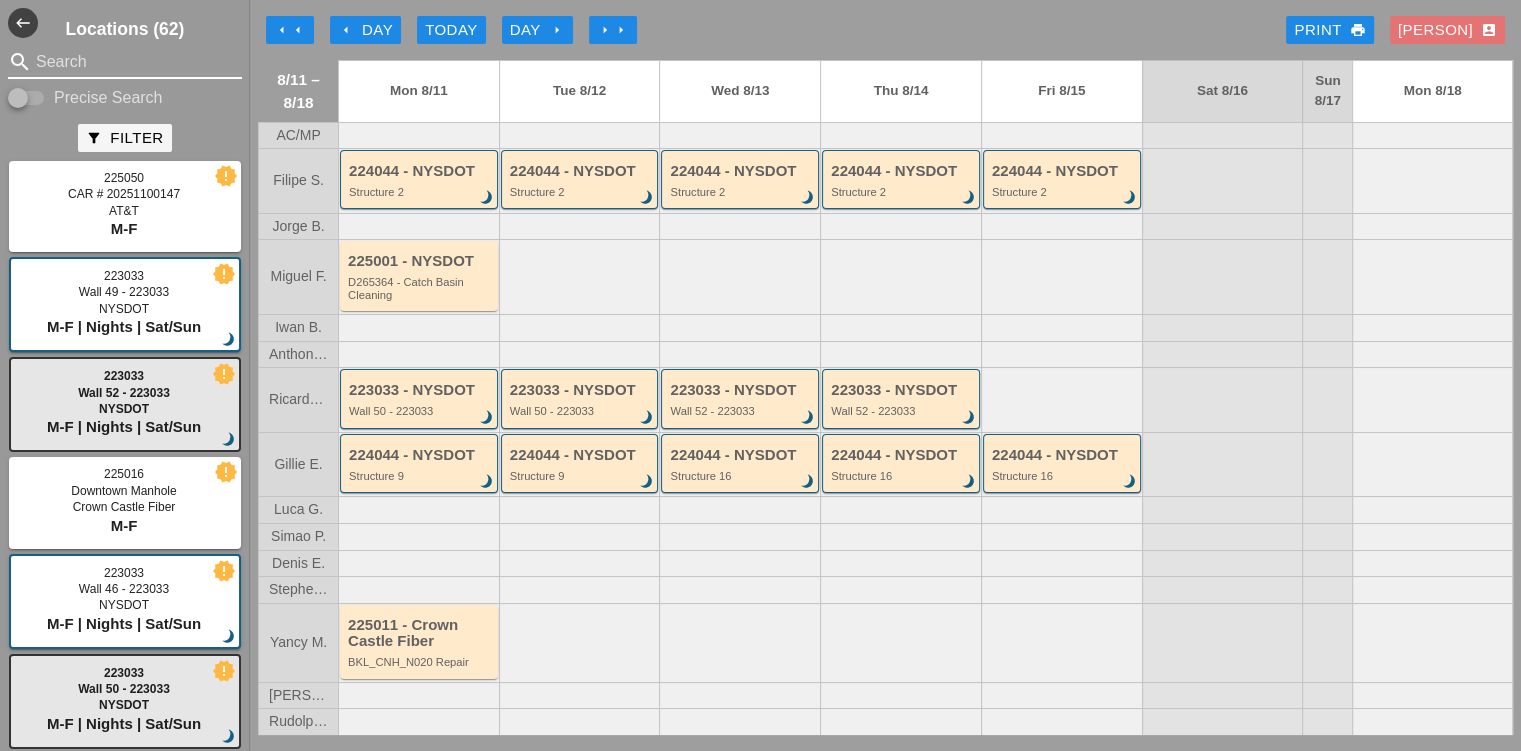 click at bounding box center [125, 62] 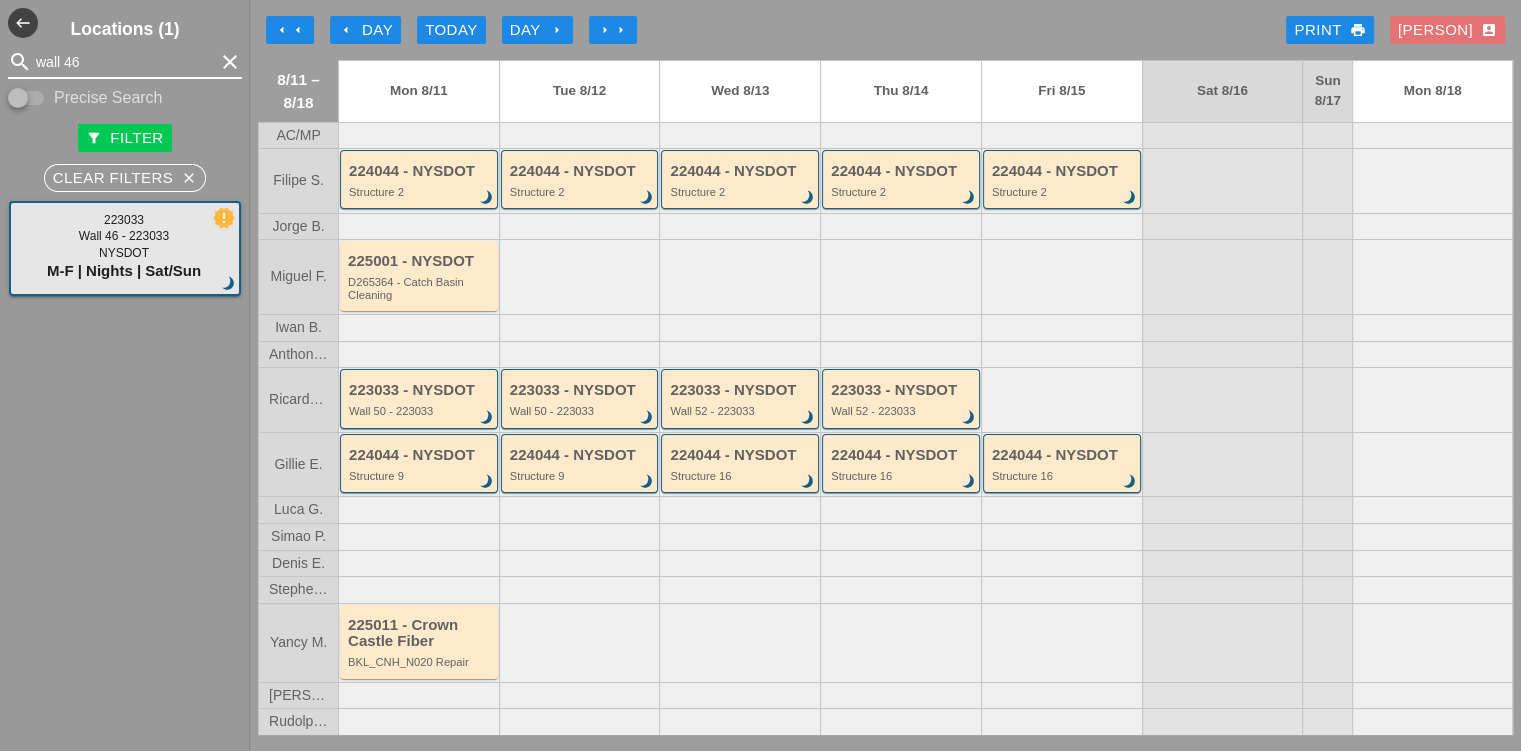 type on "wall 46" 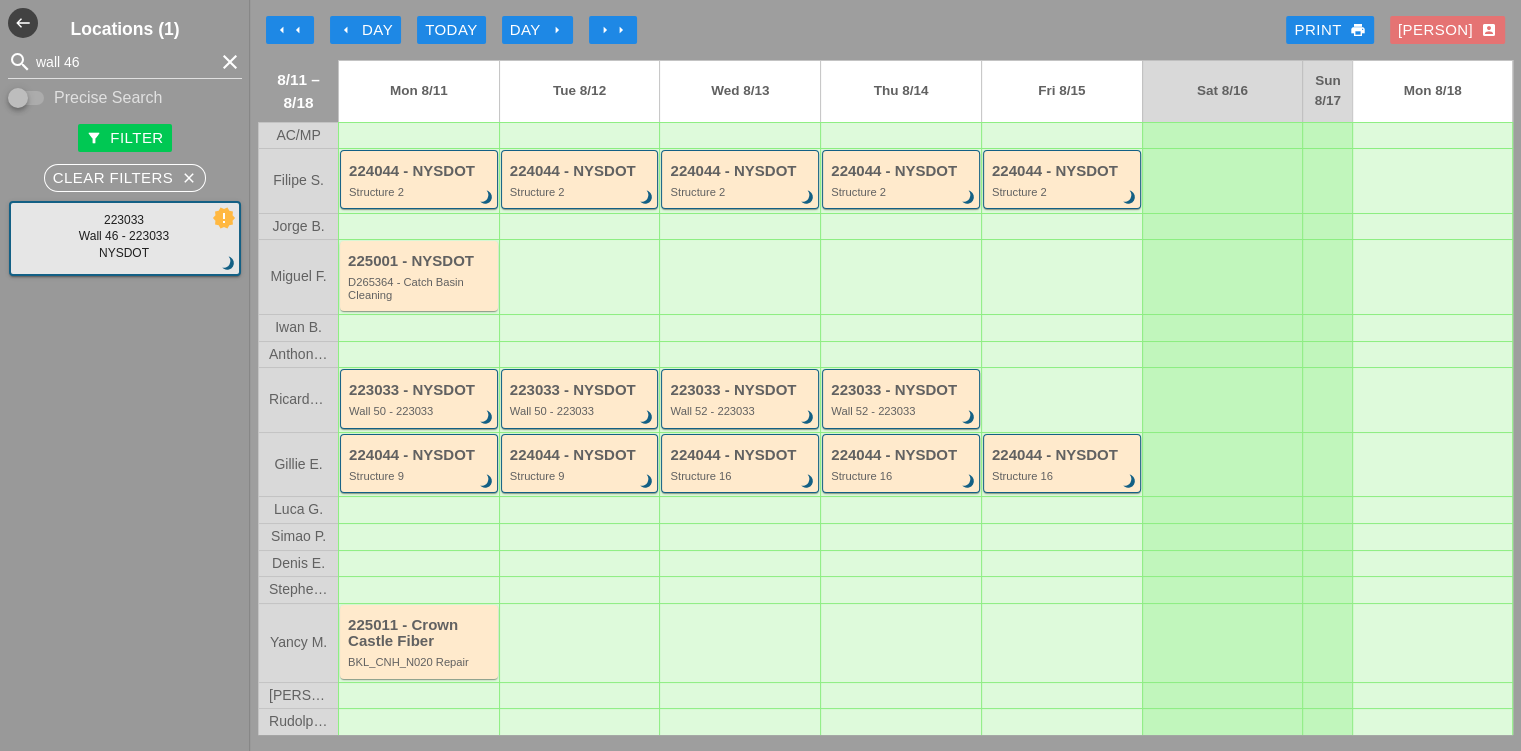 type 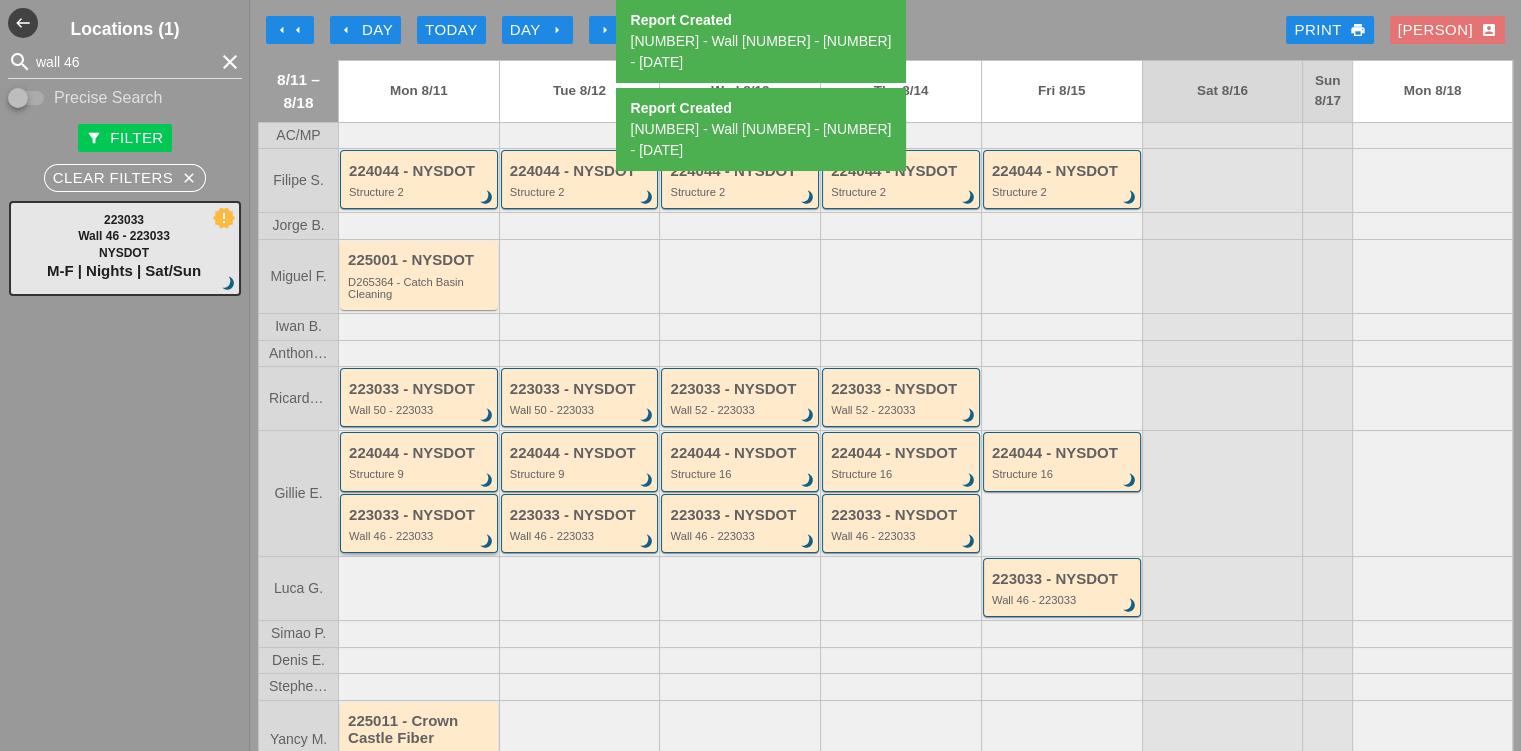 type 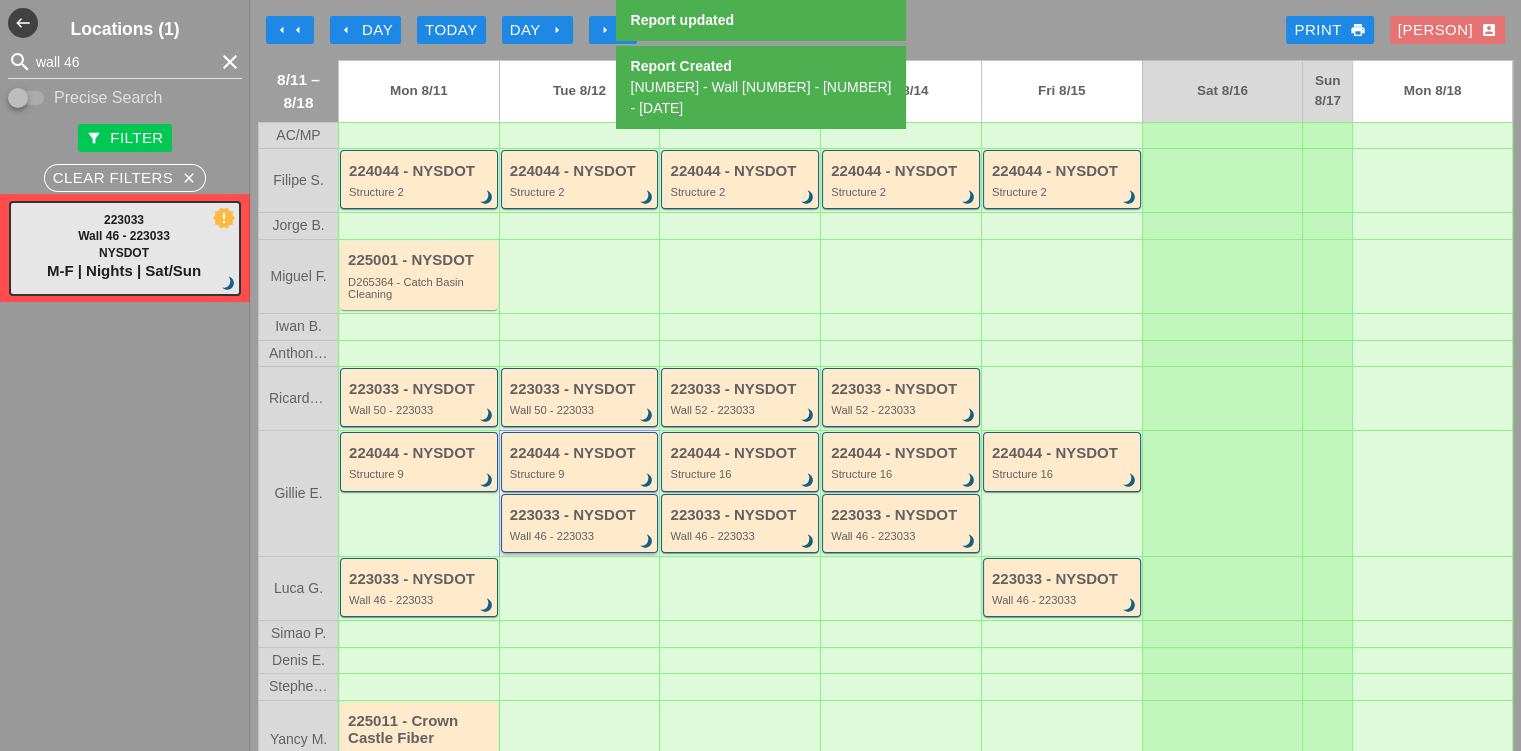 type 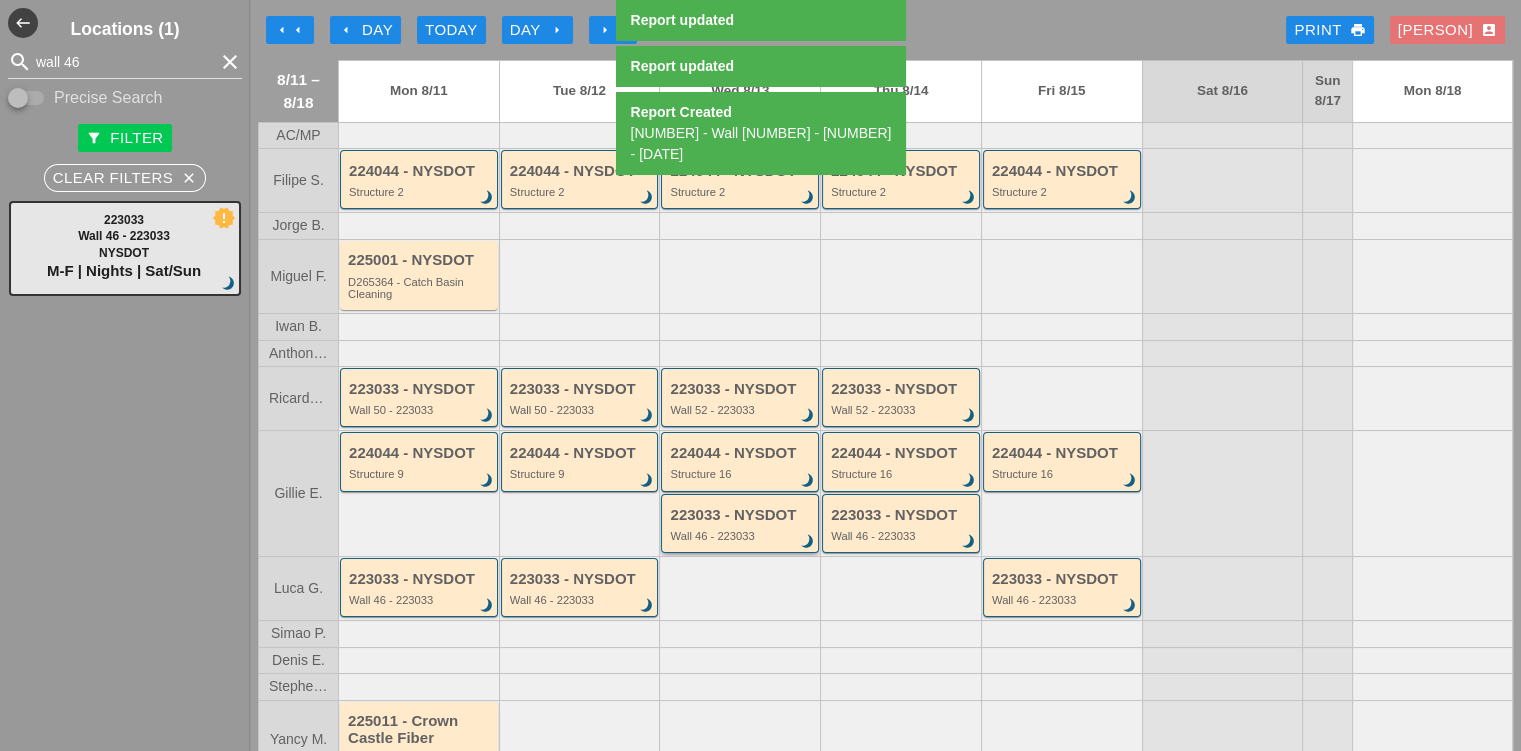type 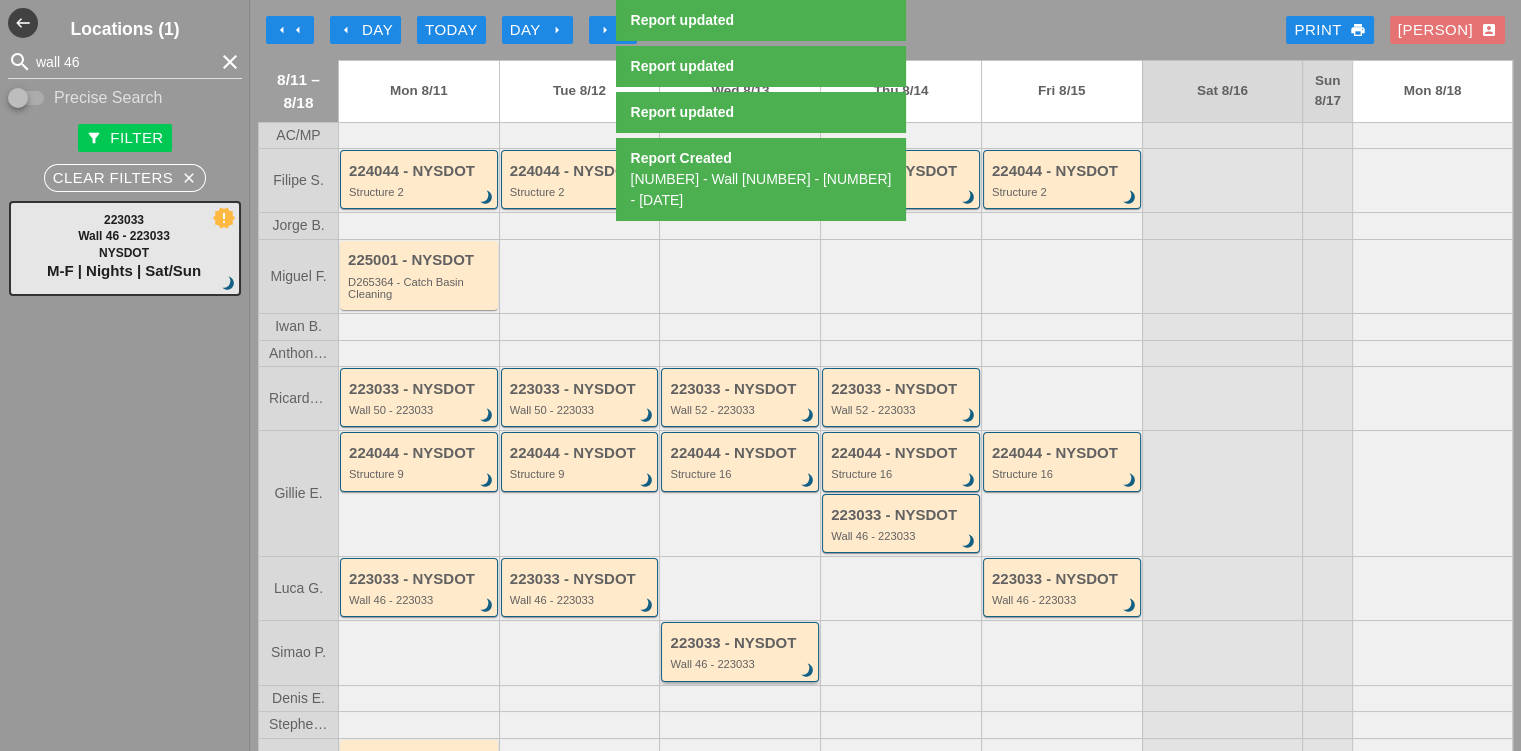 type 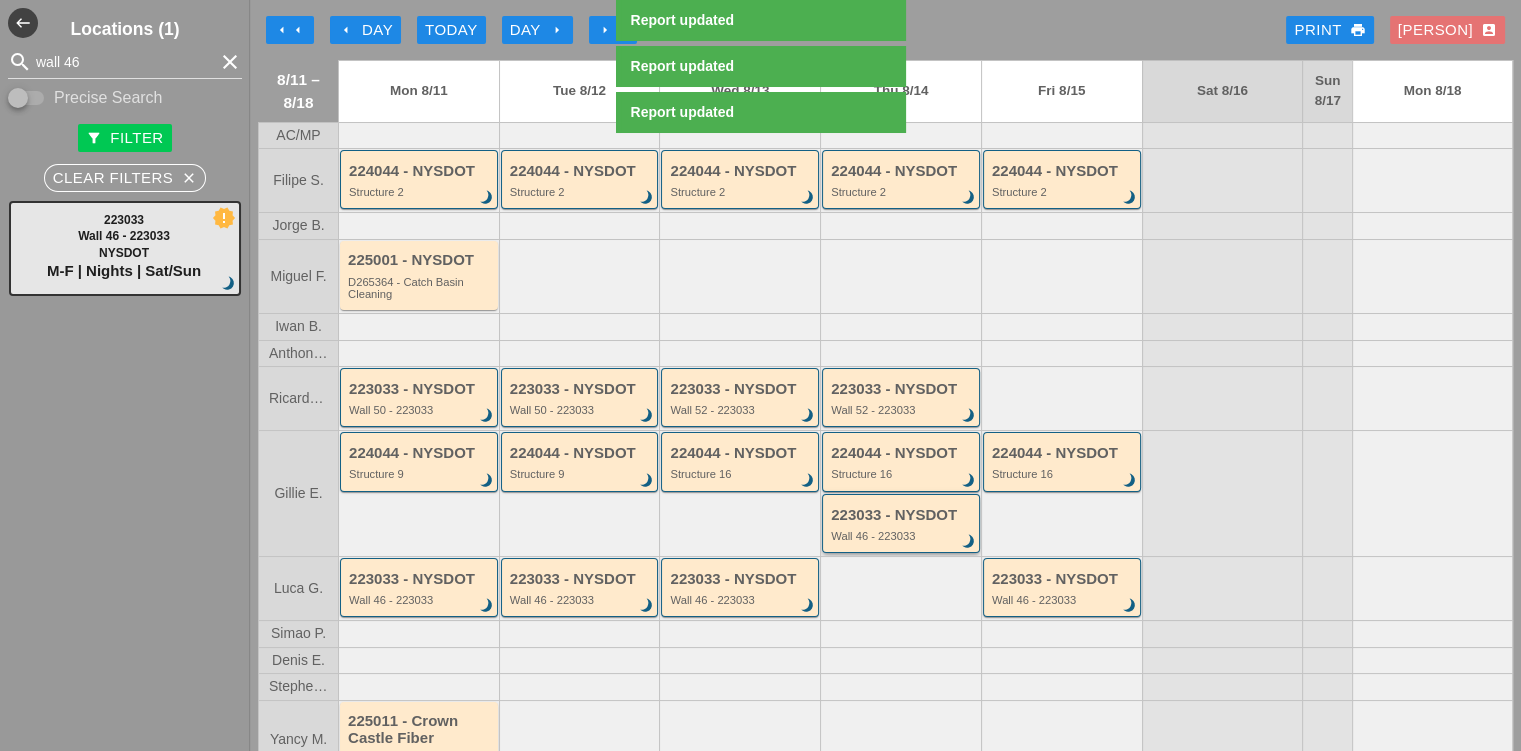 type 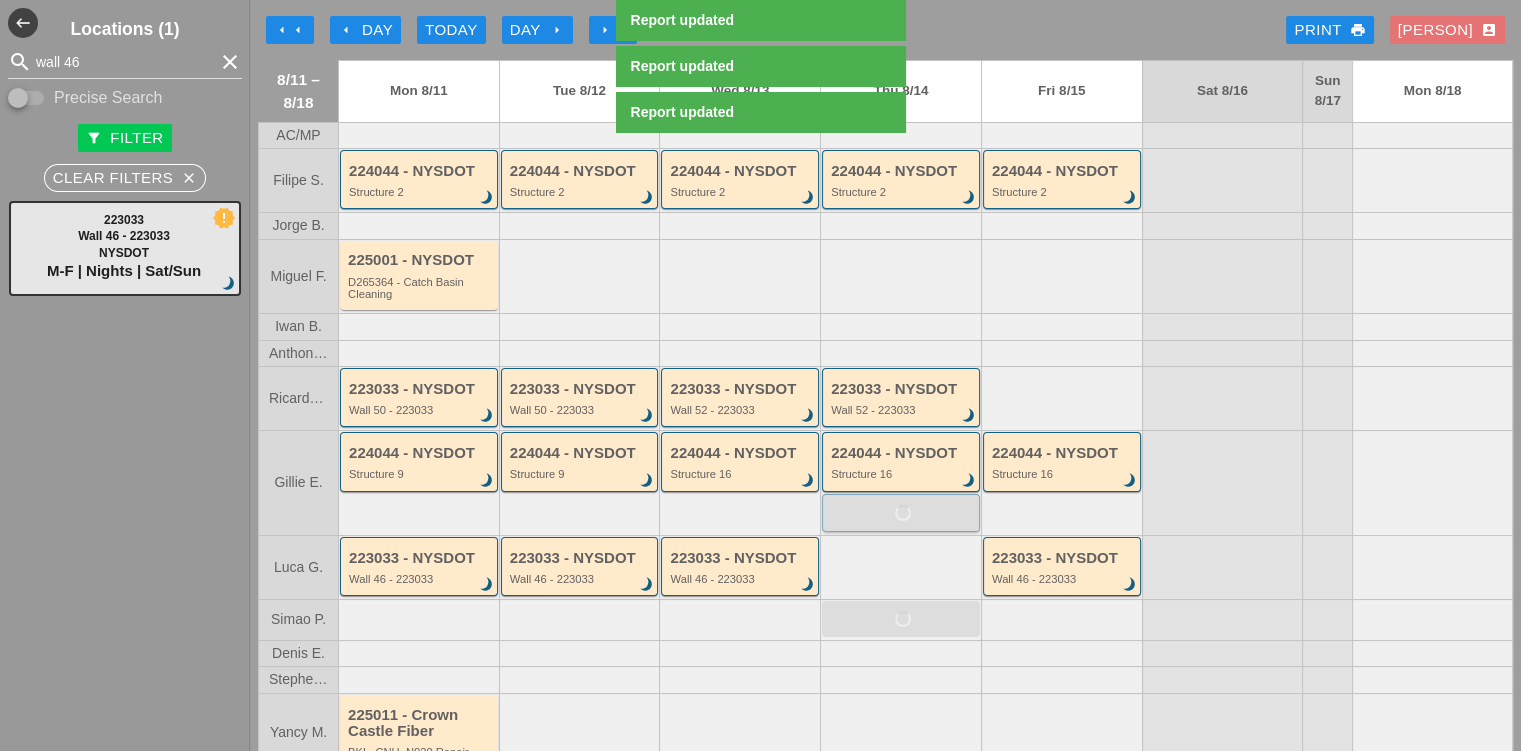 drag, startPoint x: 895, startPoint y: 518, endPoint x: 890, endPoint y: 574, distance: 56.22277 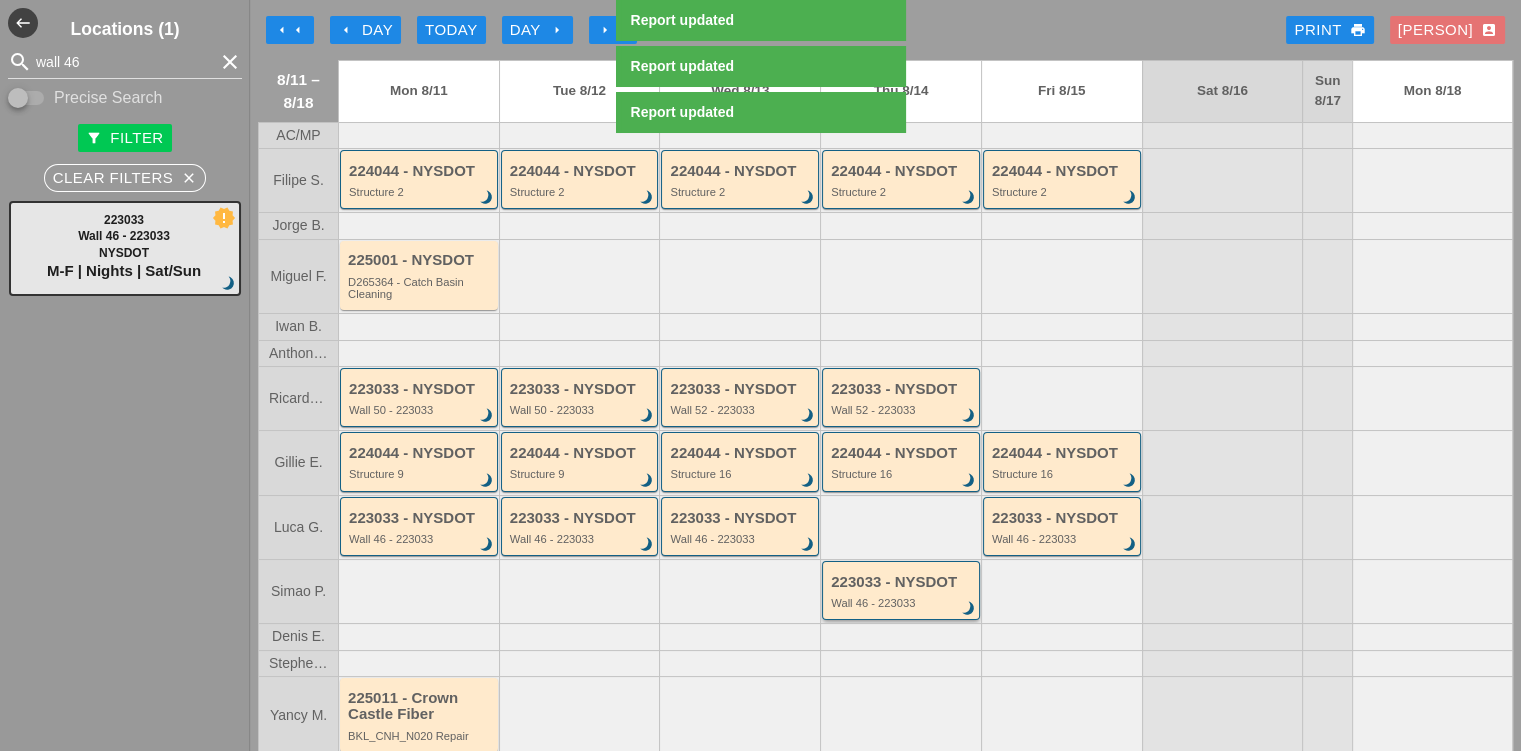 type 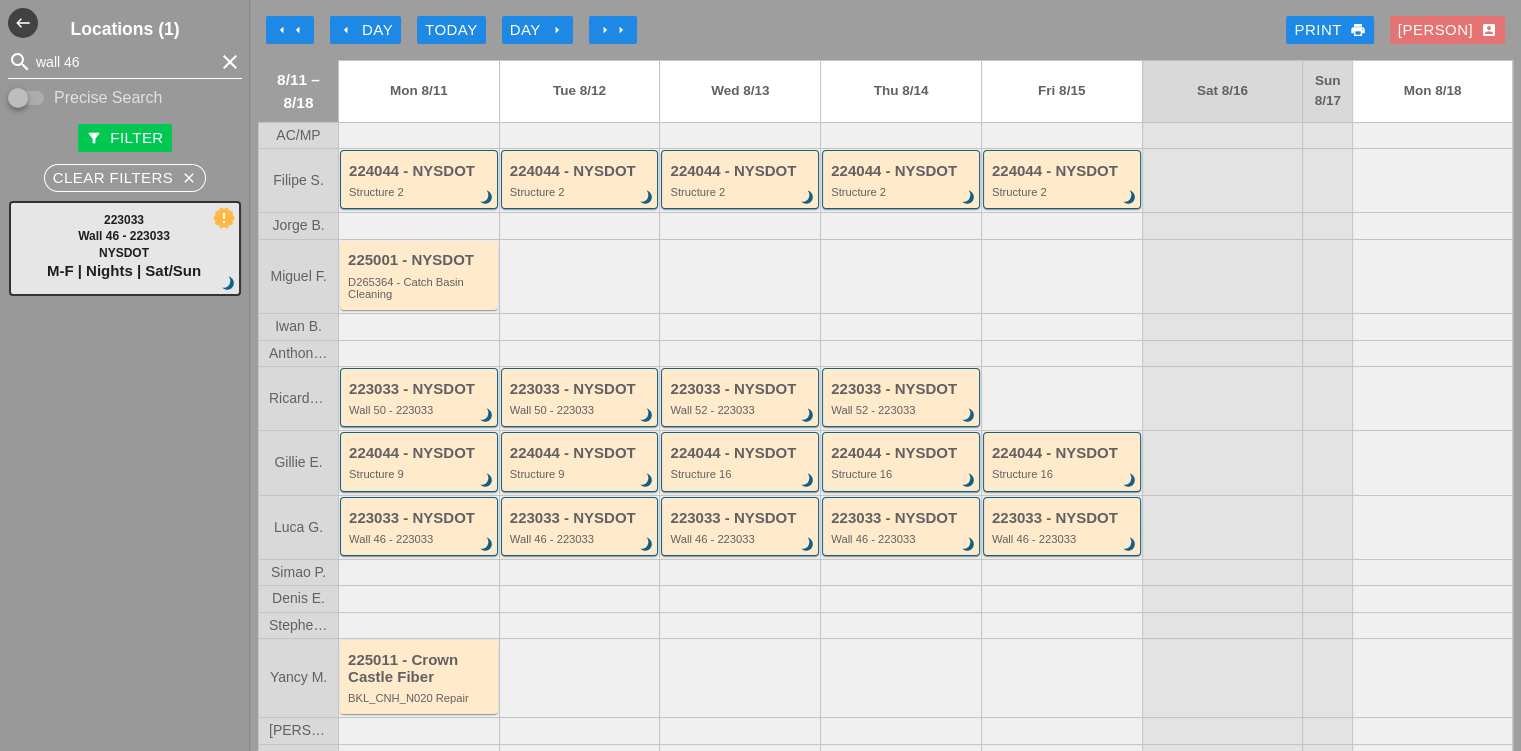 click on "wall 46" at bounding box center [125, 62] 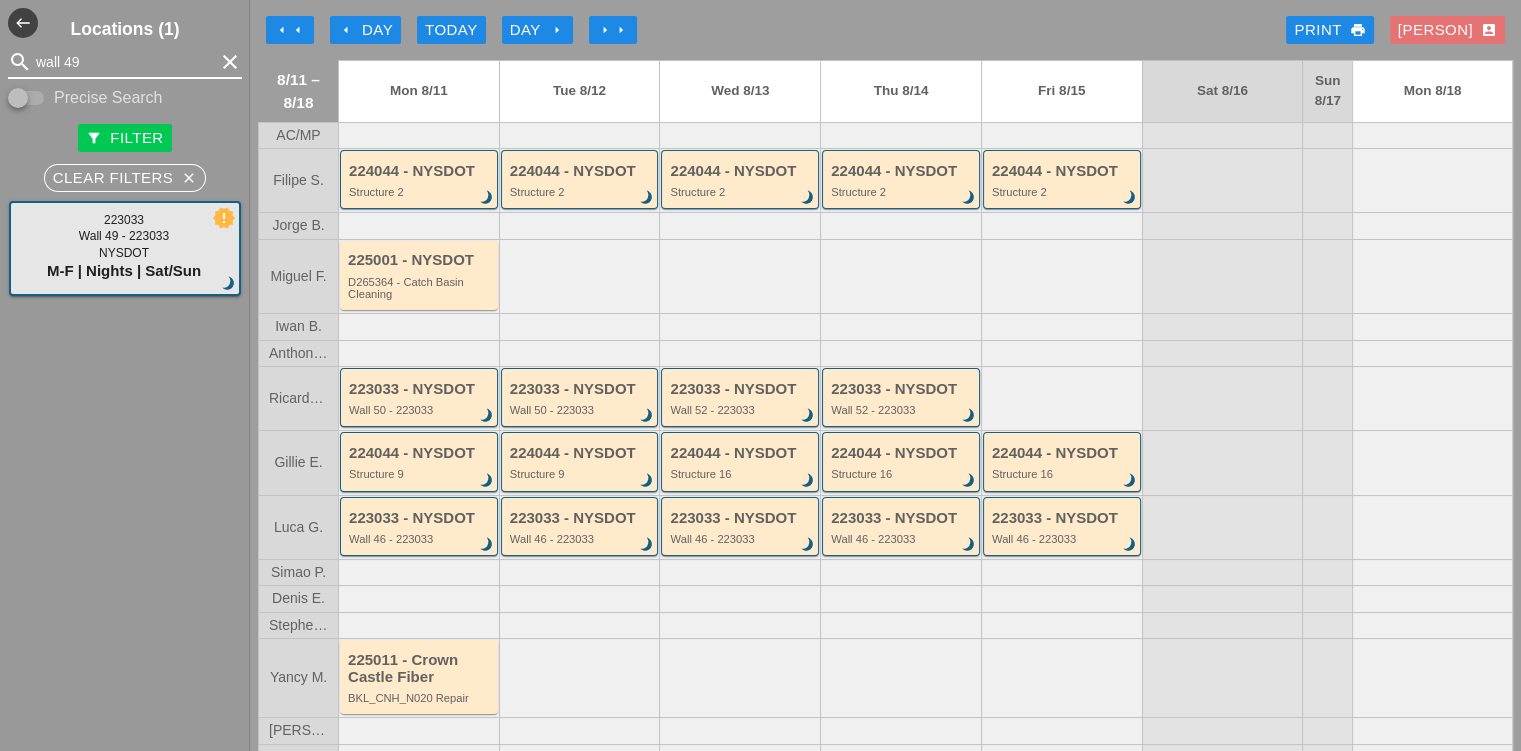 type on "wall 49" 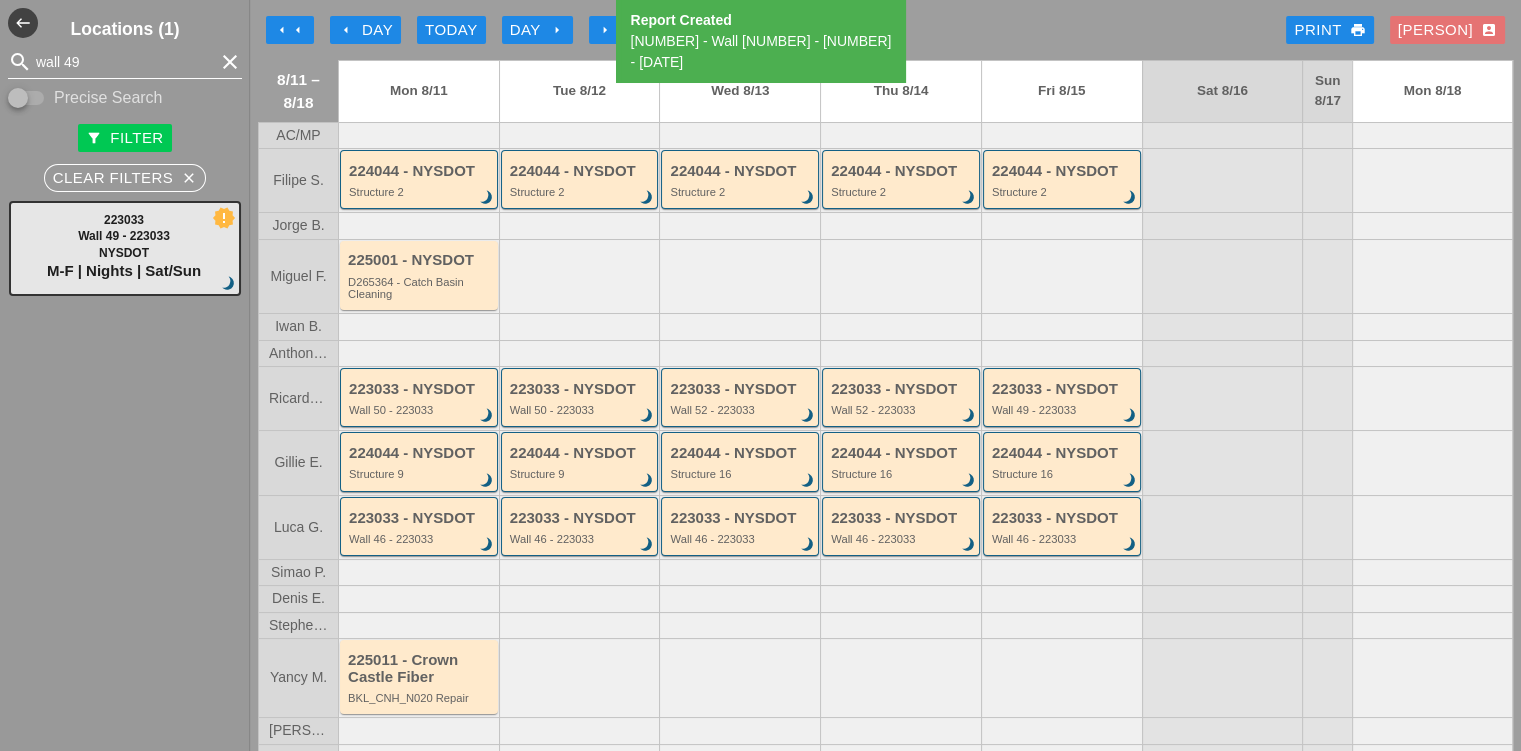 click on "wall 49" at bounding box center [125, 62] 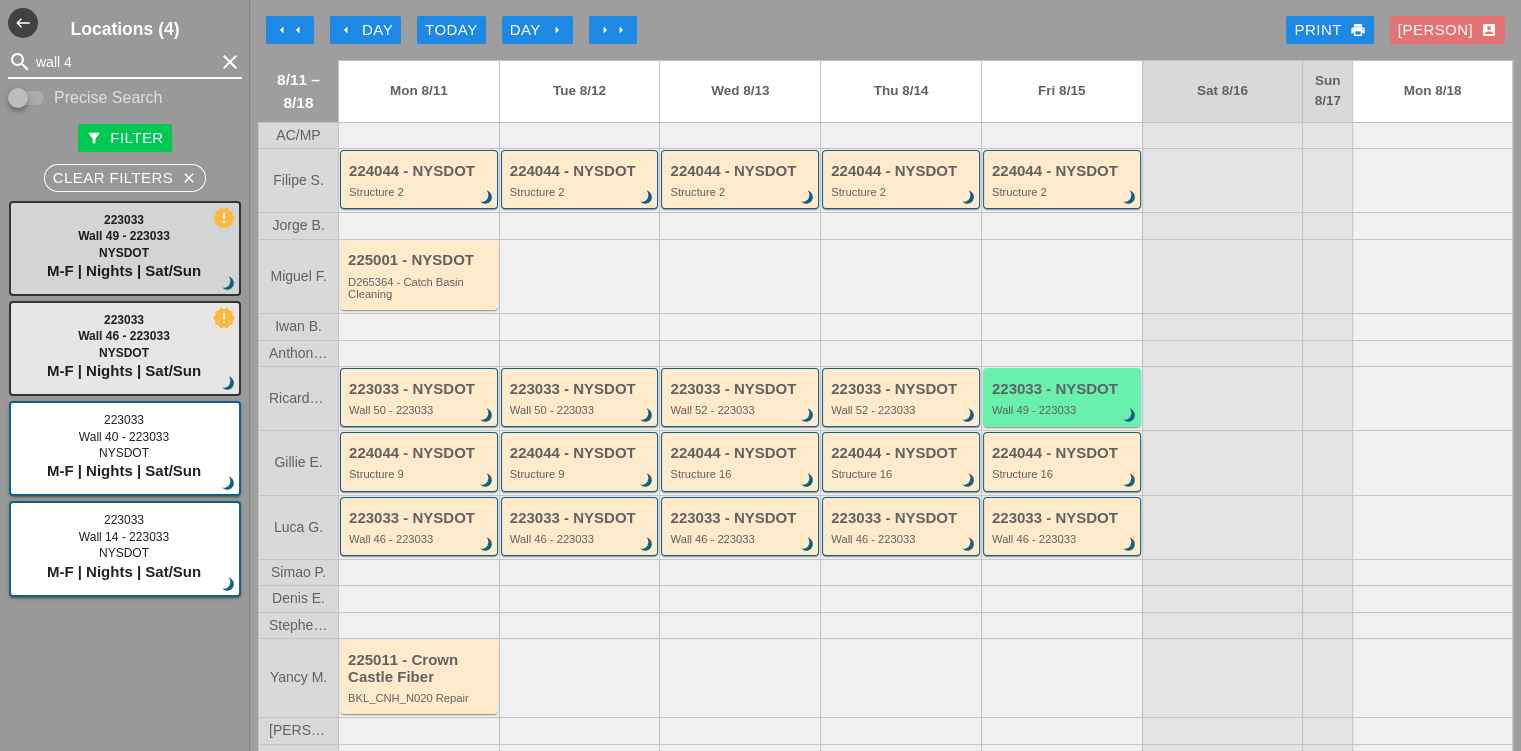 type on "wall 4" 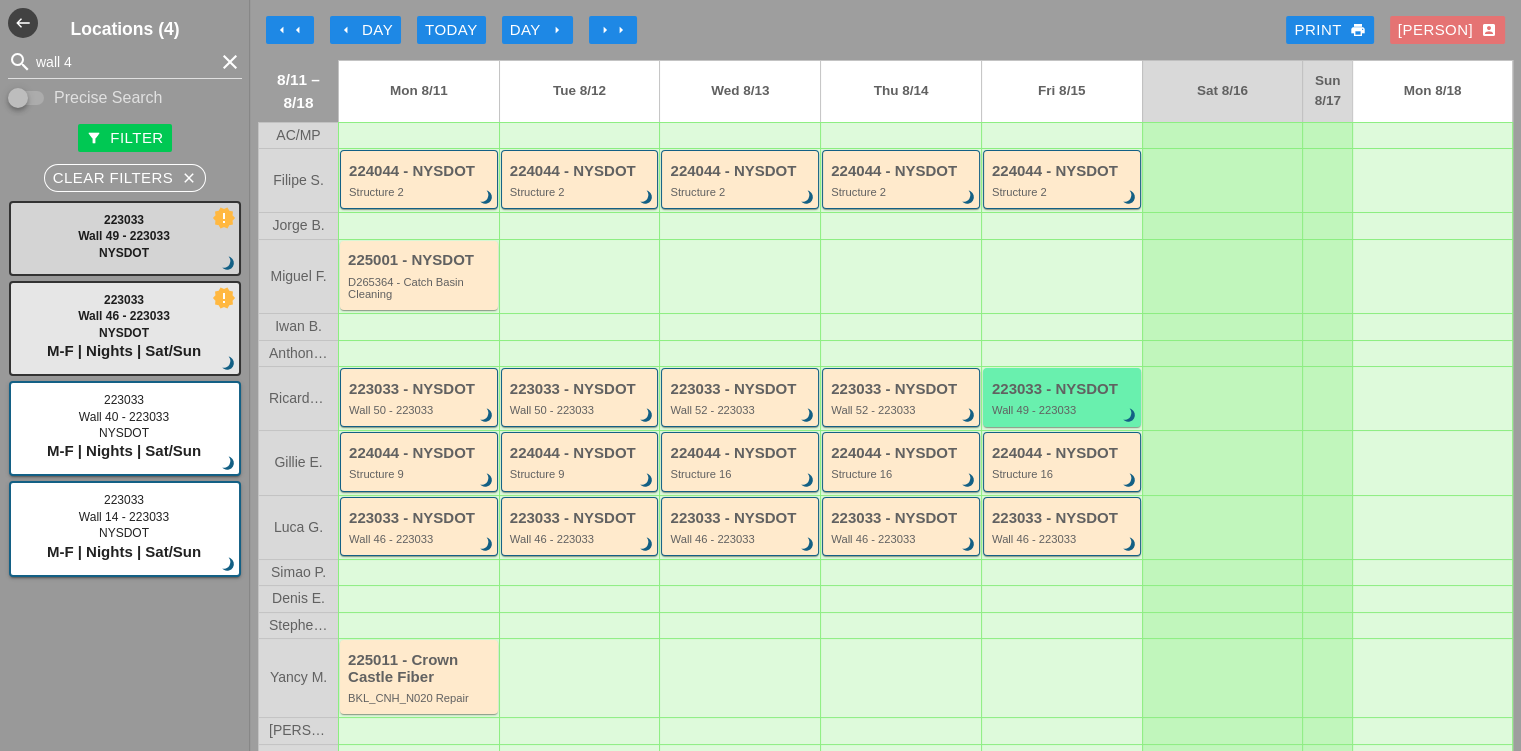 type 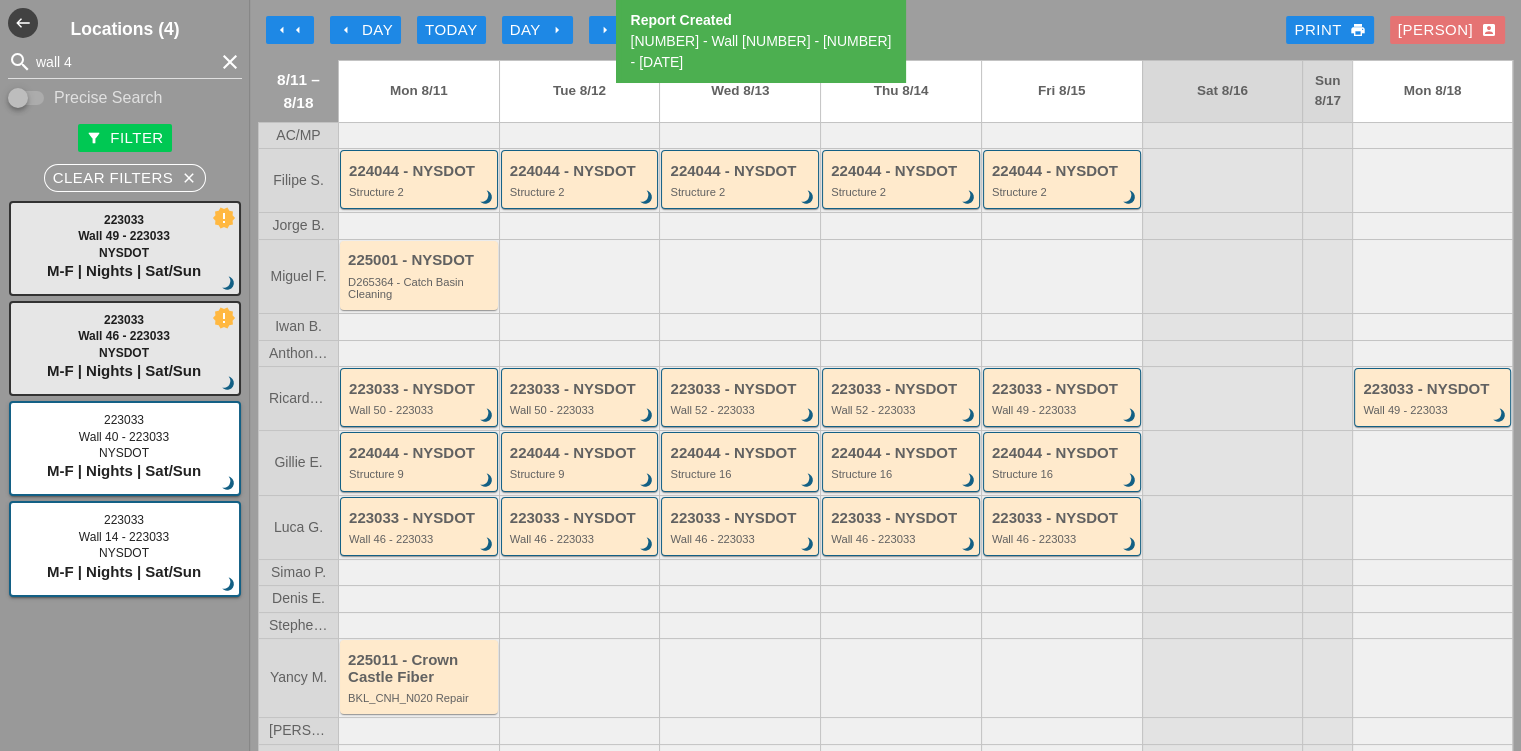 click on "arrow_right" at bounding box center [557, 30] 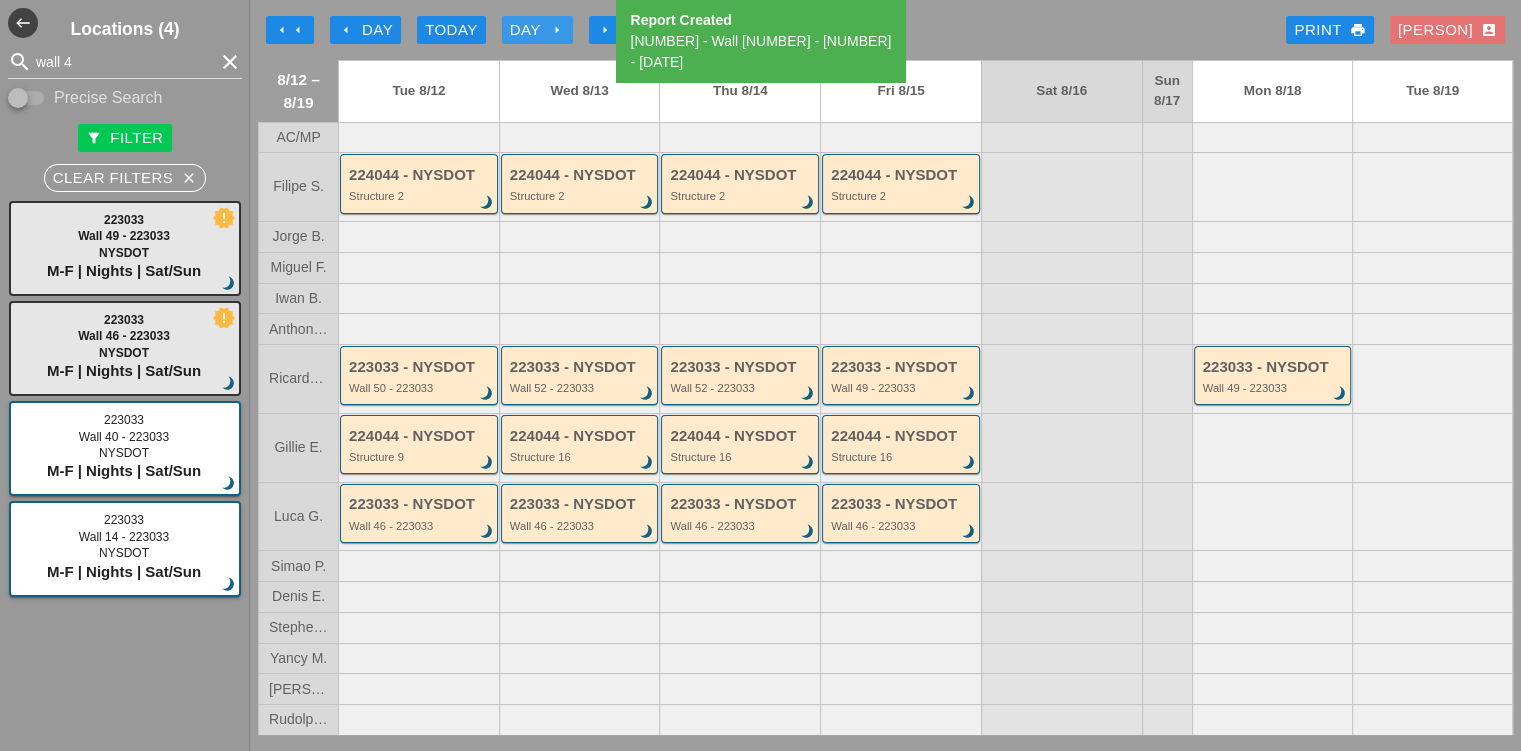 click on "arrow_right" at bounding box center (557, 30) 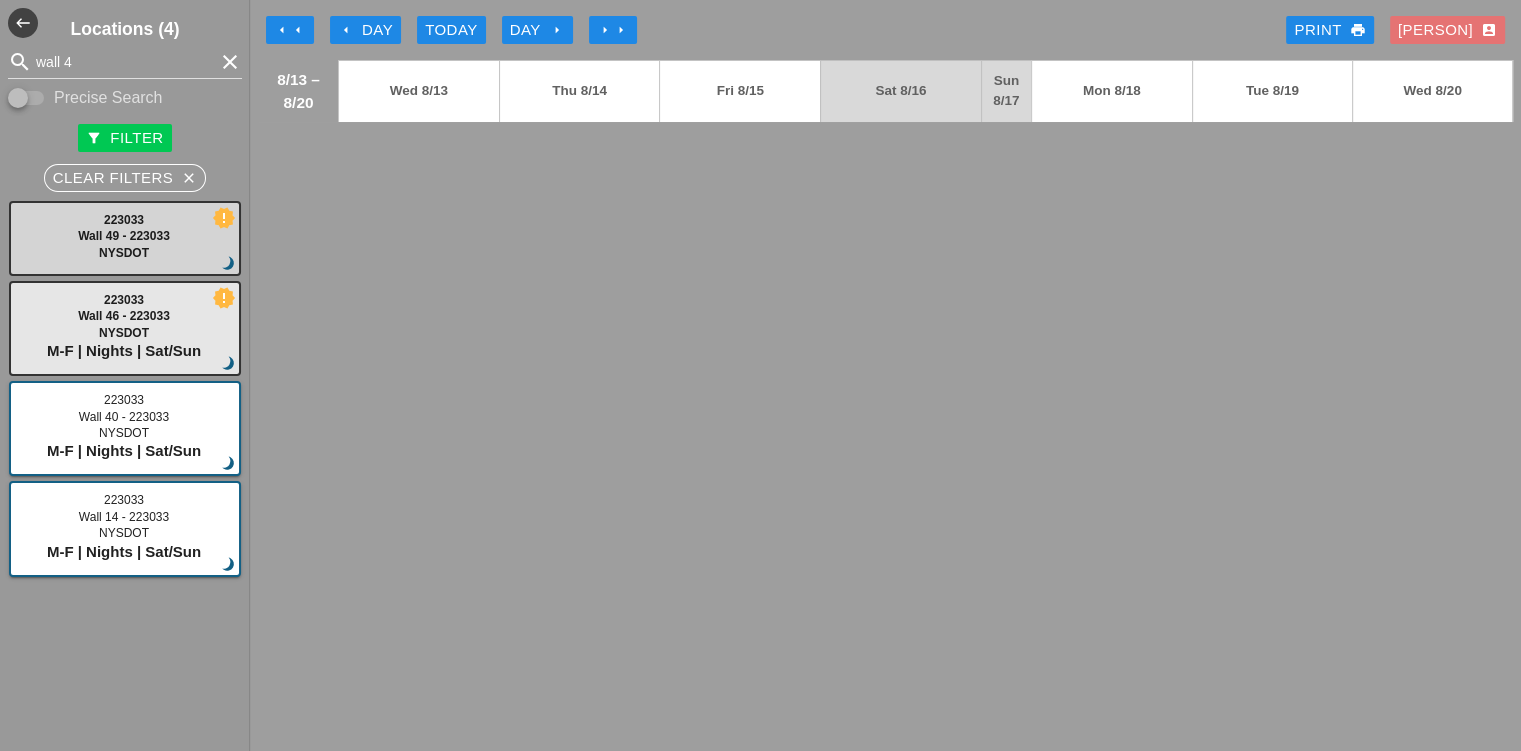 type 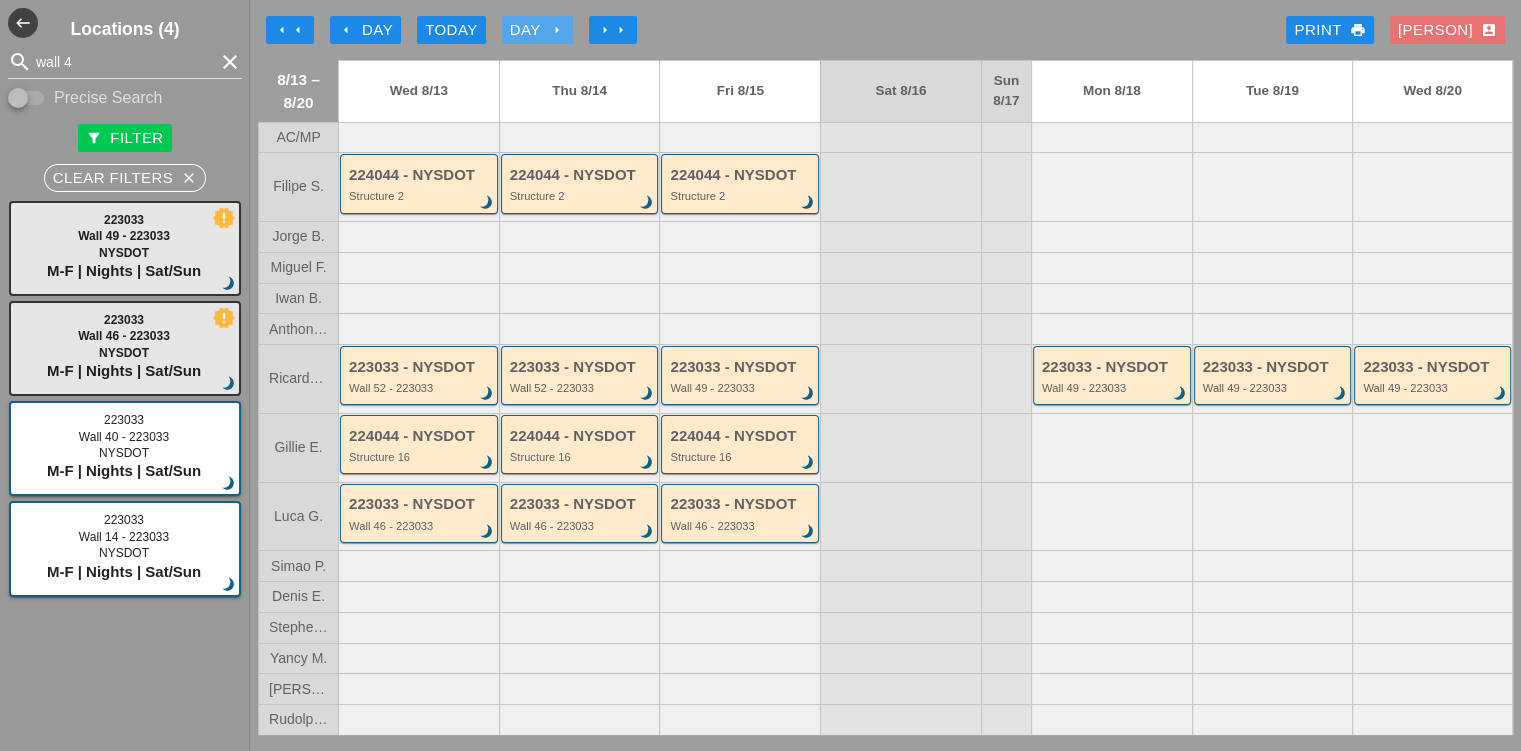 click on "Day arrow_right" at bounding box center (537, 30) 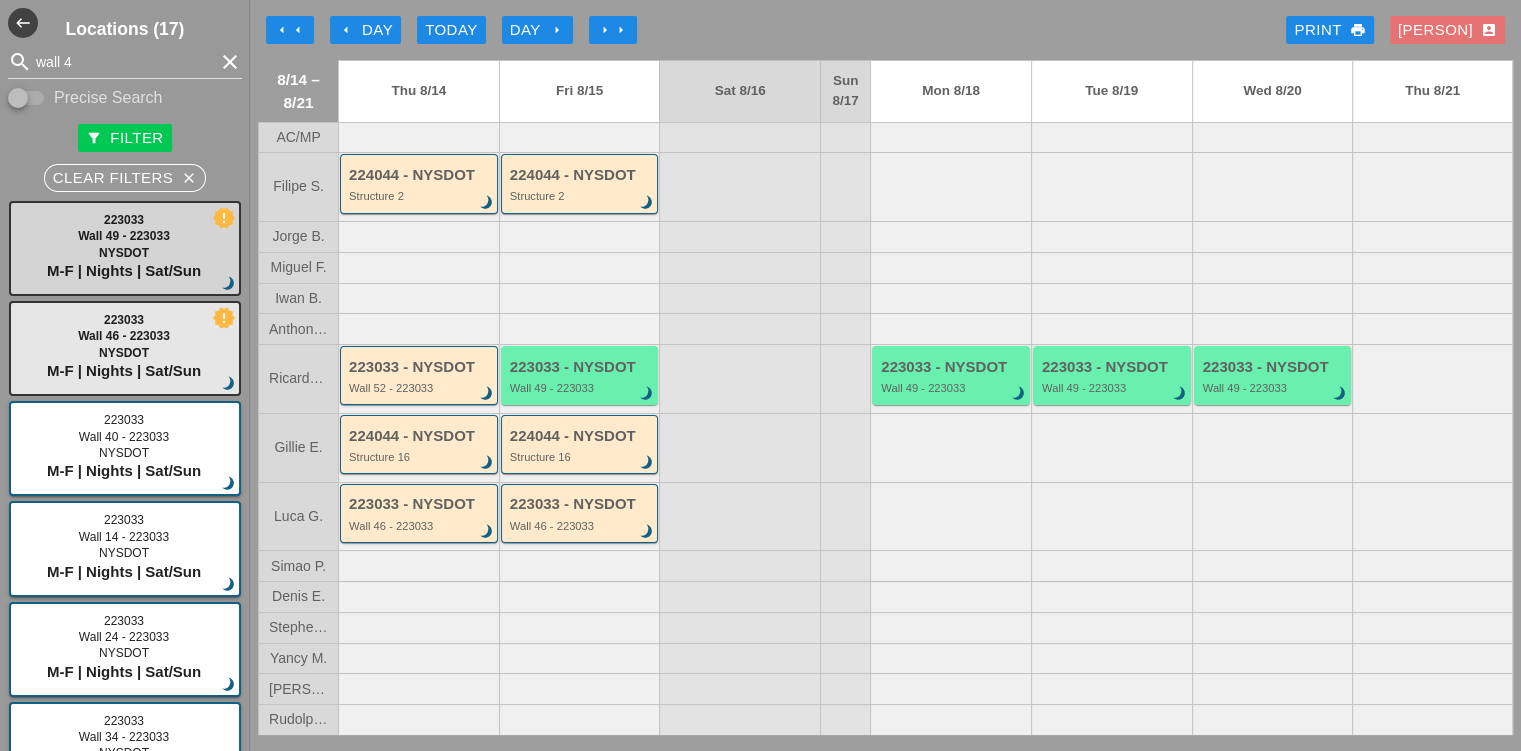 type 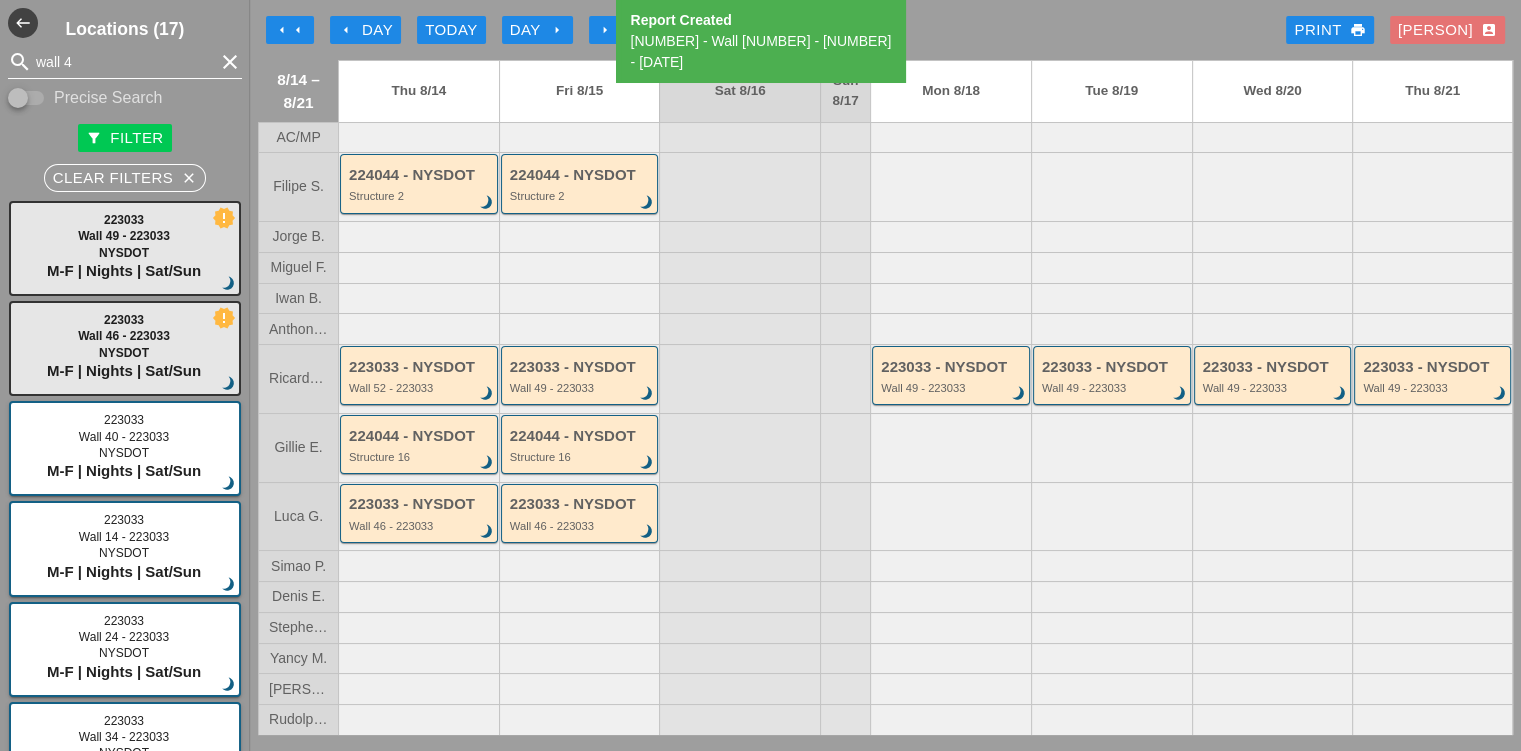 click on "wall 4" at bounding box center [125, 62] 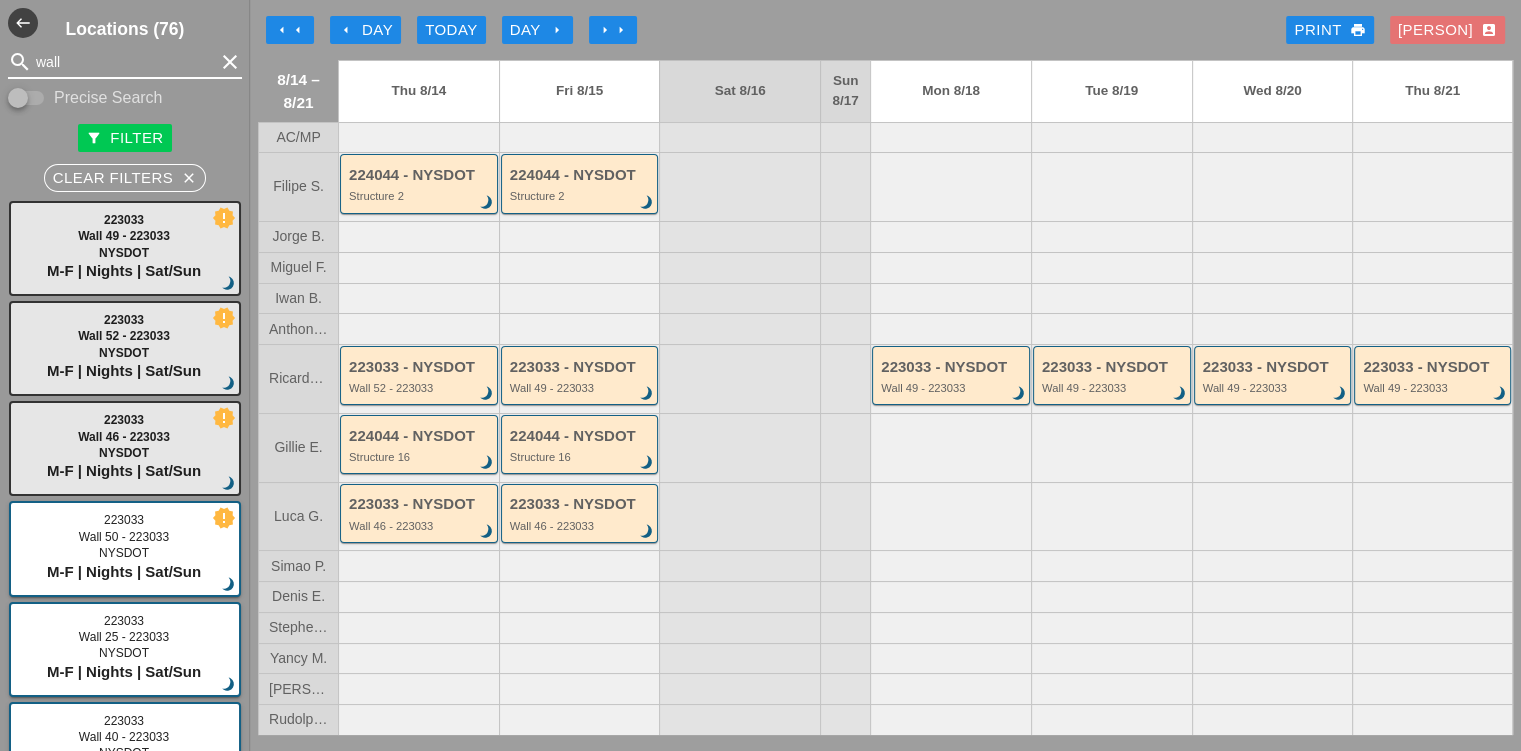 type on "wall" 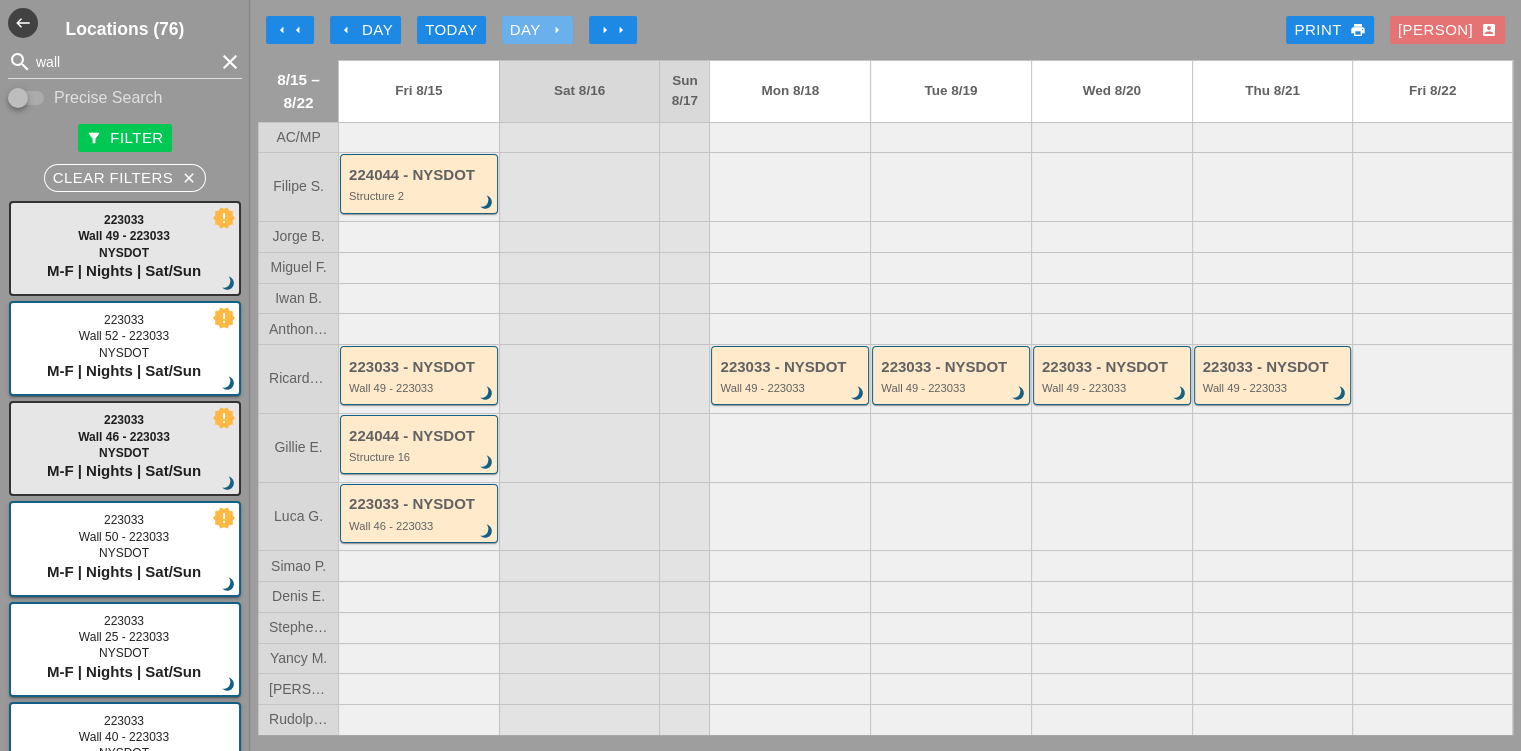 click on "arrow_right" at bounding box center [557, 30] 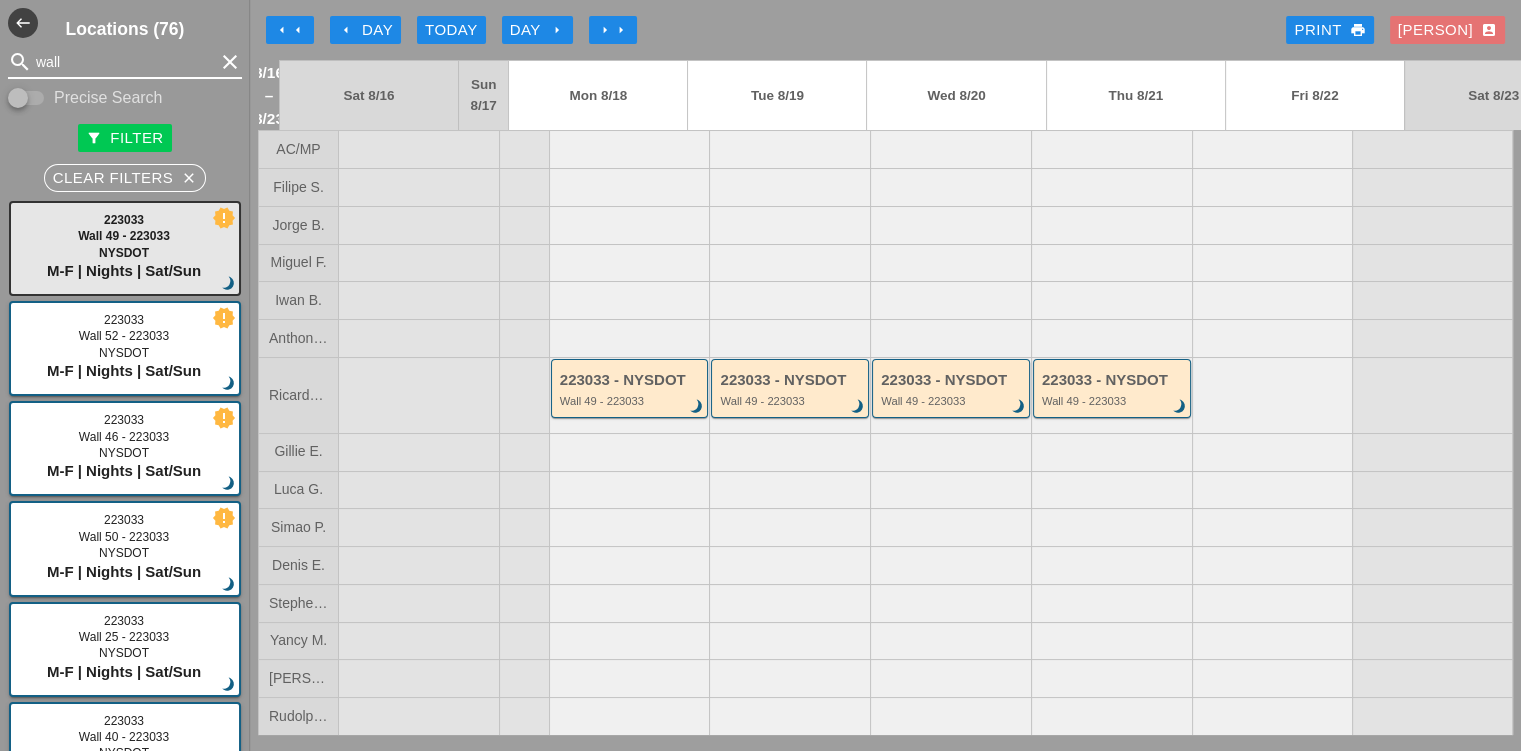 click on "wall" at bounding box center [125, 62] 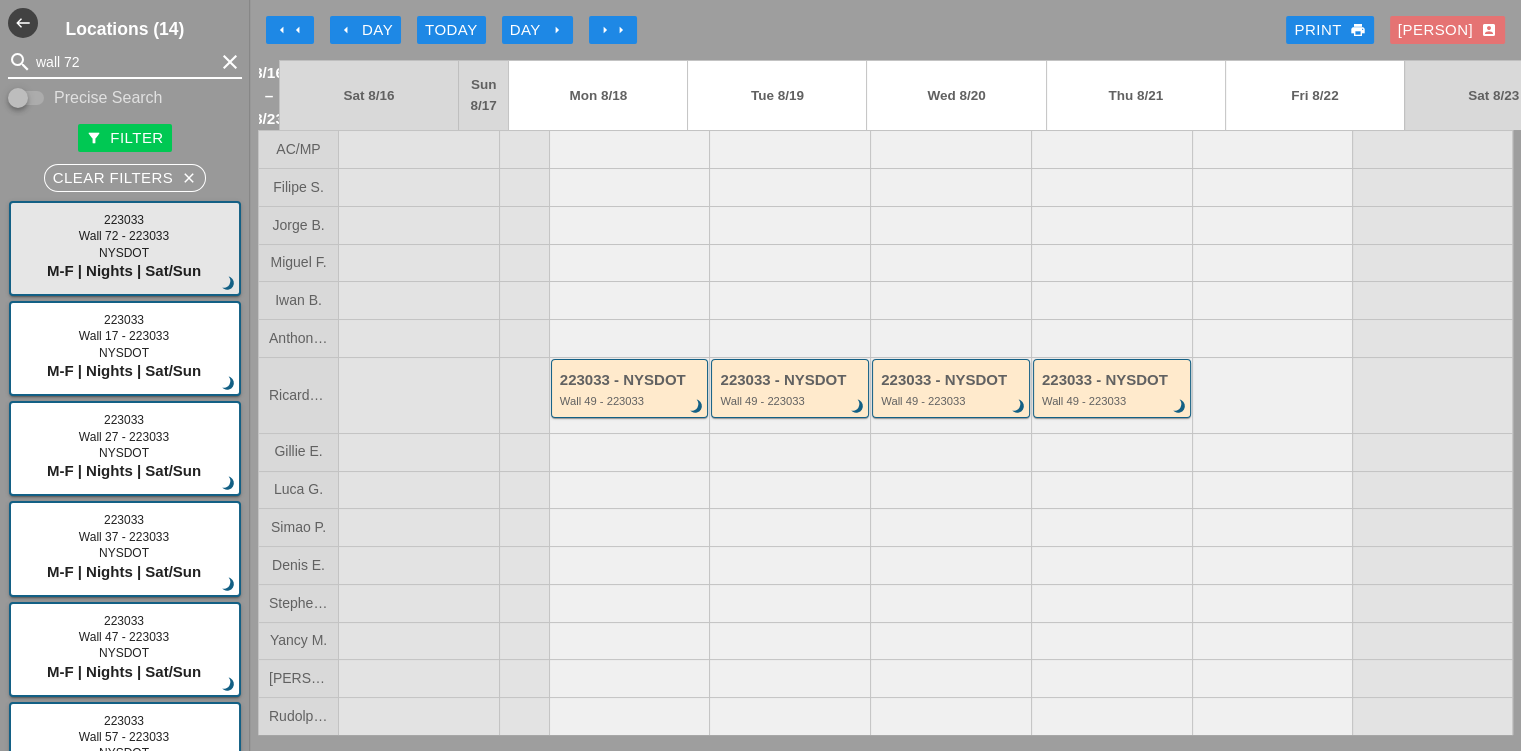 type on "wall 72" 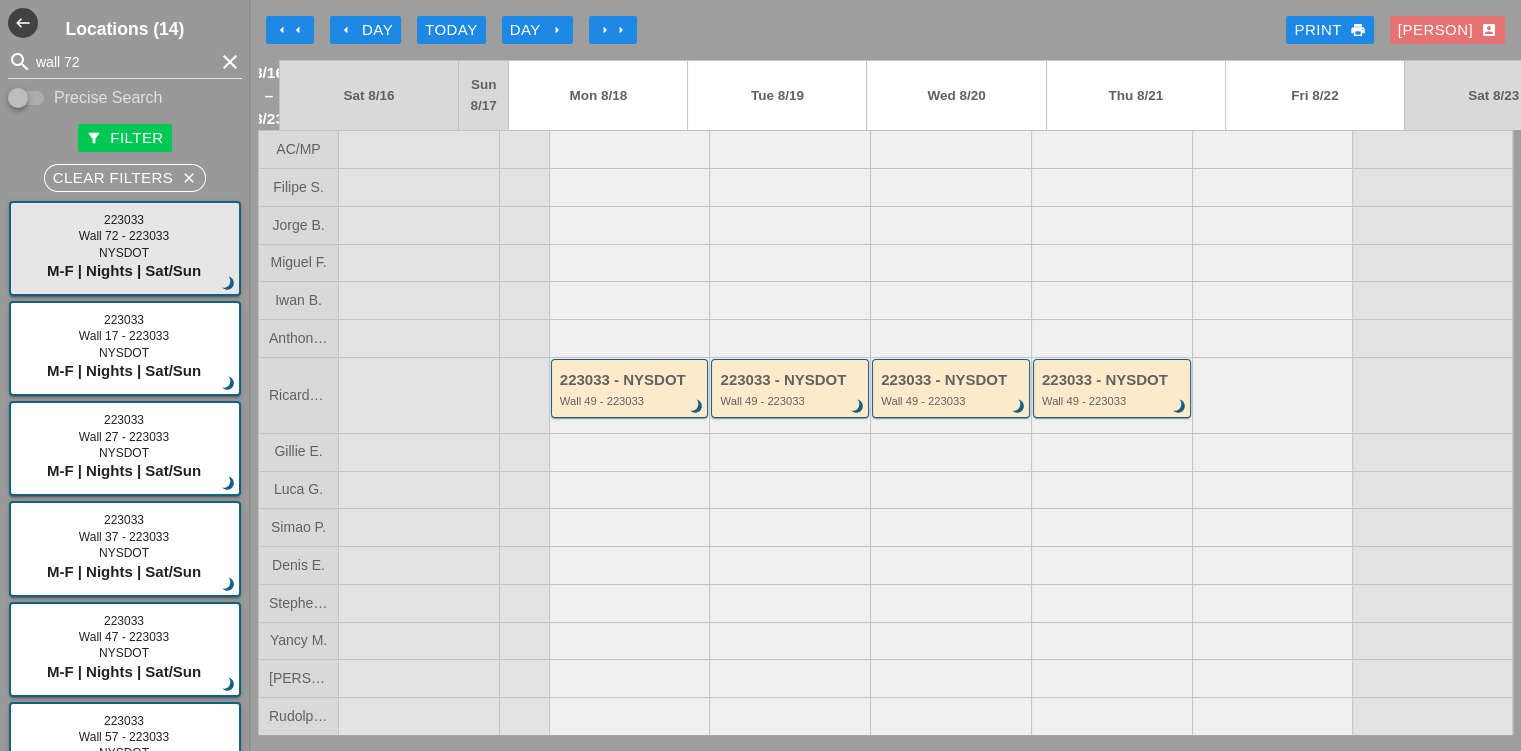 type 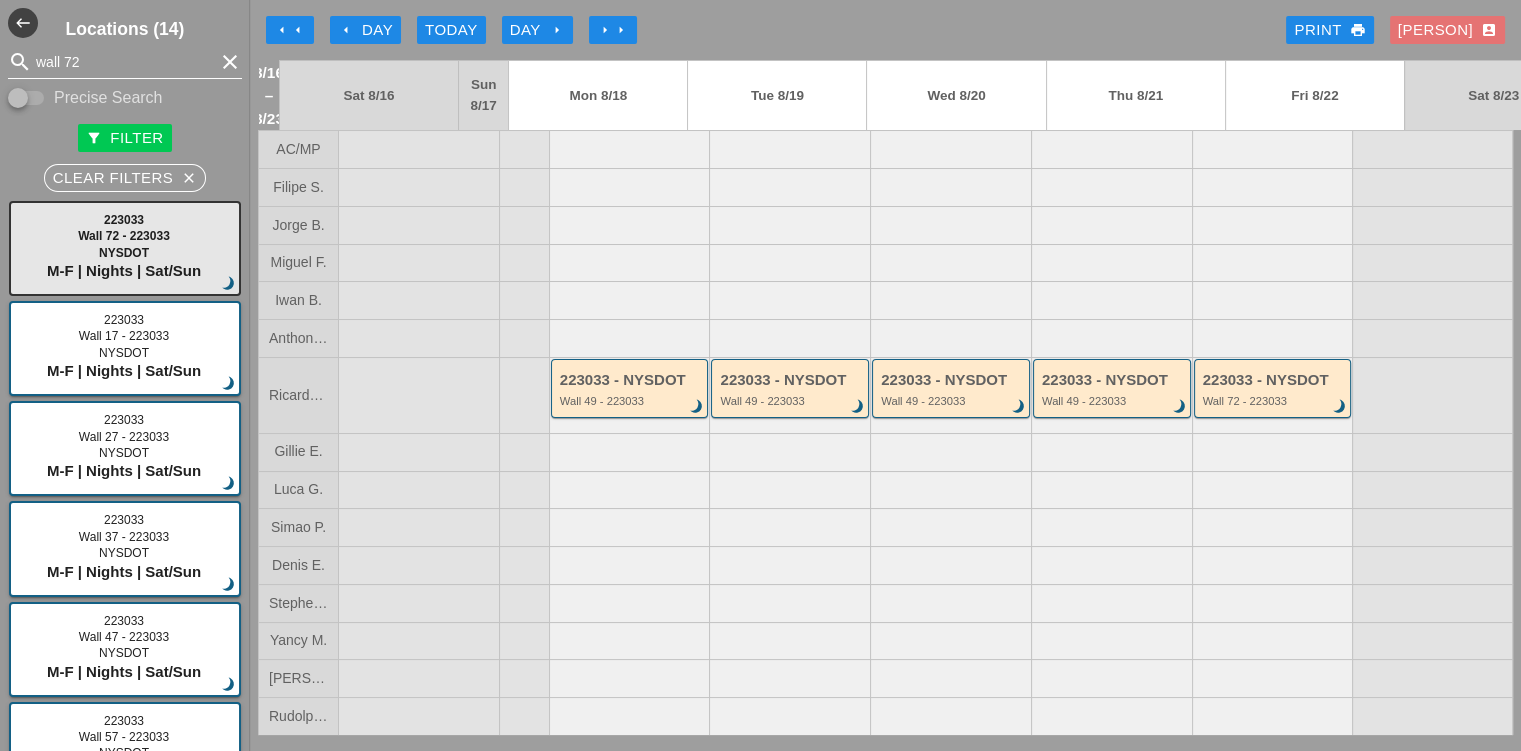 click on "wall 72" at bounding box center (125, 62) 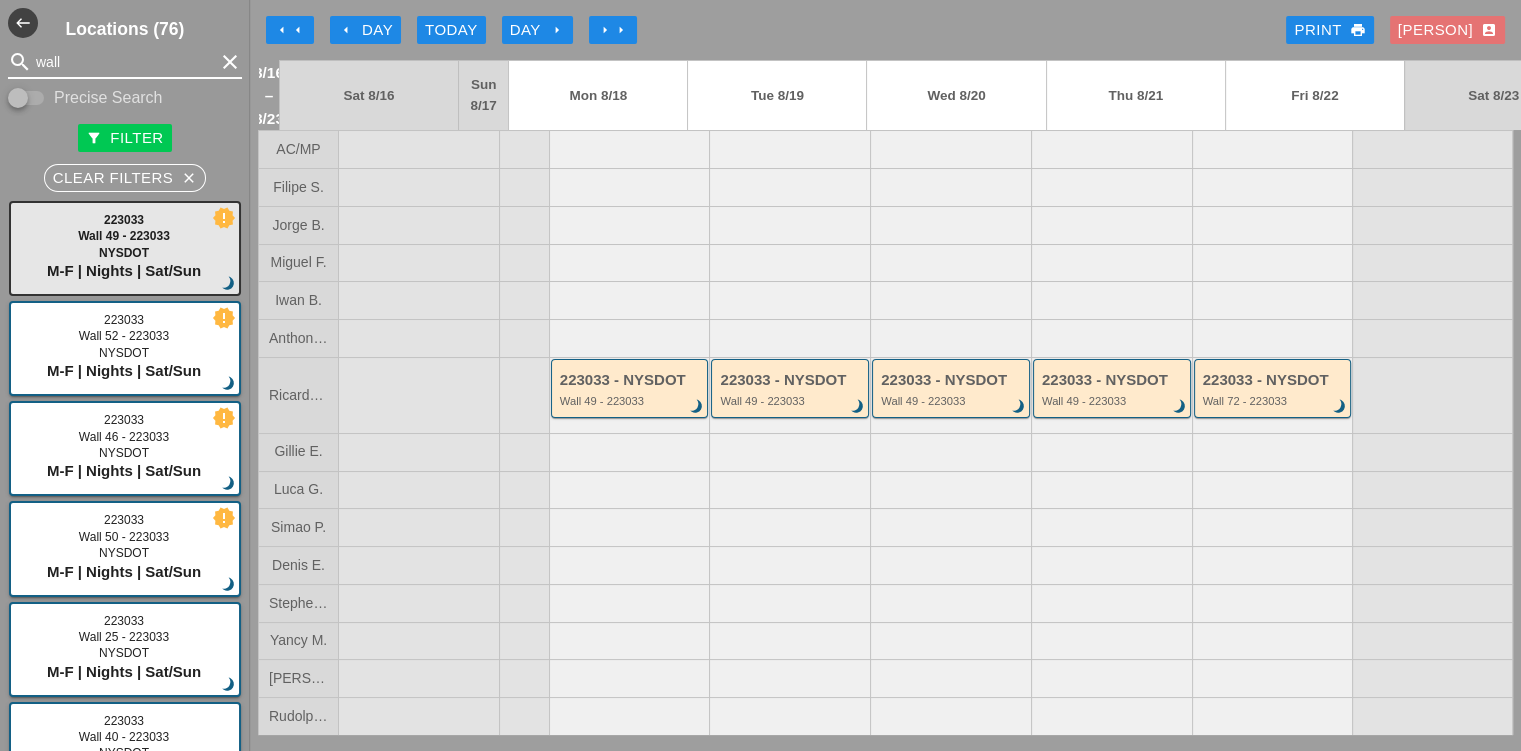 type on "wall" 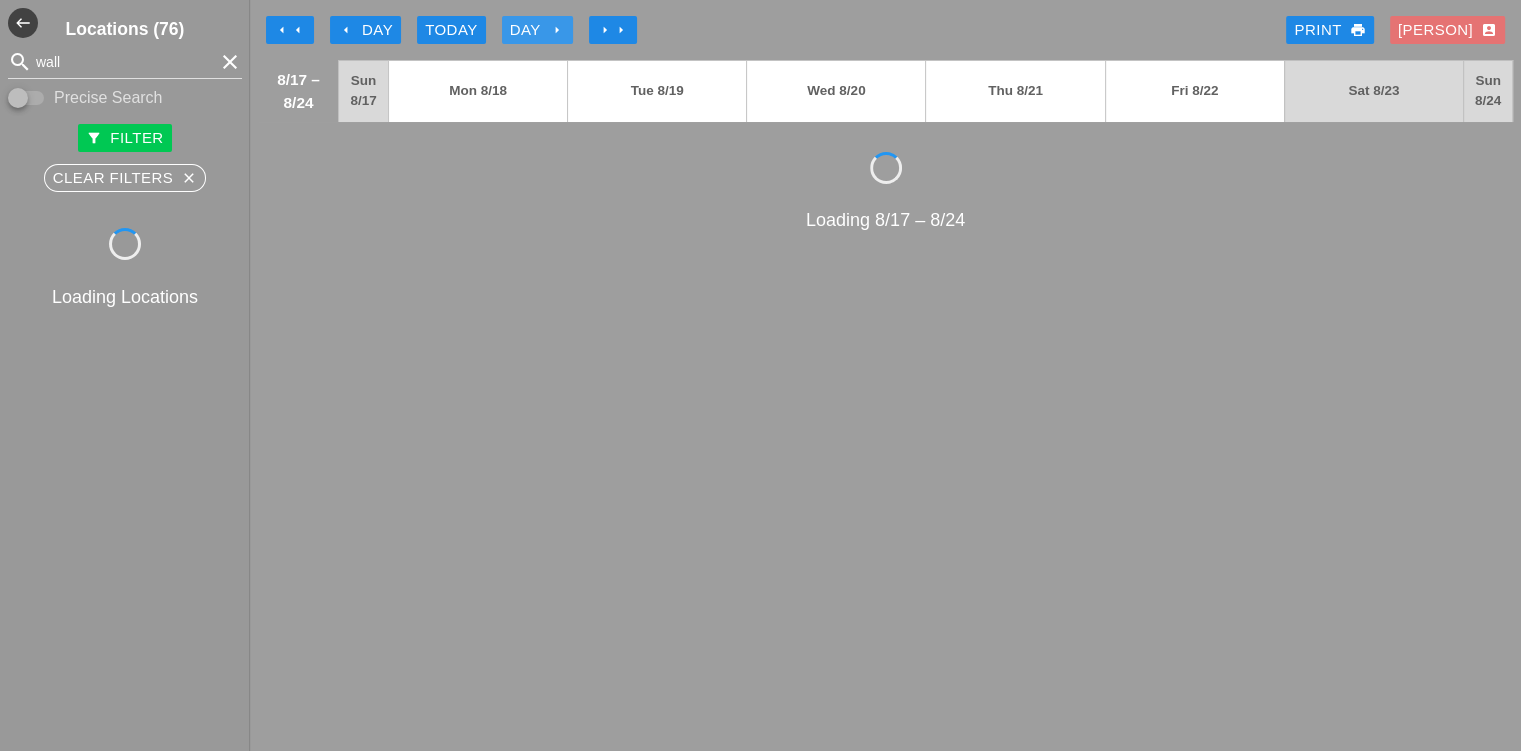 click on "arrow_right" at bounding box center [557, 30] 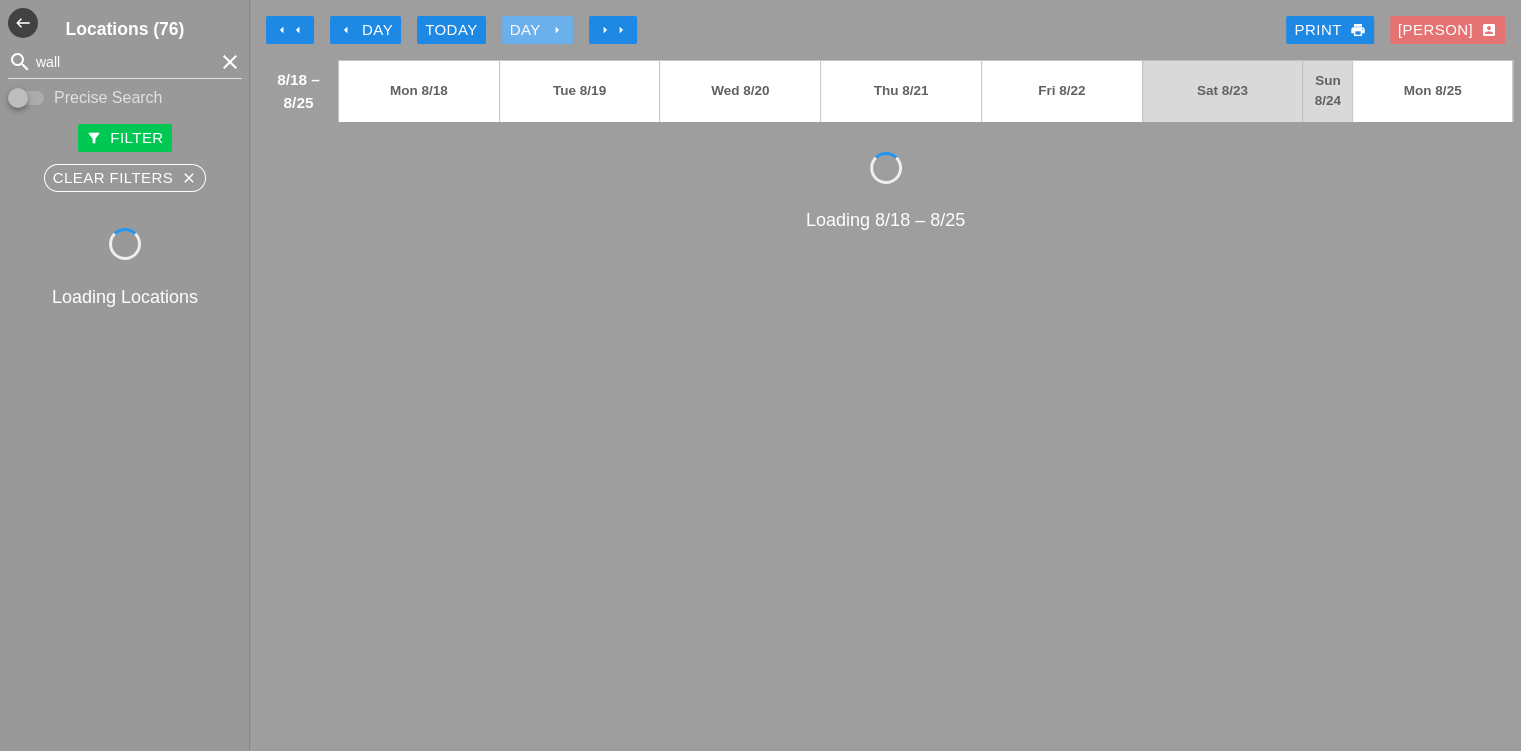 click on "arrow_right" at bounding box center (557, 30) 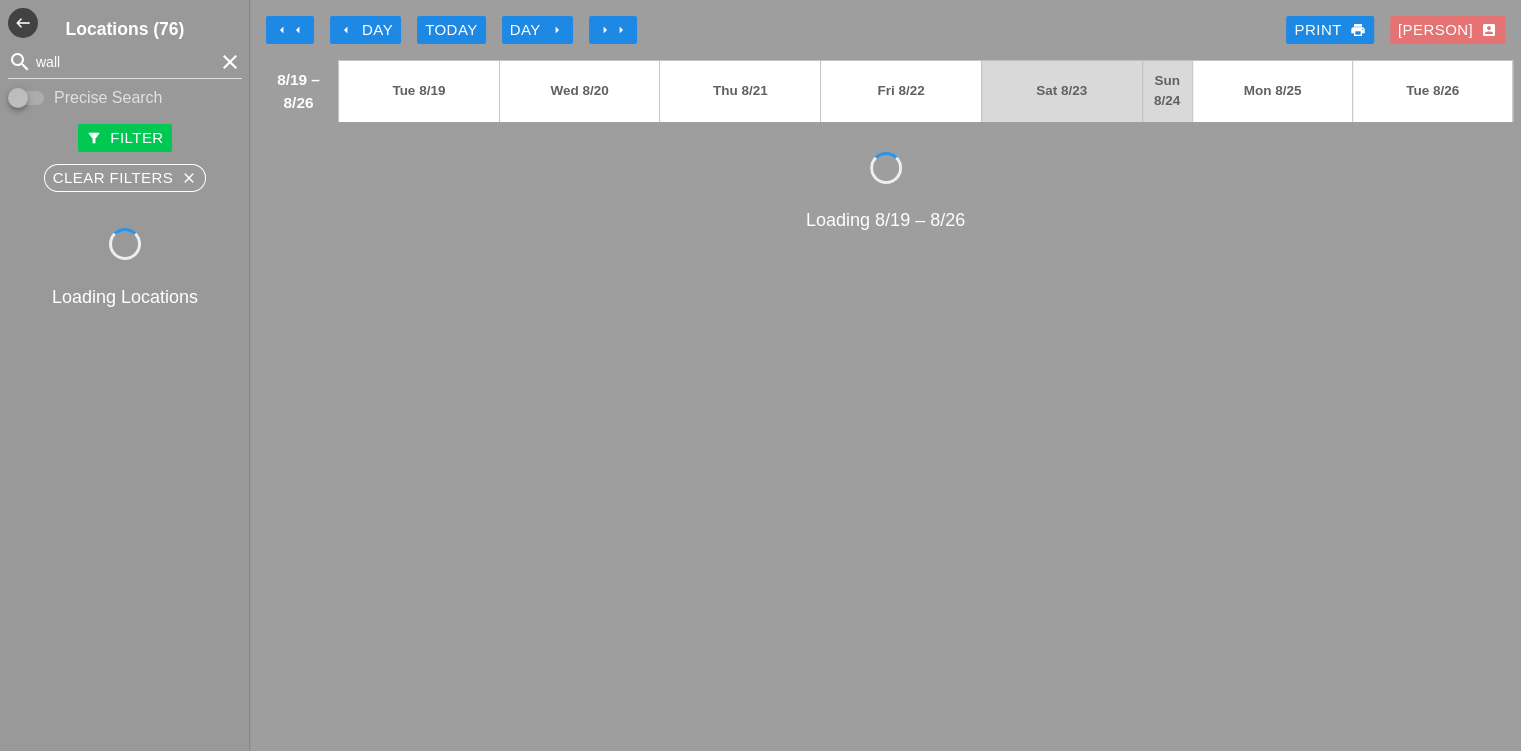 click on "arrow_right" at bounding box center (557, 30) 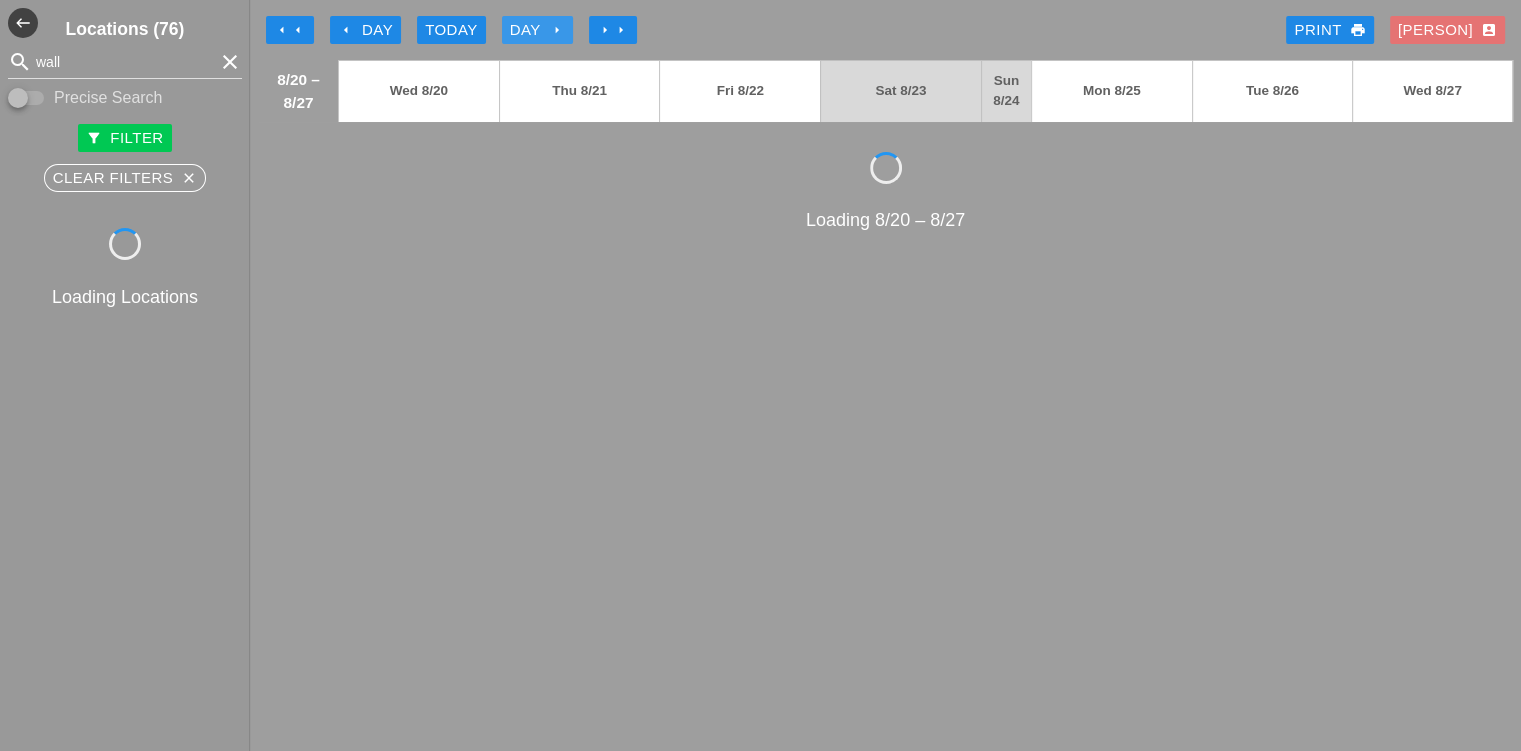 click on "arrow_right" at bounding box center (557, 30) 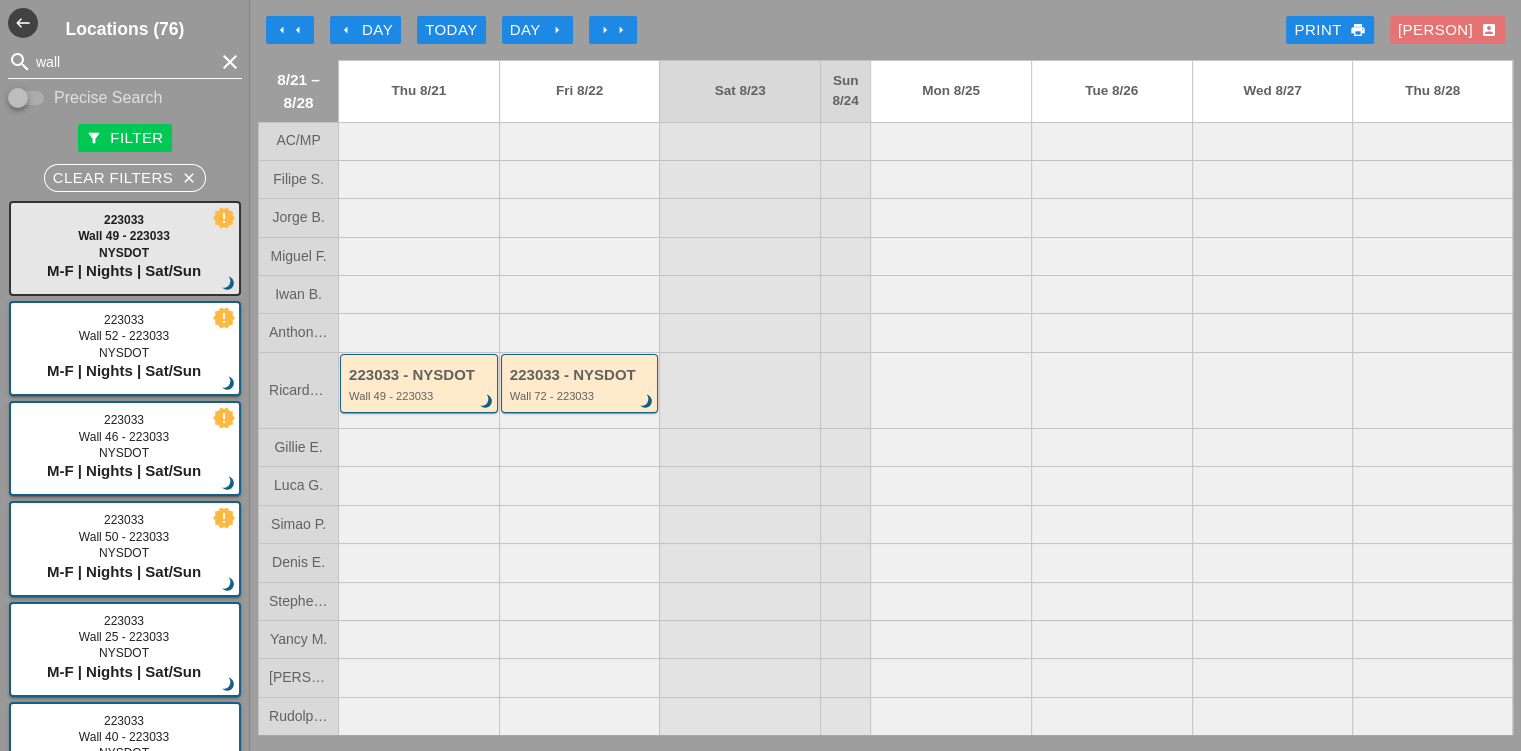 click on "wall" at bounding box center (125, 62) 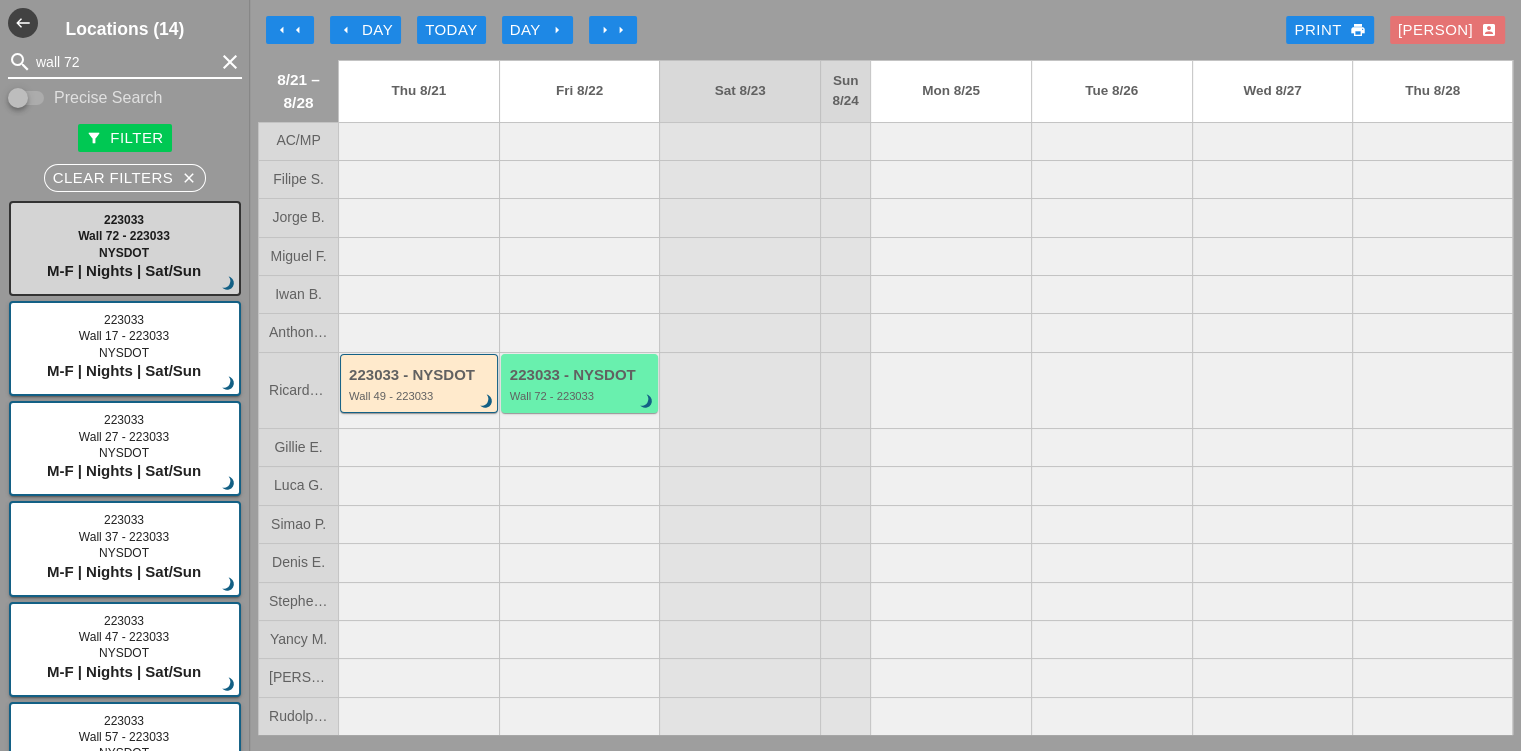 type on "wall 72" 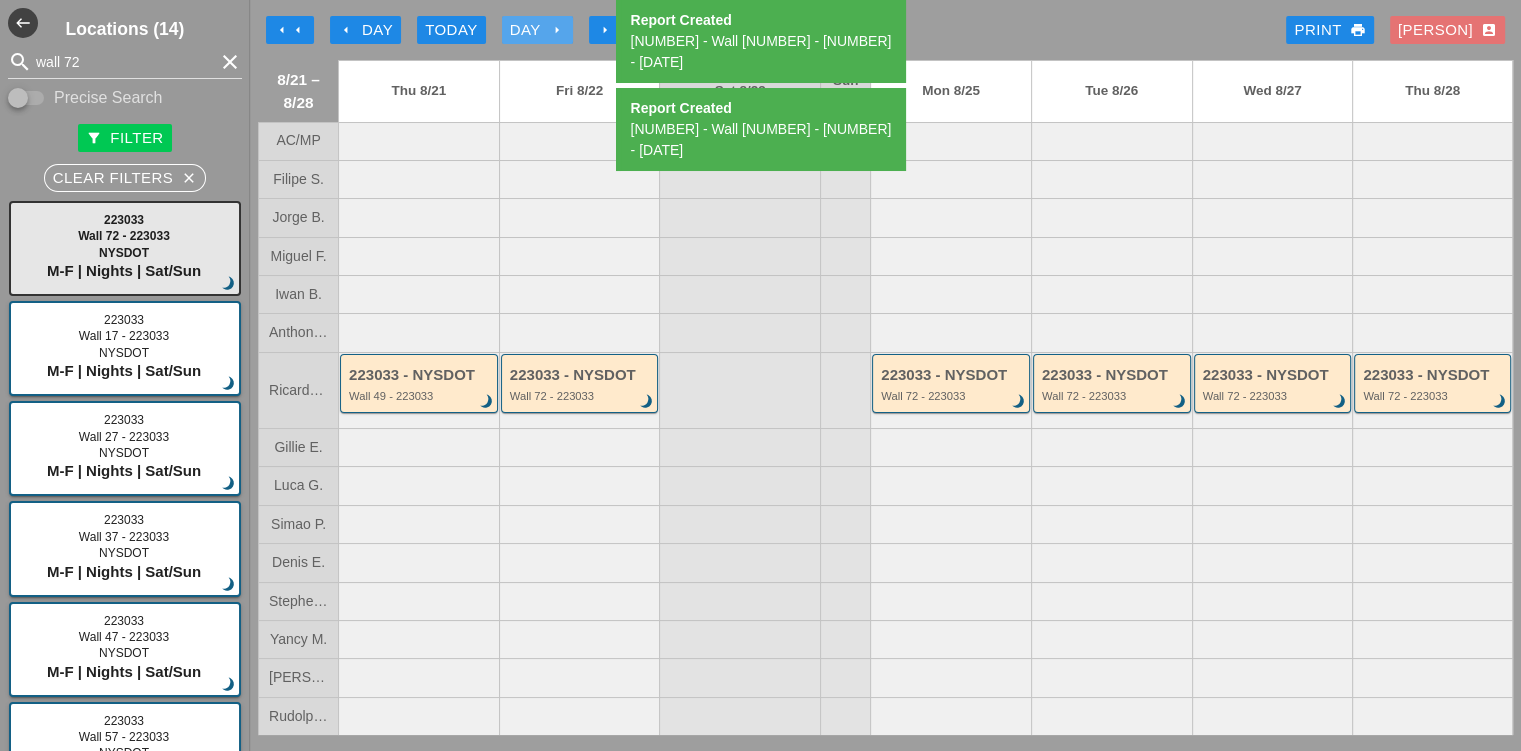 click on "arrow_right" at bounding box center (557, 30) 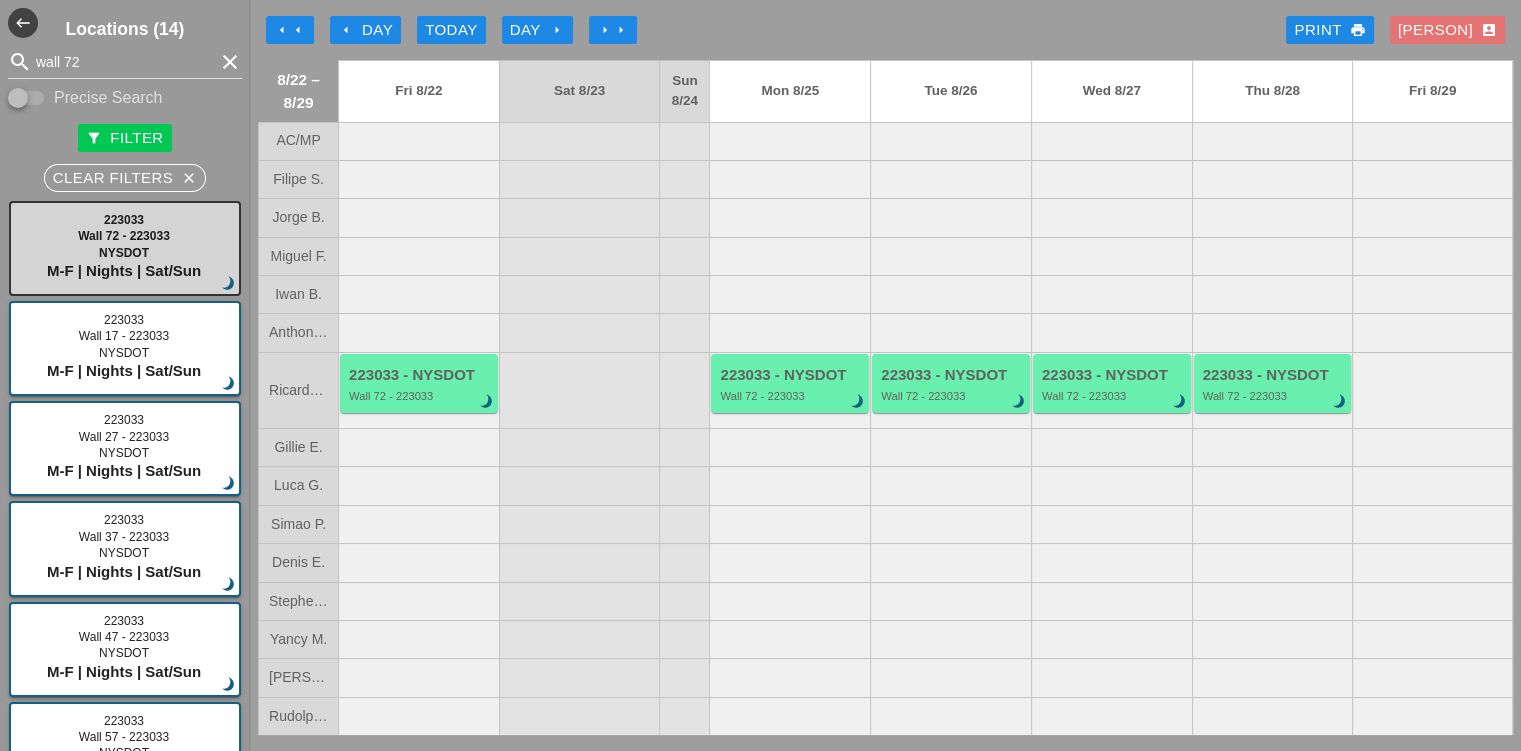 type 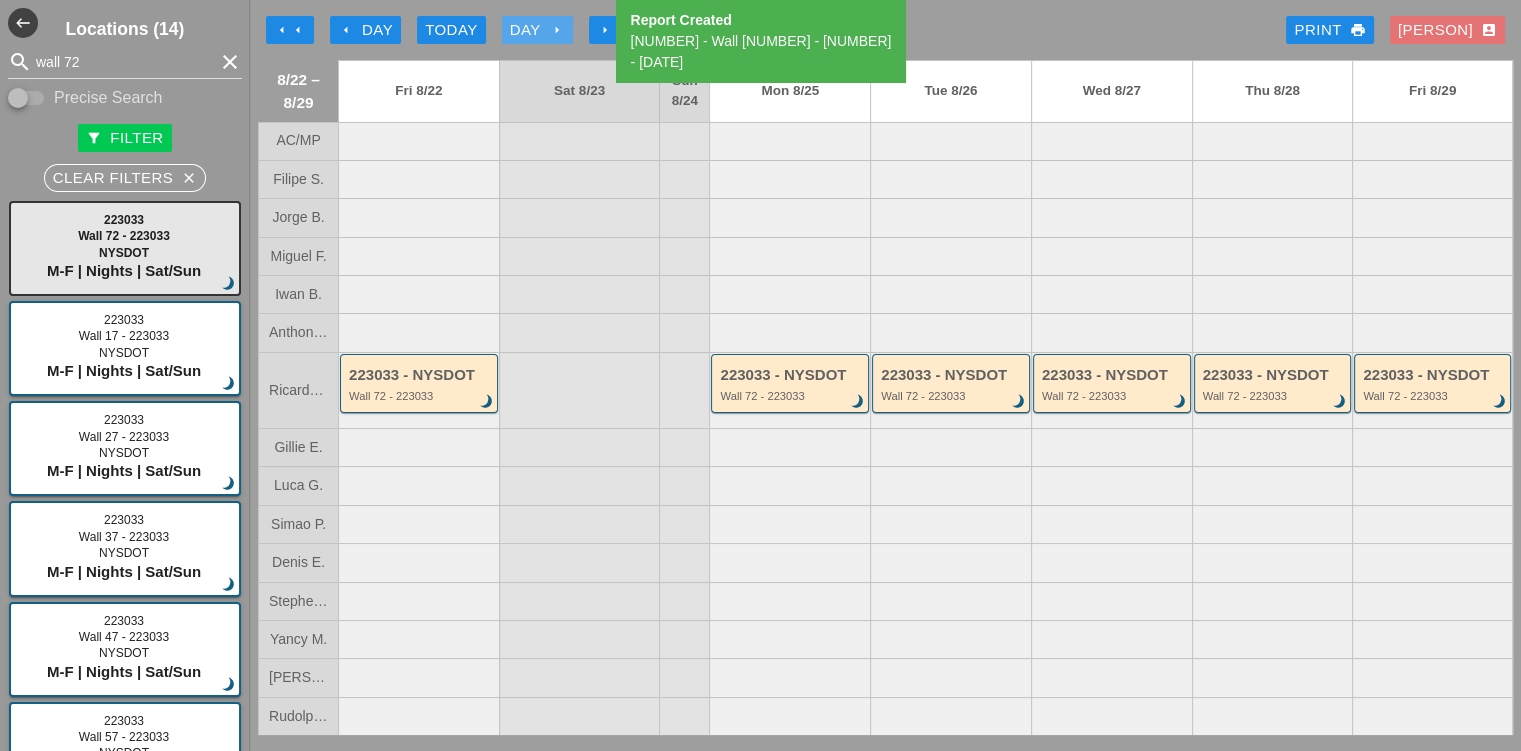 click on "Day arrow_right" at bounding box center (537, 30) 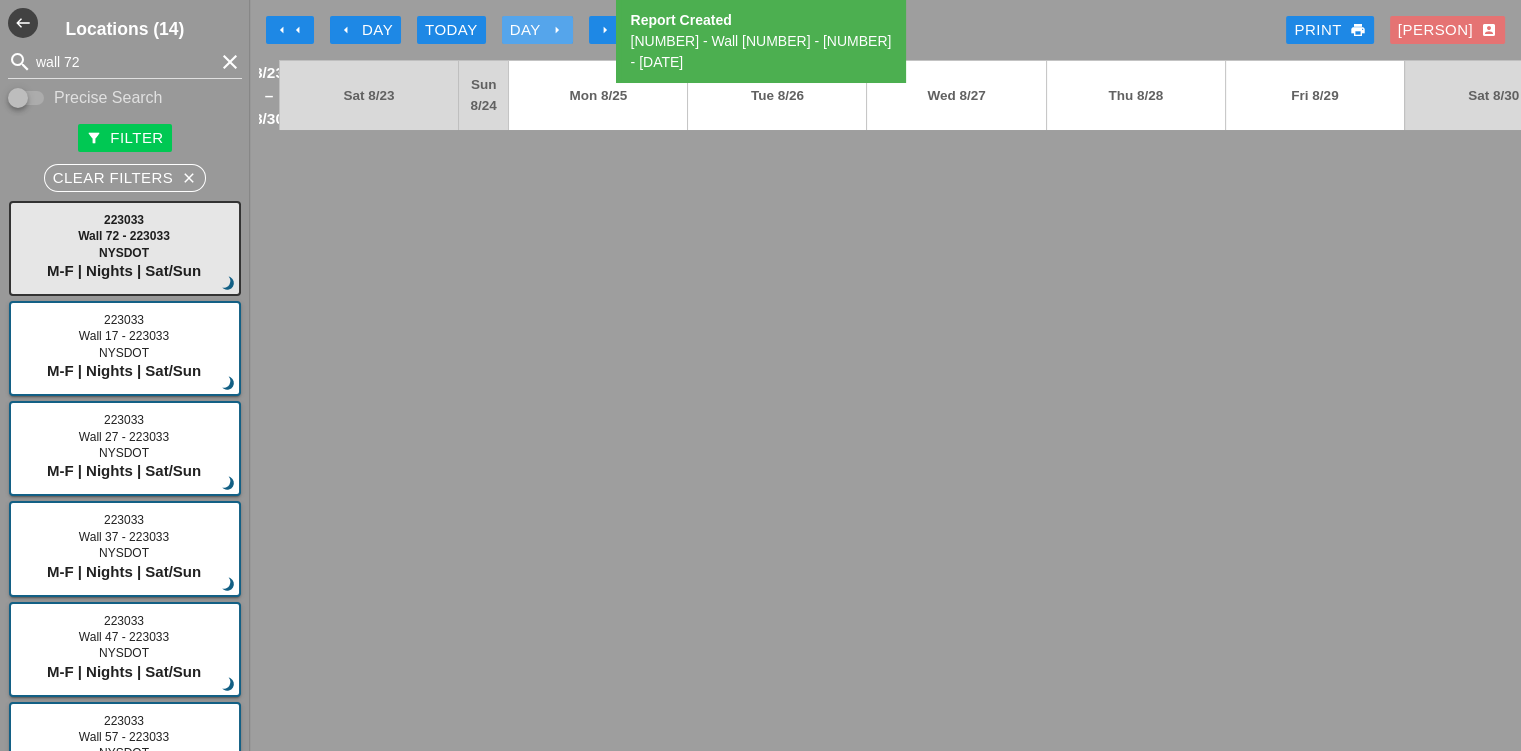 click on "Day arrow_right" at bounding box center (537, 30) 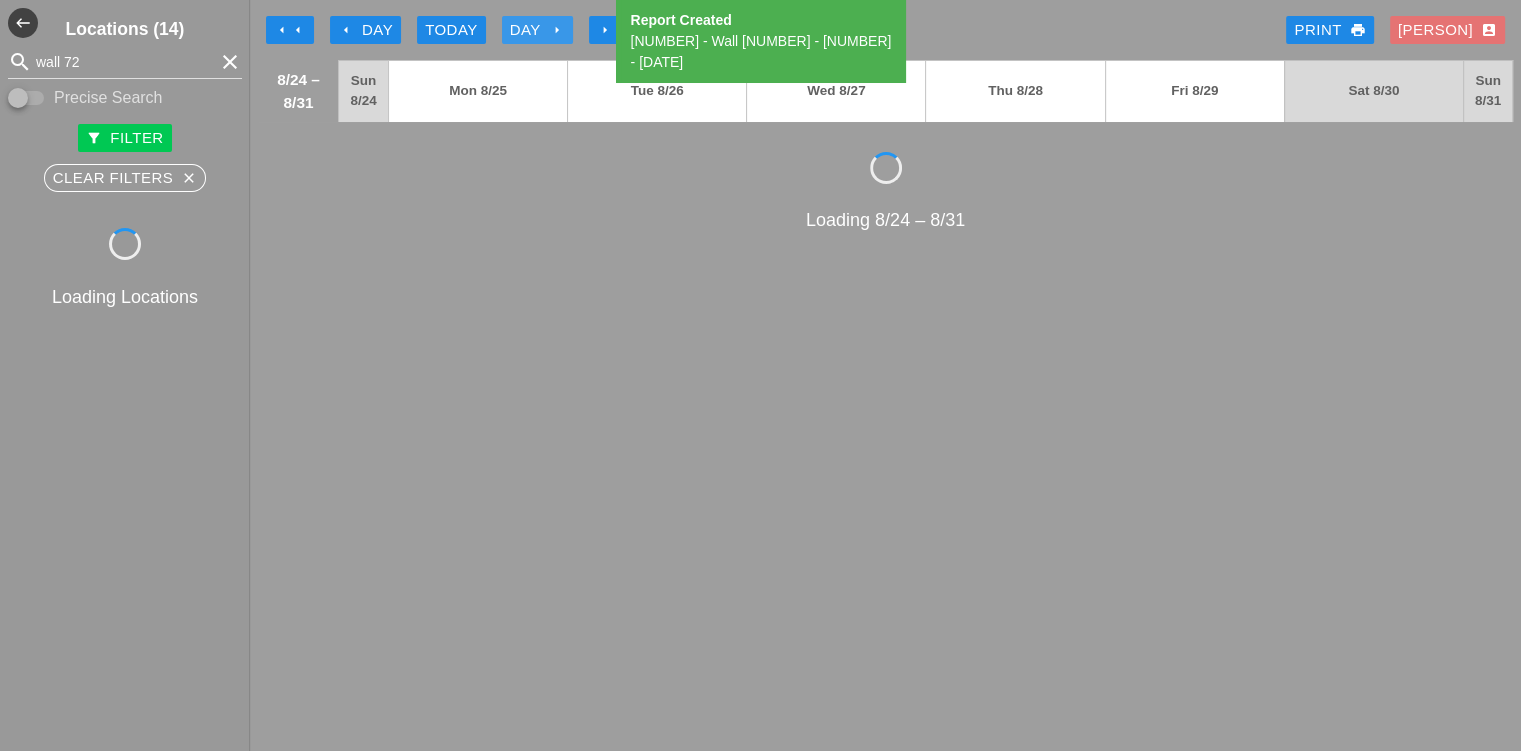 click on "Day arrow_right" at bounding box center [537, 30] 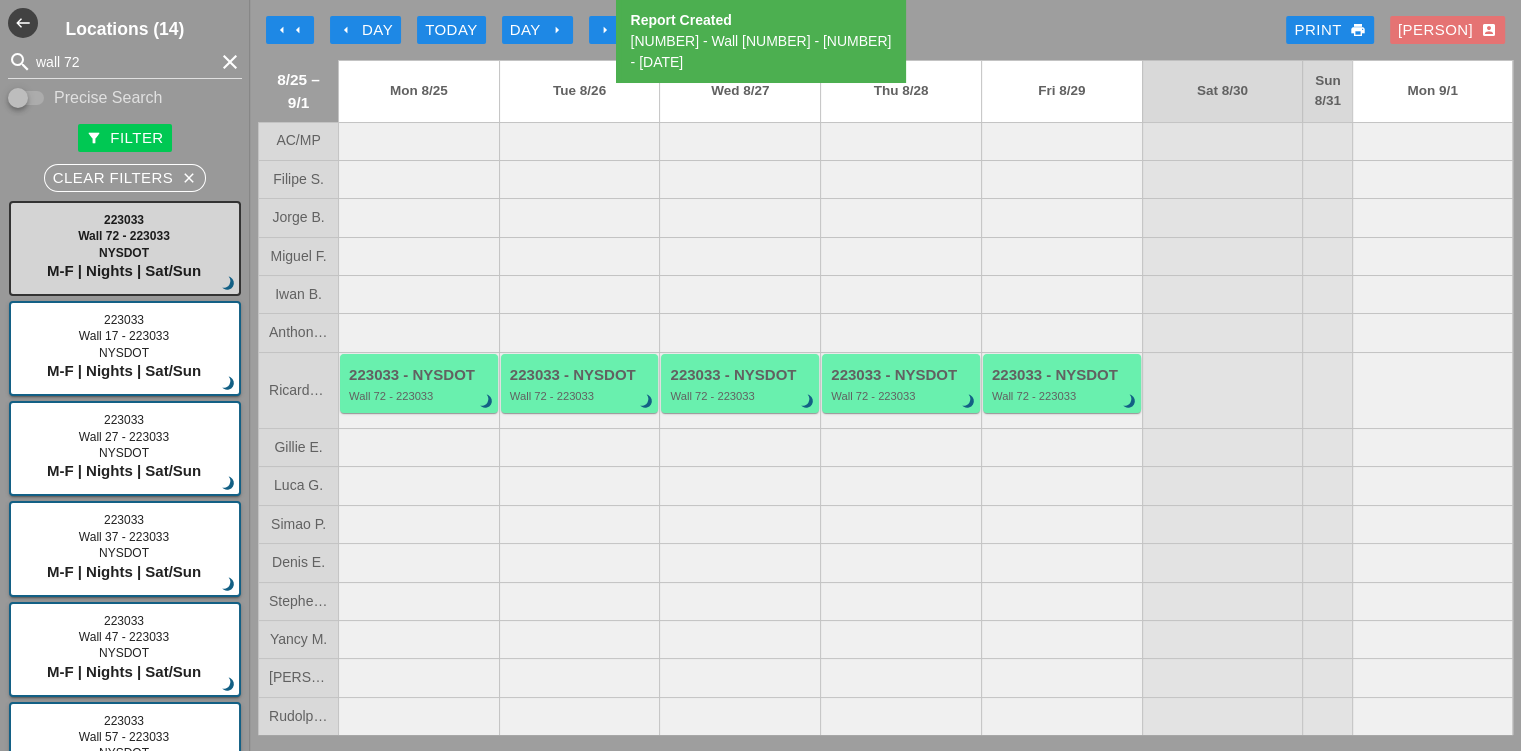 type 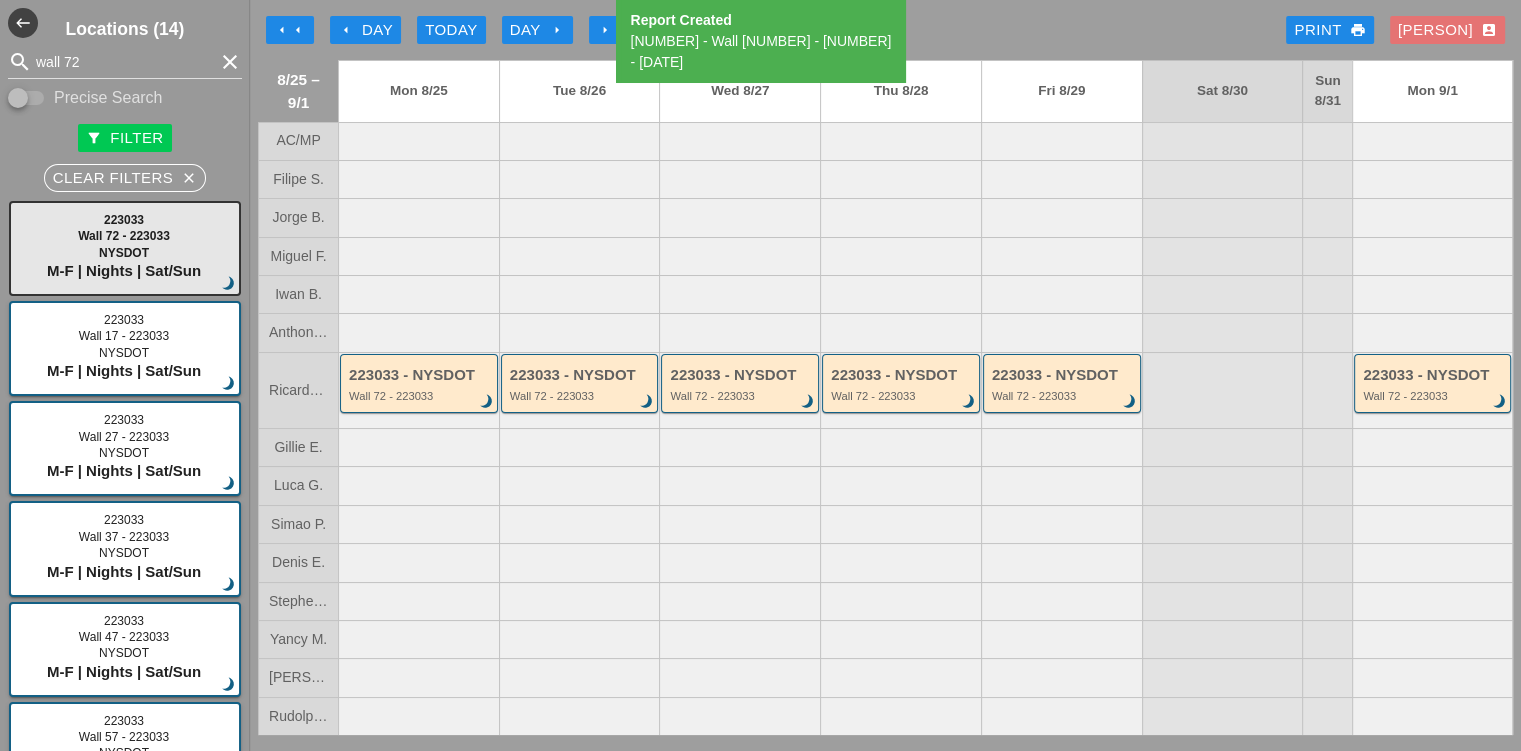 click on "arrow_left Day" at bounding box center (365, 30) 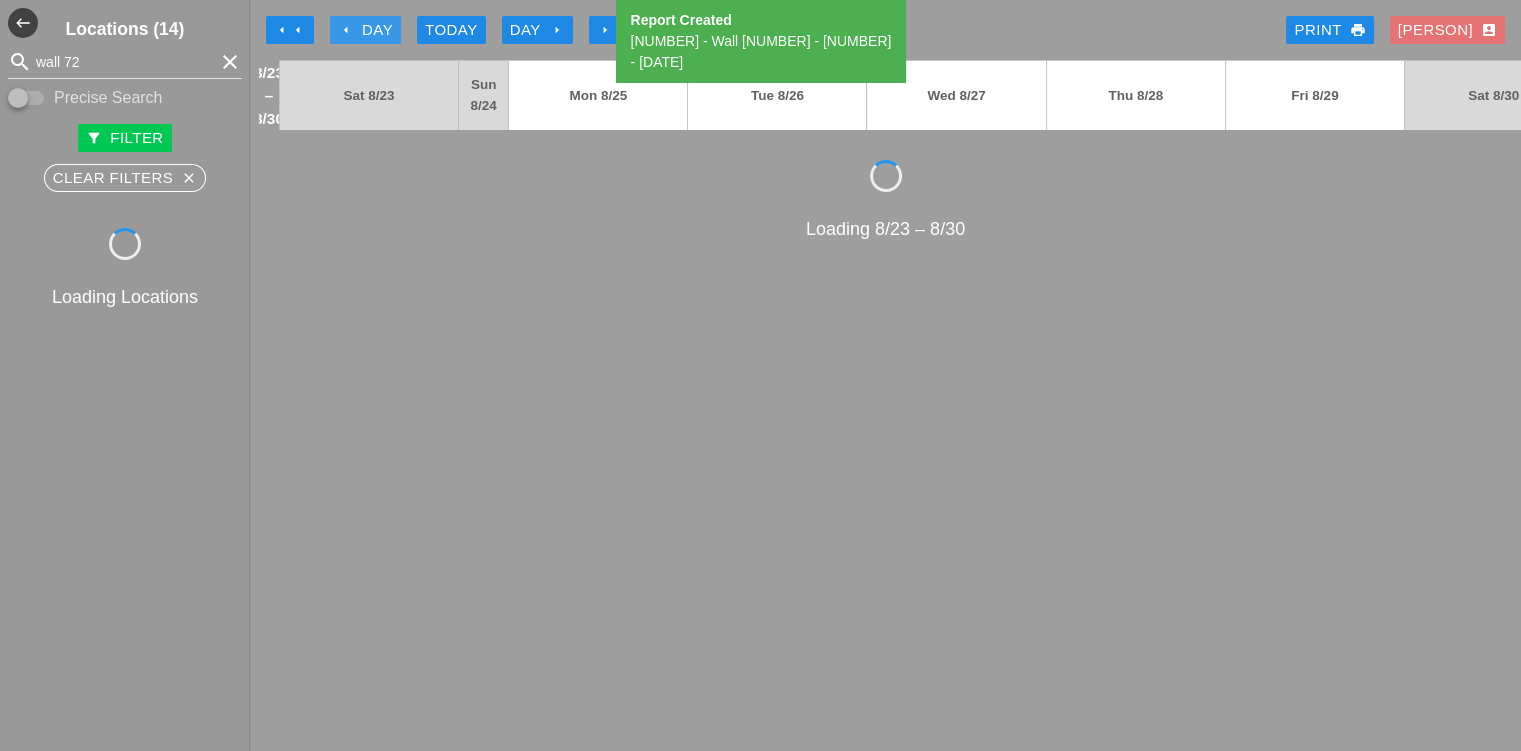 click on "arrow_left Day" at bounding box center [365, 30] 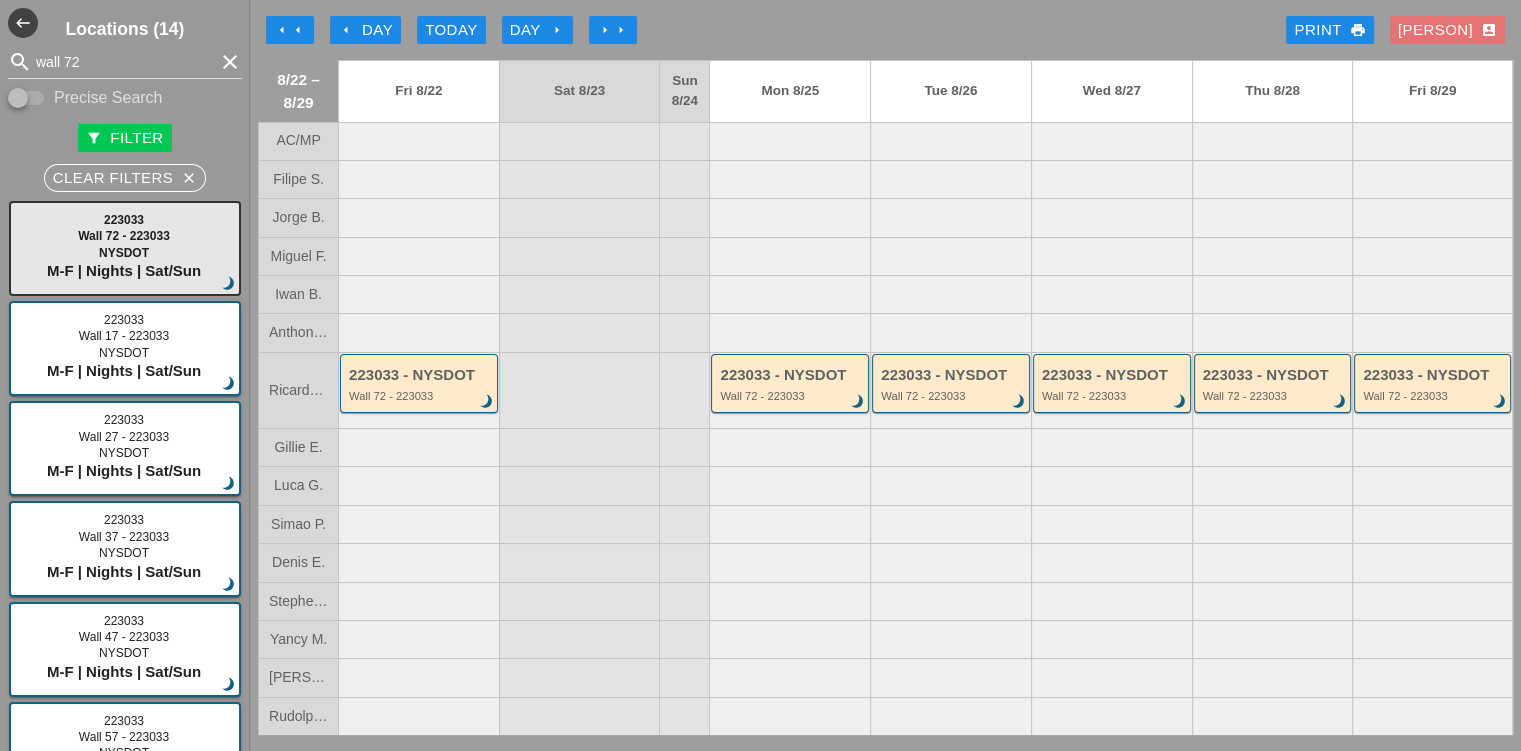 click on "arrow_right arrow_right" at bounding box center (613, 30) 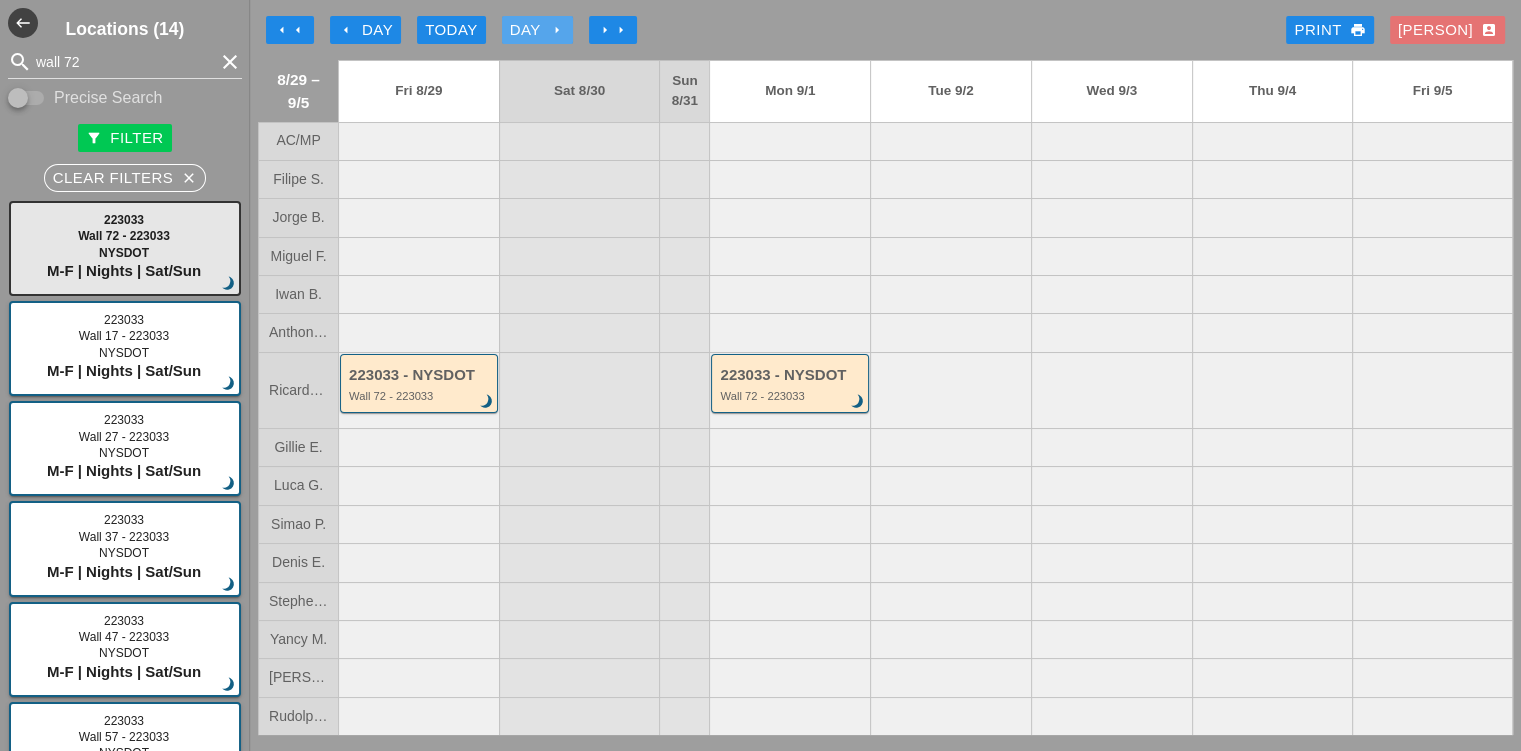 click on "arrow_right" at bounding box center (557, 30) 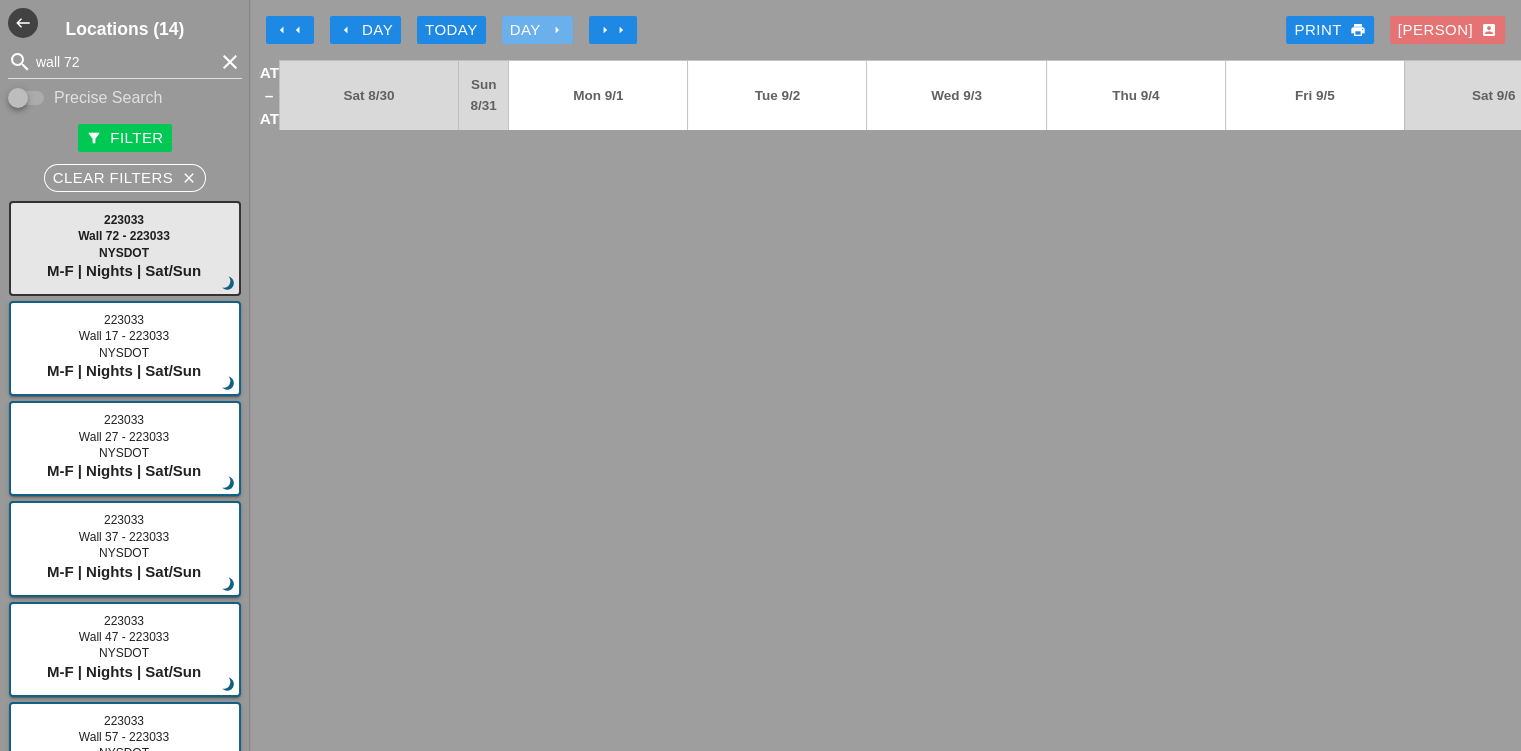 click on "arrow_right" at bounding box center (557, 30) 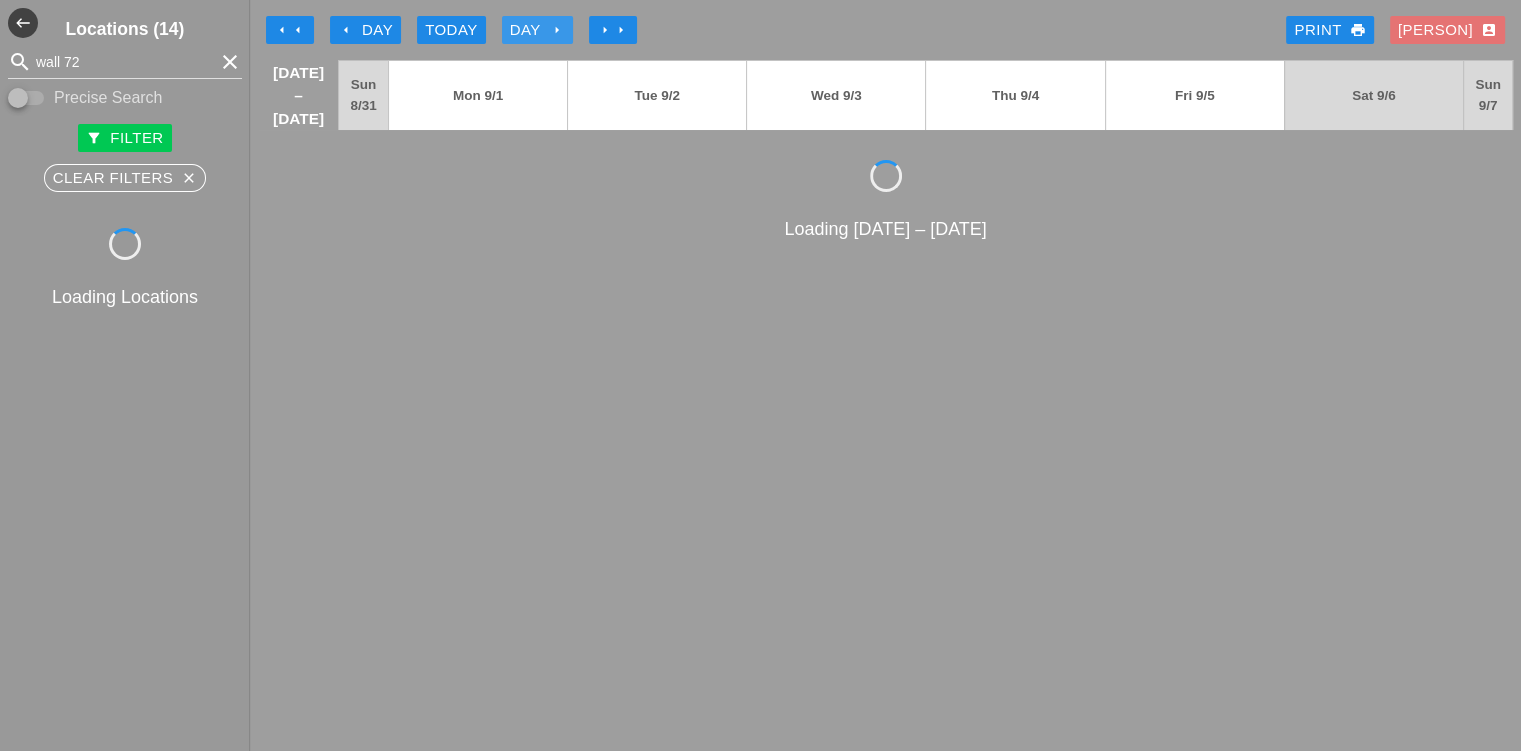 click on "arrow_right" at bounding box center [557, 30] 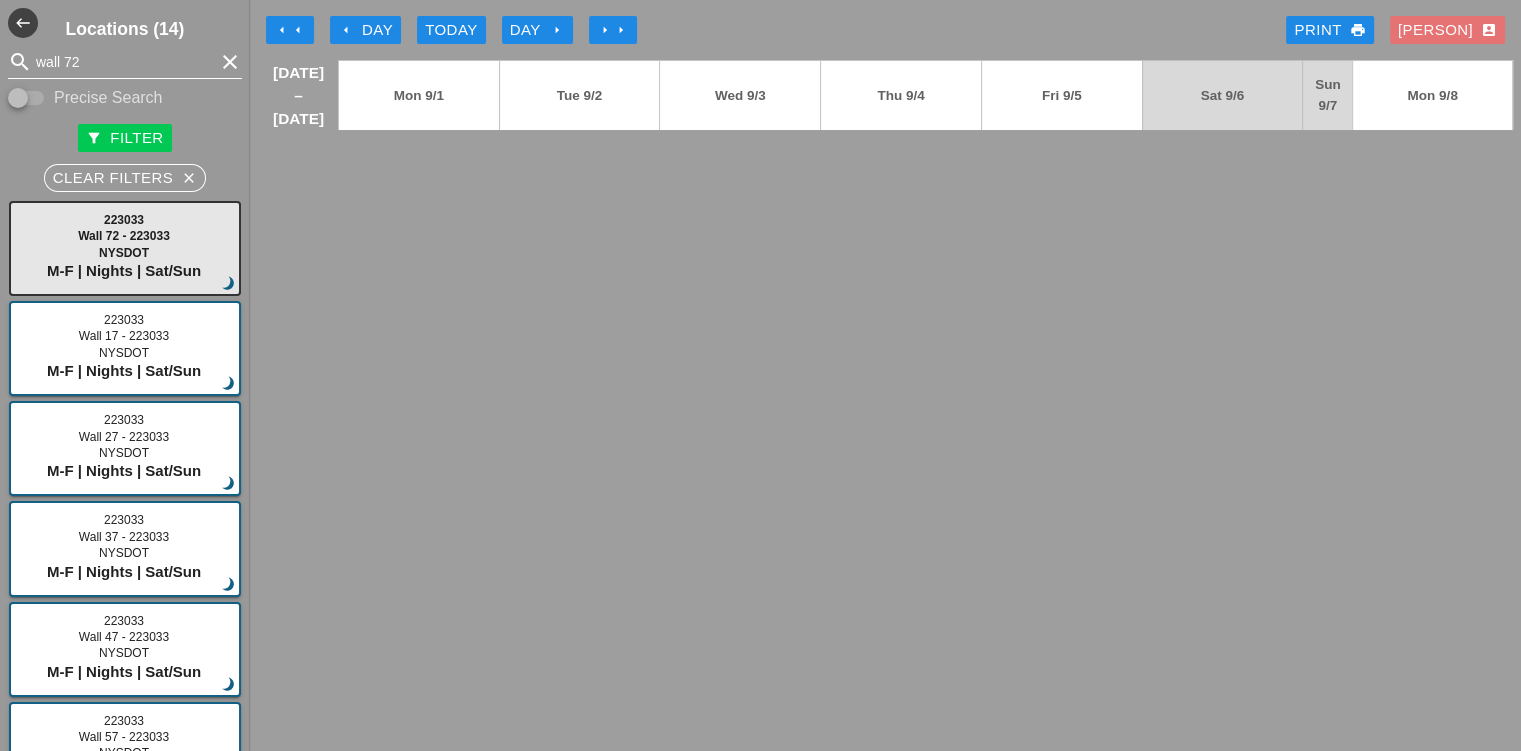 click on "wall 72" at bounding box center [125, 62] 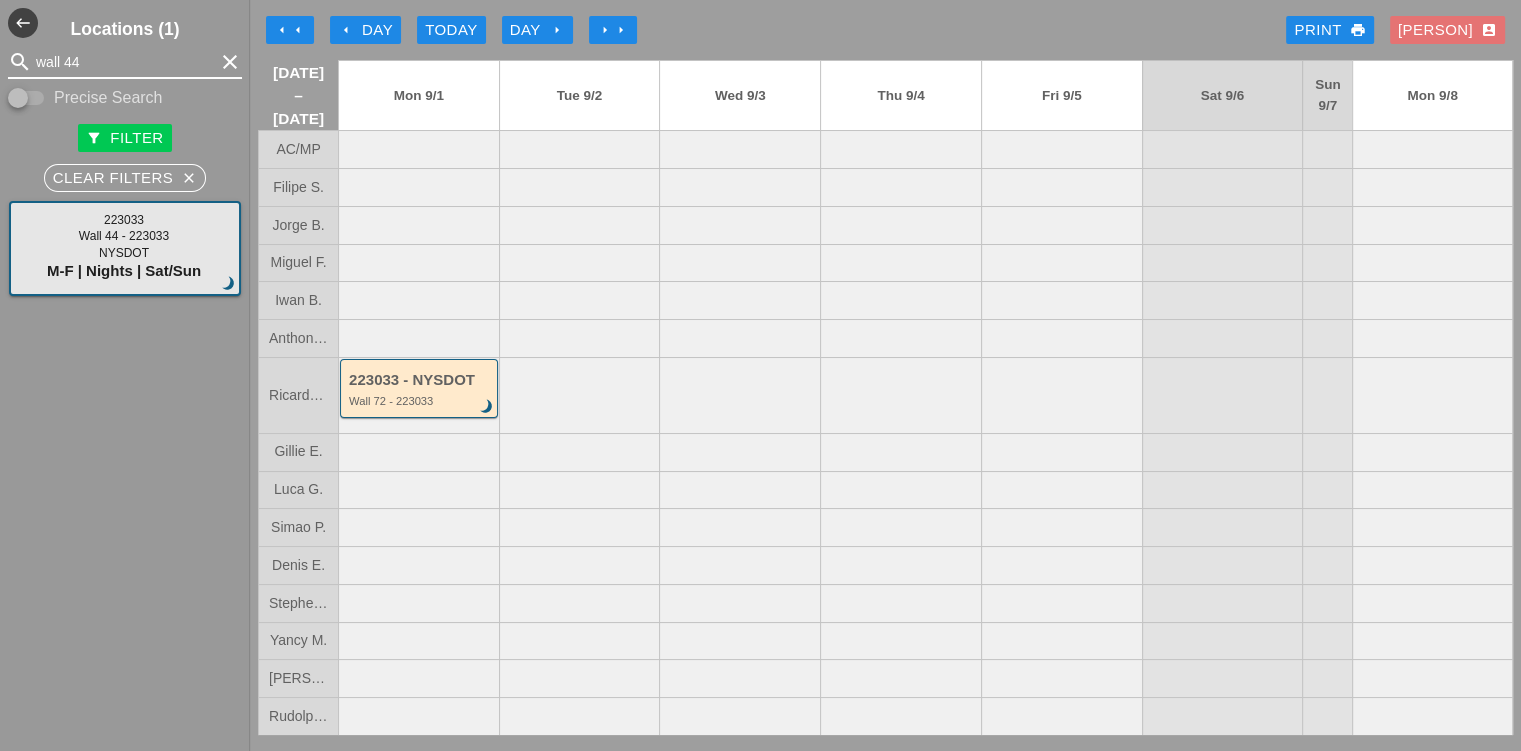 type on "wall 44" 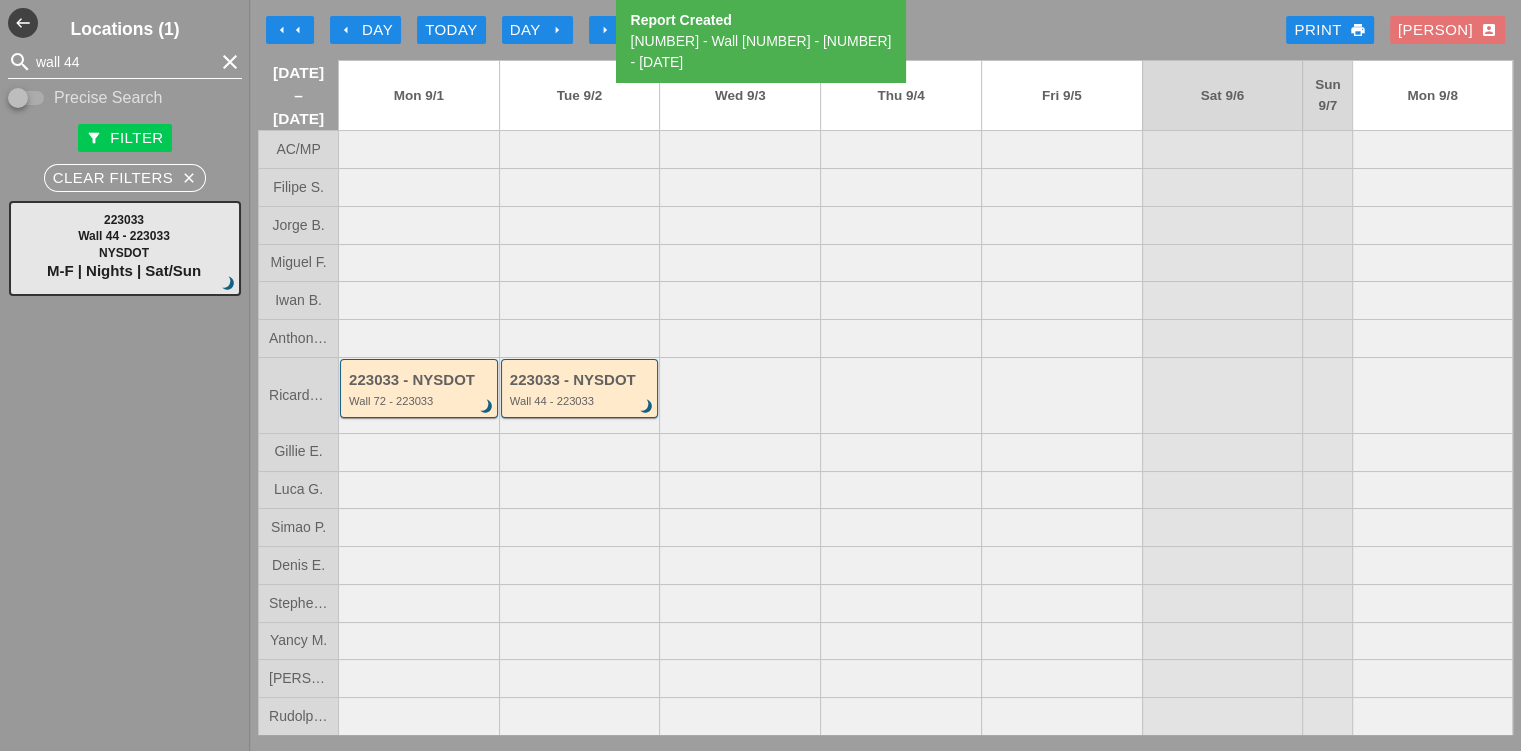 click on "wall 44" at bounding box center [125, 62] 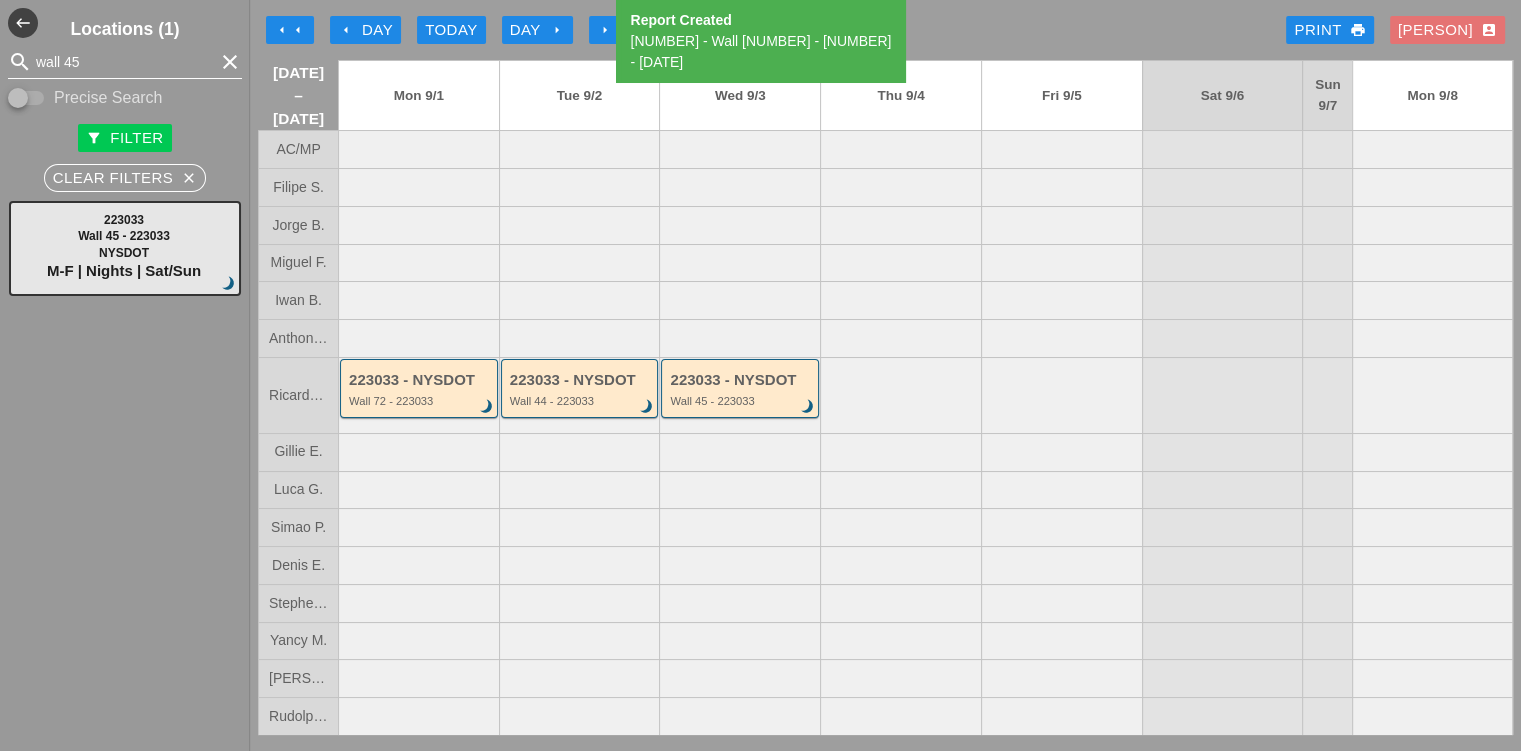 click on "wall 45" at bounding box center (125, 62) 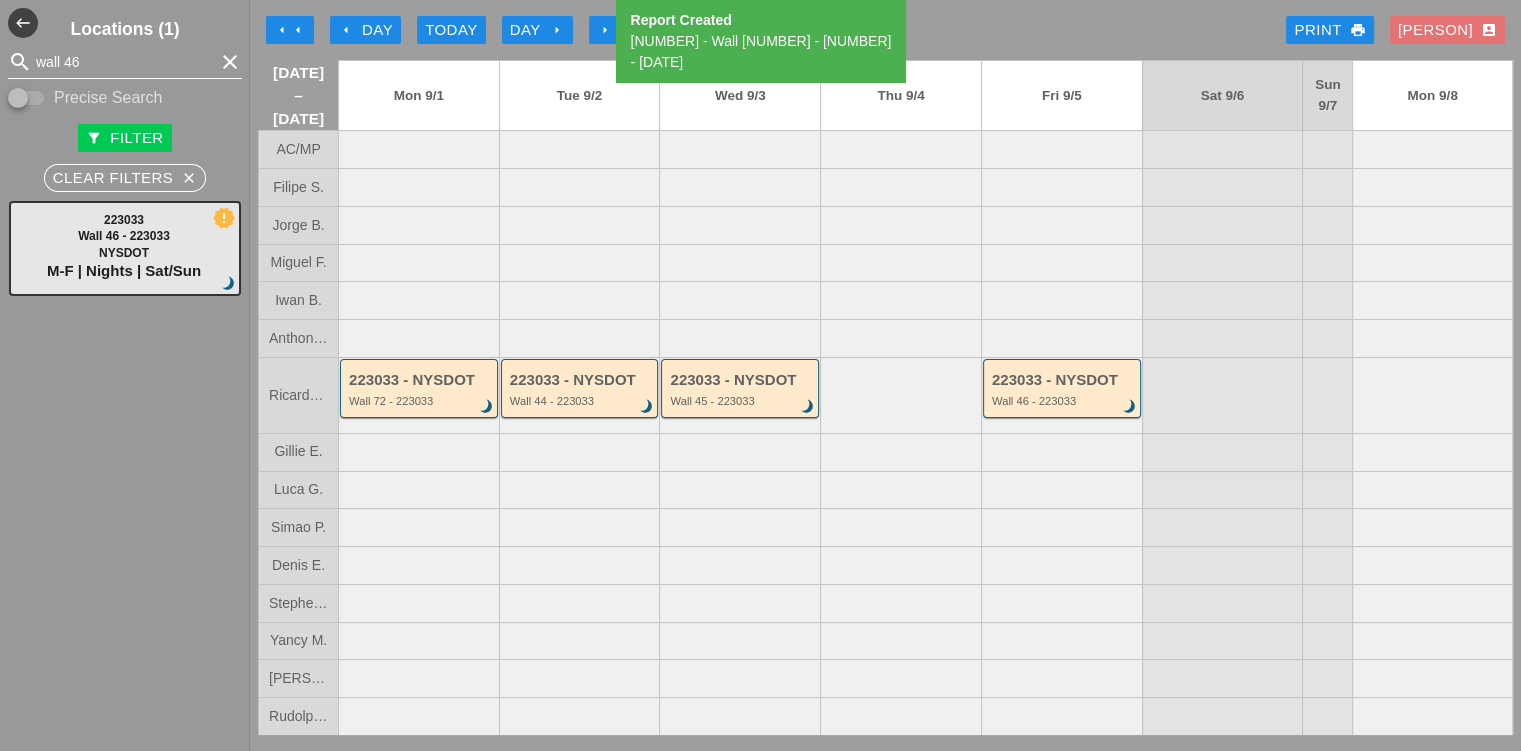 click on "wall 46" at bounding box center [125, 62] 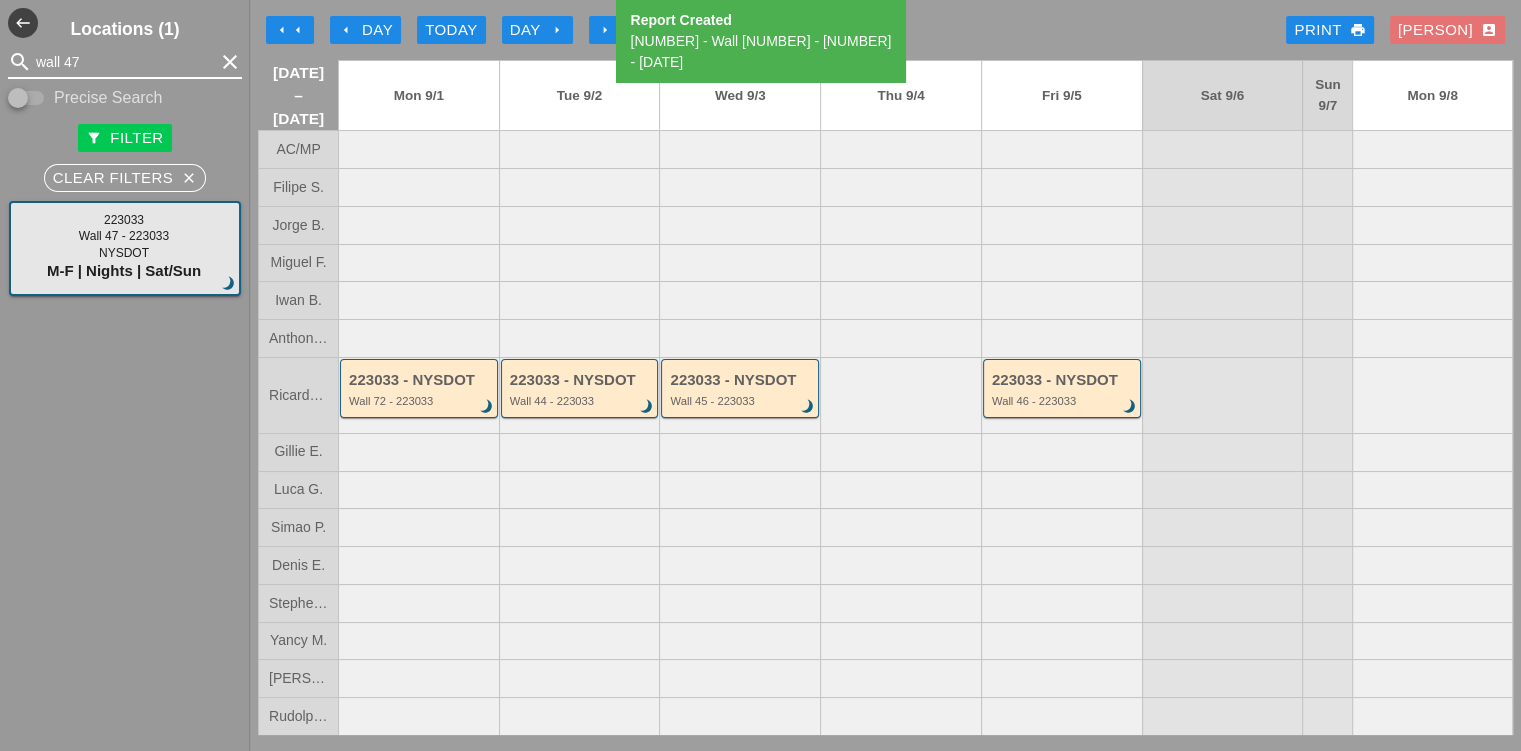type on "wall 47" 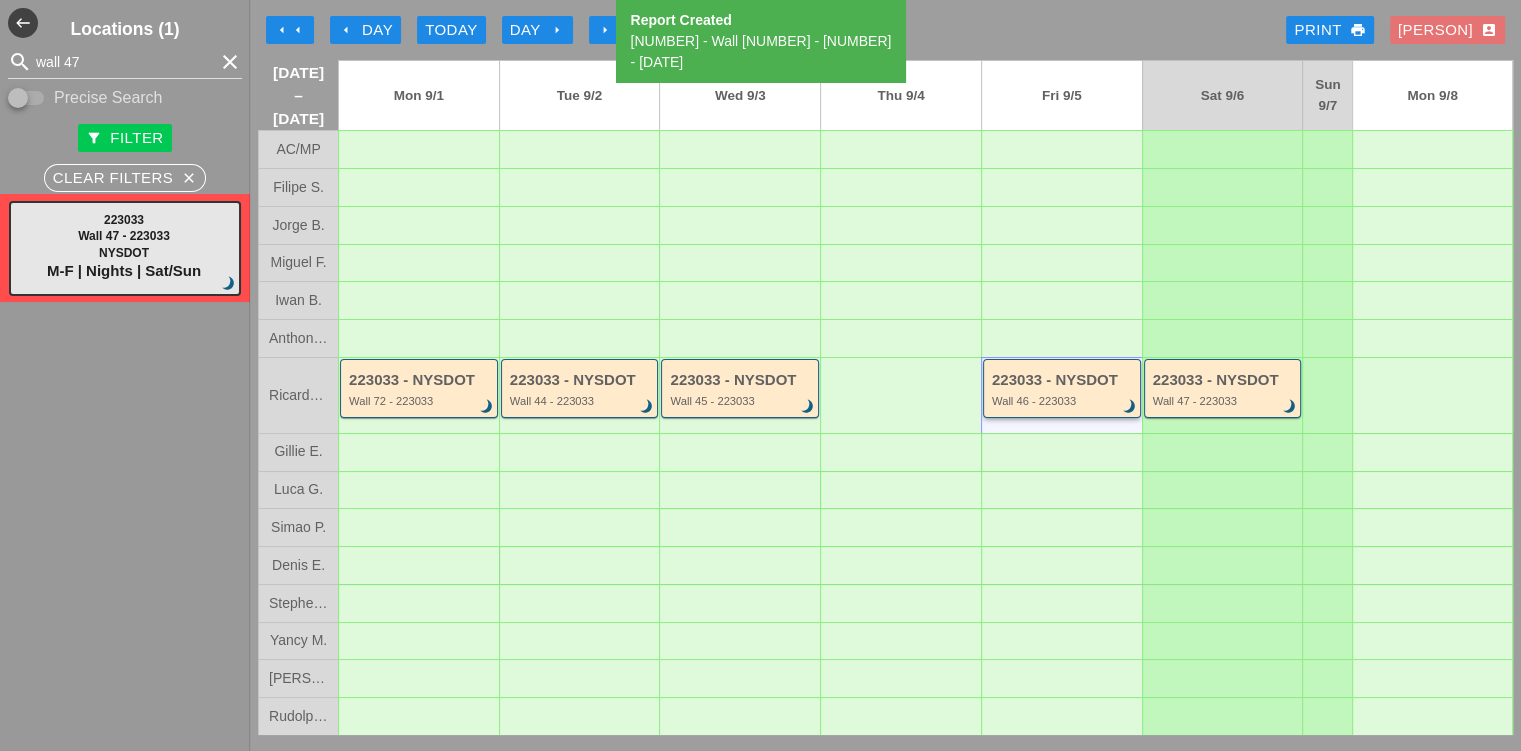 type 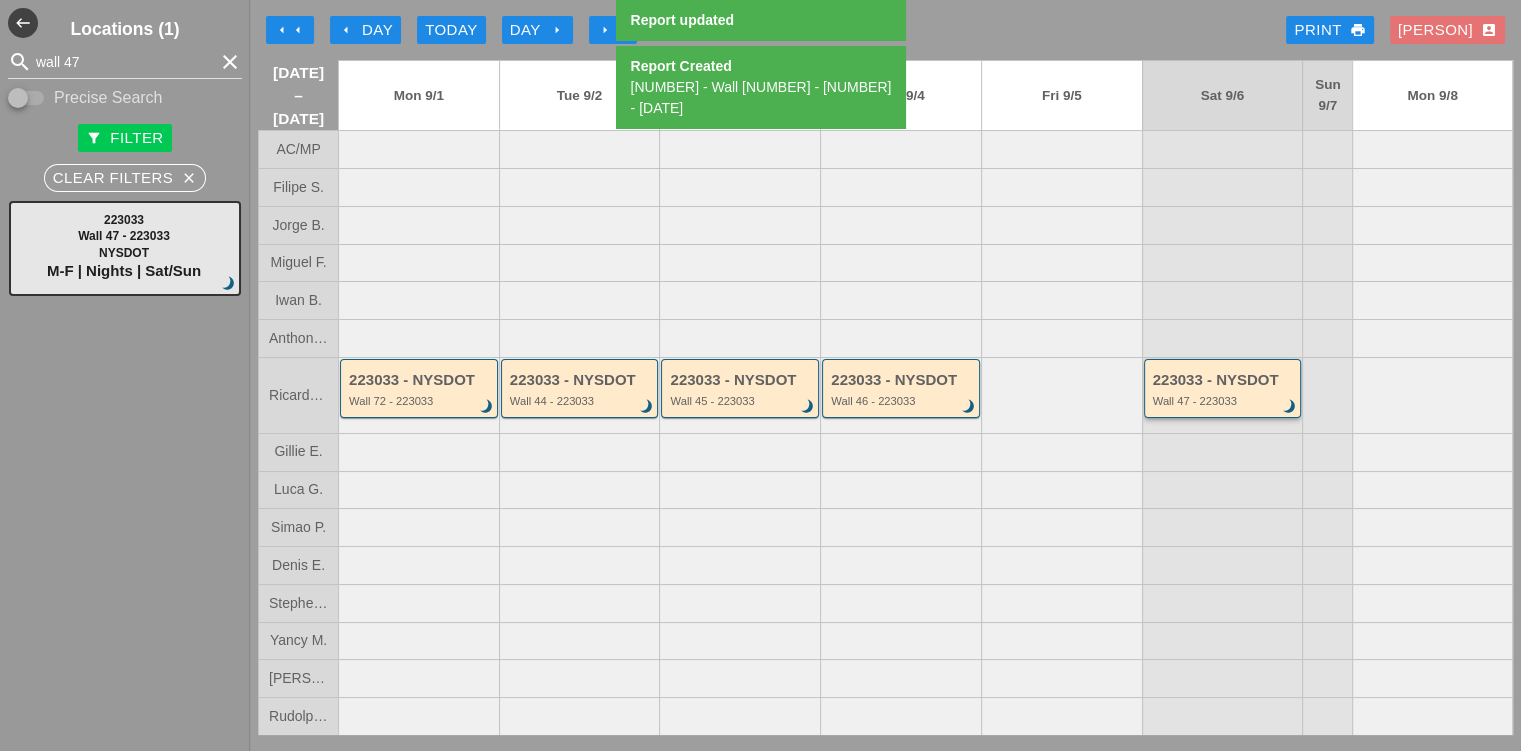 type 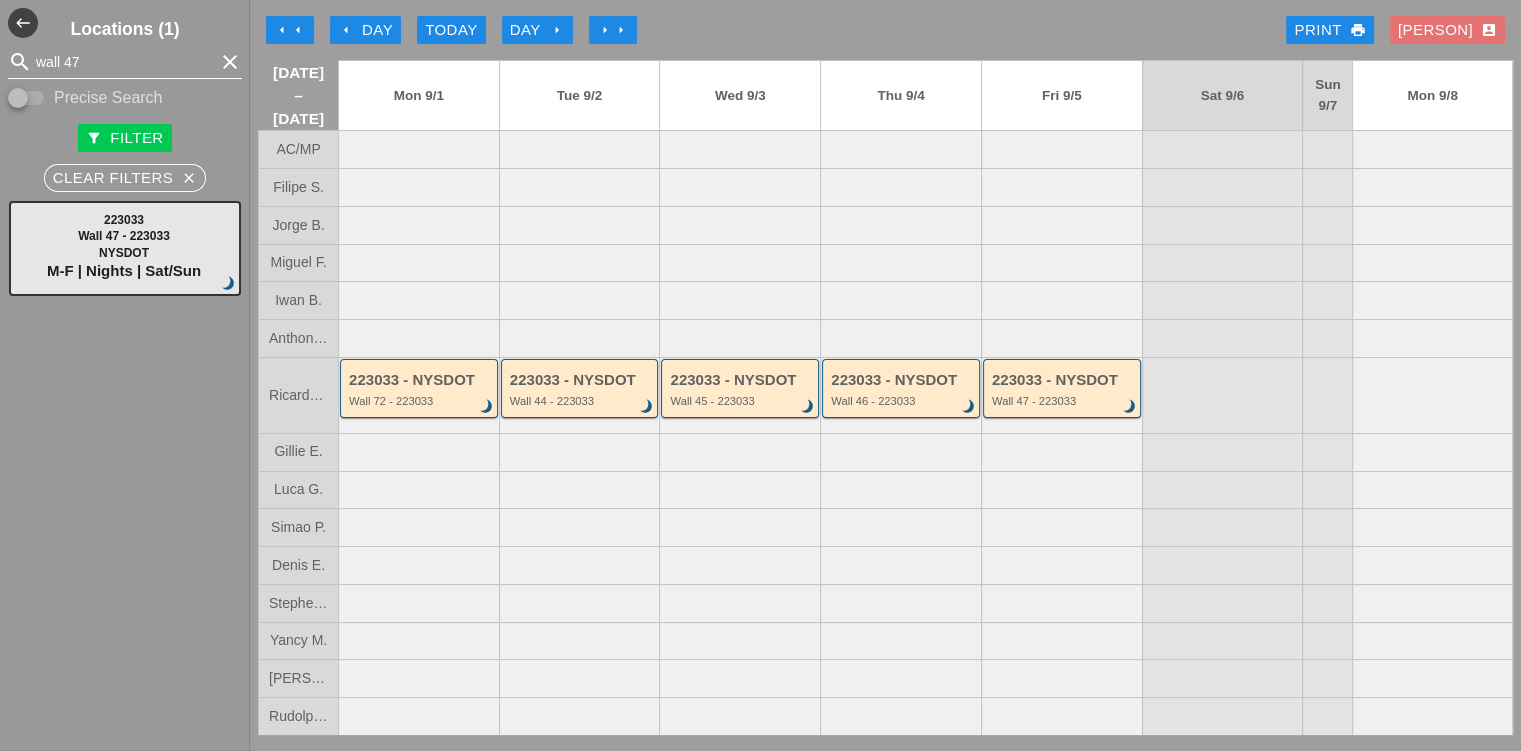 click on "wall 47" at bounding box center [125, 62] 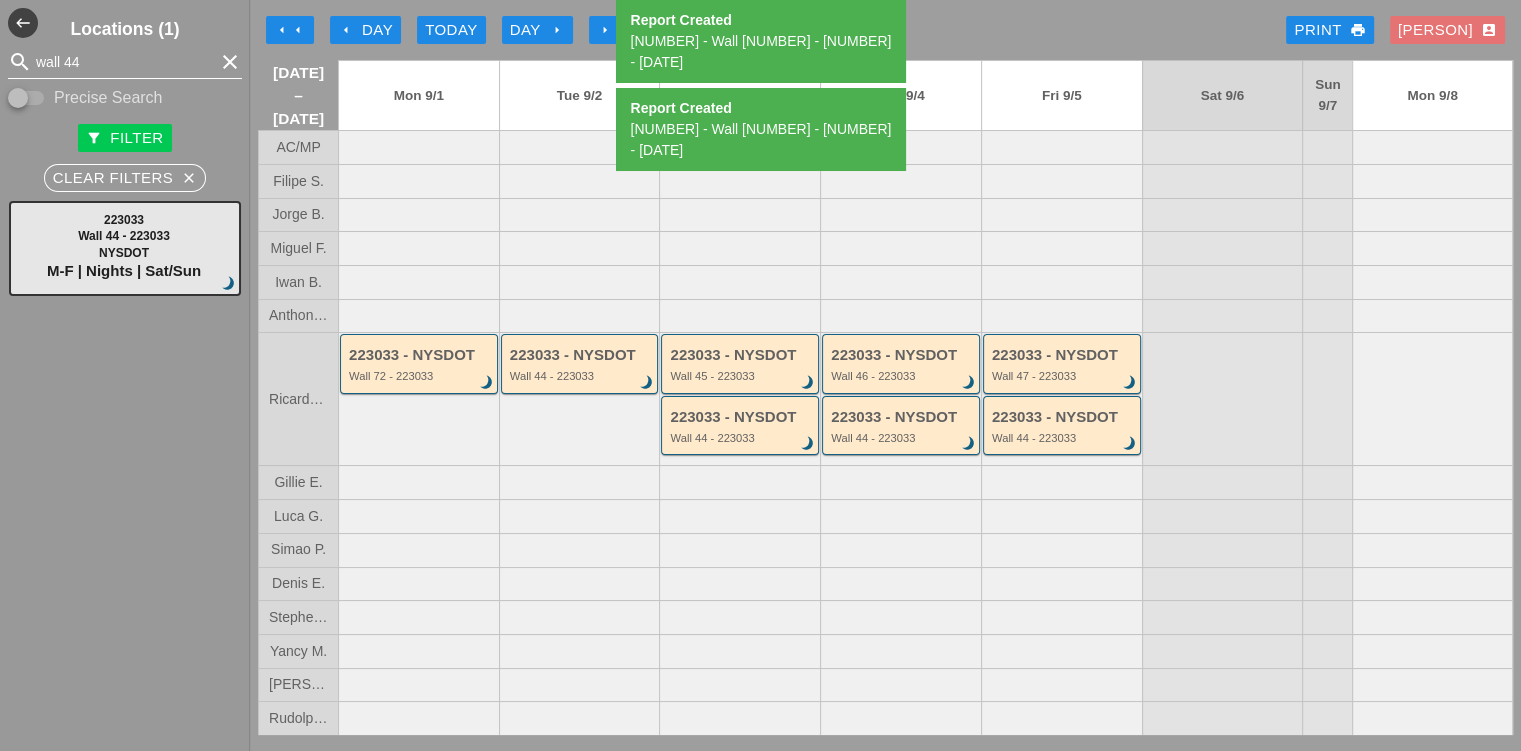 click on "wall 44" at bounding box center [125, 62] 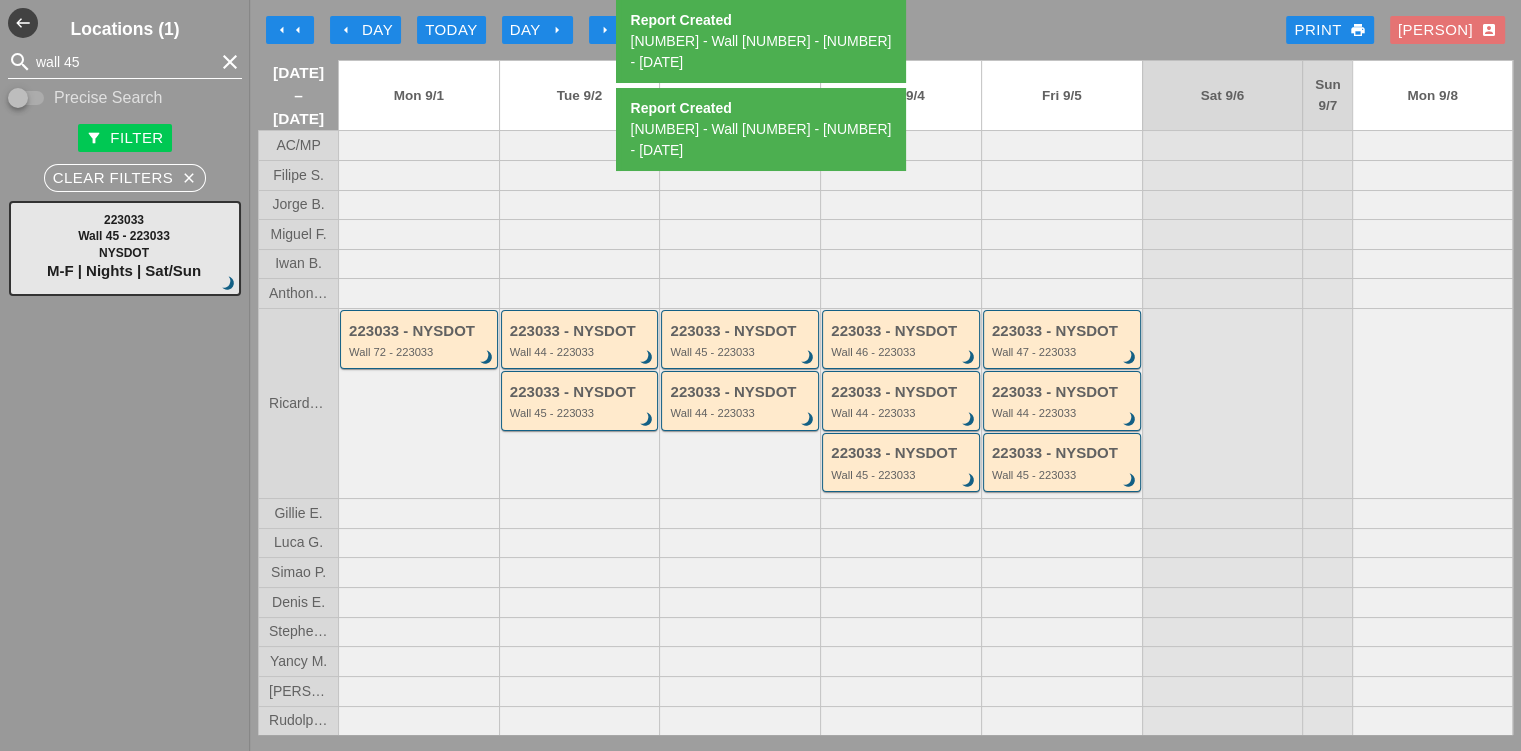 click on "wall 45" at bounding box center (125, 62) 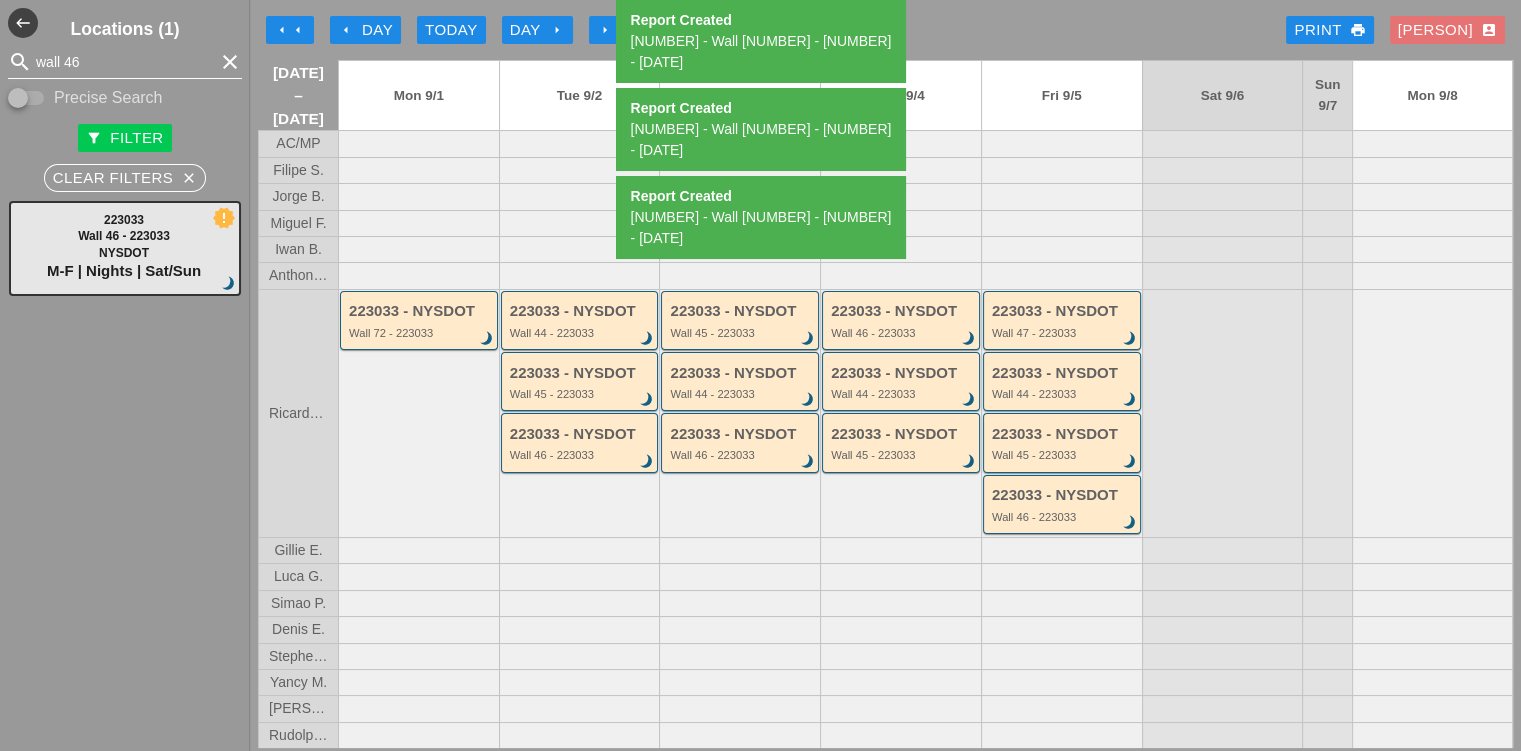 click on "wall 46" at bounding box center (125, 62) 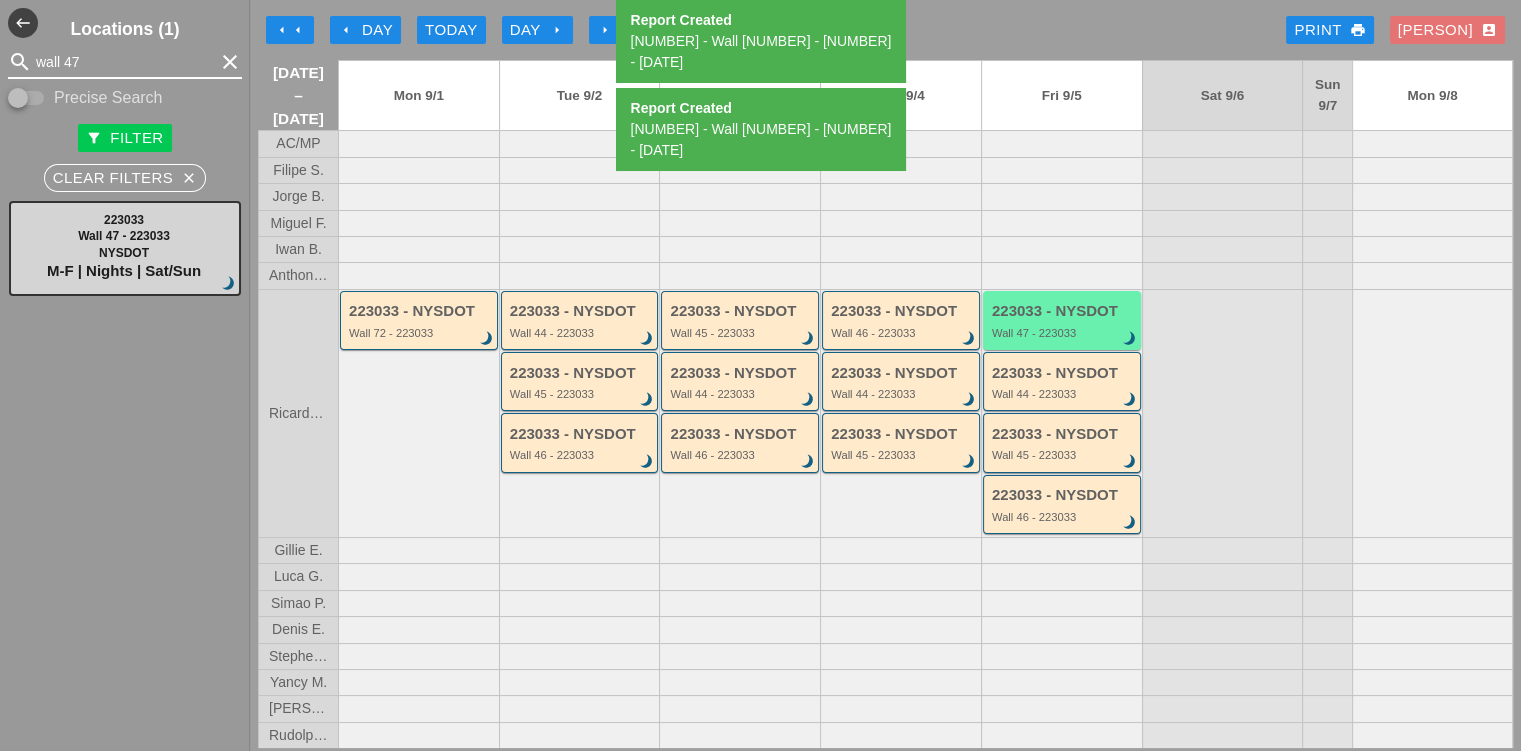 type on "wall 47" 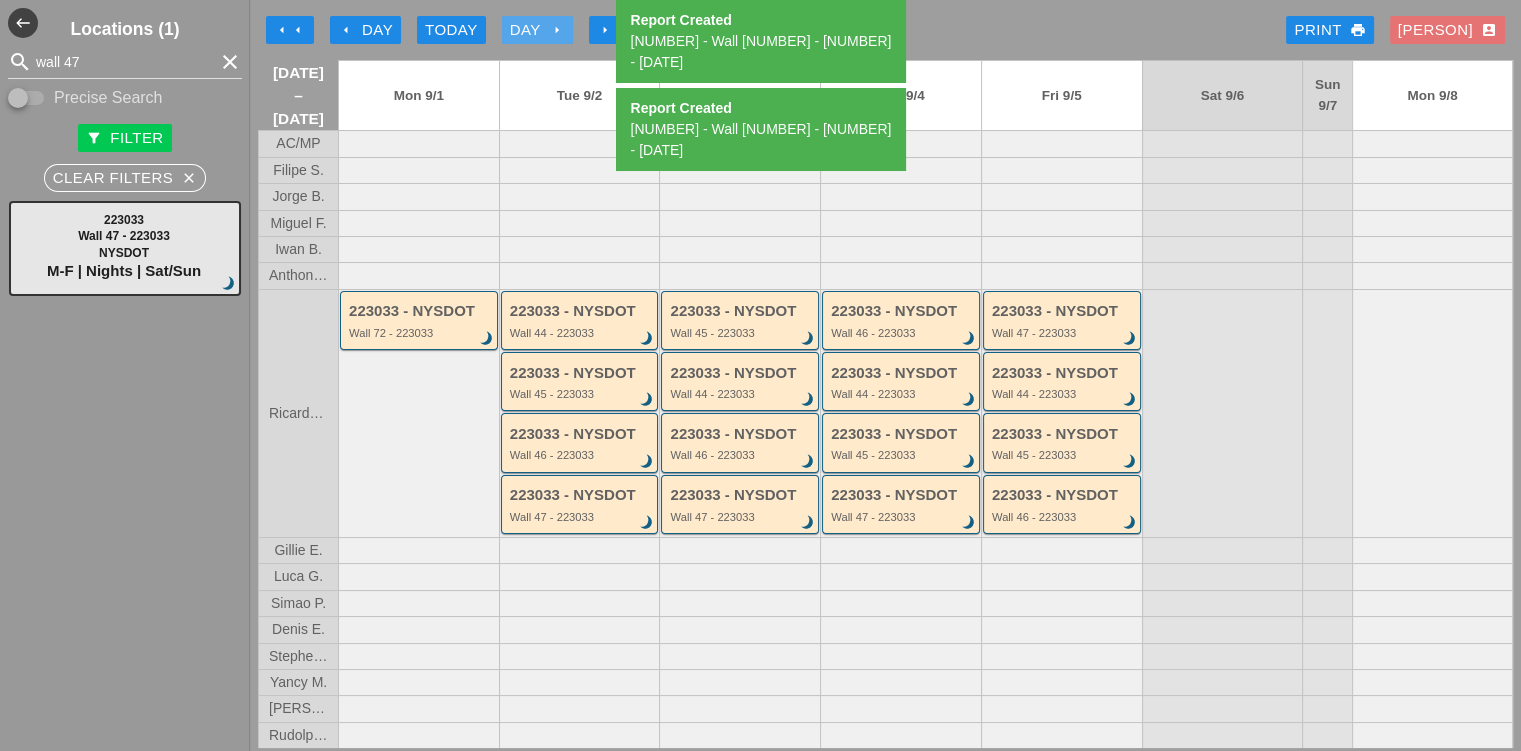 click on "arrow_right" at bounding box center [557, 30] 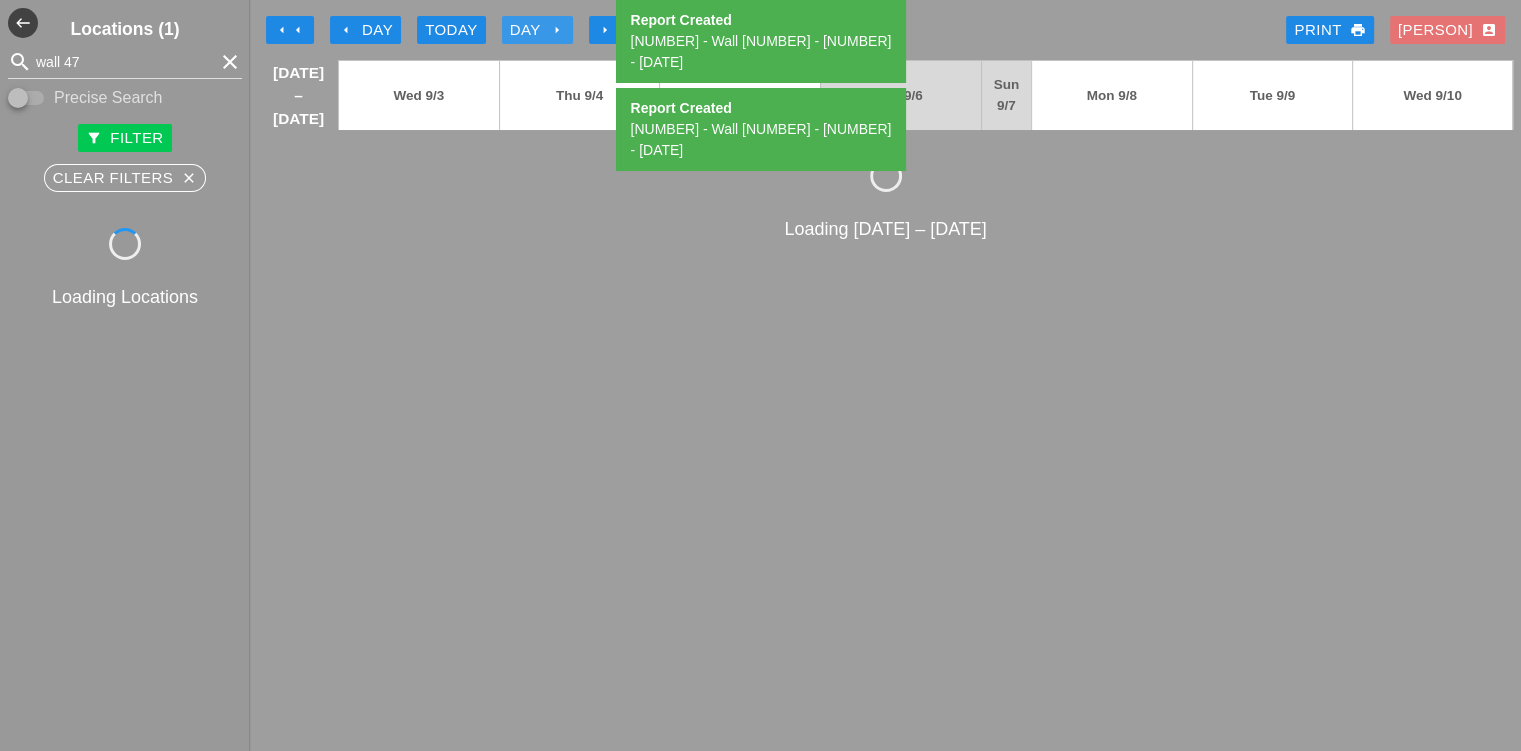 click on "arrow_right" at bounding box center (557, 30) 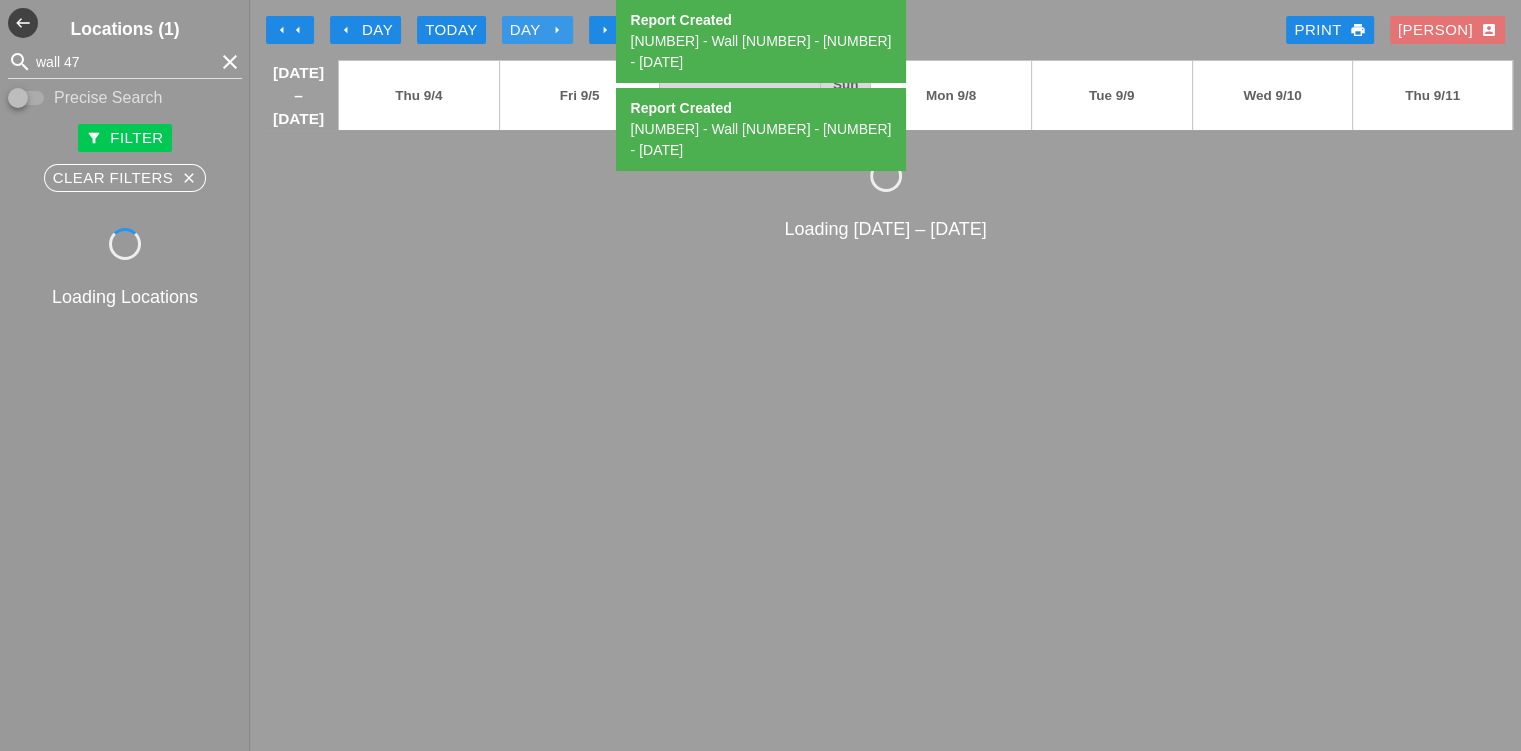 click on "arrow_right" at bounding box center (557, 30) 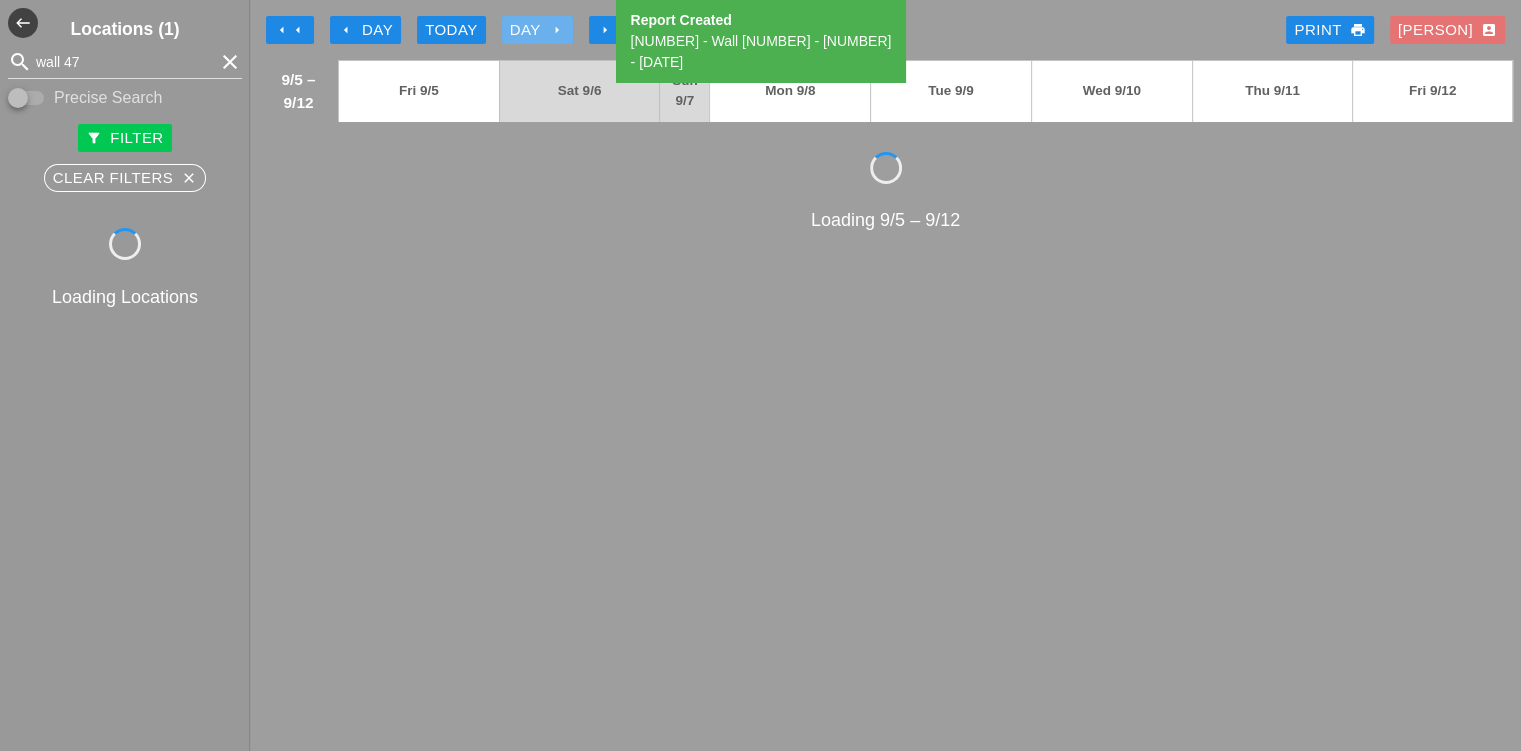 click on "arrow_right" at bounding box center (557, 30) 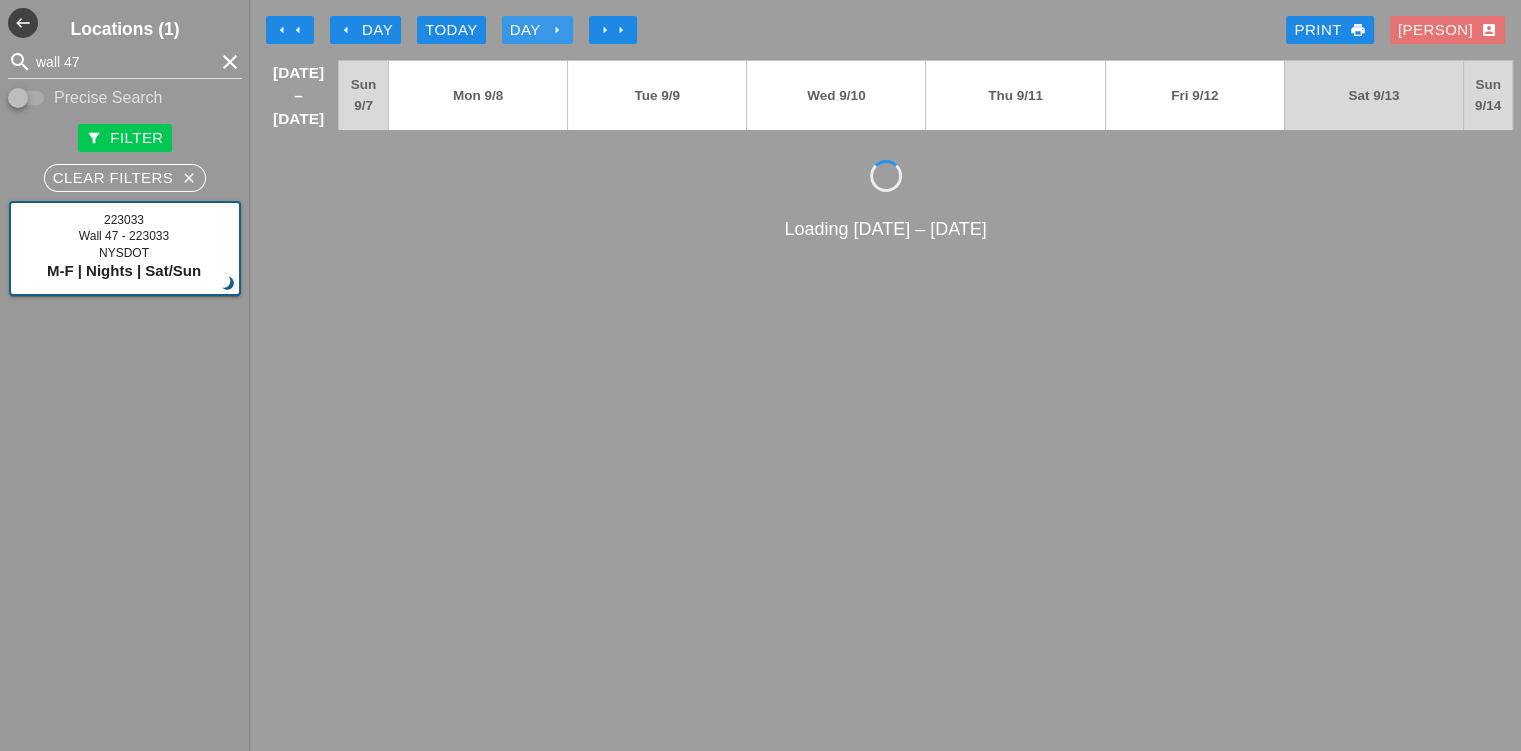 click on "arrow_right" at bounding box center [557, 30] 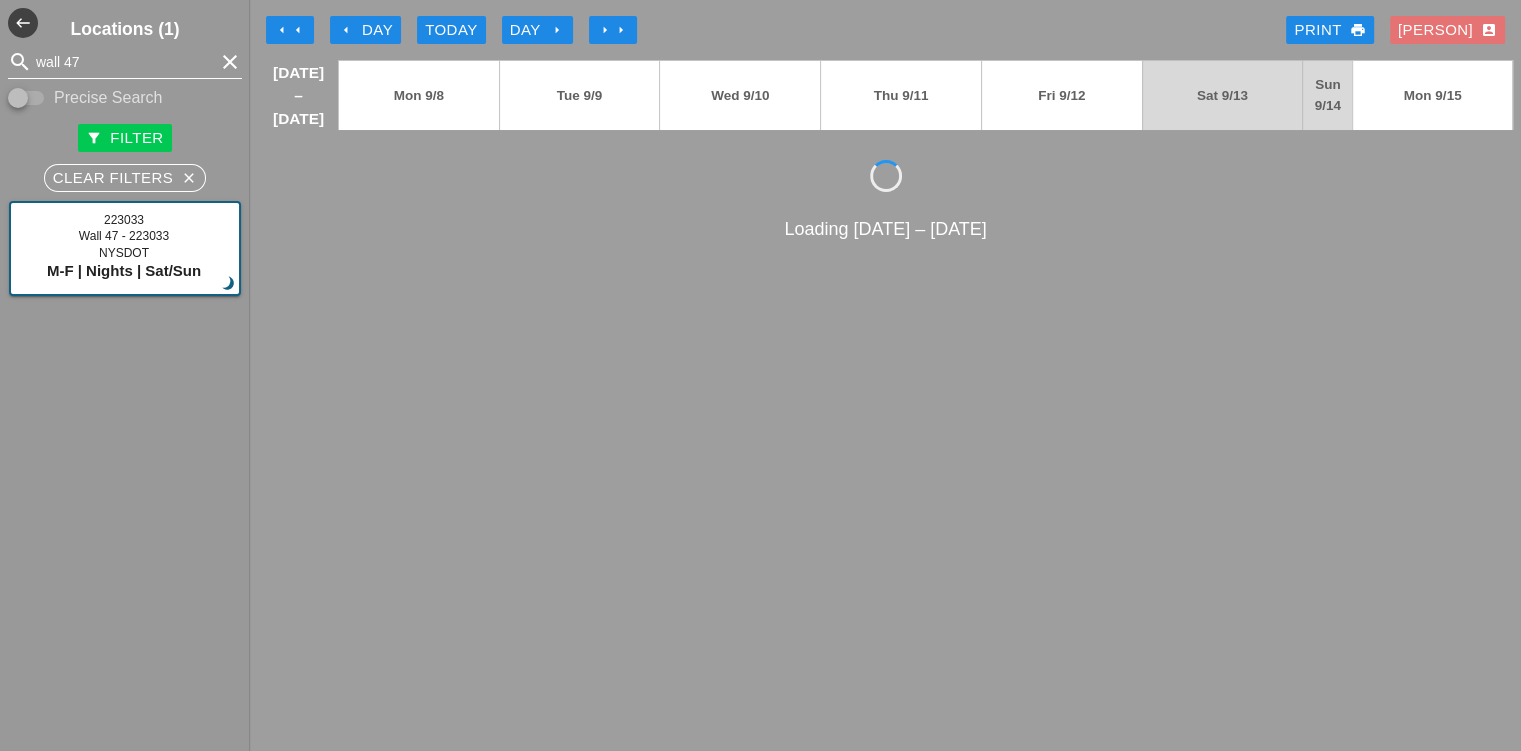 click on "wall 47" at bounding box center [125, 62] 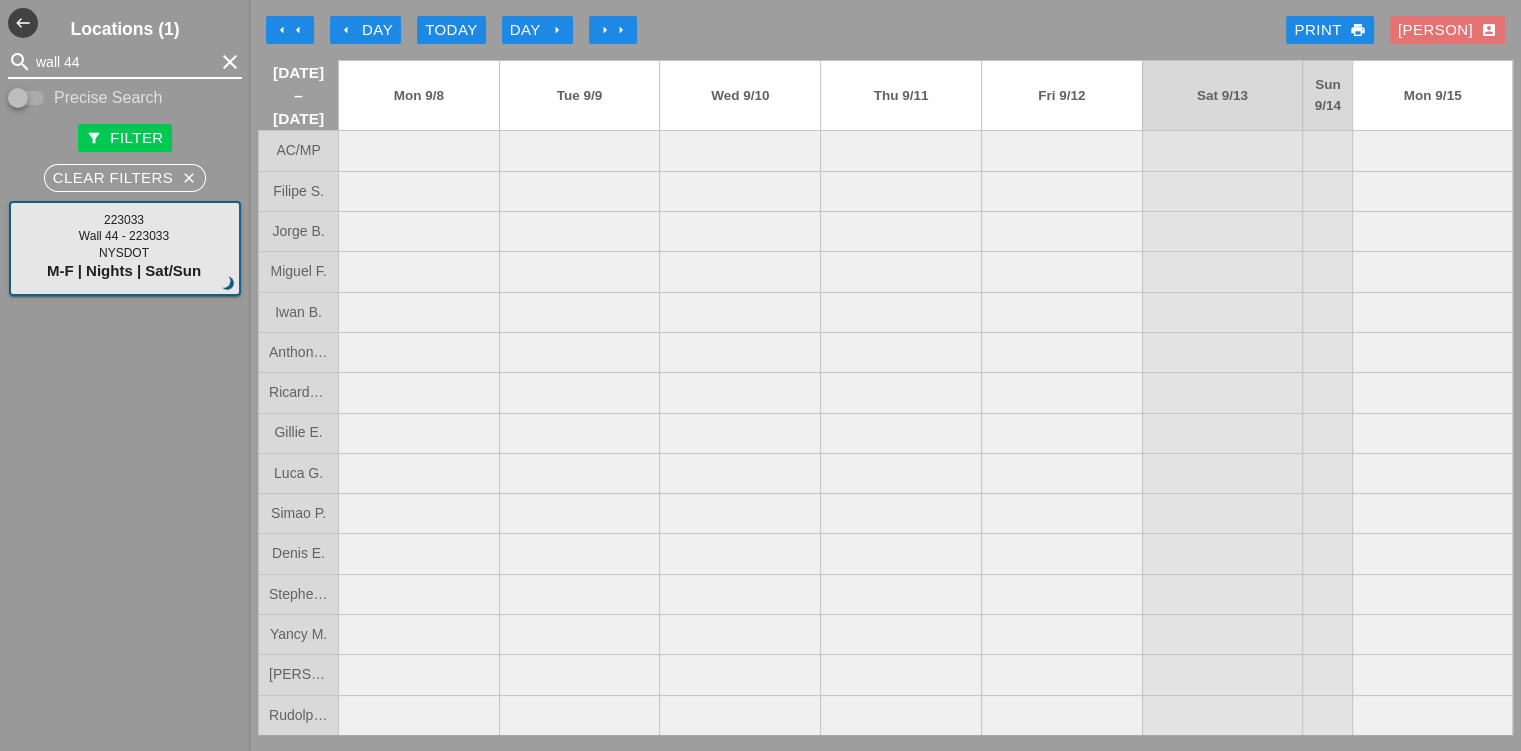 type on "wall 44" 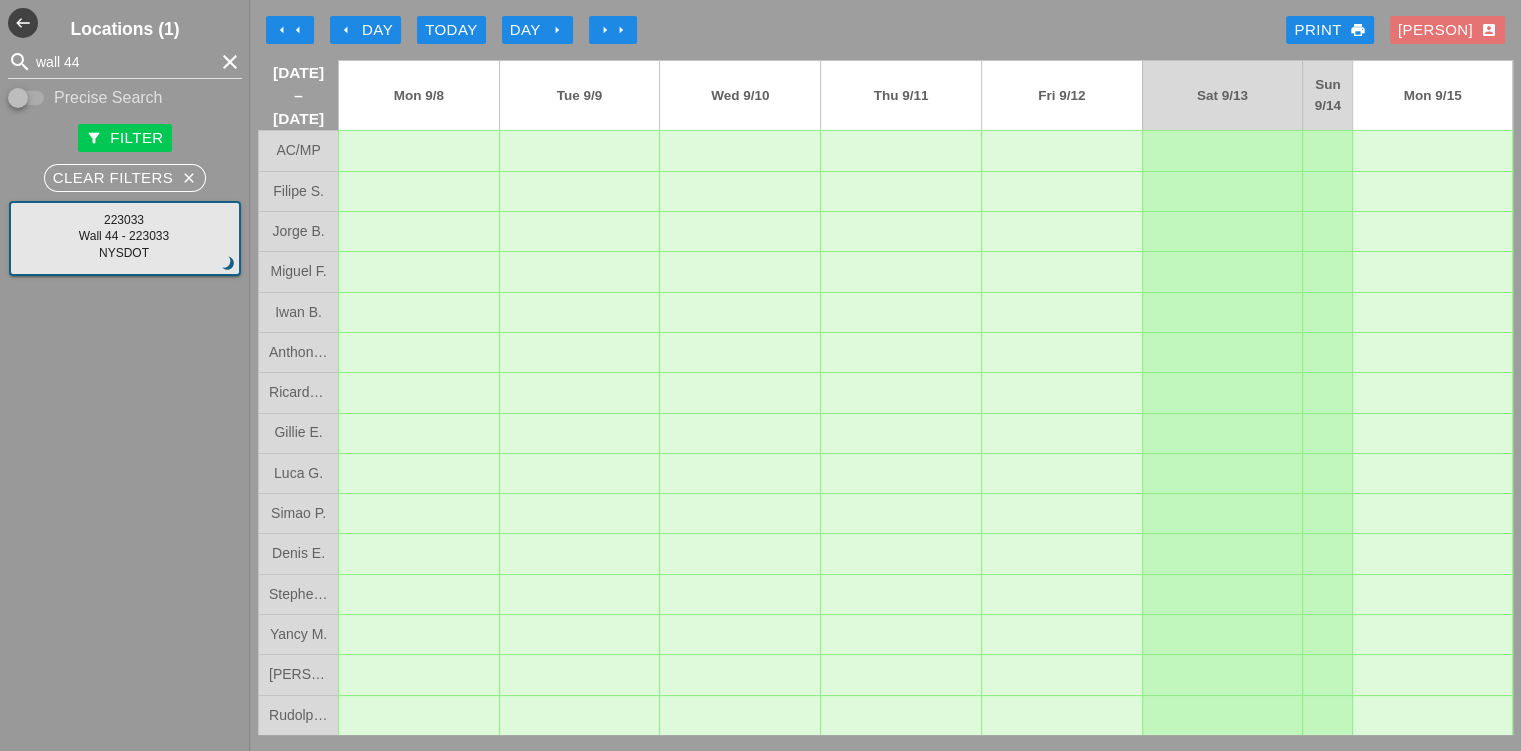 type 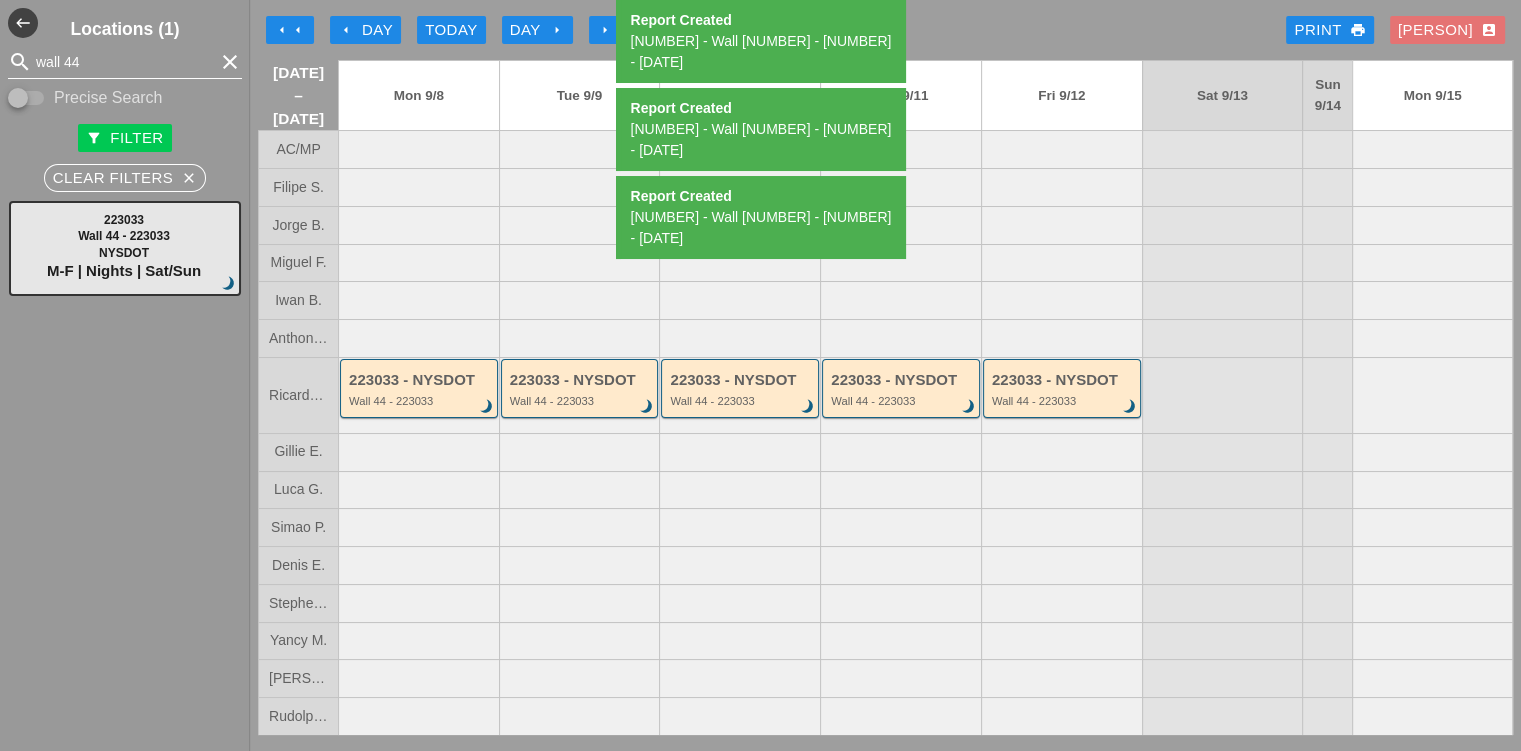drag, startPoint x: 145, startPoint y: 86, endPoint x: 135, endPoint y: 74, distance: 15.6205 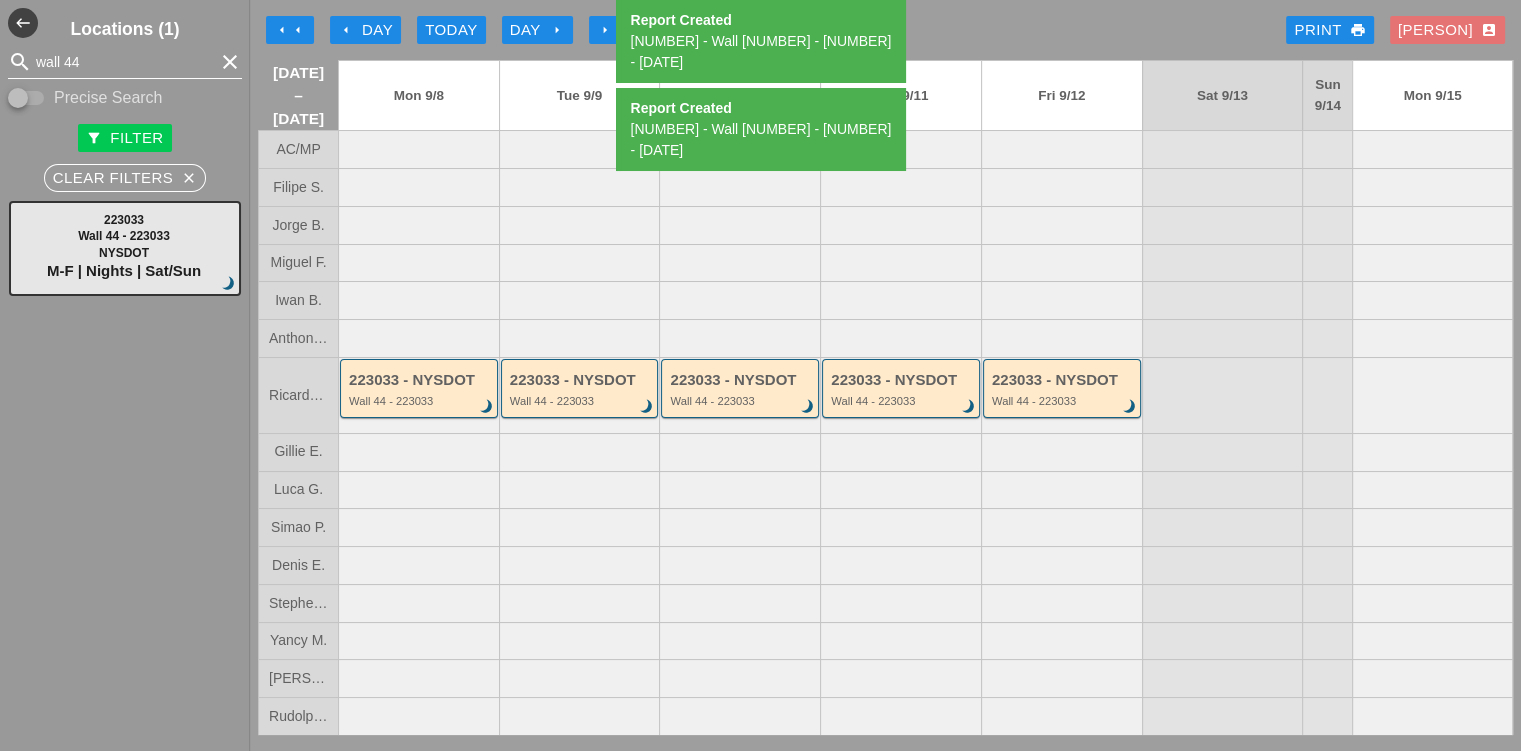 click on "wall 44" at bounding box center [125, 62] 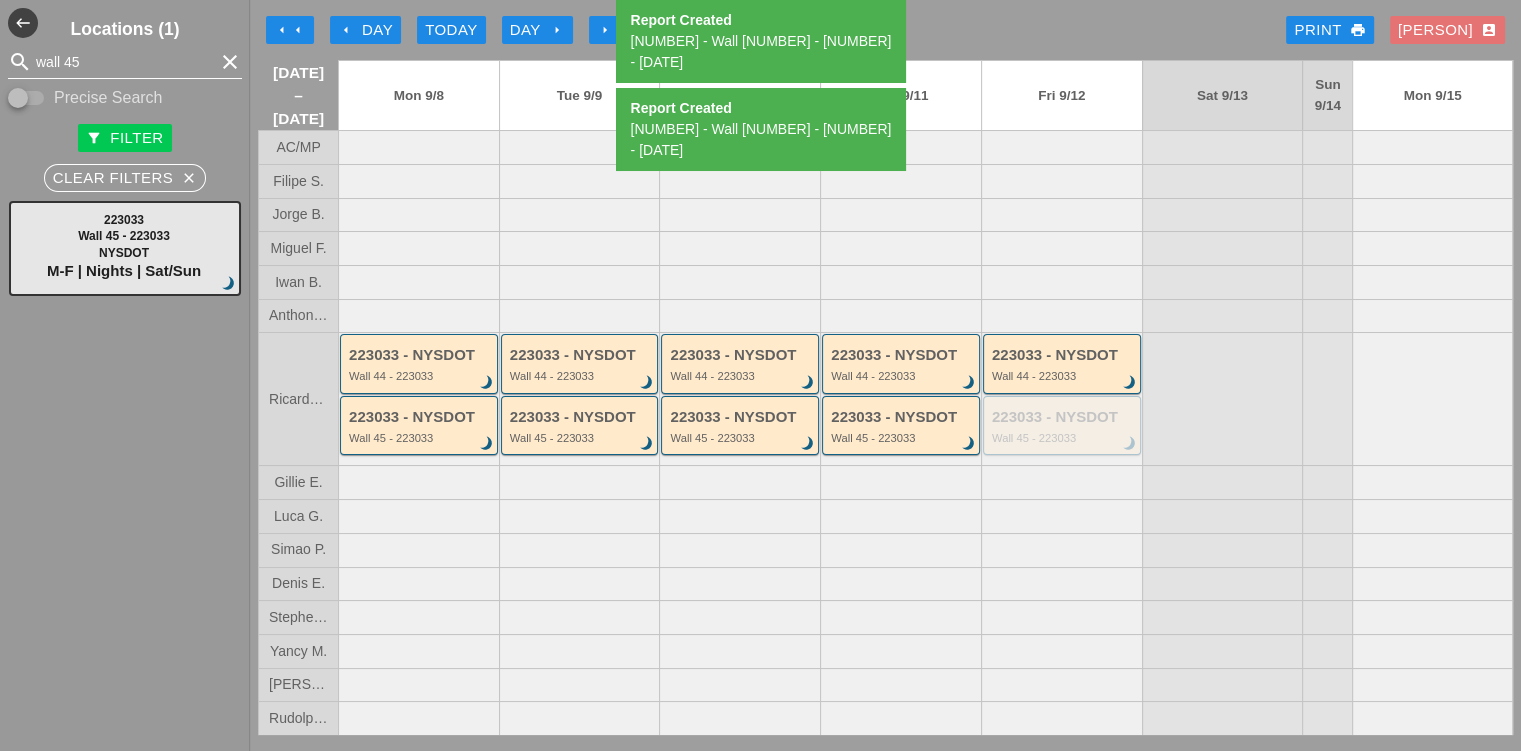 click on "wall 45" at bounding box center (125, 62) 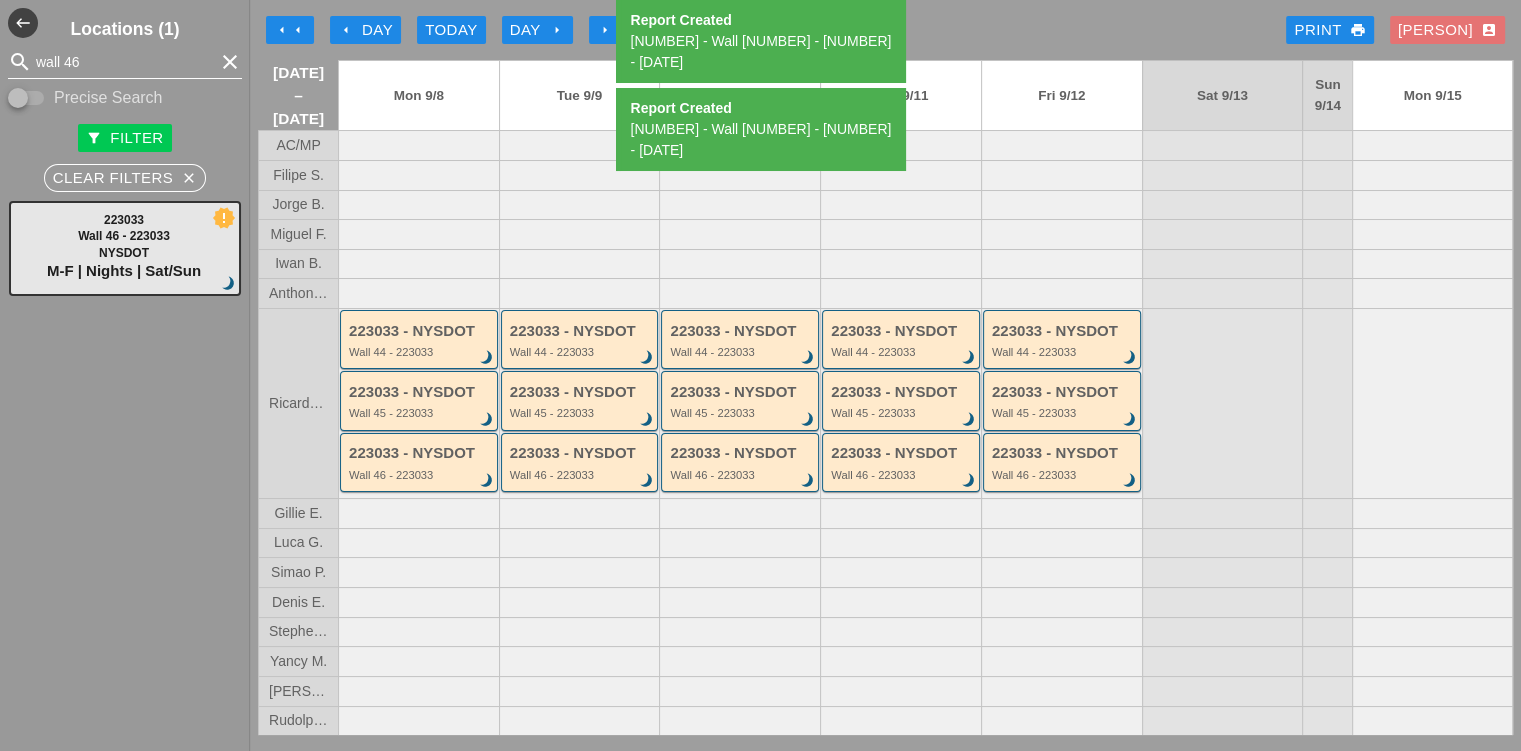 click on "wall 46" at bounding box center (125, 62) 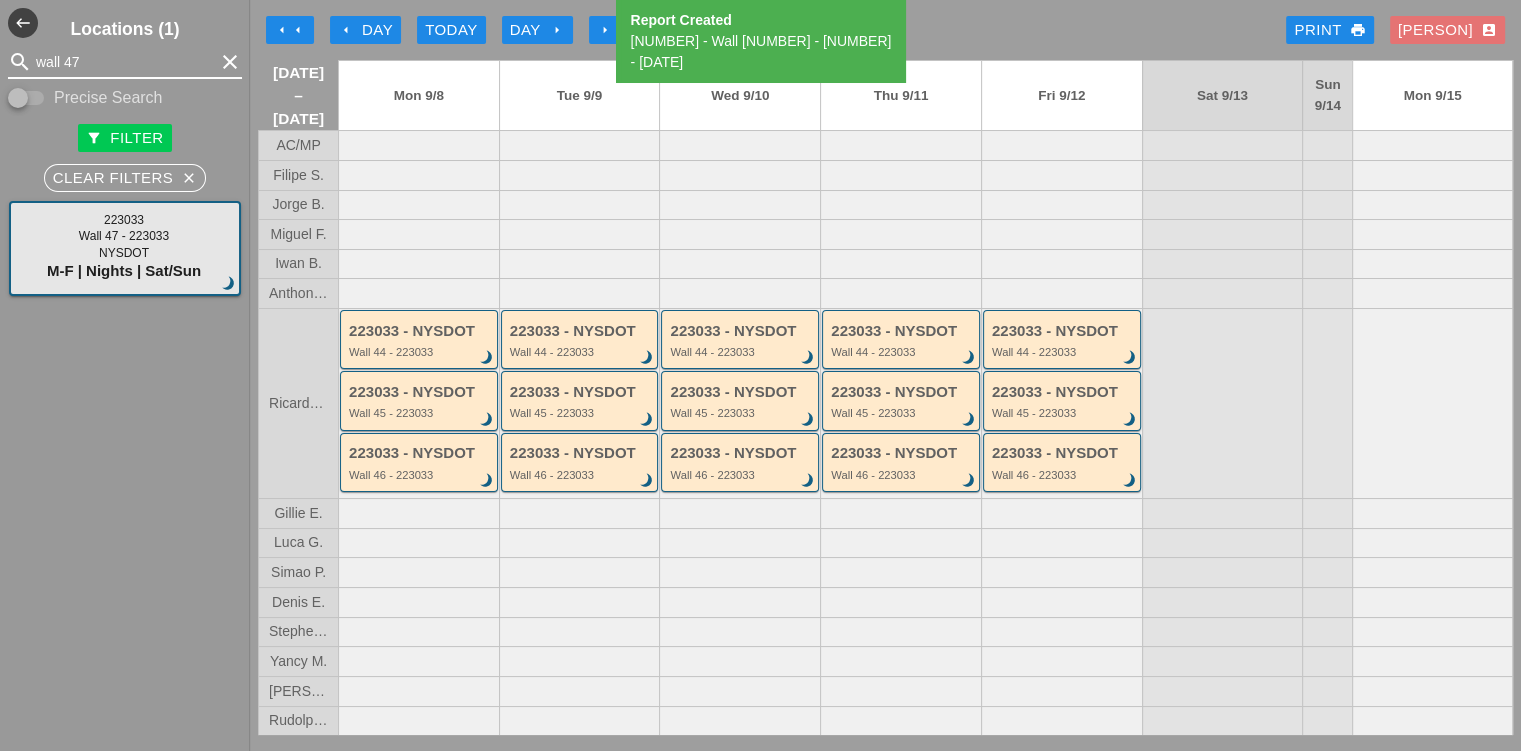 type on "wall 47" 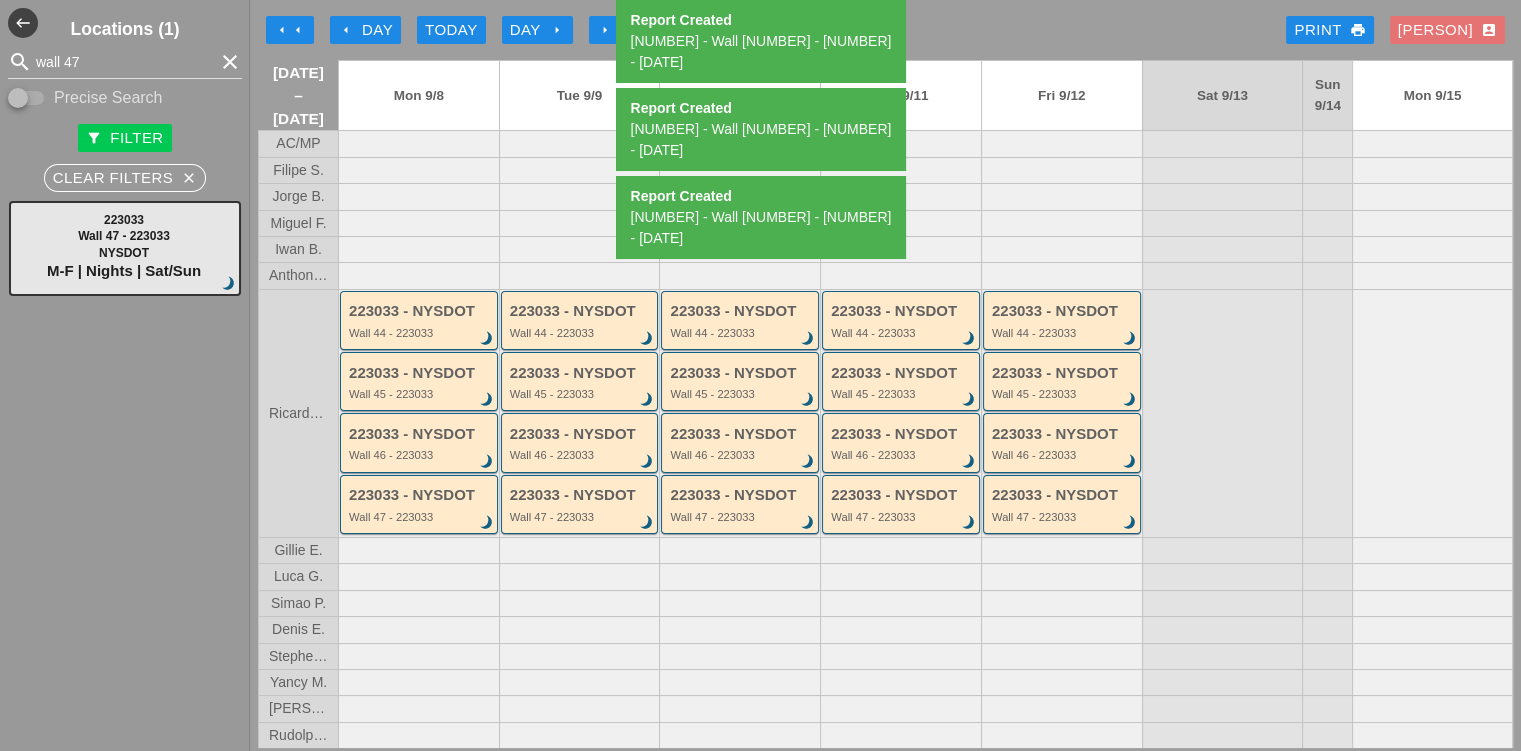 click at bounding box center [1432, 413] 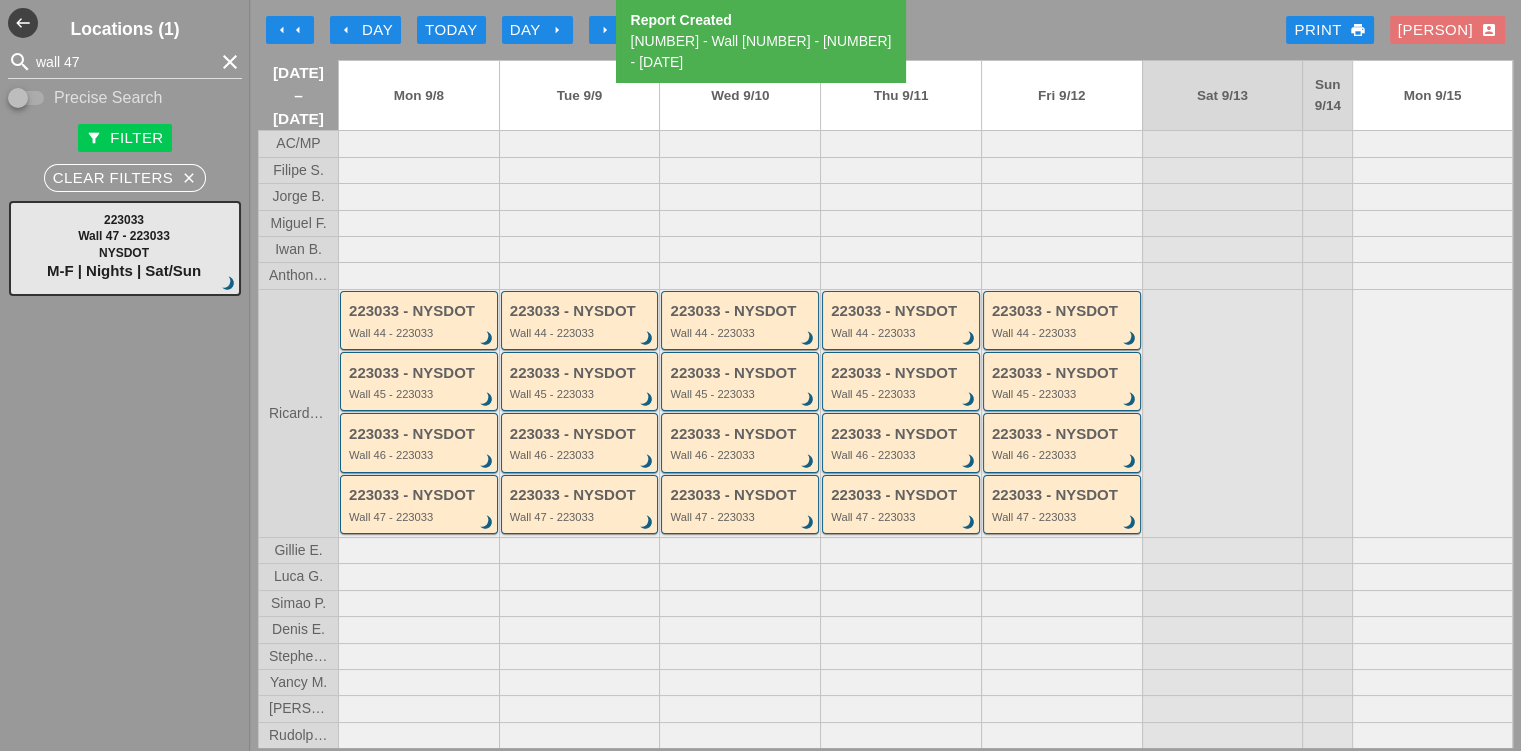 click on "arrow_right" at bounding box center (557, 30) 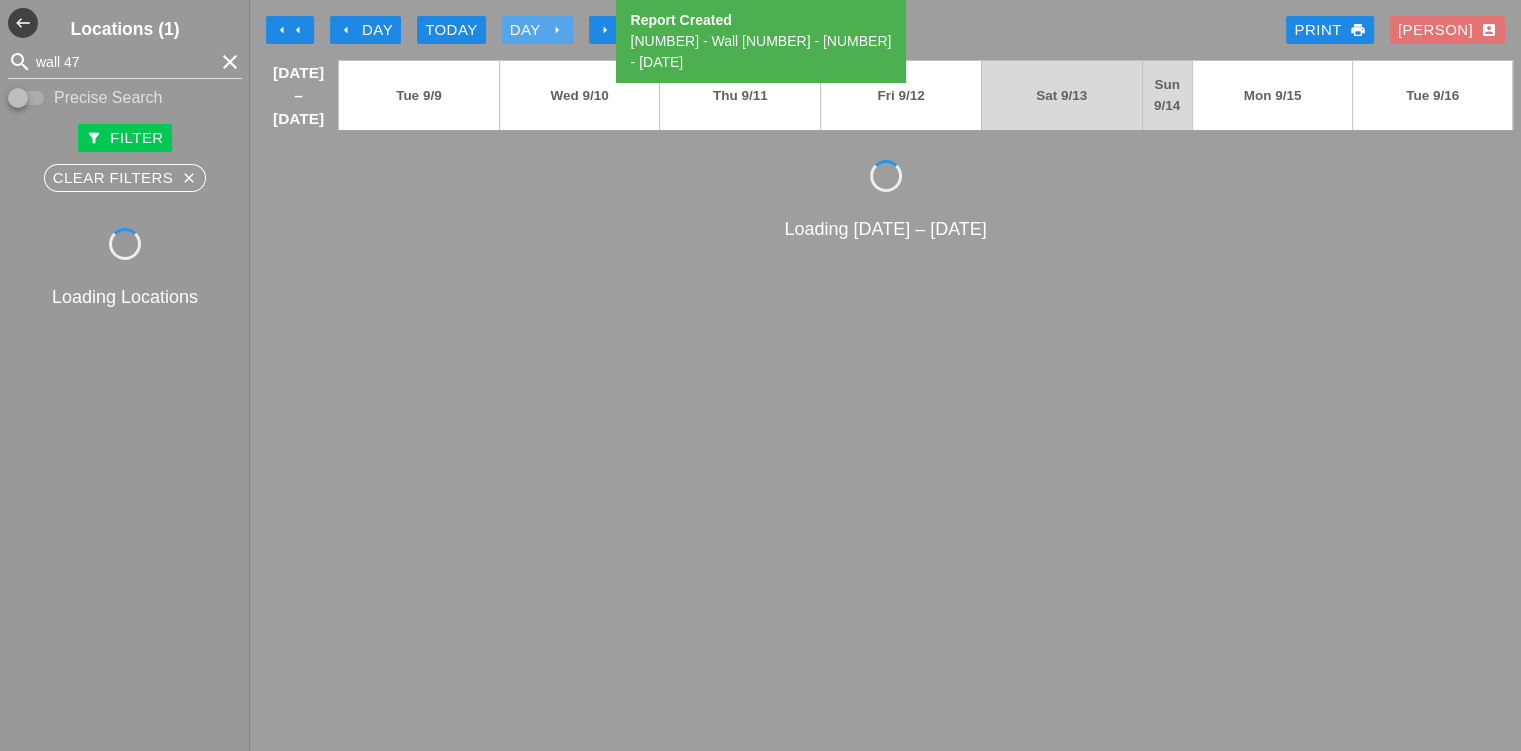 click on "arrow_right" at bounding box center (557, 30) 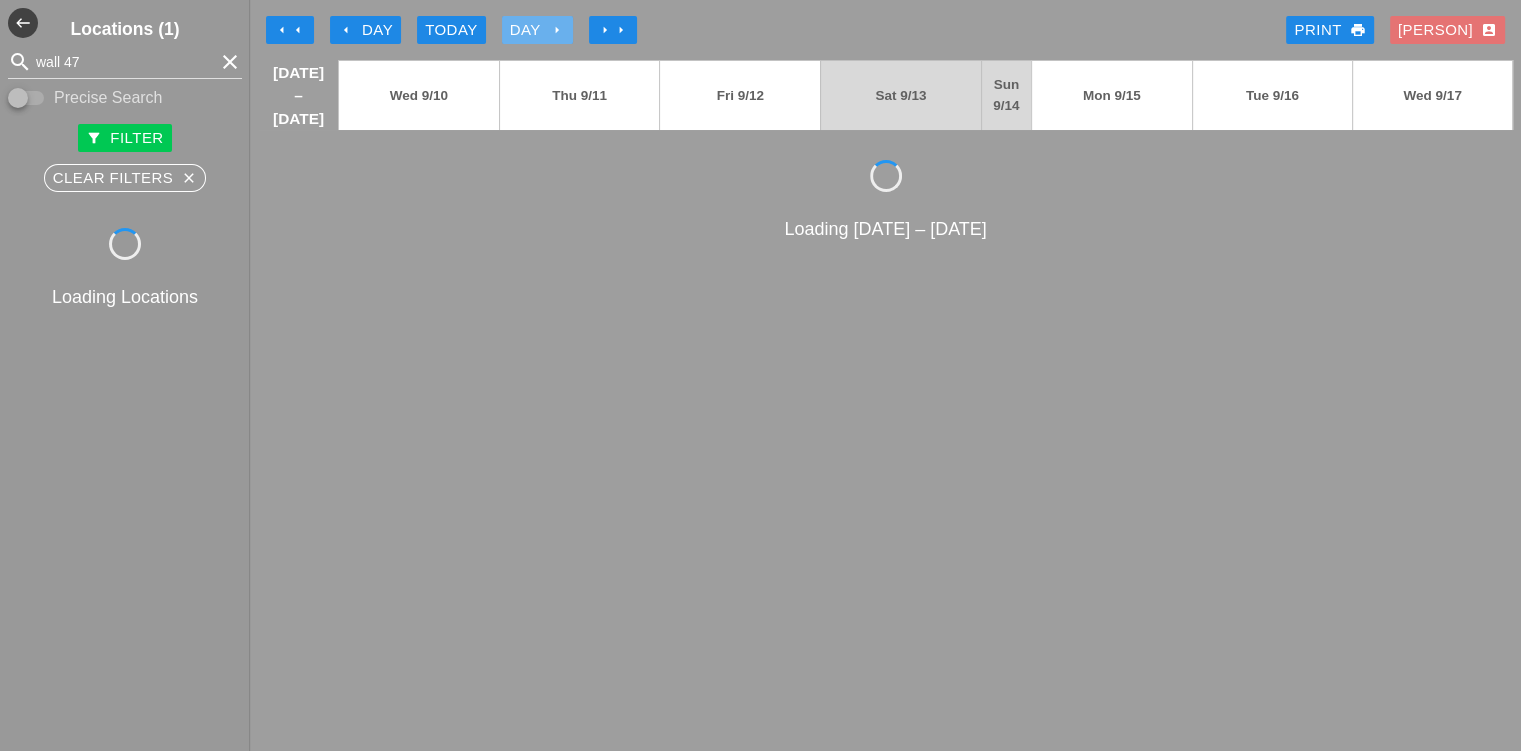 click on "arrow_right" at bounding box center [557, 30] 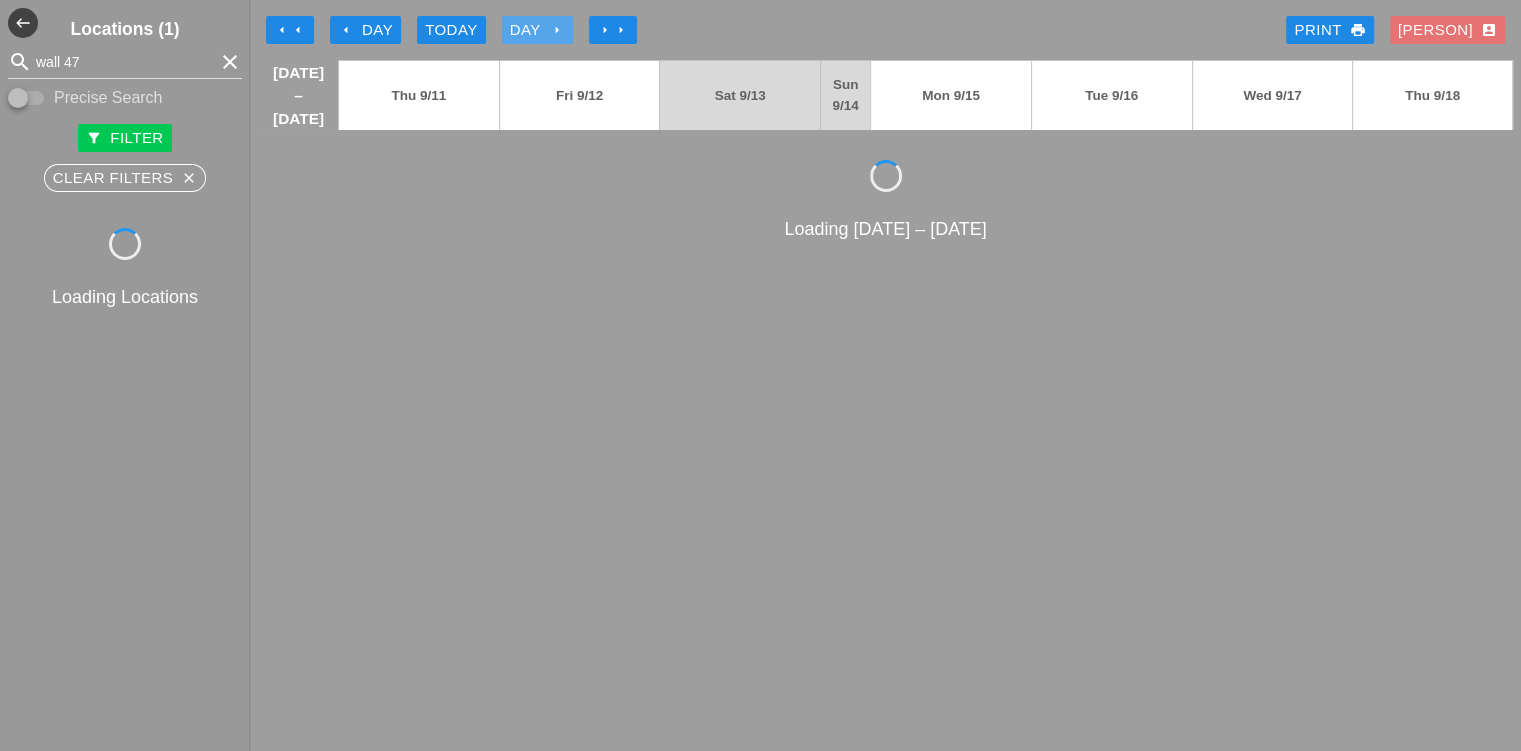 click on "arrow_right" at bounding box center [557, 30] 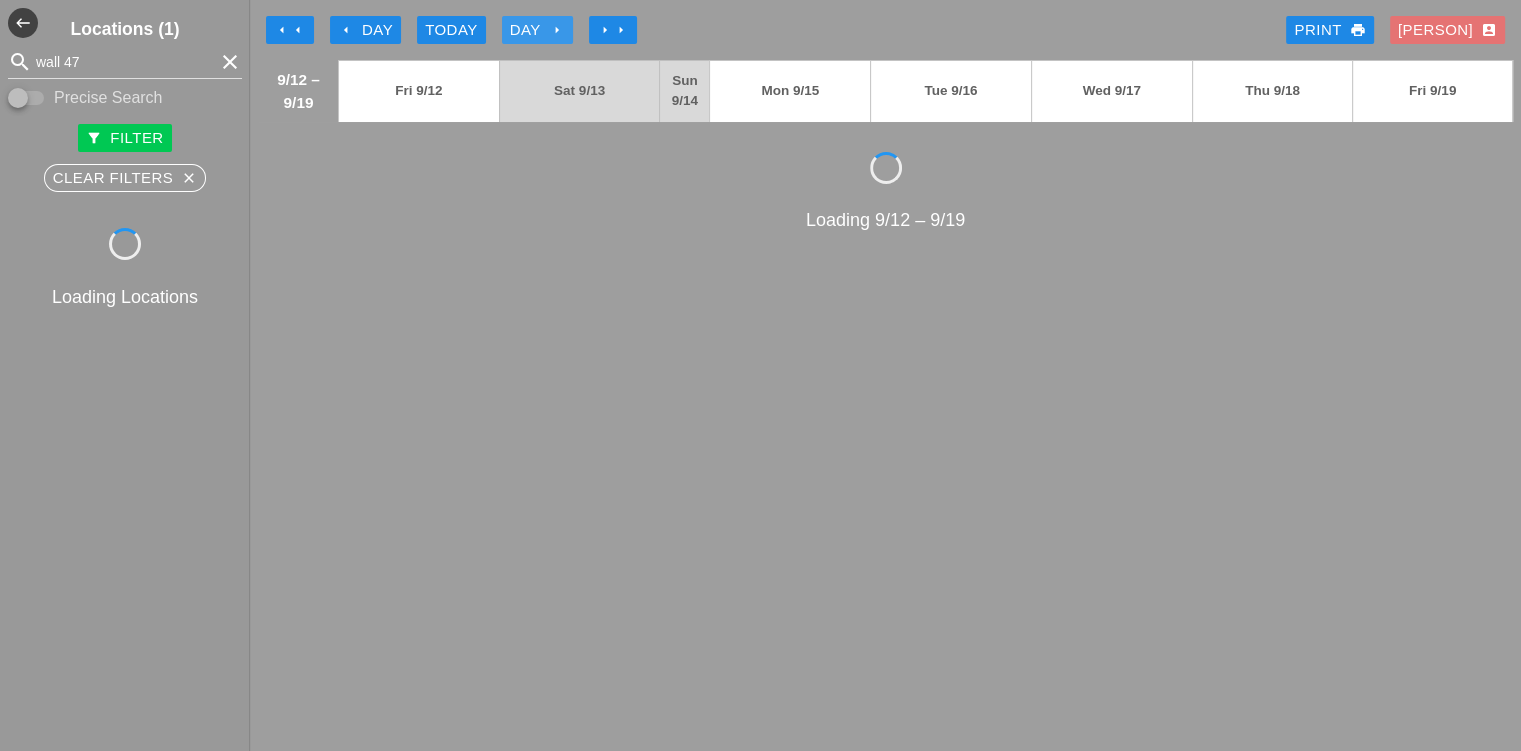 click on "arrow_right" at bounding box center (557, 30) 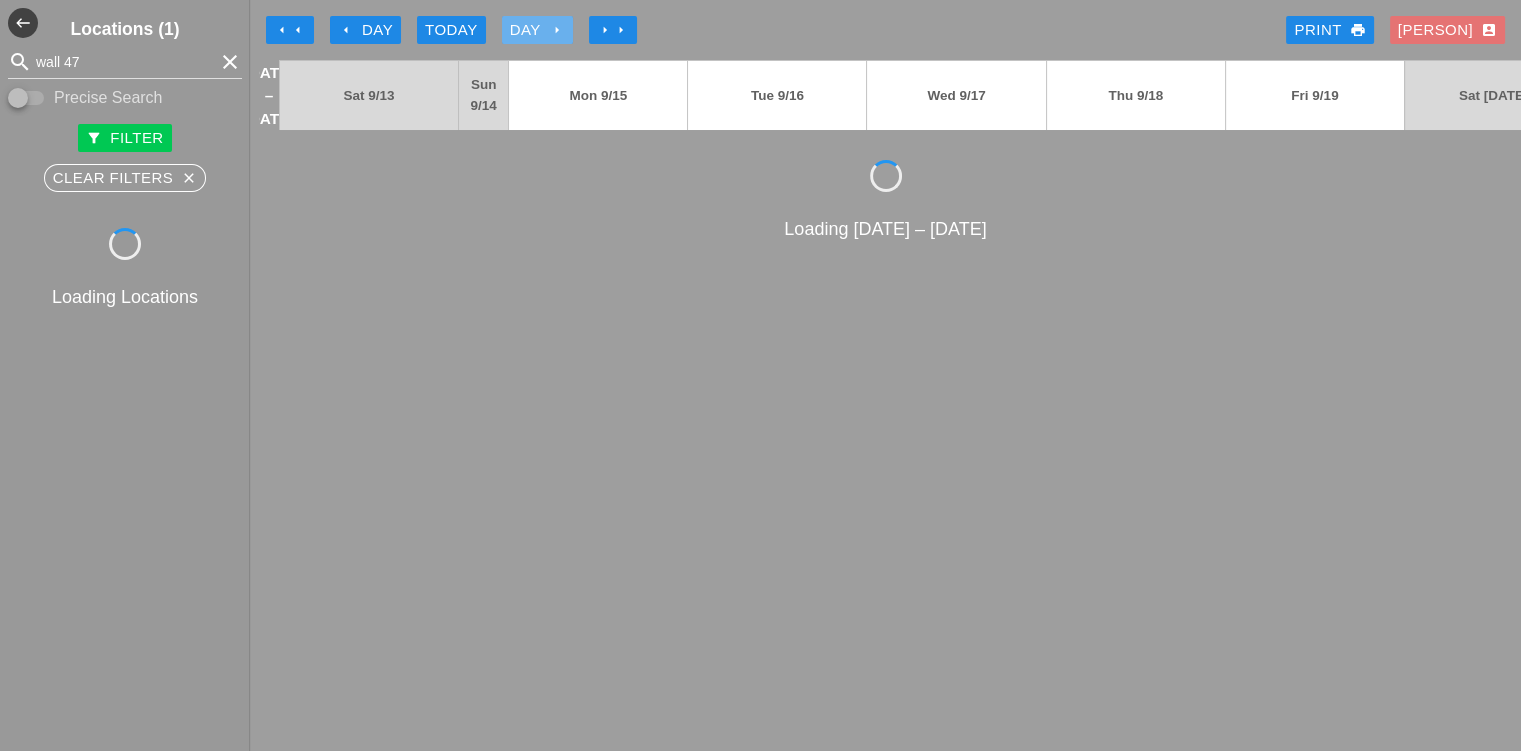 click on "arrow_right" at bounding box center (557, 30) 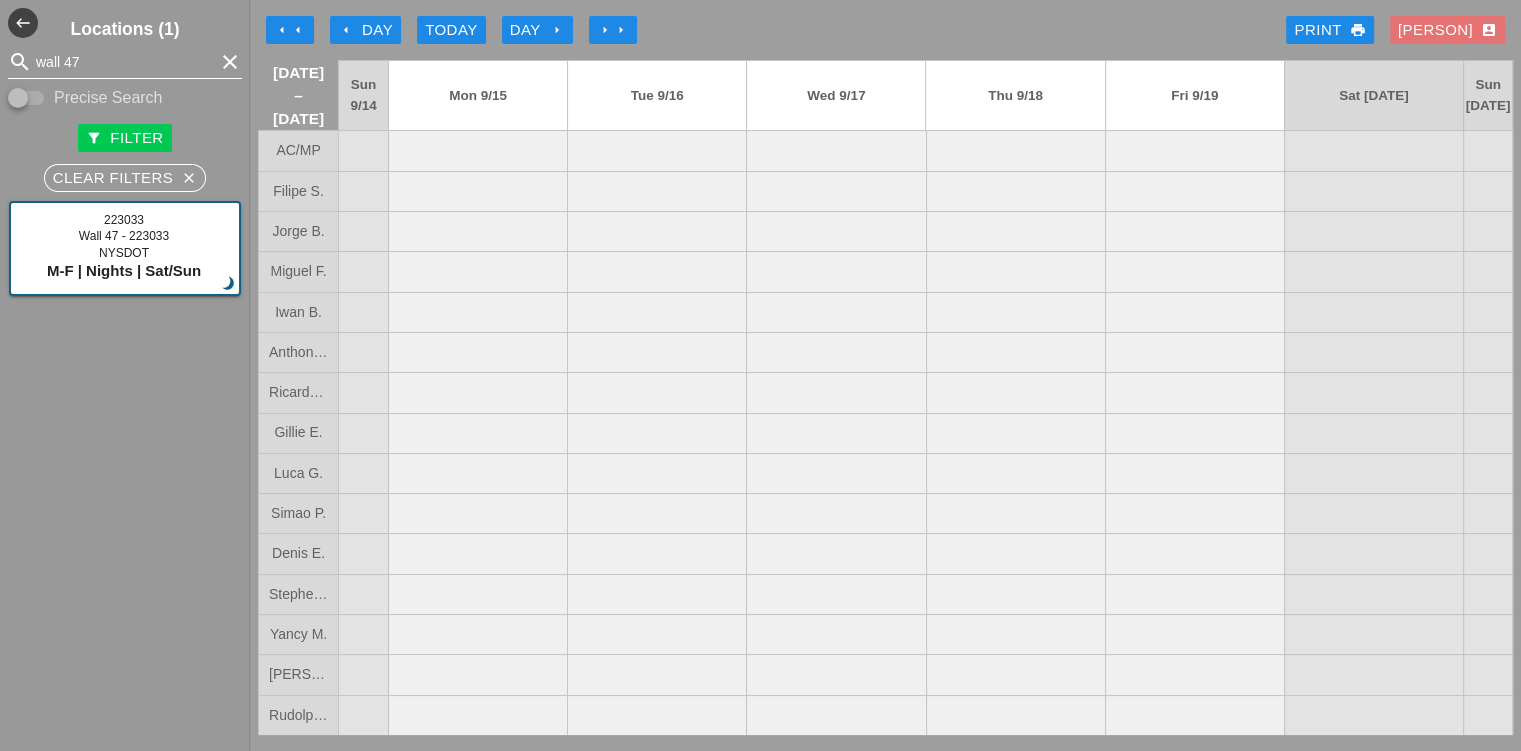 click on "wall 47" at bounding box center (125, 62) 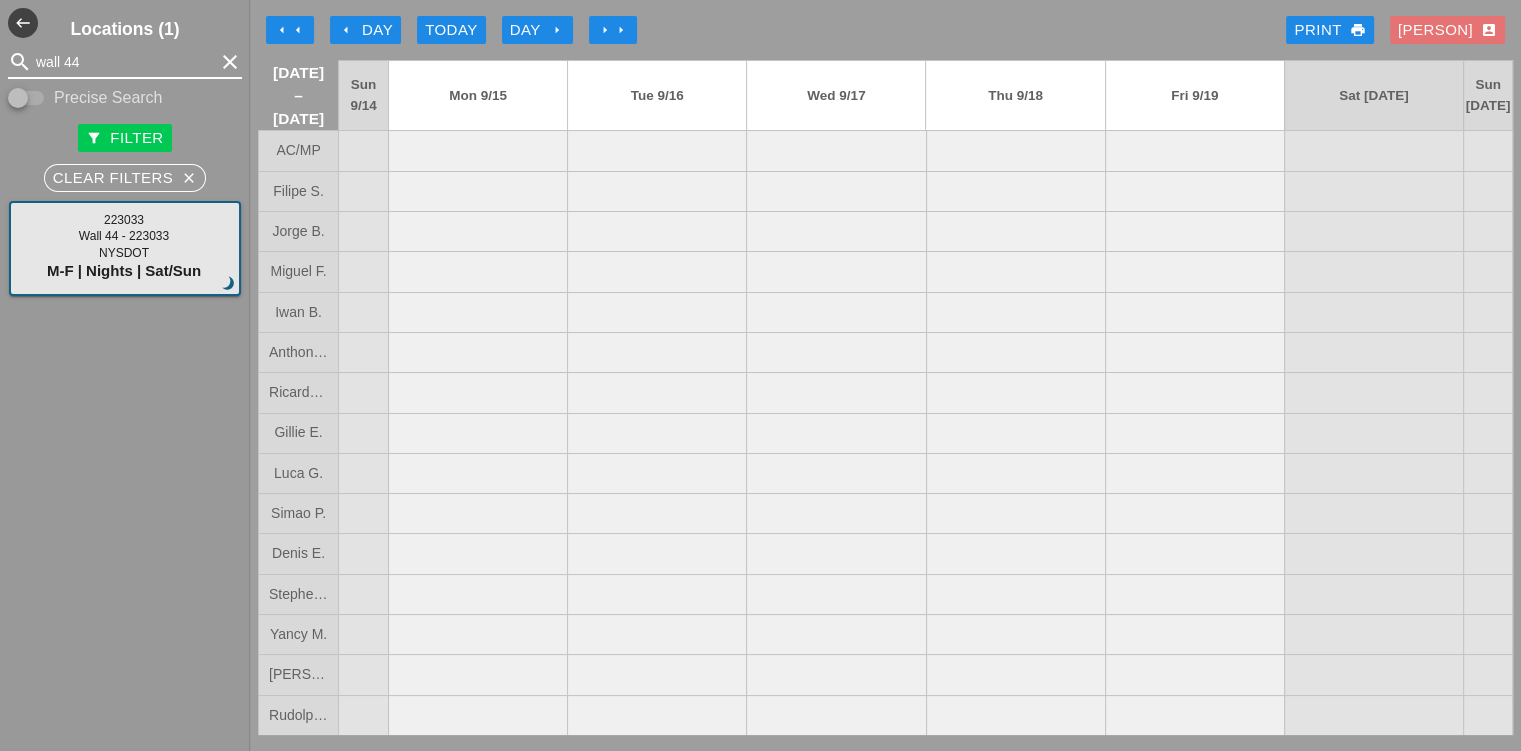 type on "wall 44" 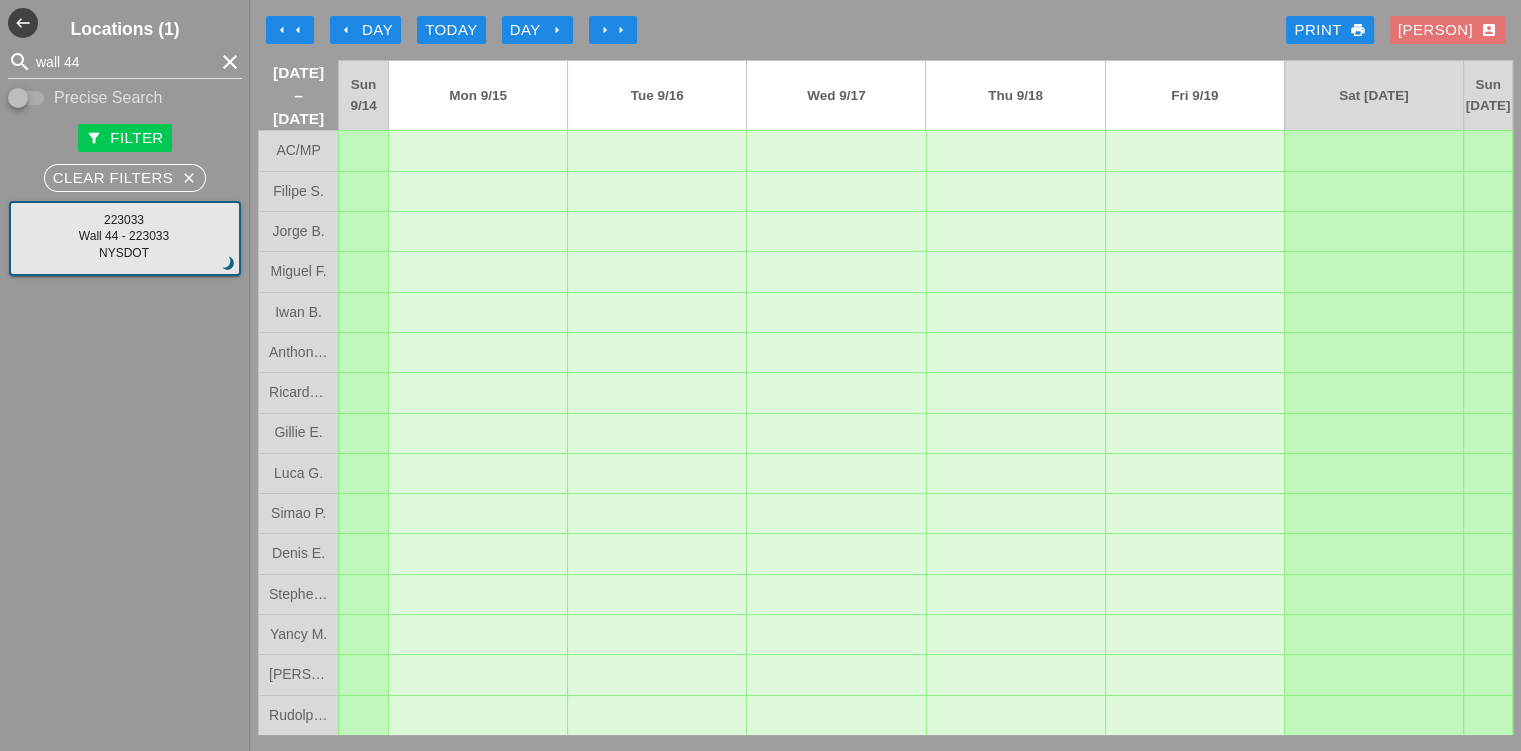 type 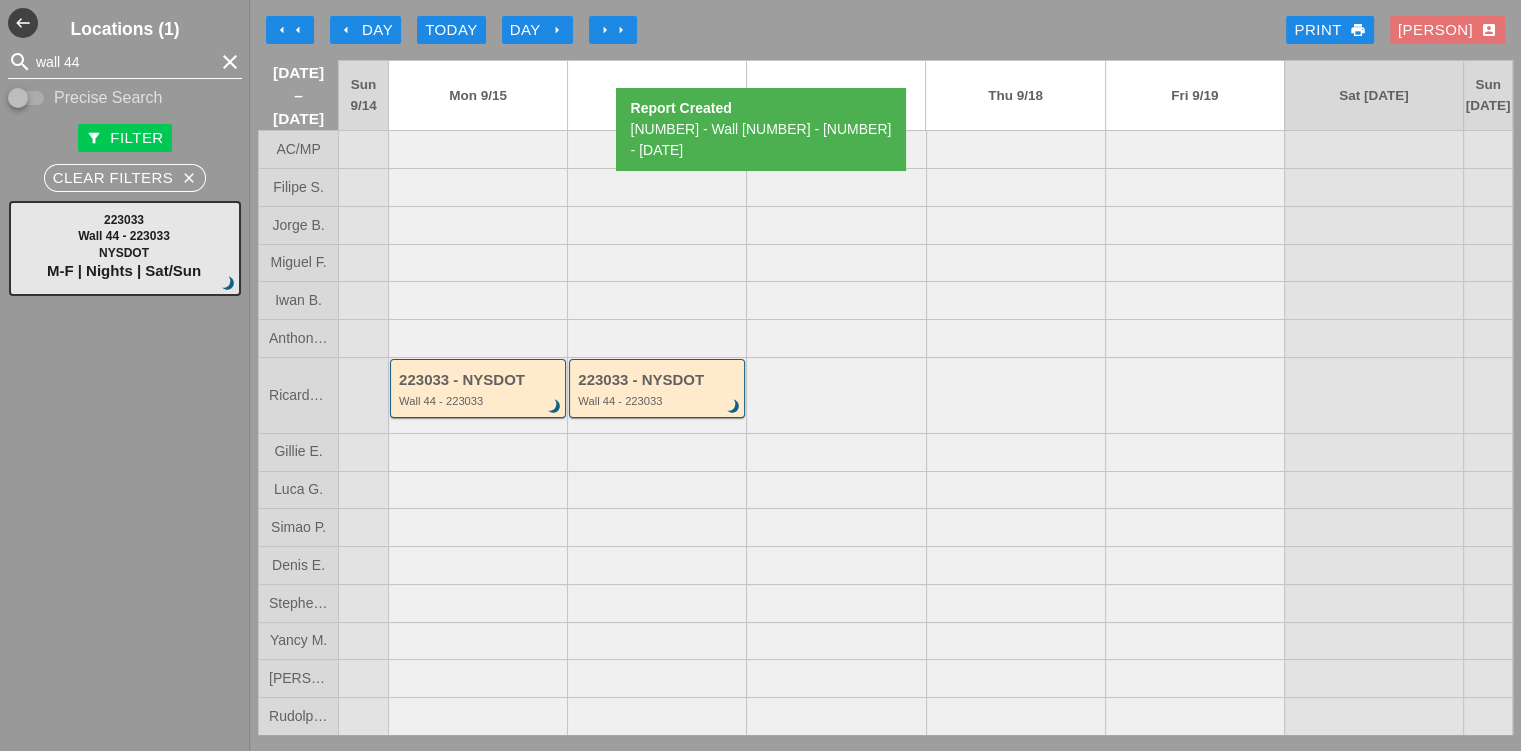 click on "wall 44" at bounding box center [125, 62] 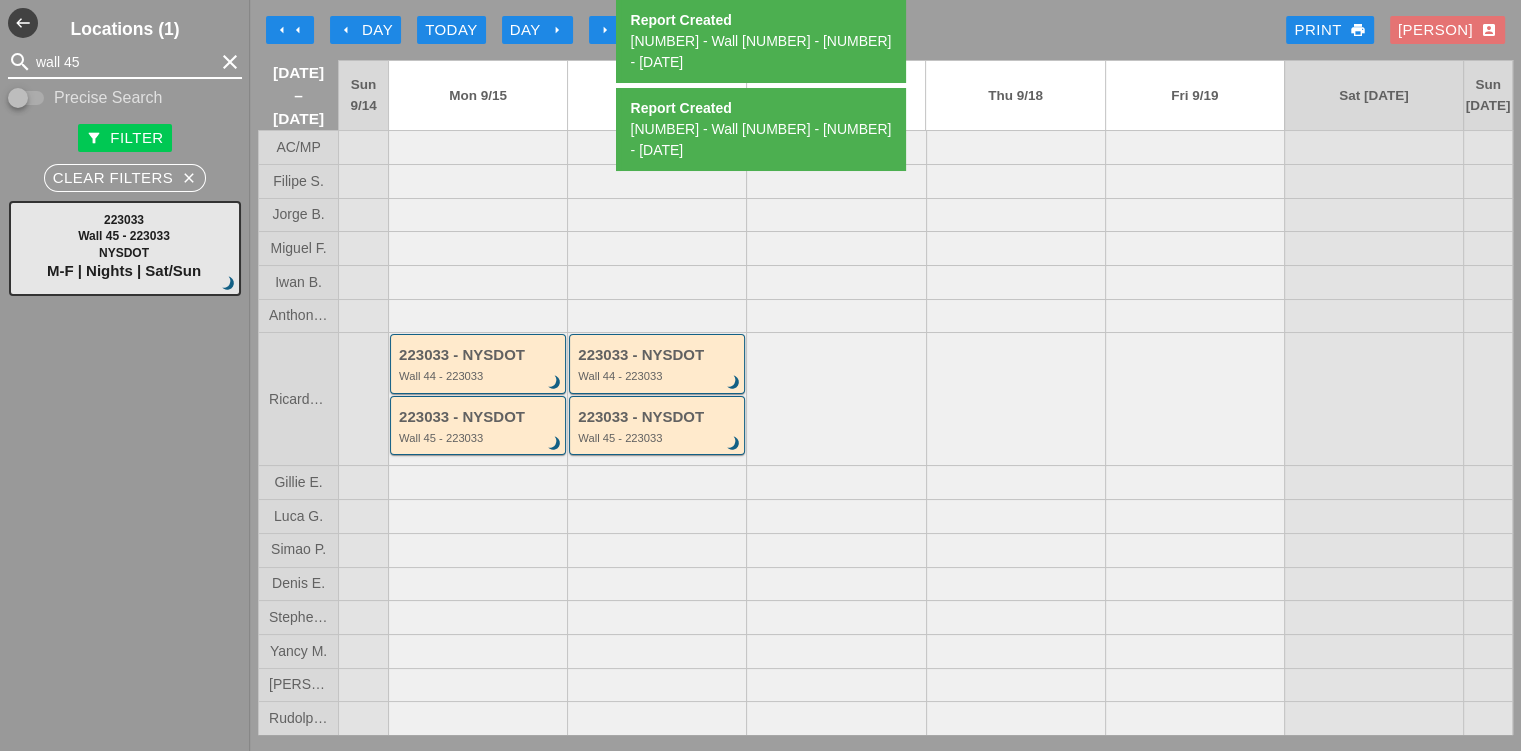 click on "wall 45" at bounding box center (125, 62) 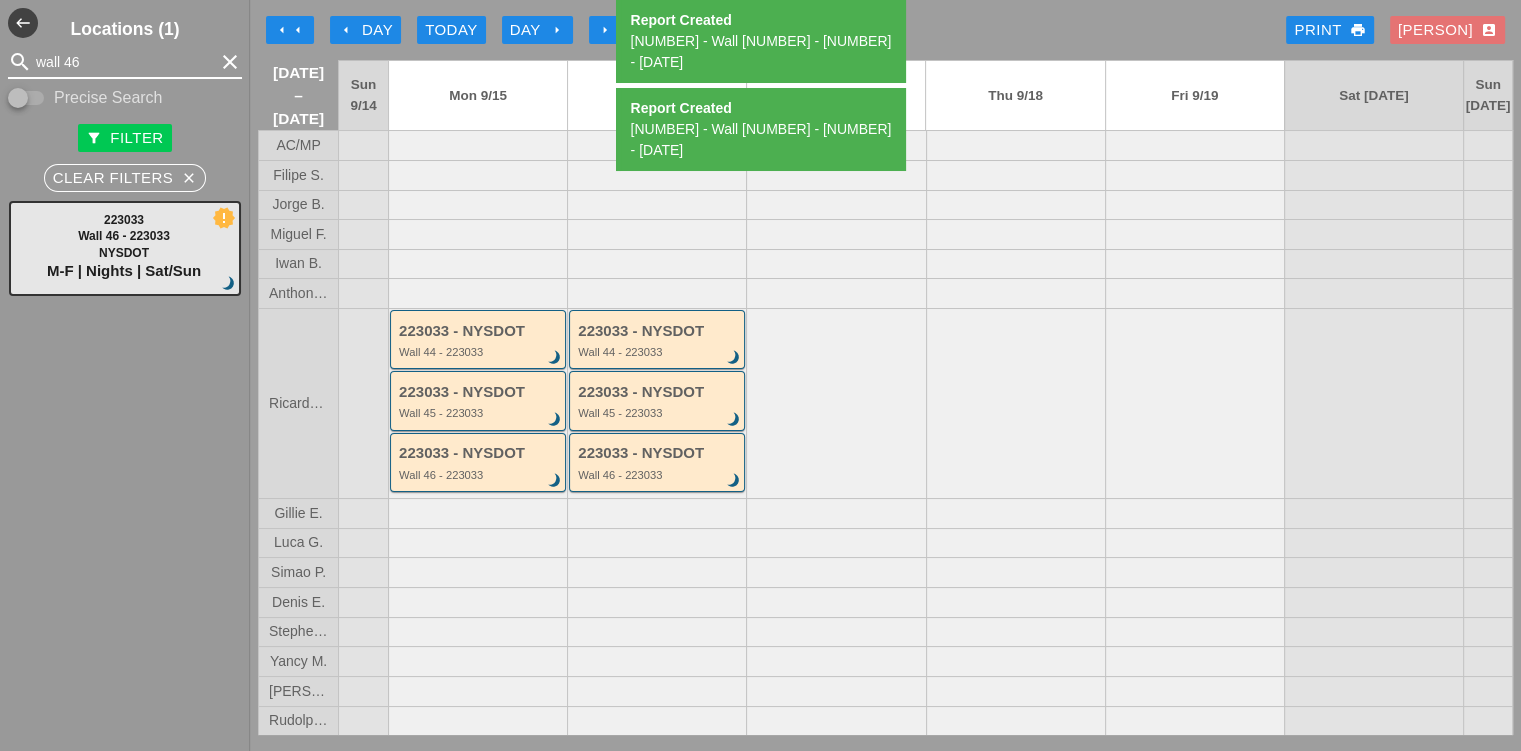 click on "wall 46" at bounding box center (125, 62) 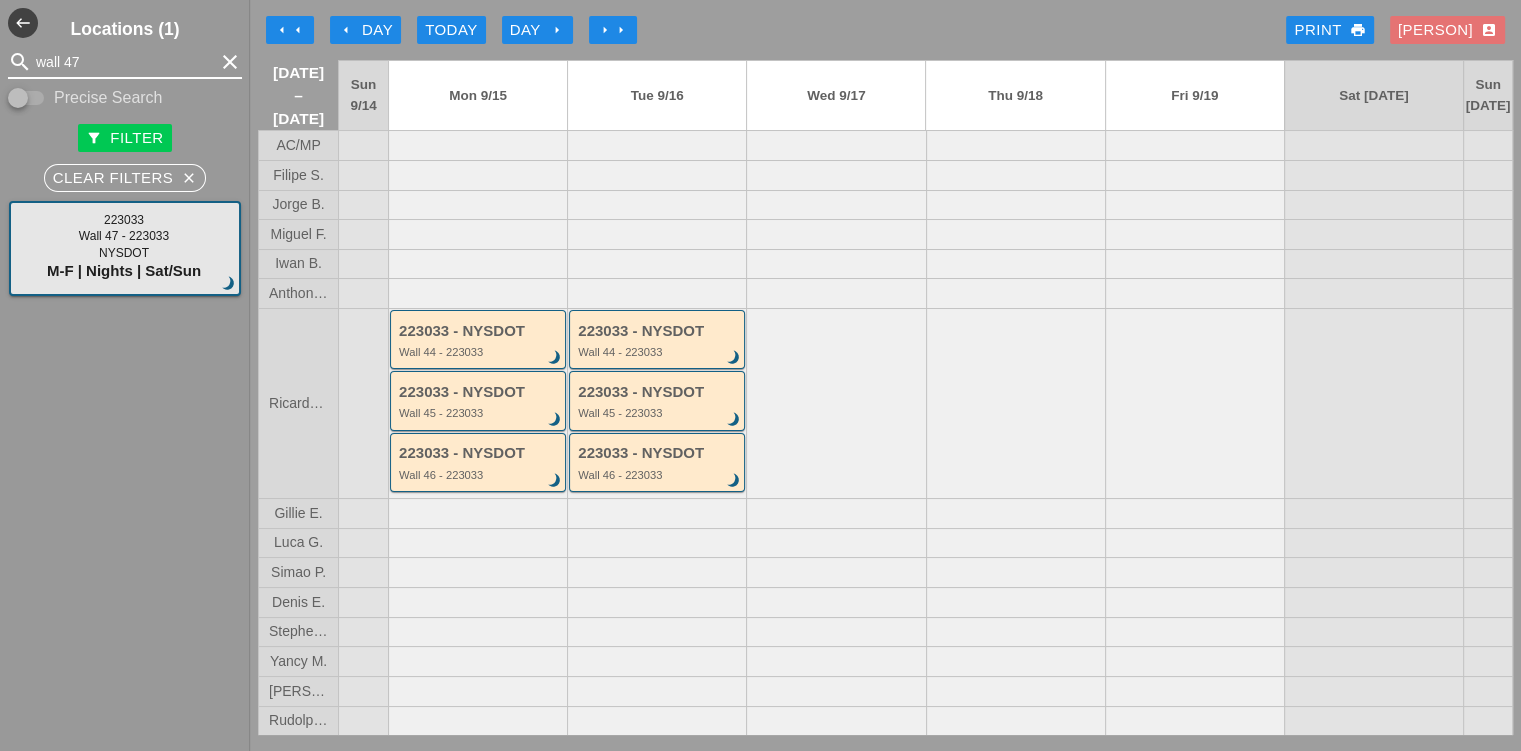 type on "wall 47" 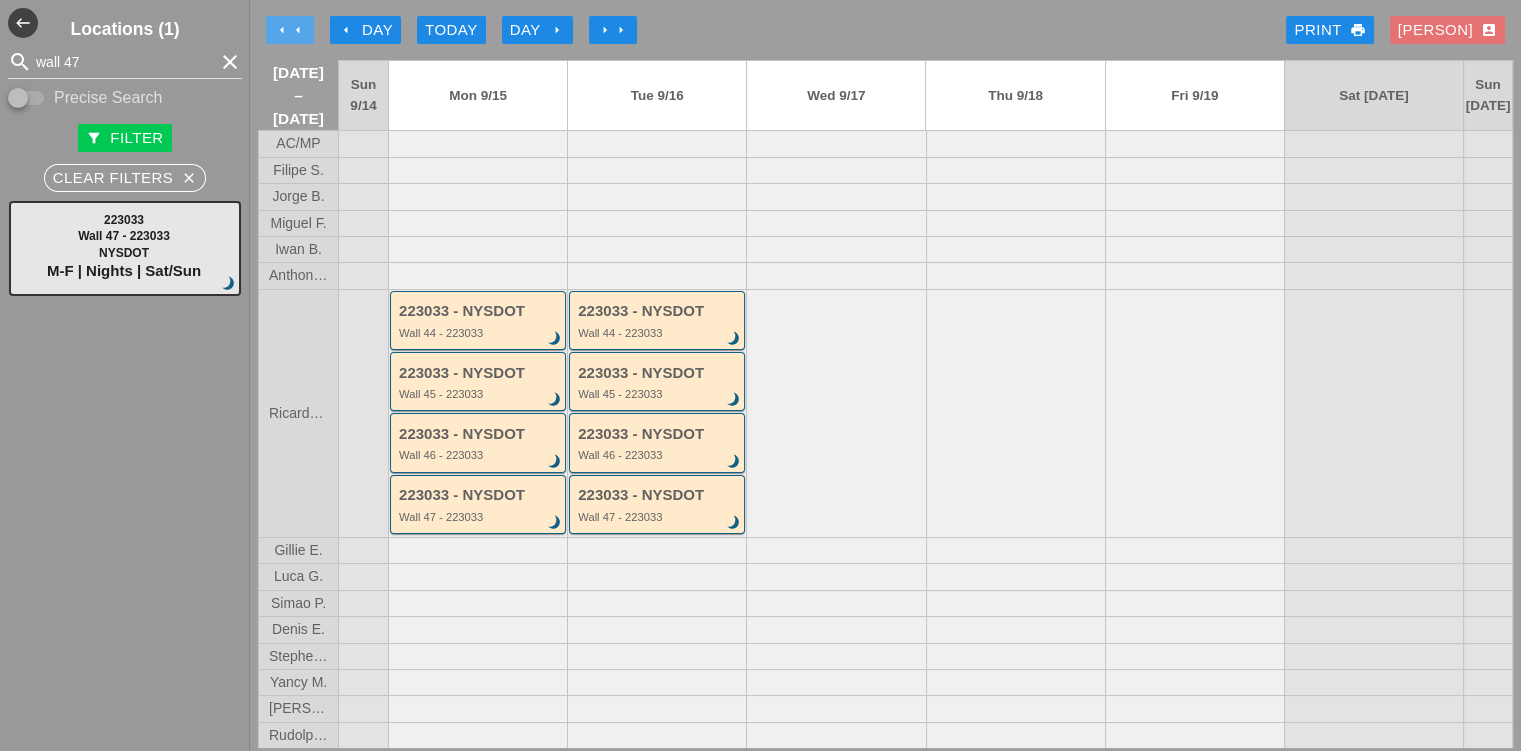 click on "arrow_left" at bounding box center [298, 30] 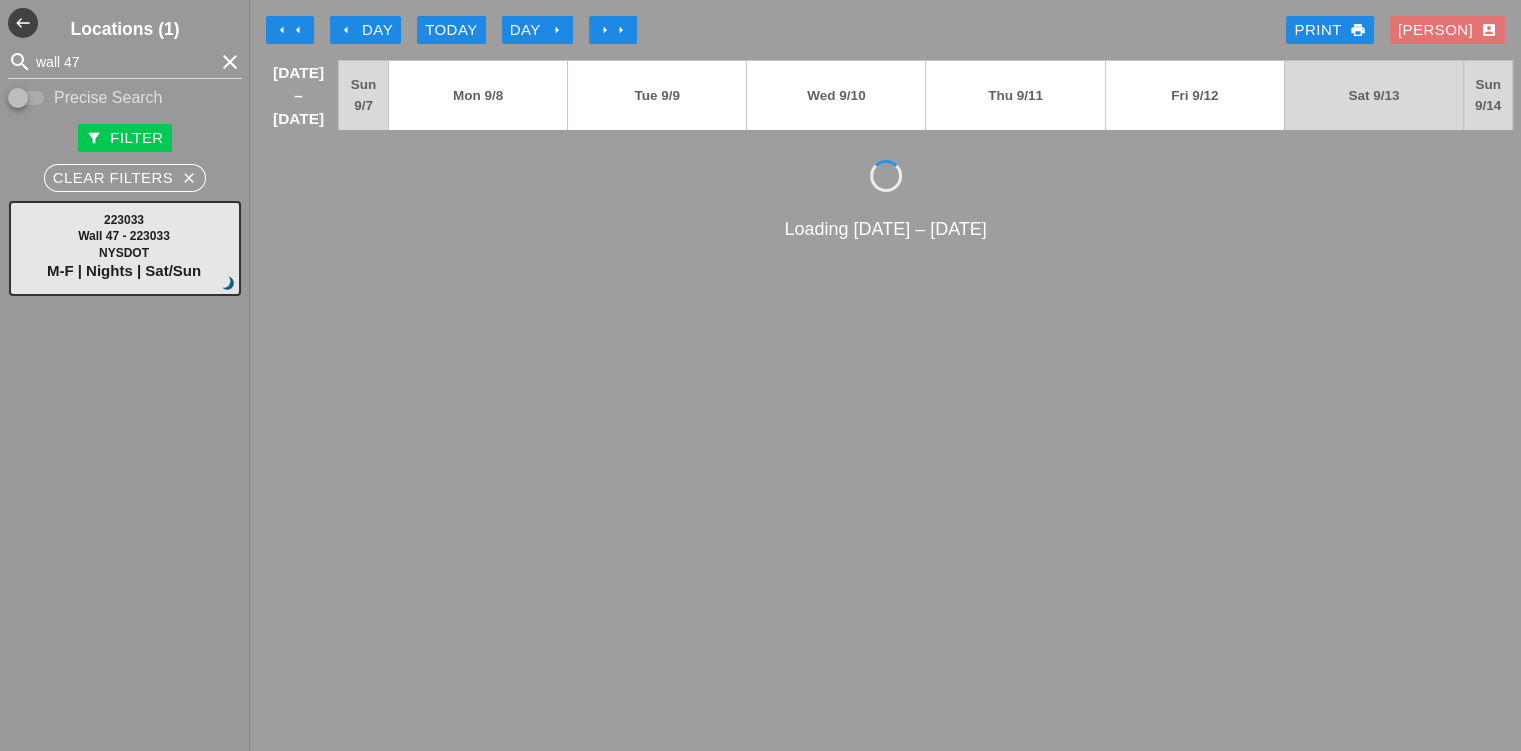 click on "arrow_left" at bounding box center [298, 30] 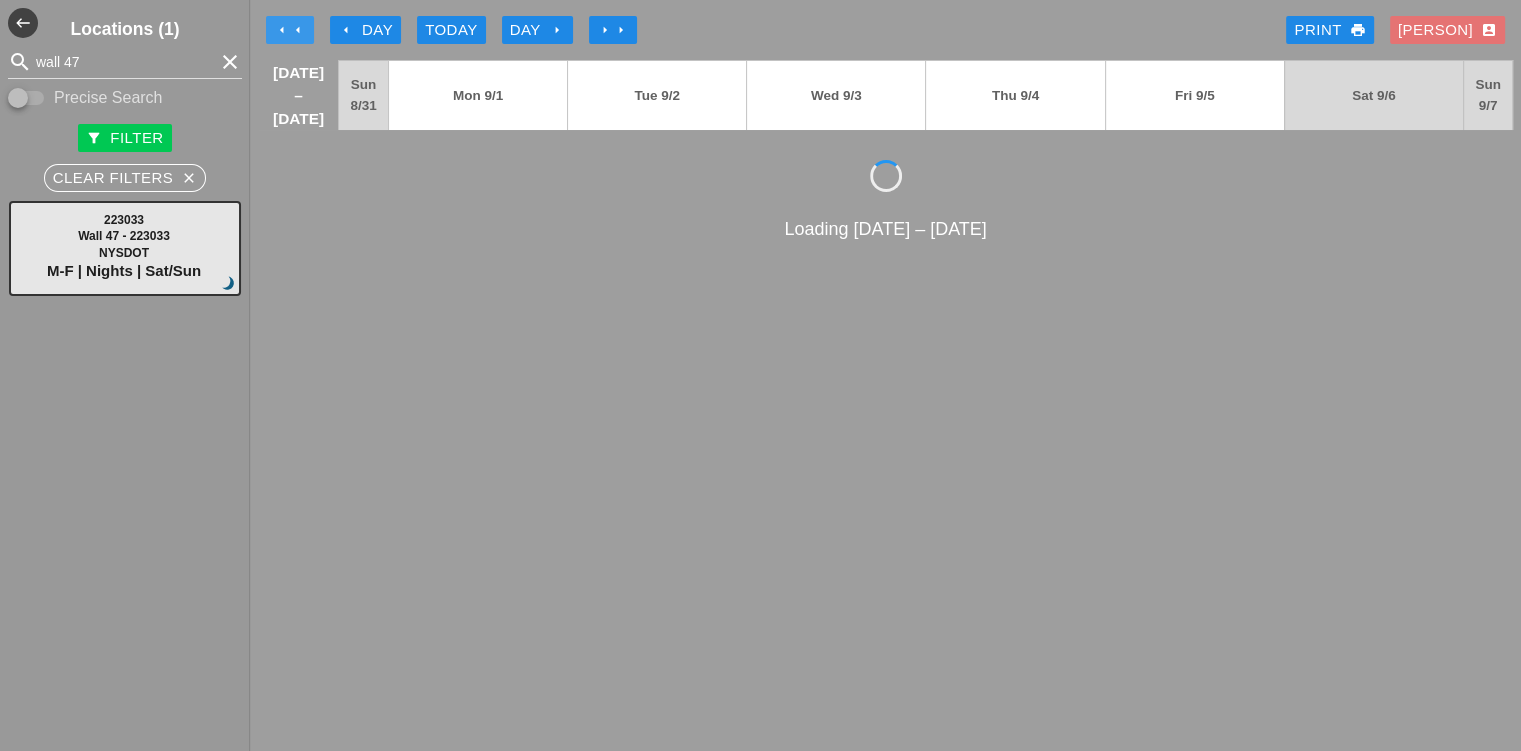 click on "arrow_left" at bounding box center [298, 30] 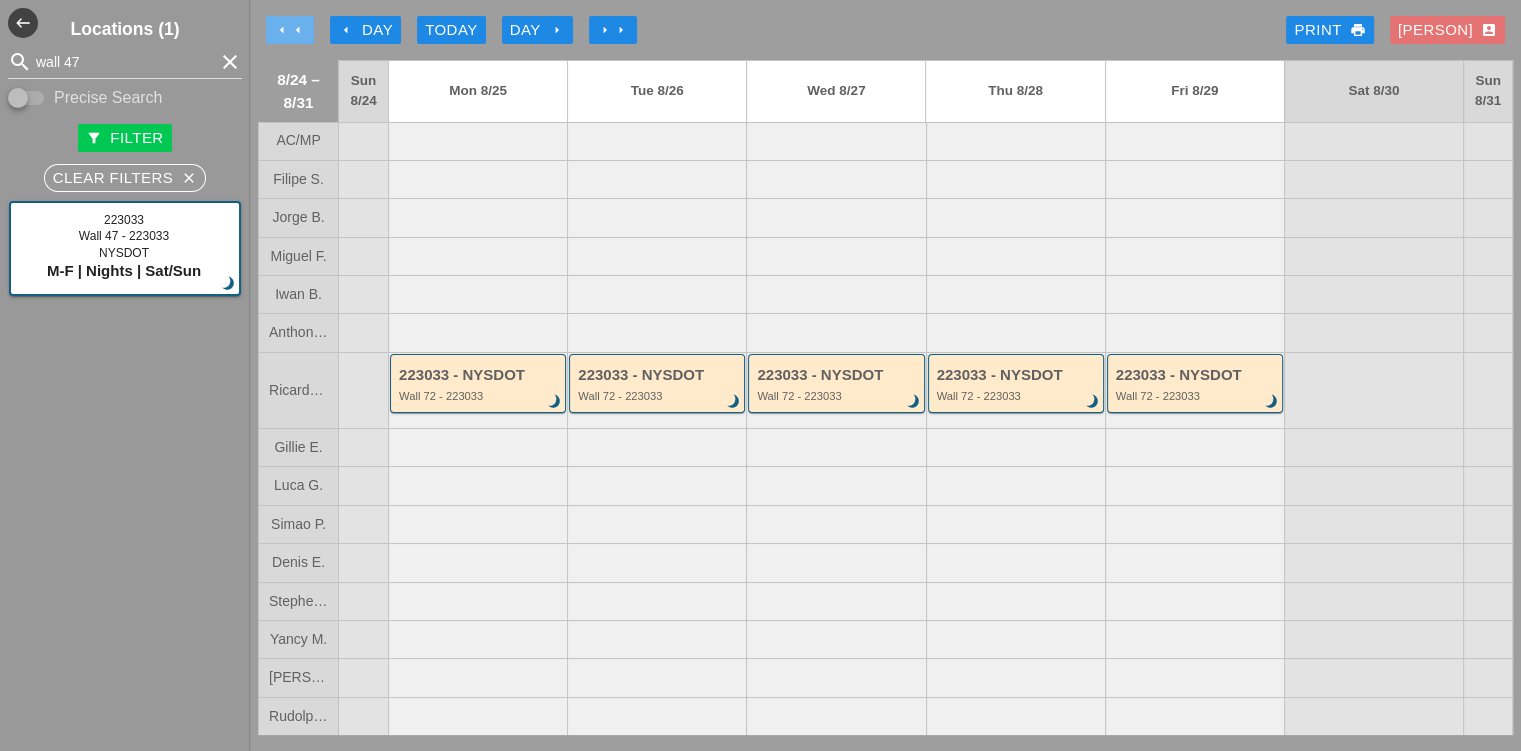 click on "arrow_left" at bounding box center (298, 30) 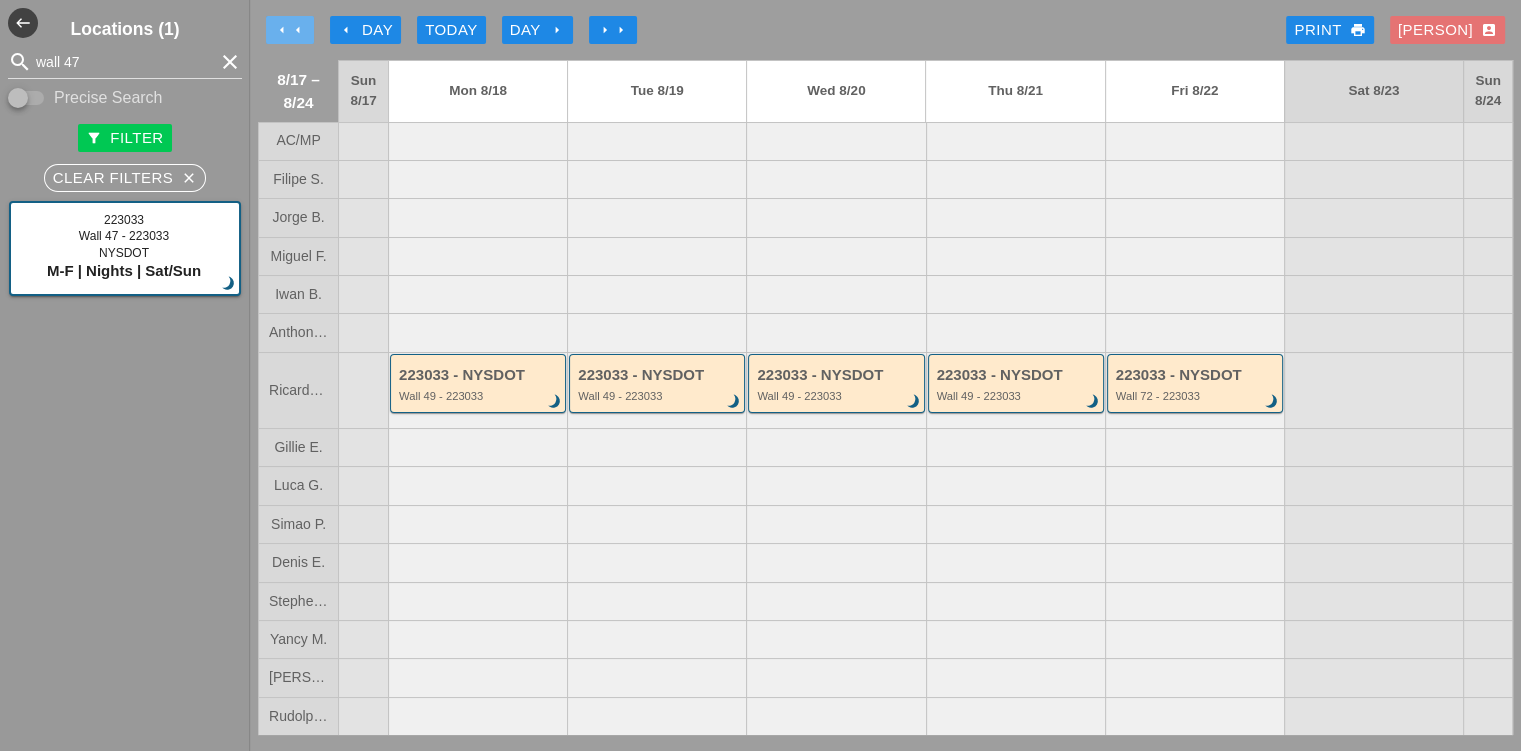 click on "arrow_left" at bounding box center (298, 30) 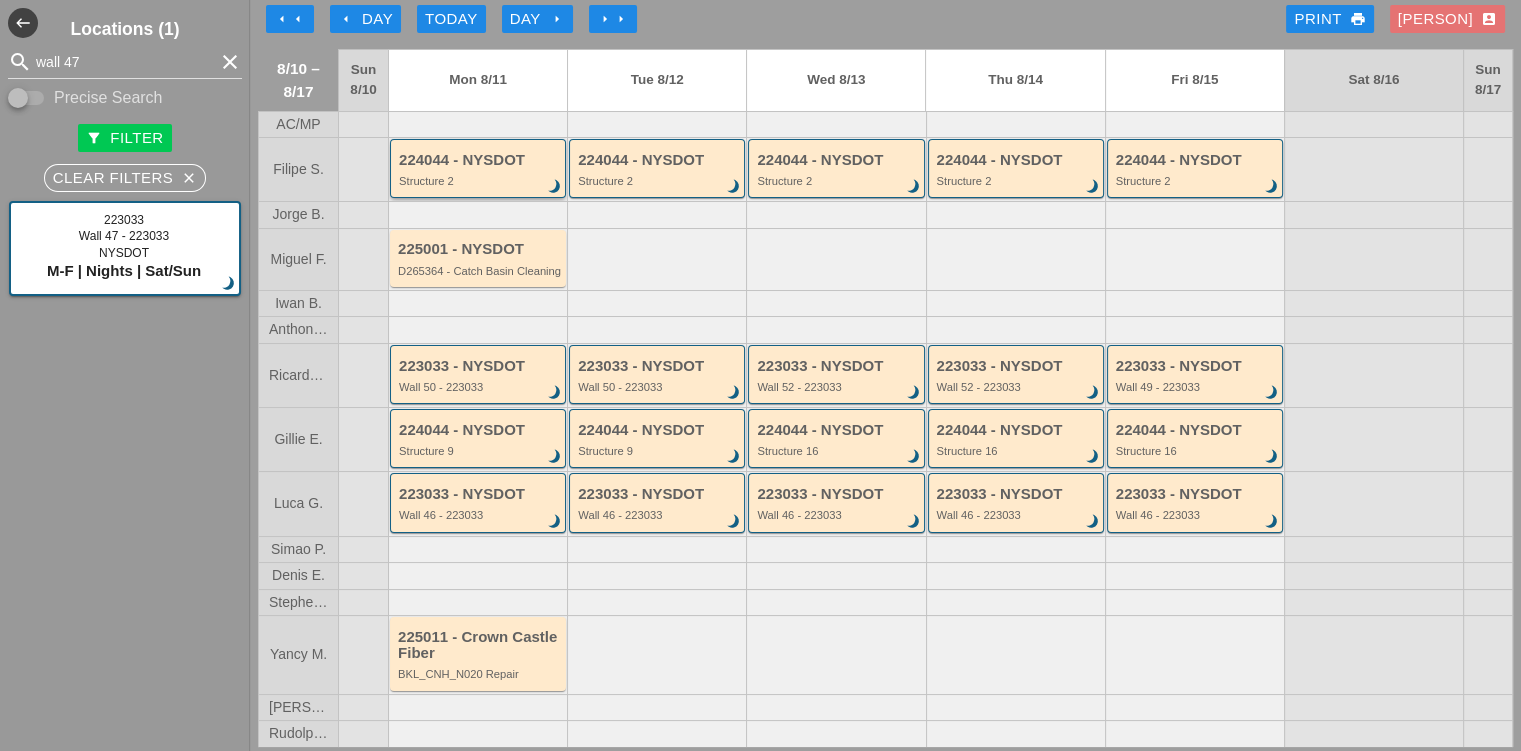 scroll, scrollTop: 0, scrollLeft: 0, axis: both 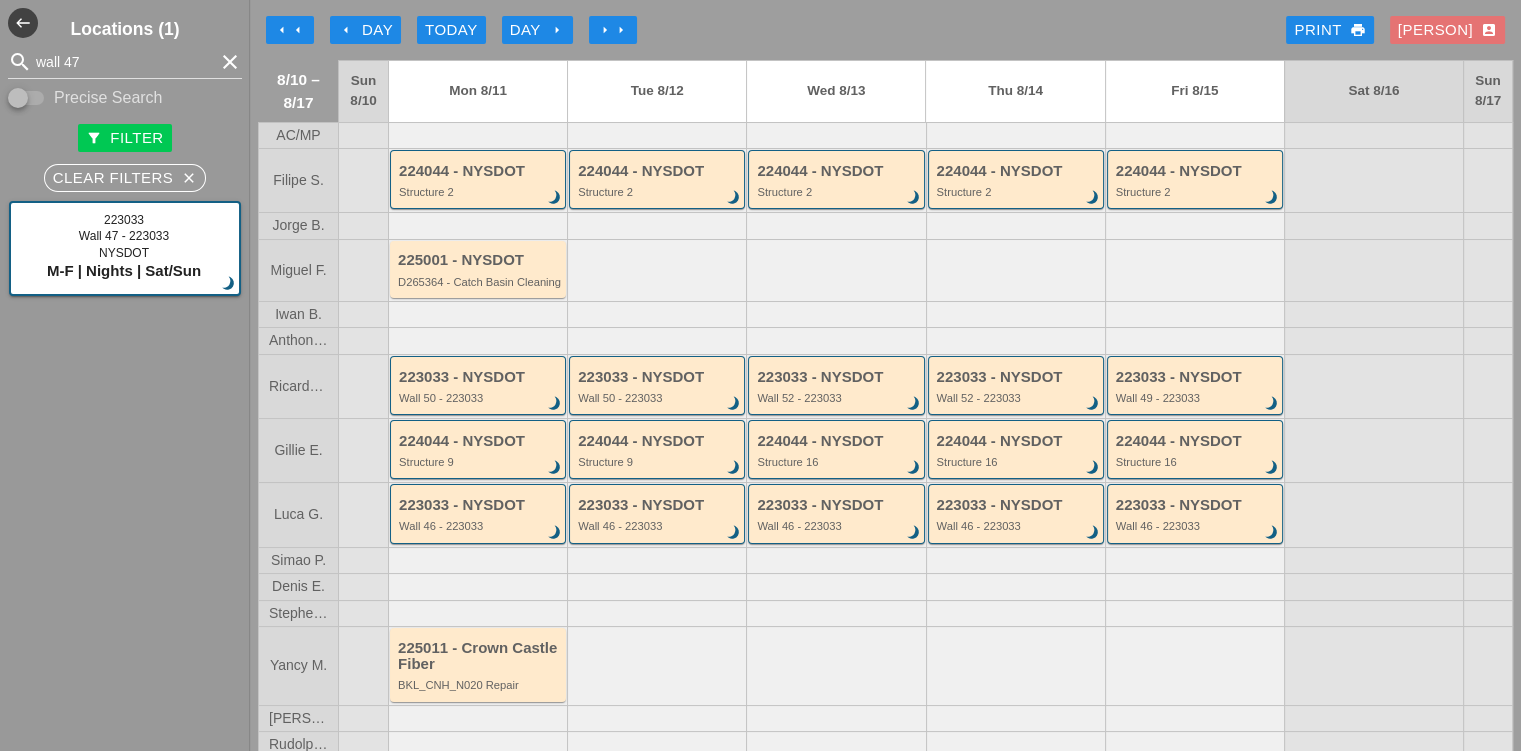 click on "arrow_left arrow_left arrow_left Day Today Day arrow_right arrow_right arrow_right Print print Seth account_box" at bounding box center (885, 30) 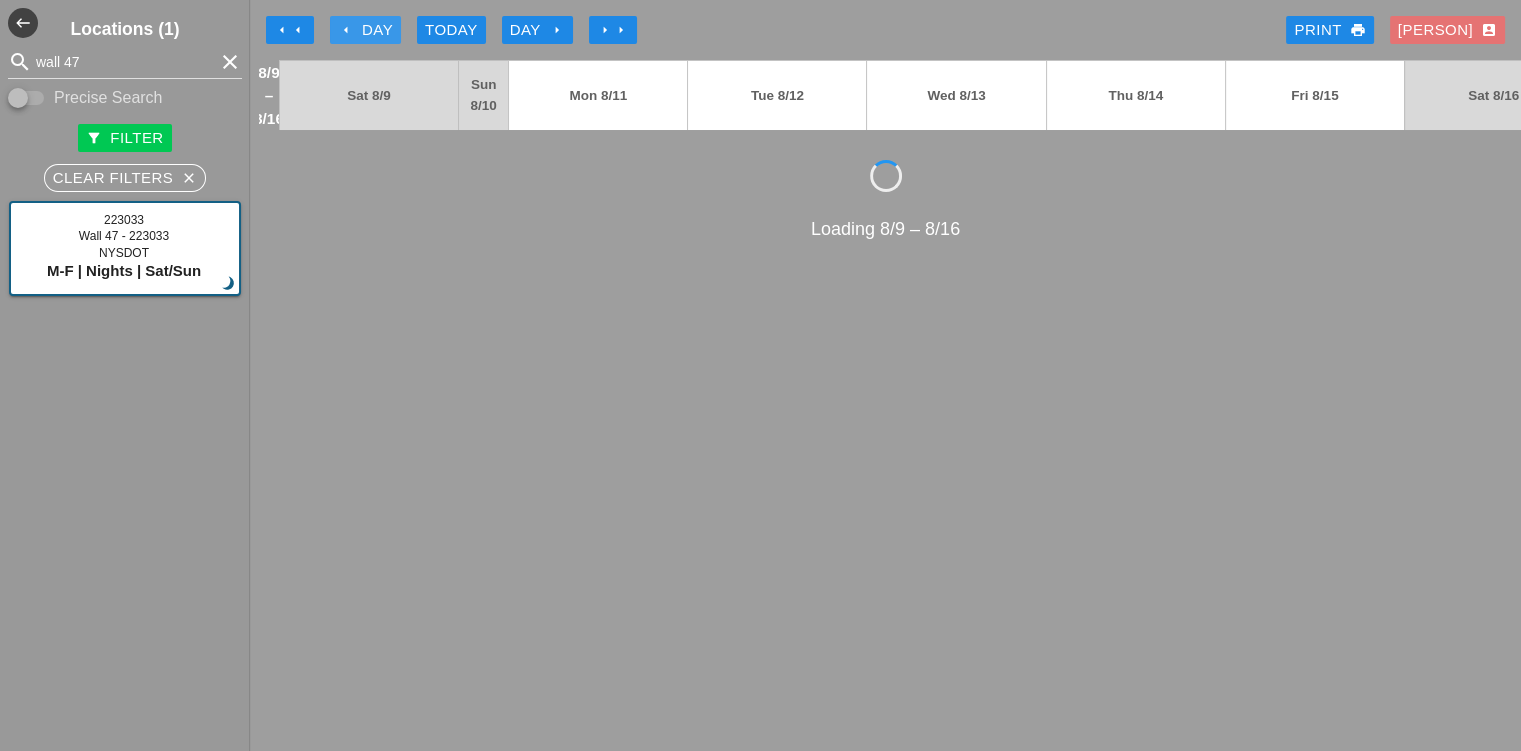 click on "arrow_left Day" at bounding box center (365, 30) 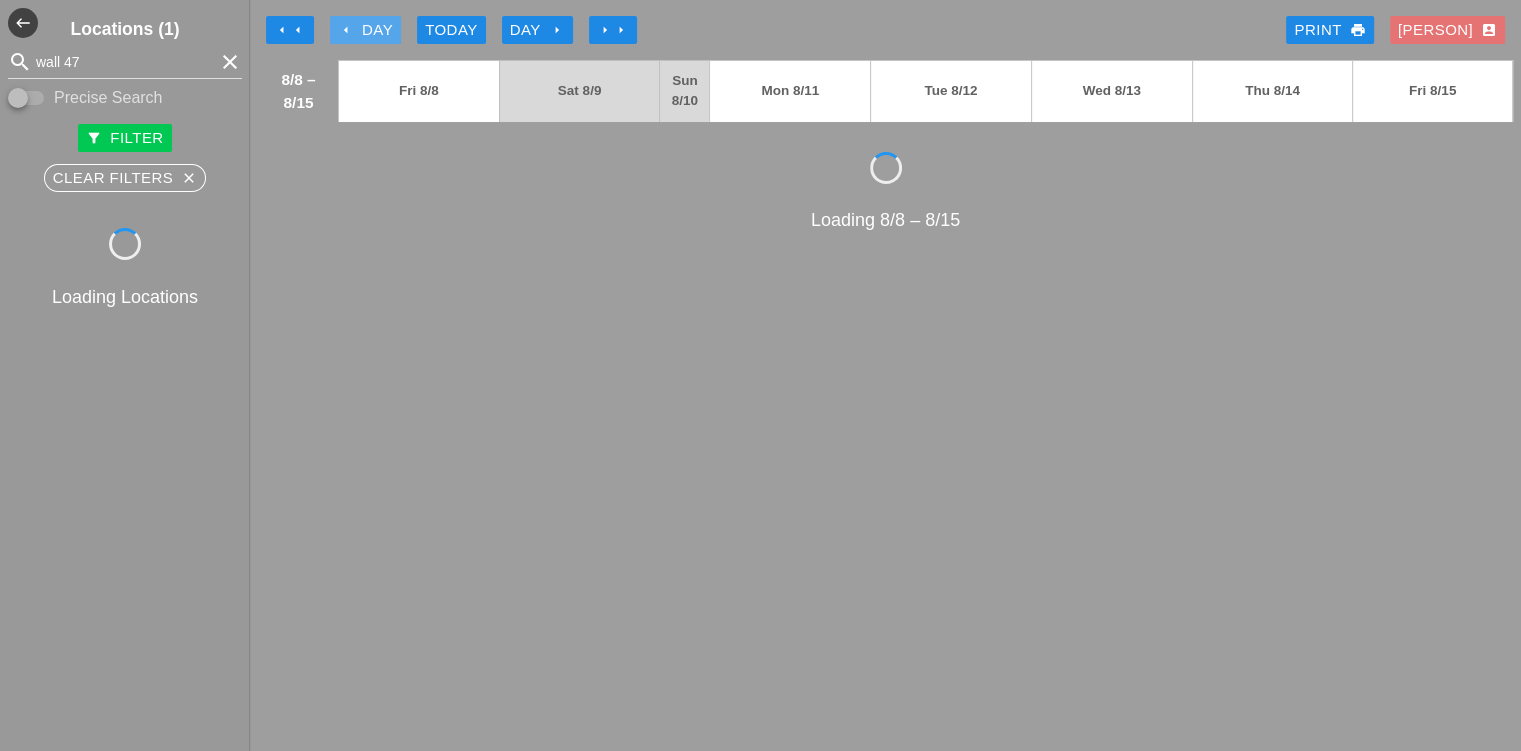 click on "arrow_left Day" at bounding box center [365, 30] 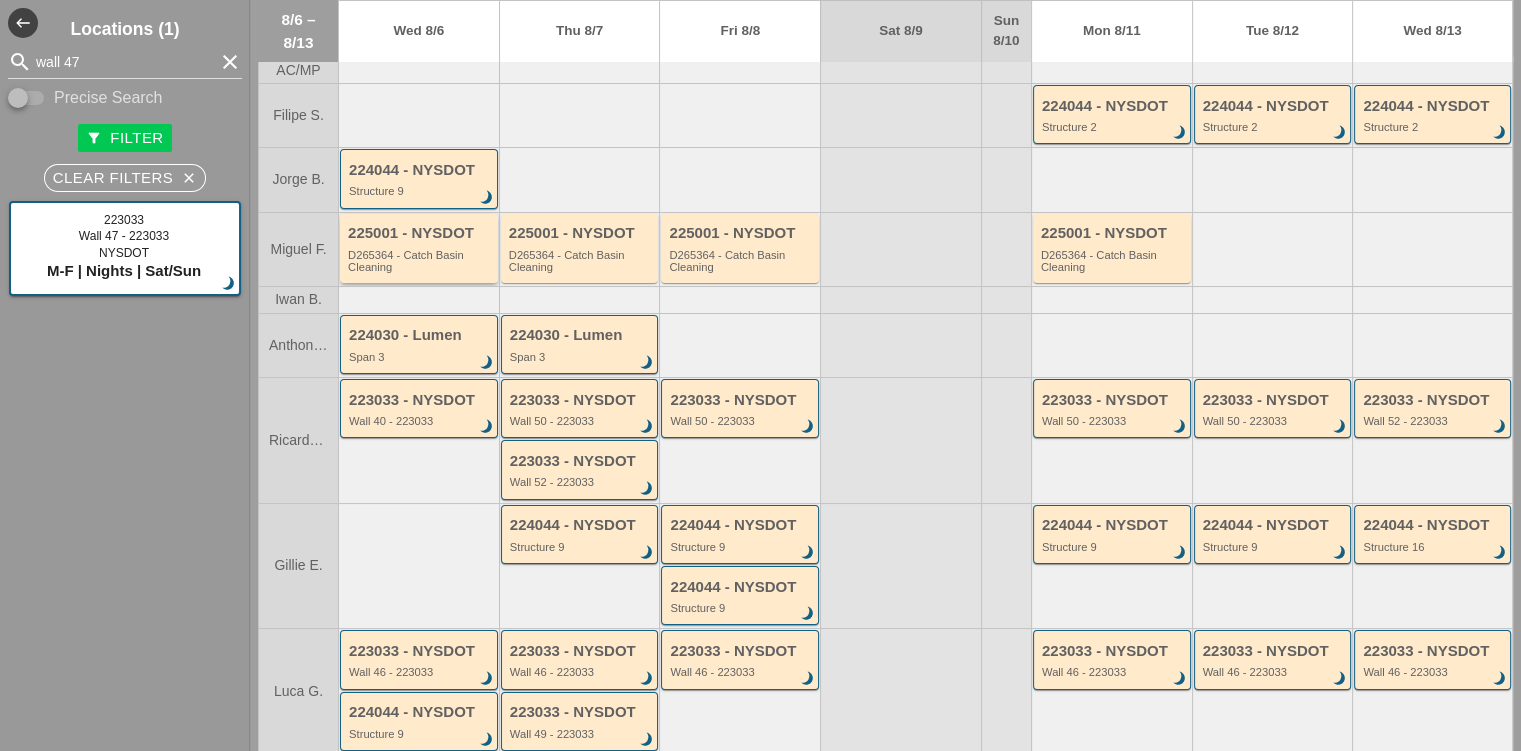 scroll, scrollTop: 100, scrollLeft: 0, axis: vertical 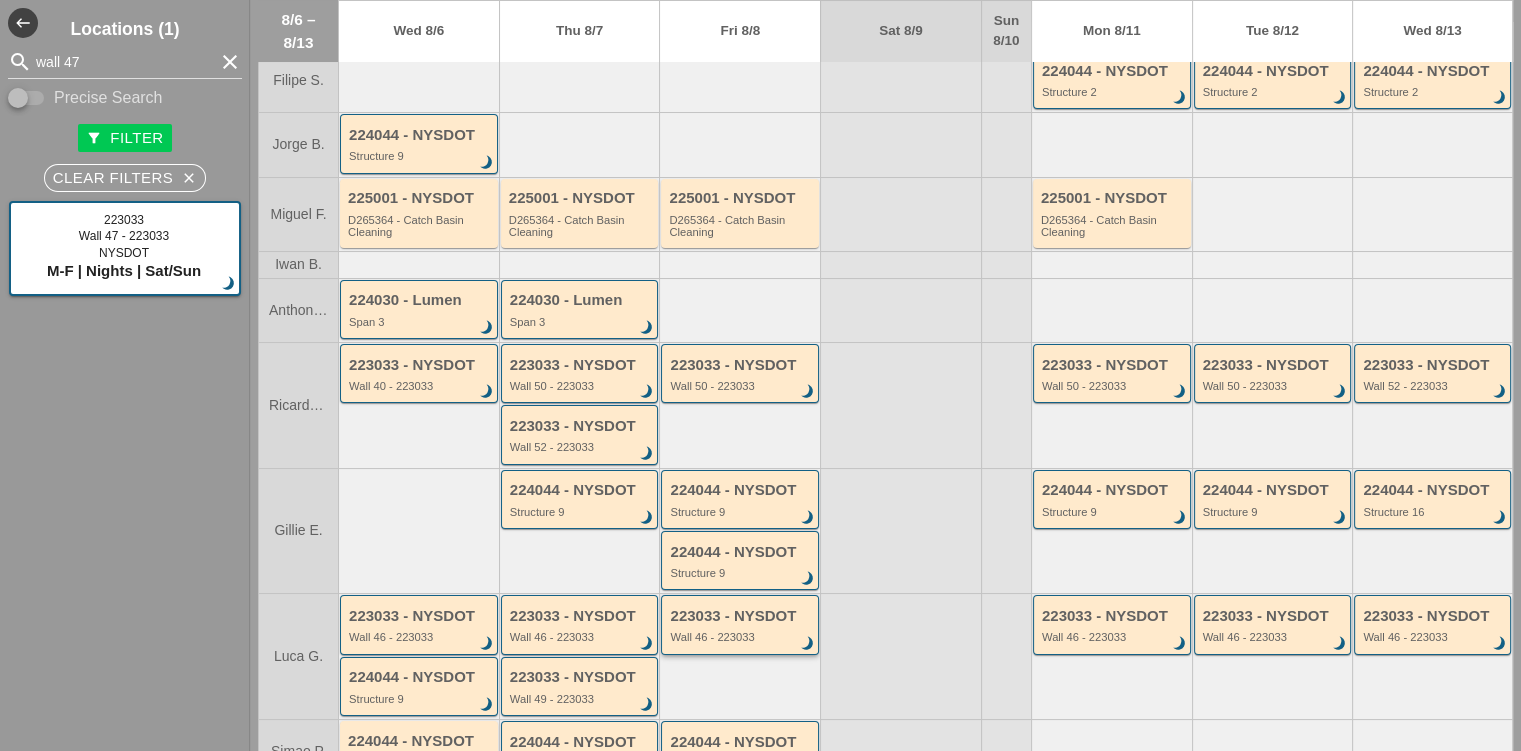 click on "Wall 46 - 223033" at bounding box center [741, 637] 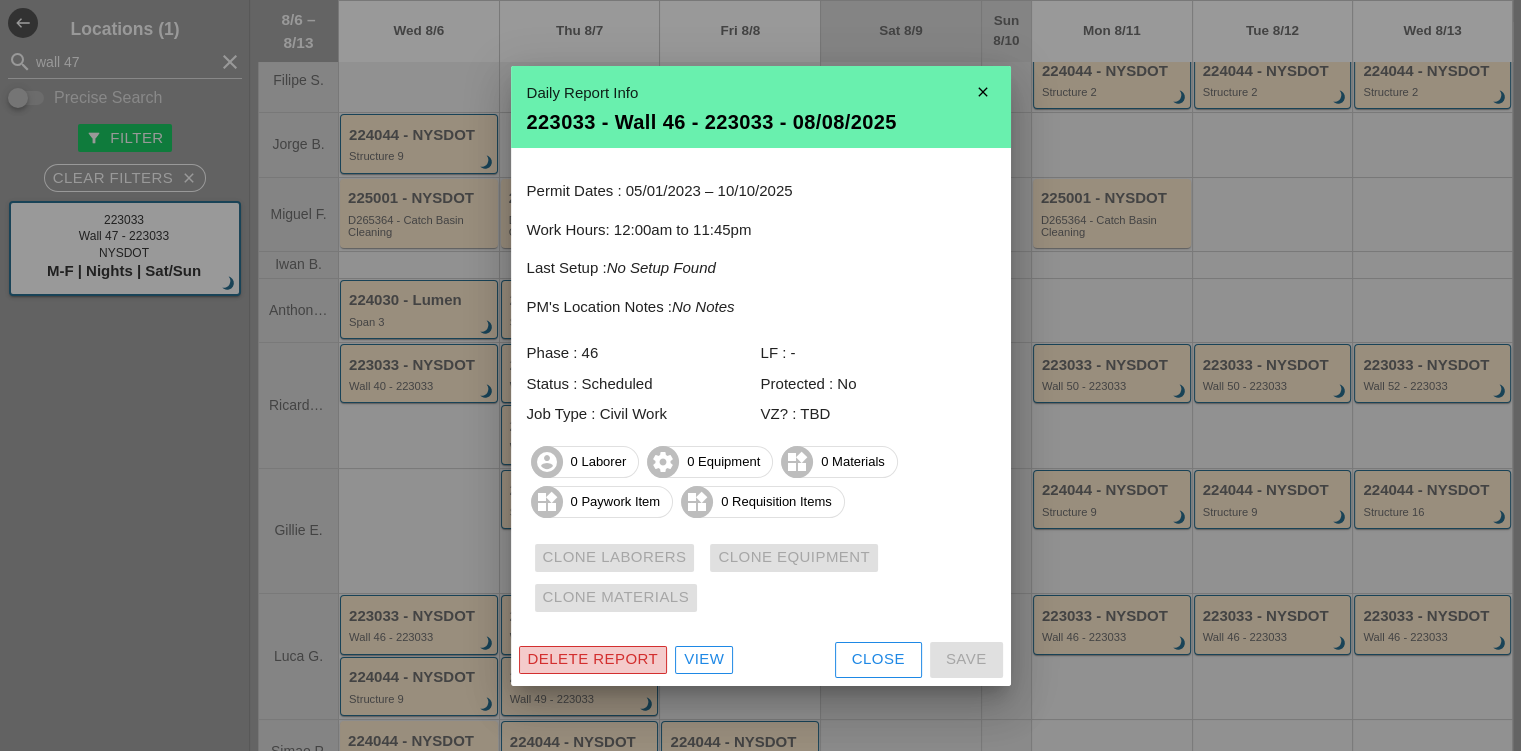 click on "Delete Report" at bounding box center (593, 659) 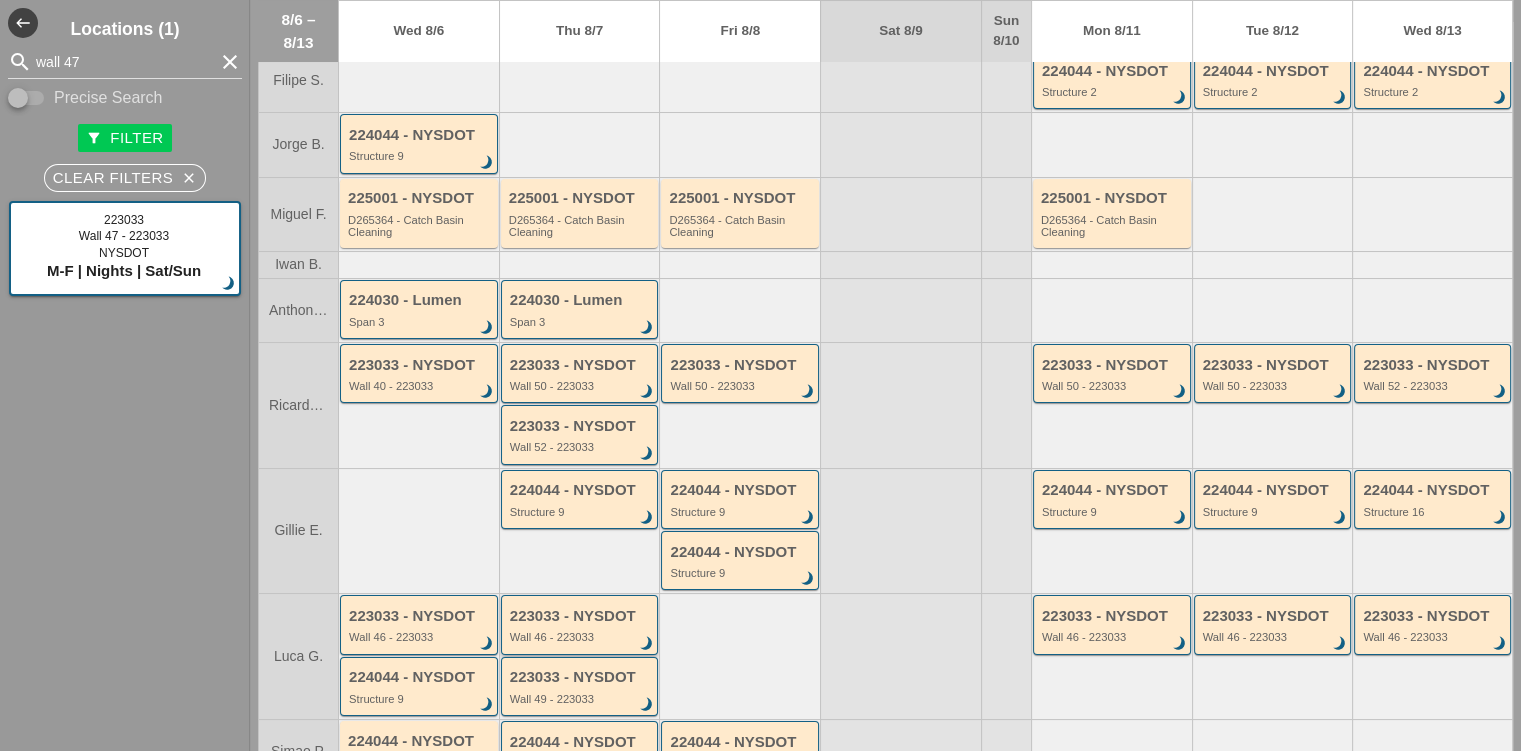 click on "223033 - NYSDOT  Wall 46 - 223033 brightness_3" at bounding box center [581, 626] 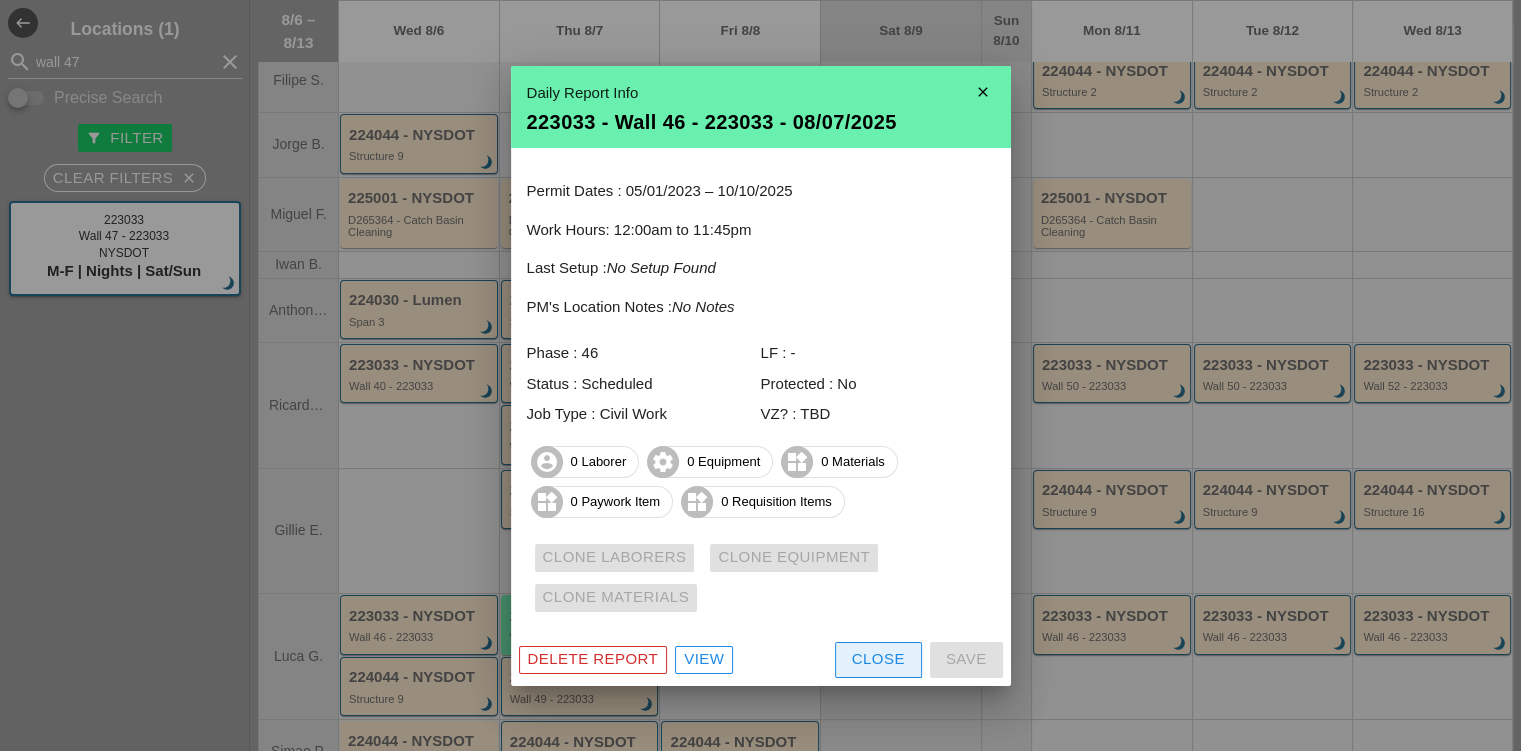 click on "Close" at bounding box center (878, 660) 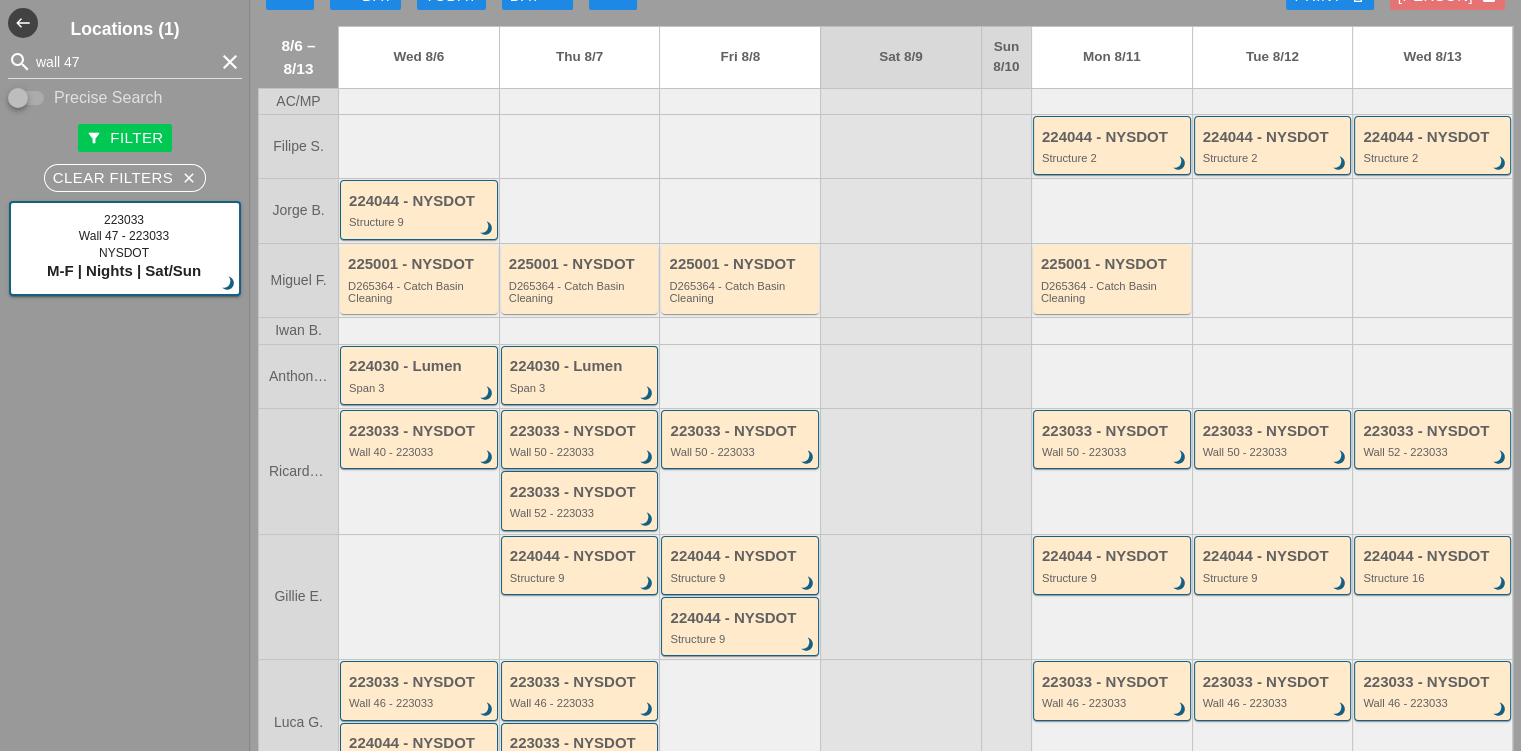 scroll, scrollTop: 0, scrollLeft: 0, axis: both 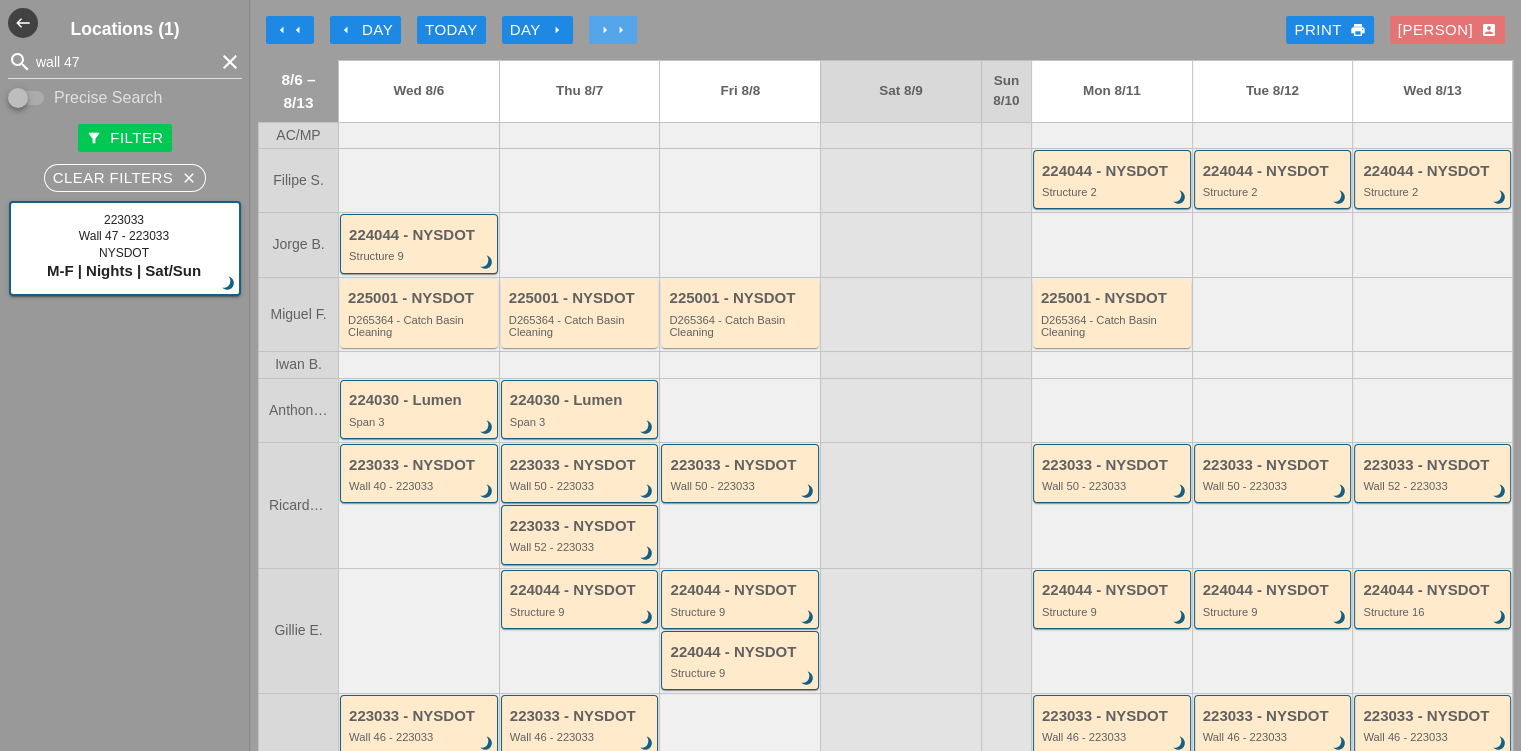 click on "arrow_right arrow_right" at bounding box center [613, 30] 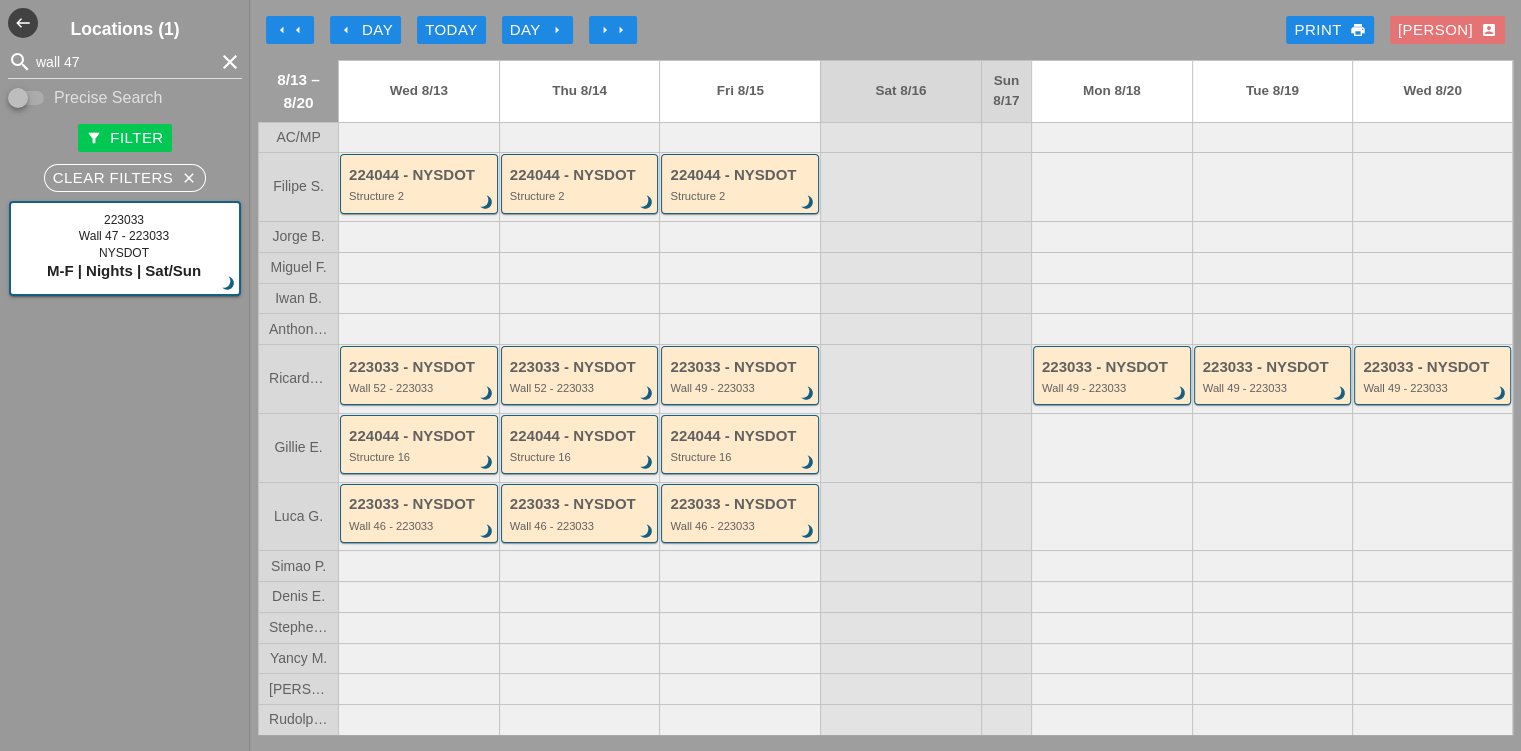 click on "arrow_right" at bounding box center (557, 30) 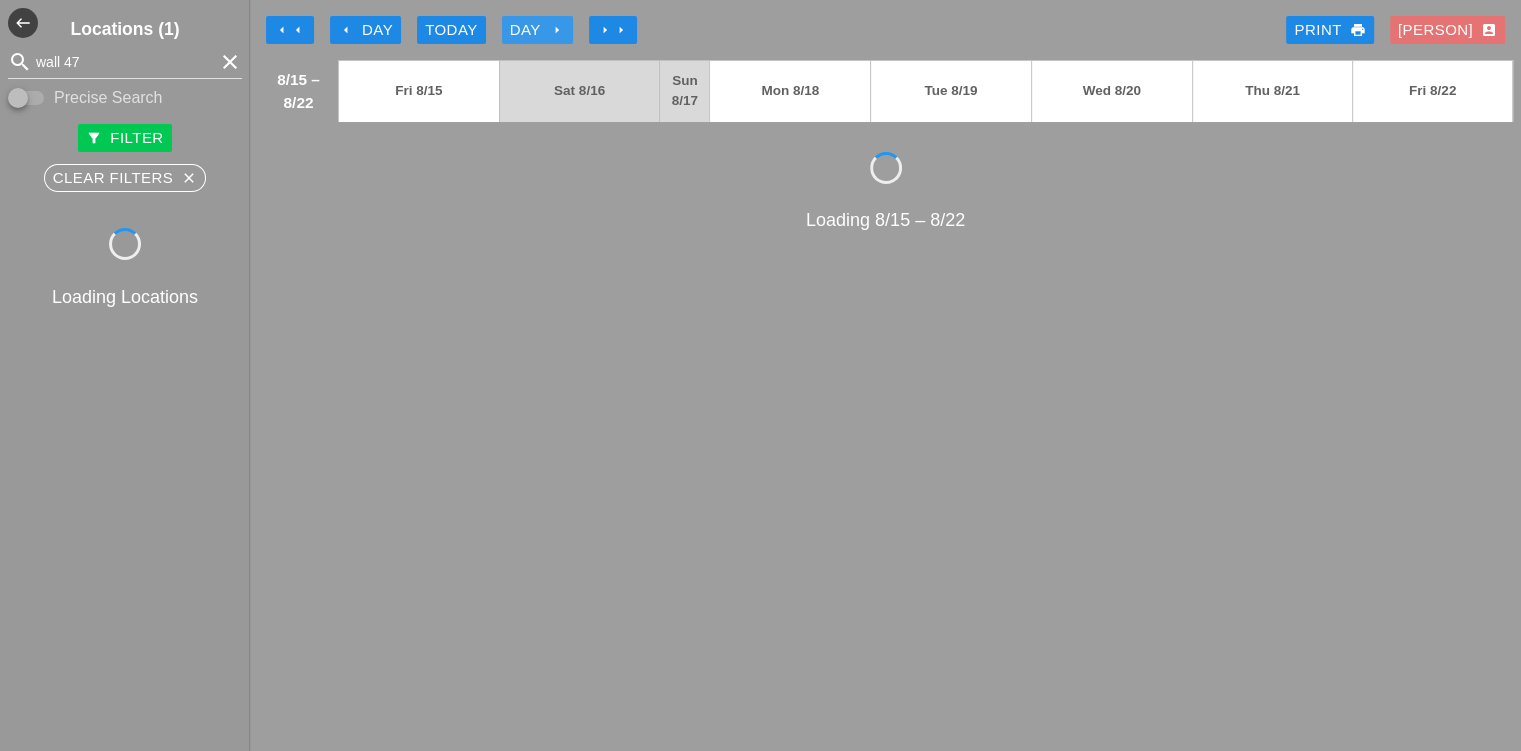 click on "arrow_right" at bounding box center (557, 30) 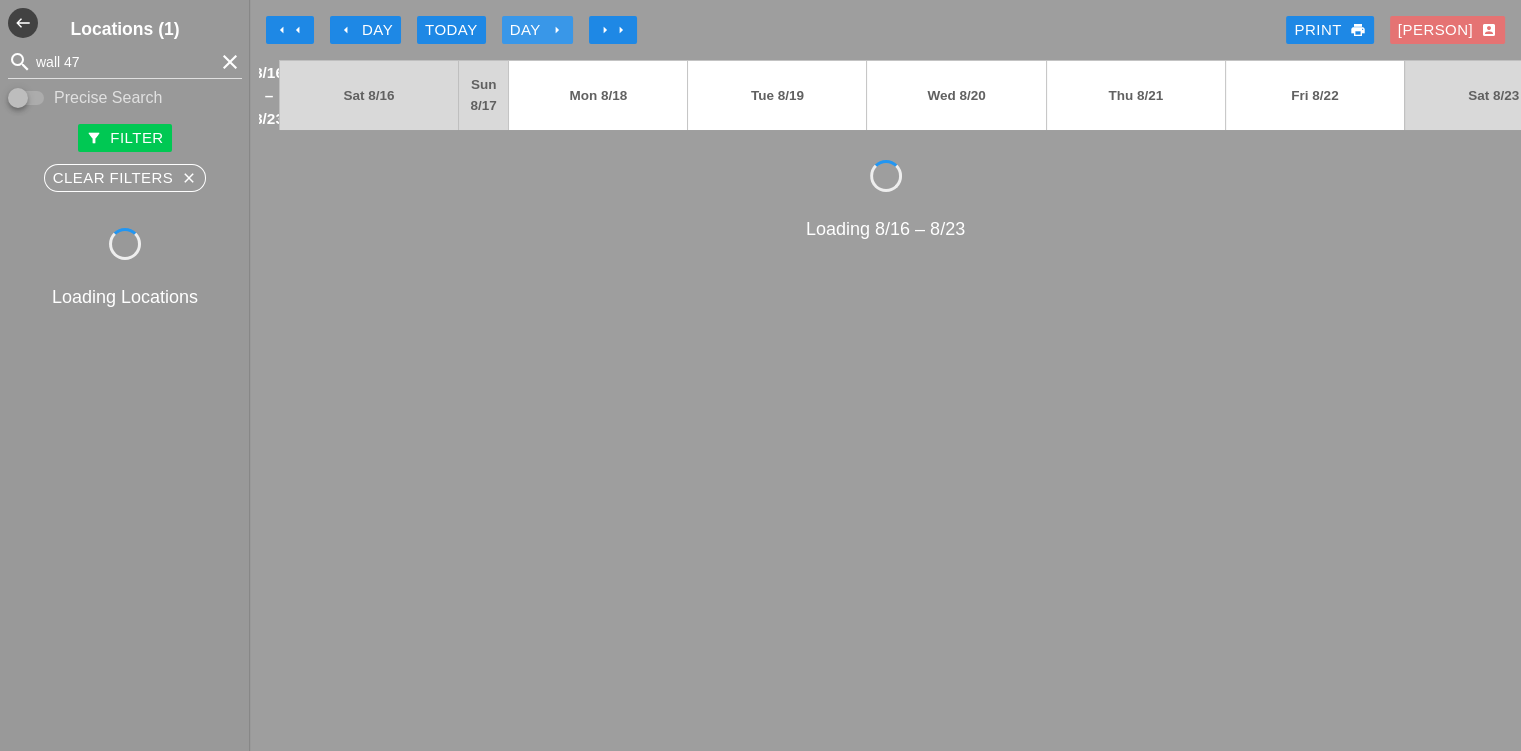 click on "arrow_right" at bounding box center [557, 30] 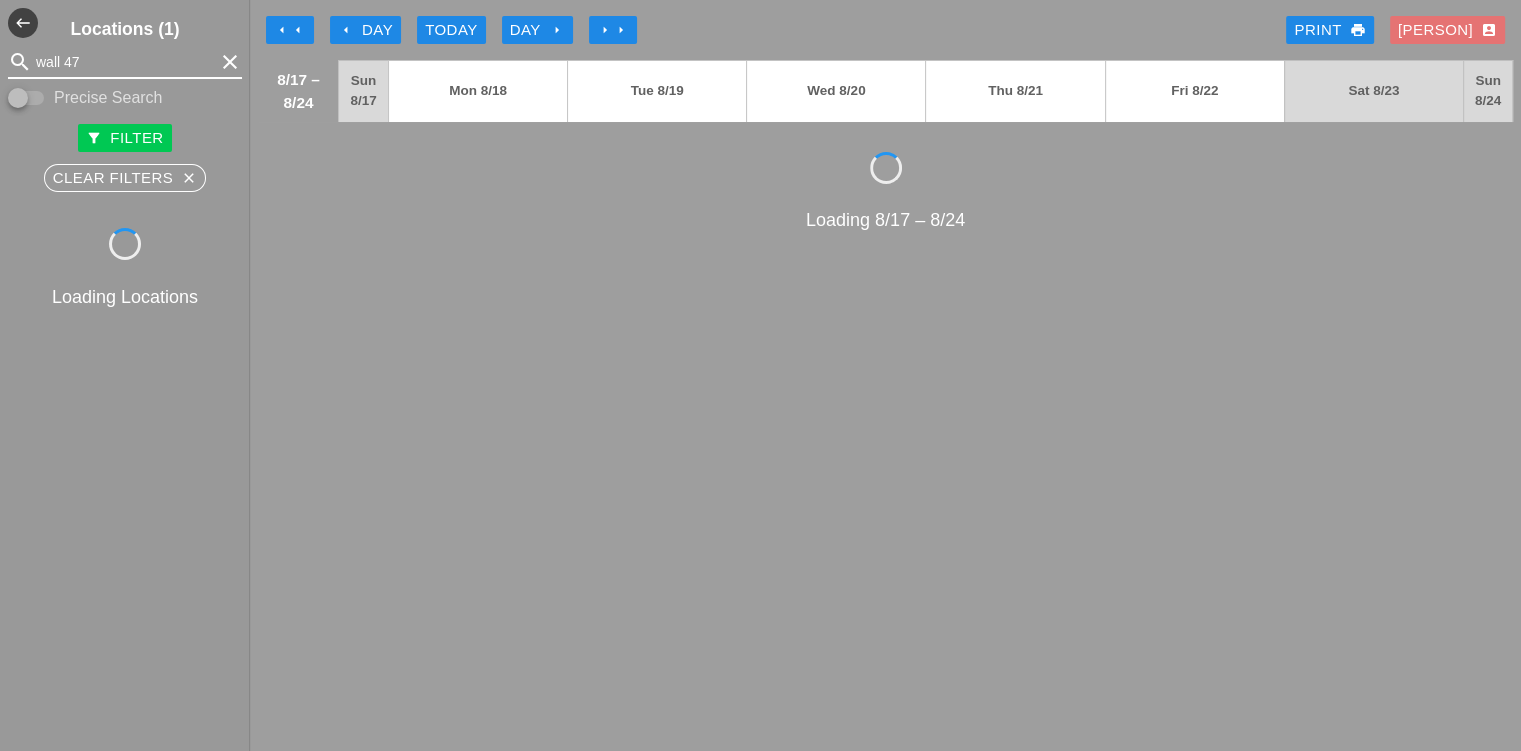 click on "wall 47" at bounding box center [125, 62] 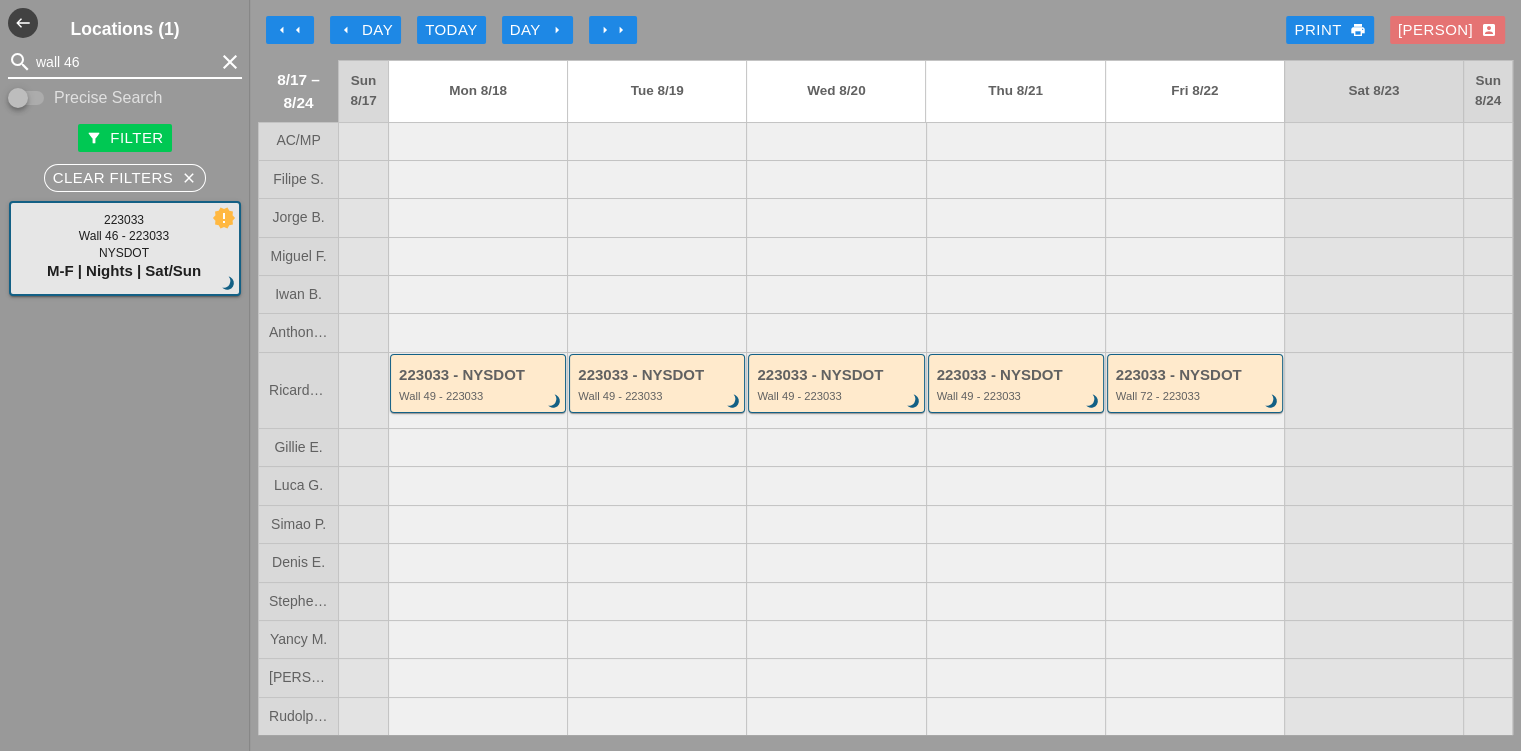 type on "wall 46" 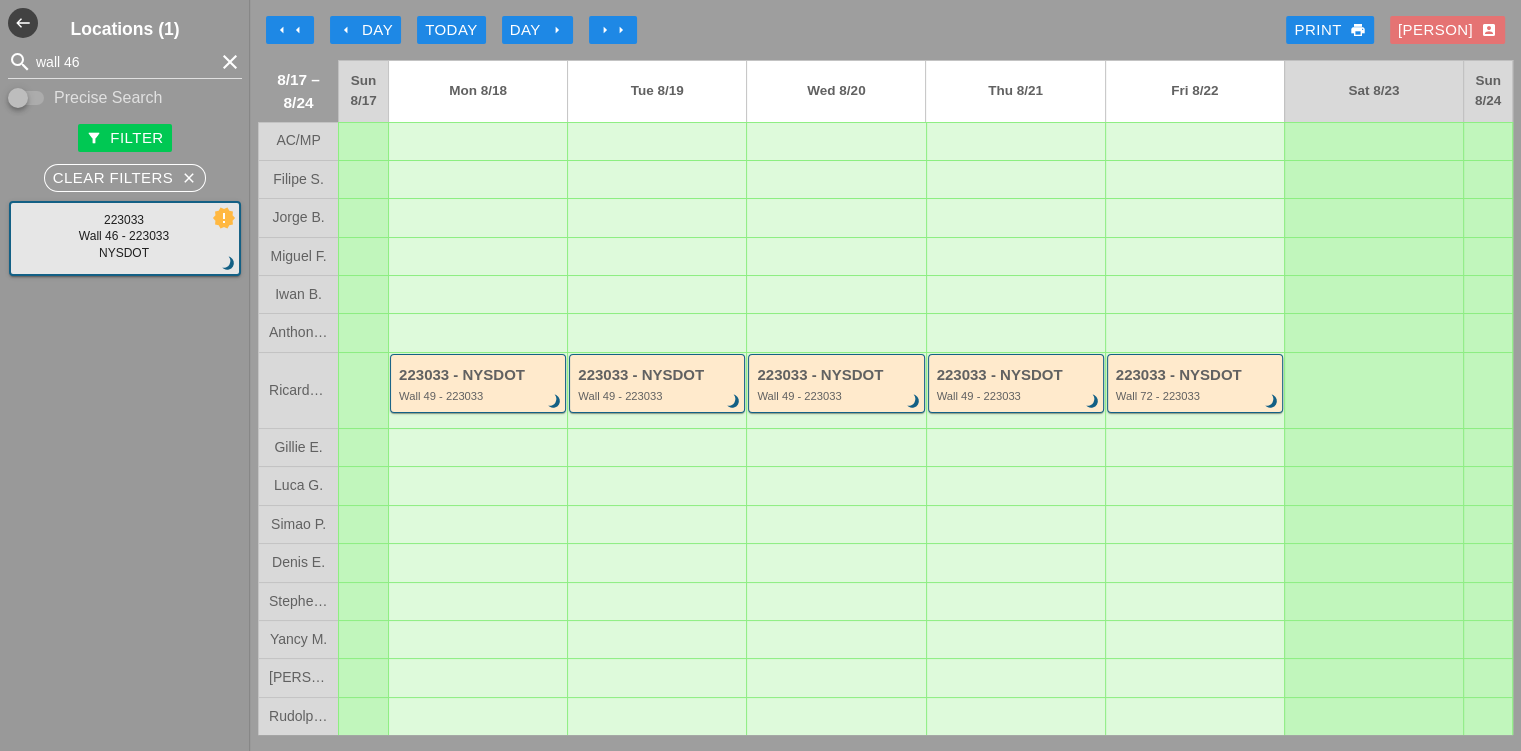 type 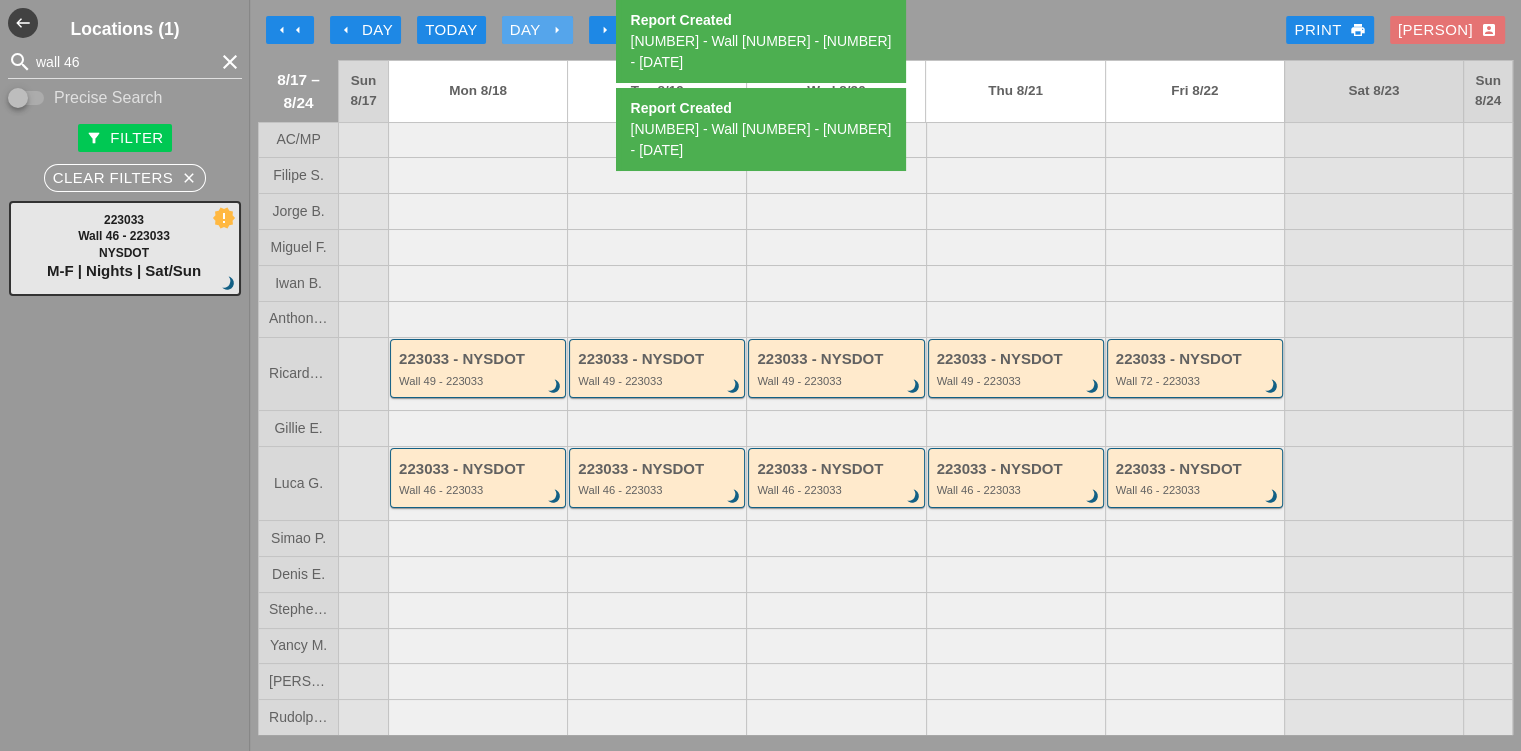 click on "arrow_right" at bounding box center [557, 30] 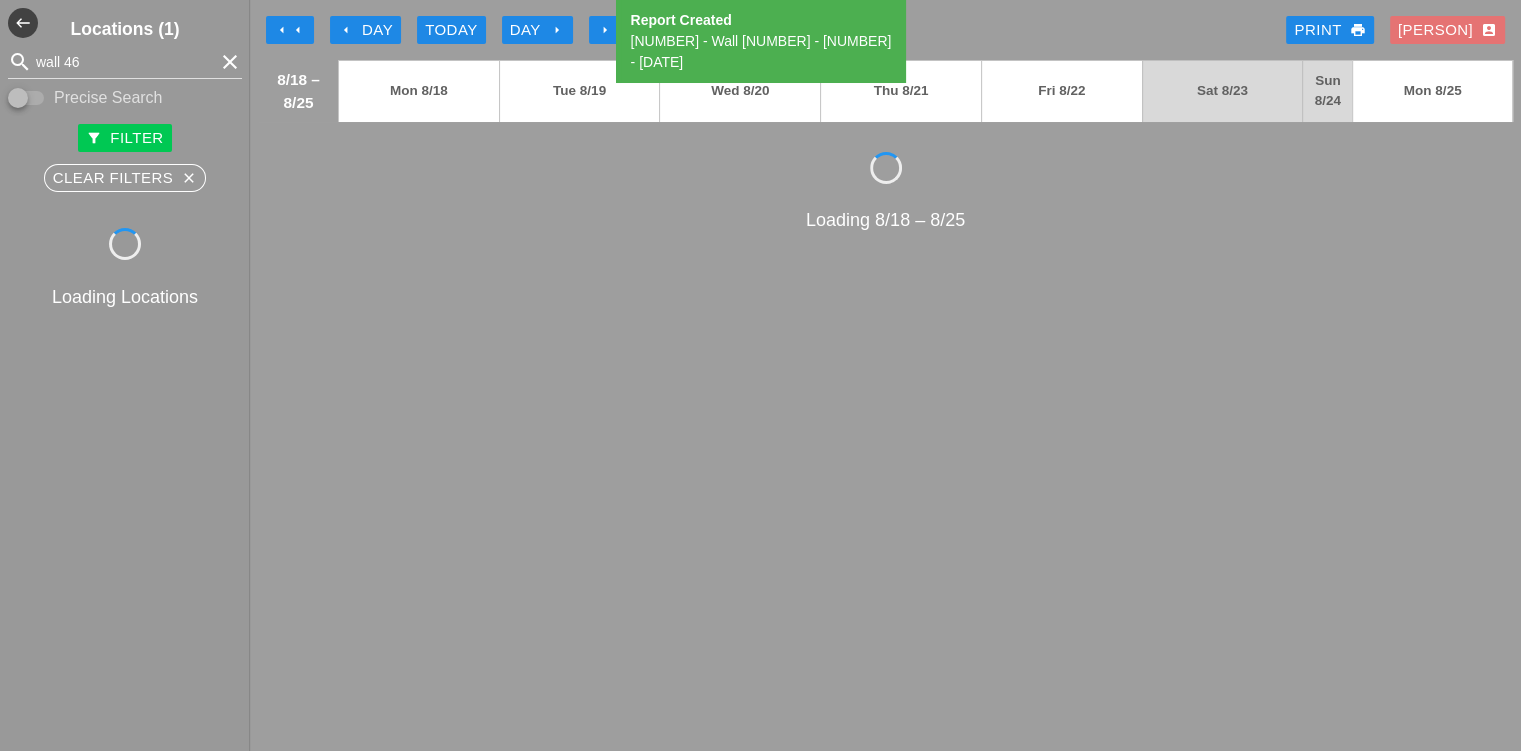 click on "arrow_right" at bounding box center (557, 30) 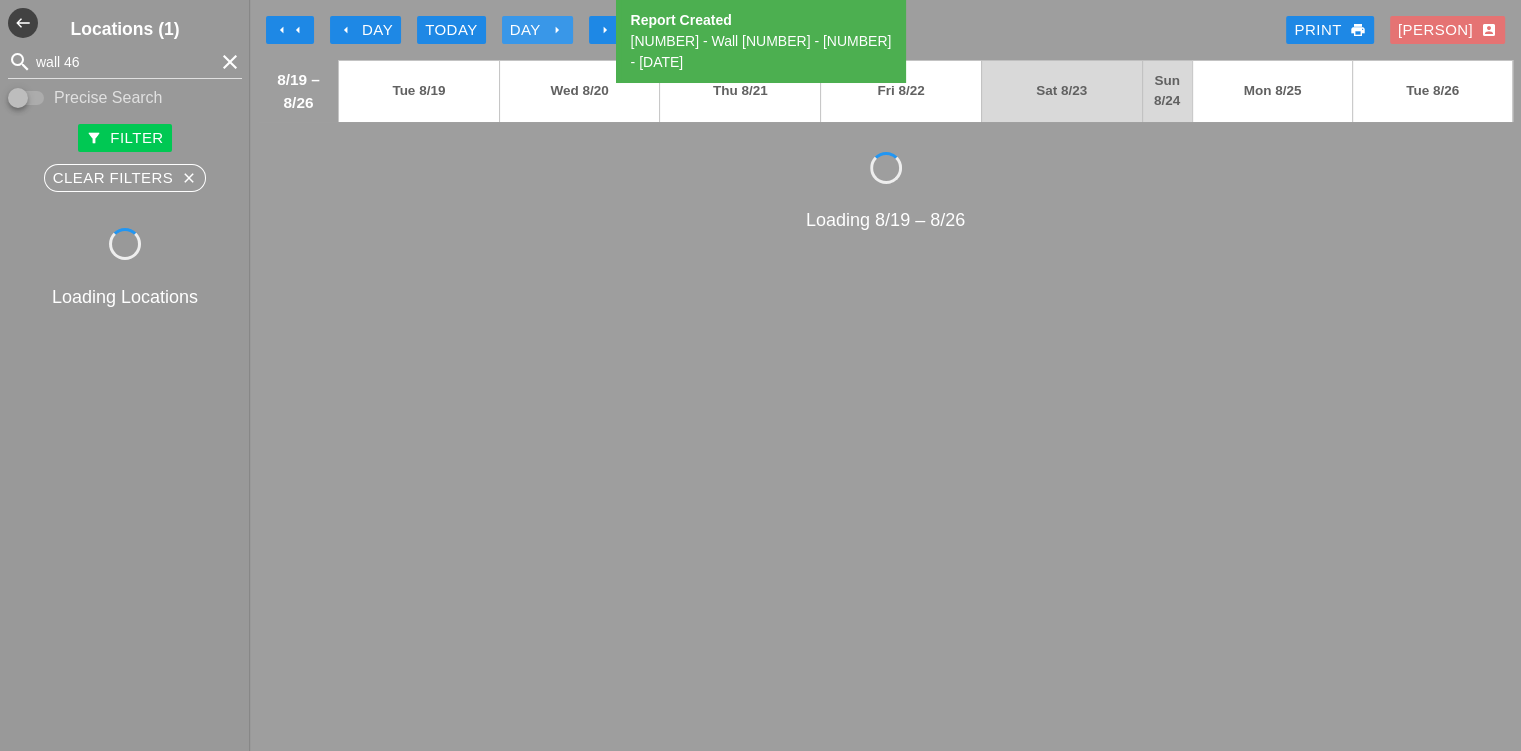 click on "arrow_right" at bounding box center (557, 30) 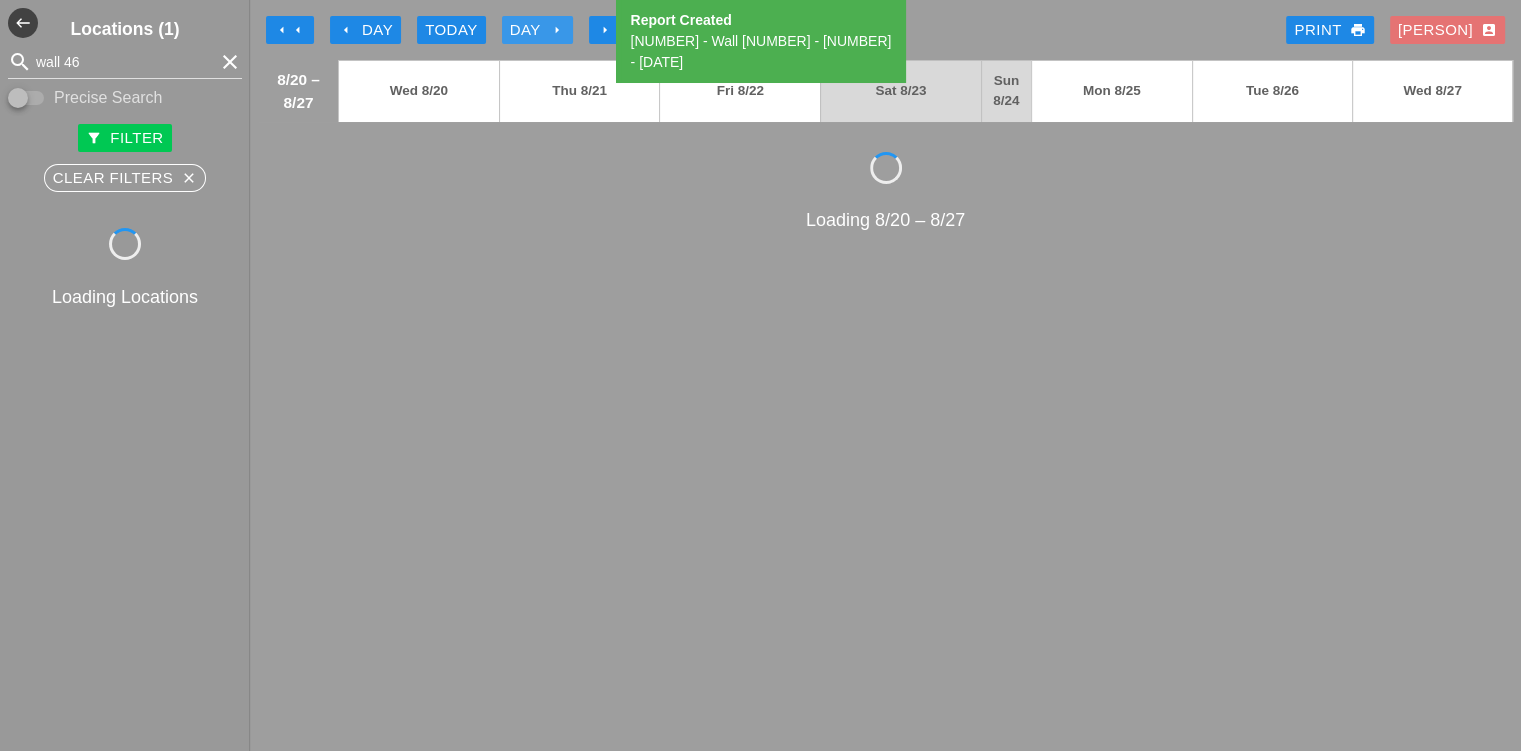 click on "arrow_right" at bounding box center (557, 30) 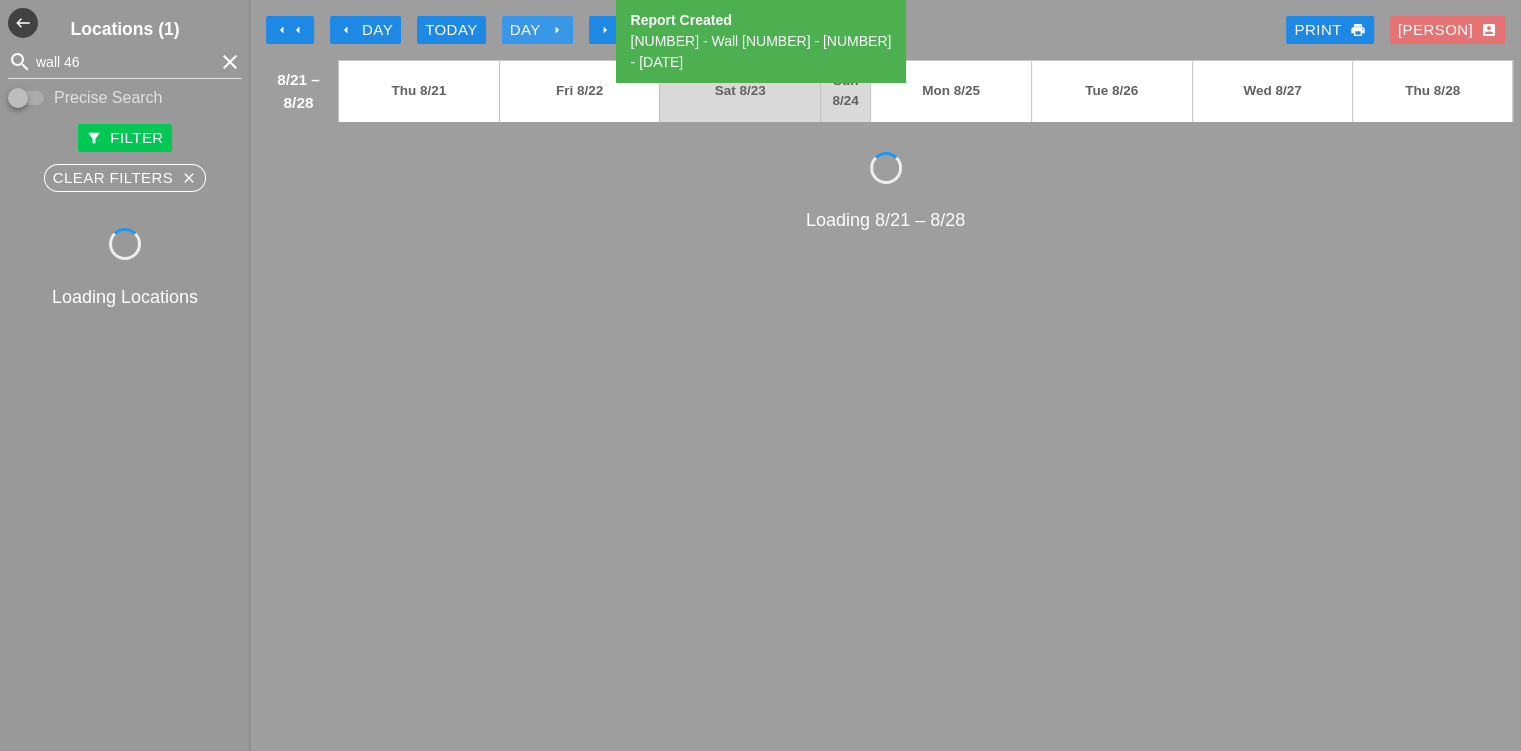 click on "arrow_right" at bounding box center [557, 30] 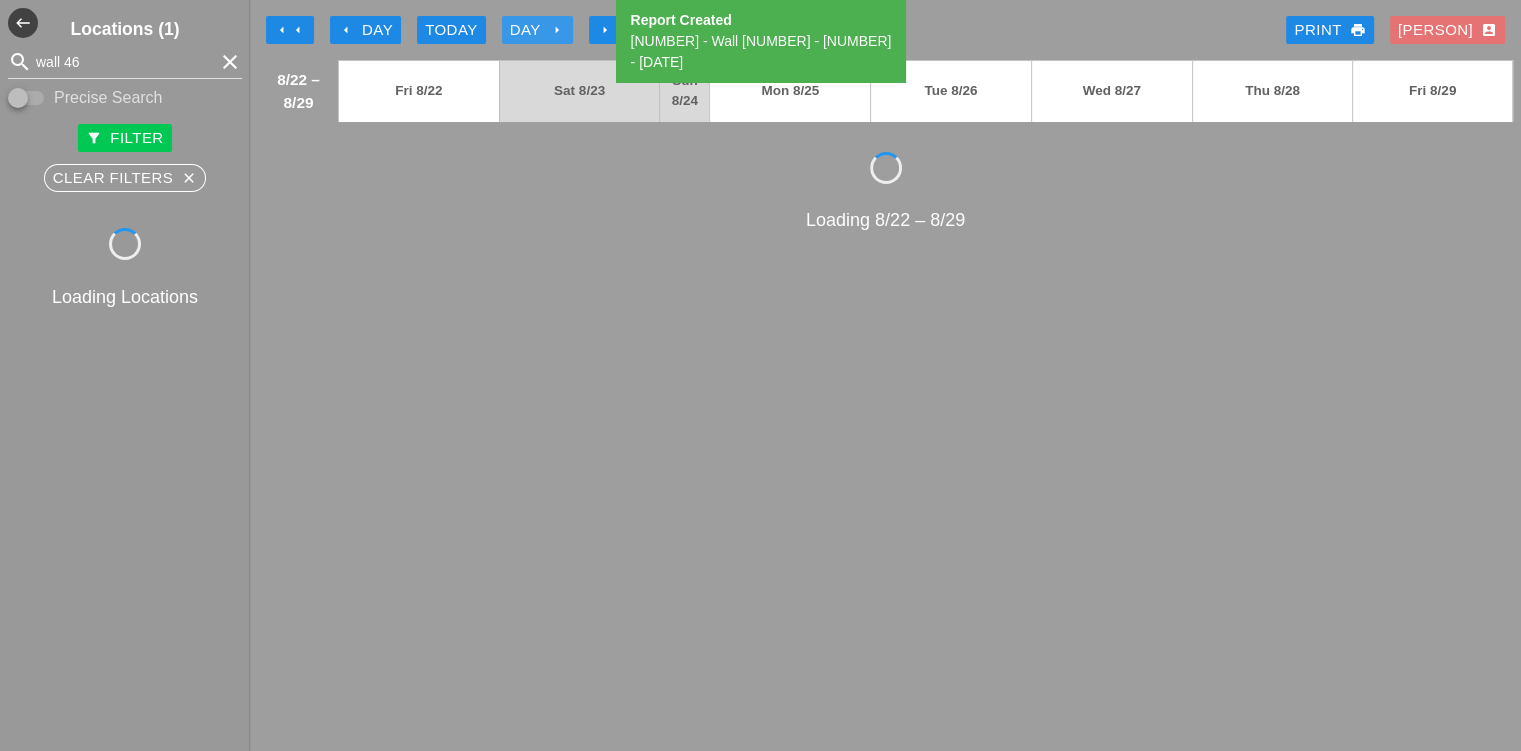 click on "arrow_right" at bounding box center (557, 30) 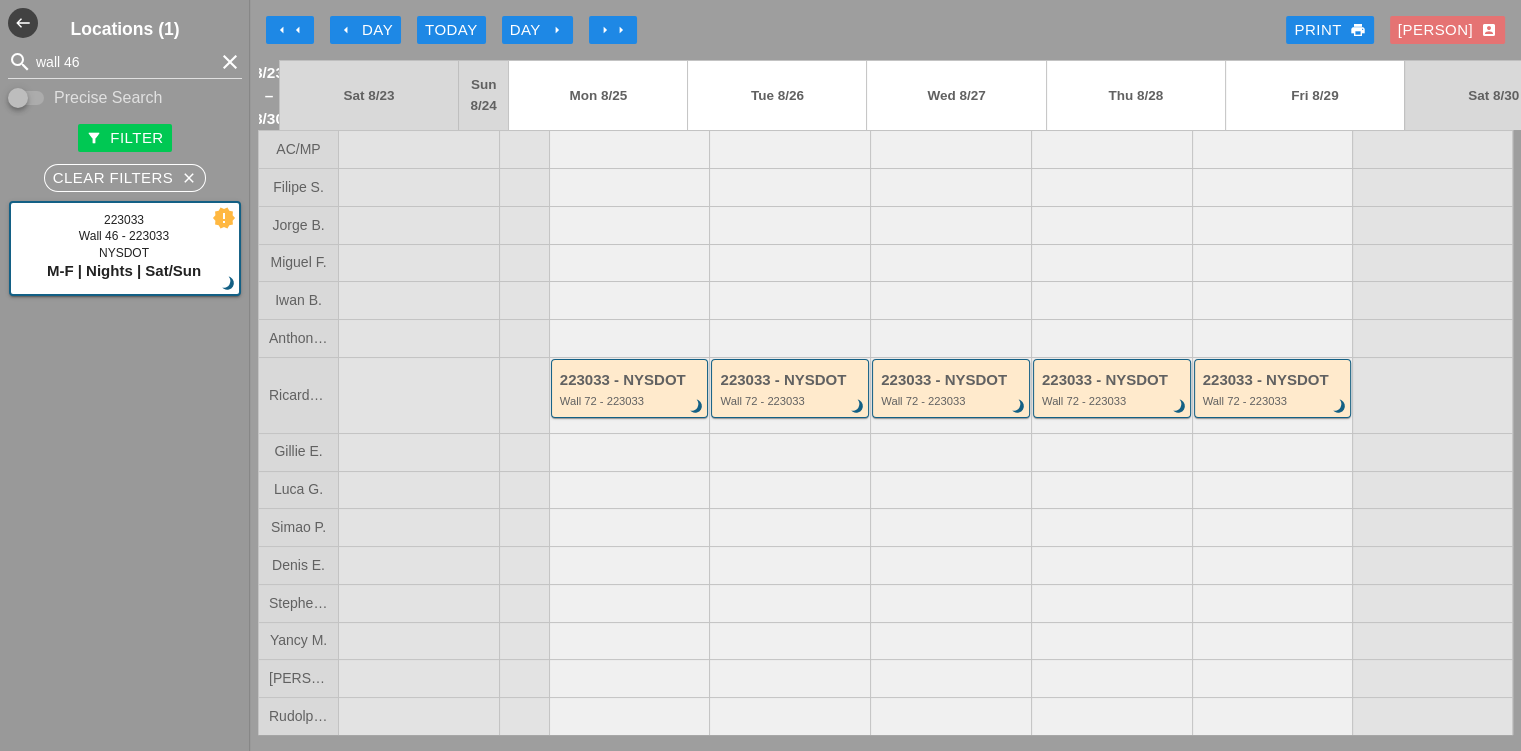 click on "arrow_left Day" at bounding box center [365, 30] 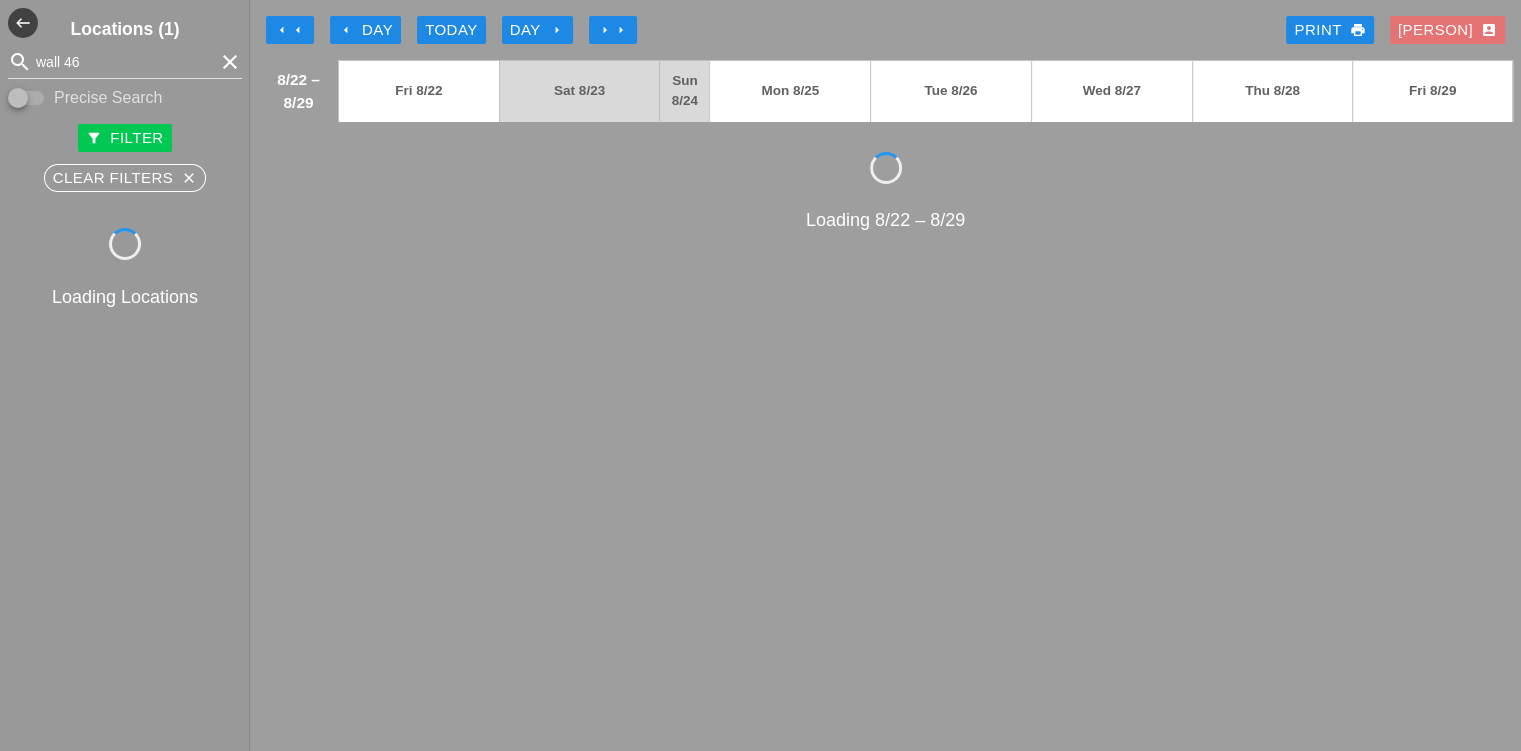 click on "arrow_left Day" at bounding box center [365, 30] 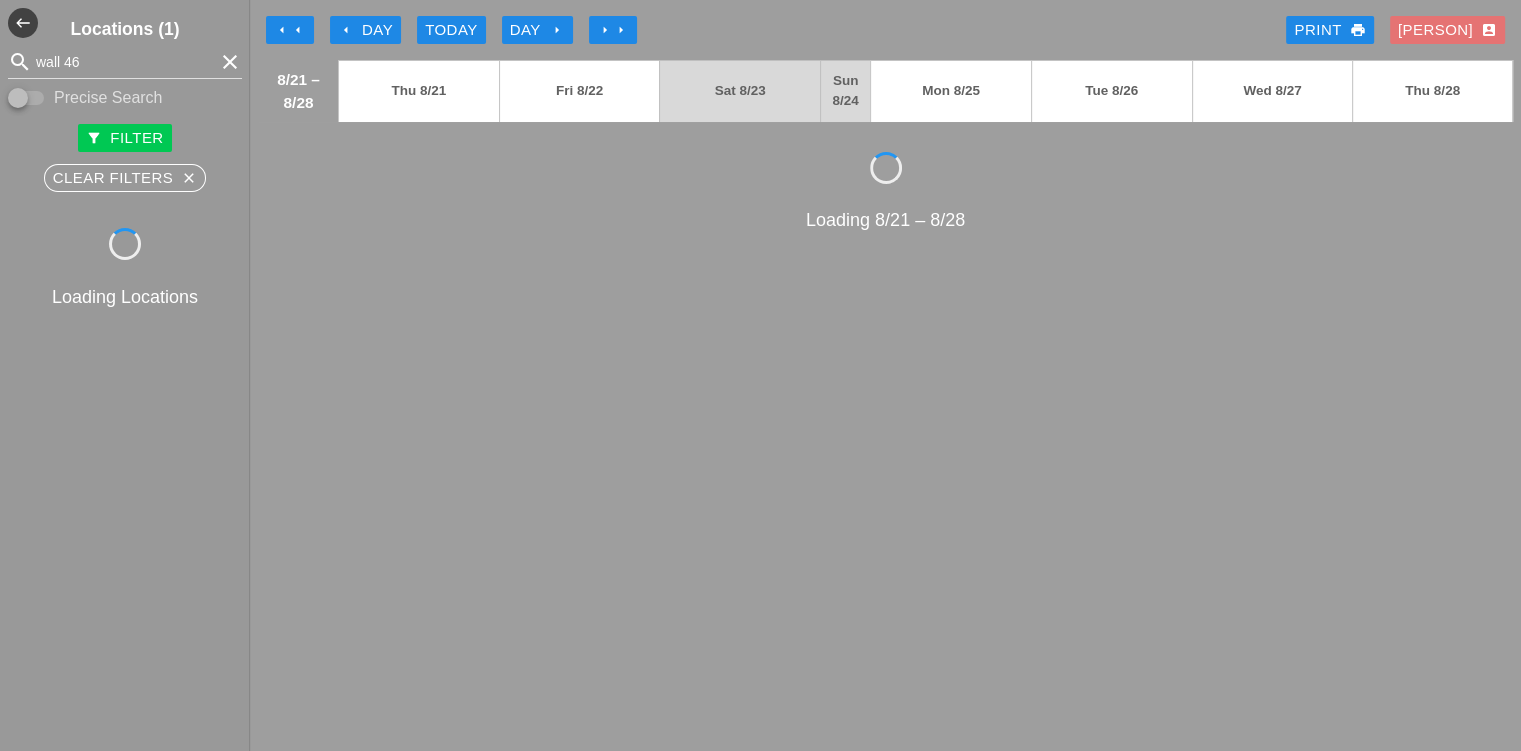 click on "arrow_left Day" at bounding box center [365, 30] 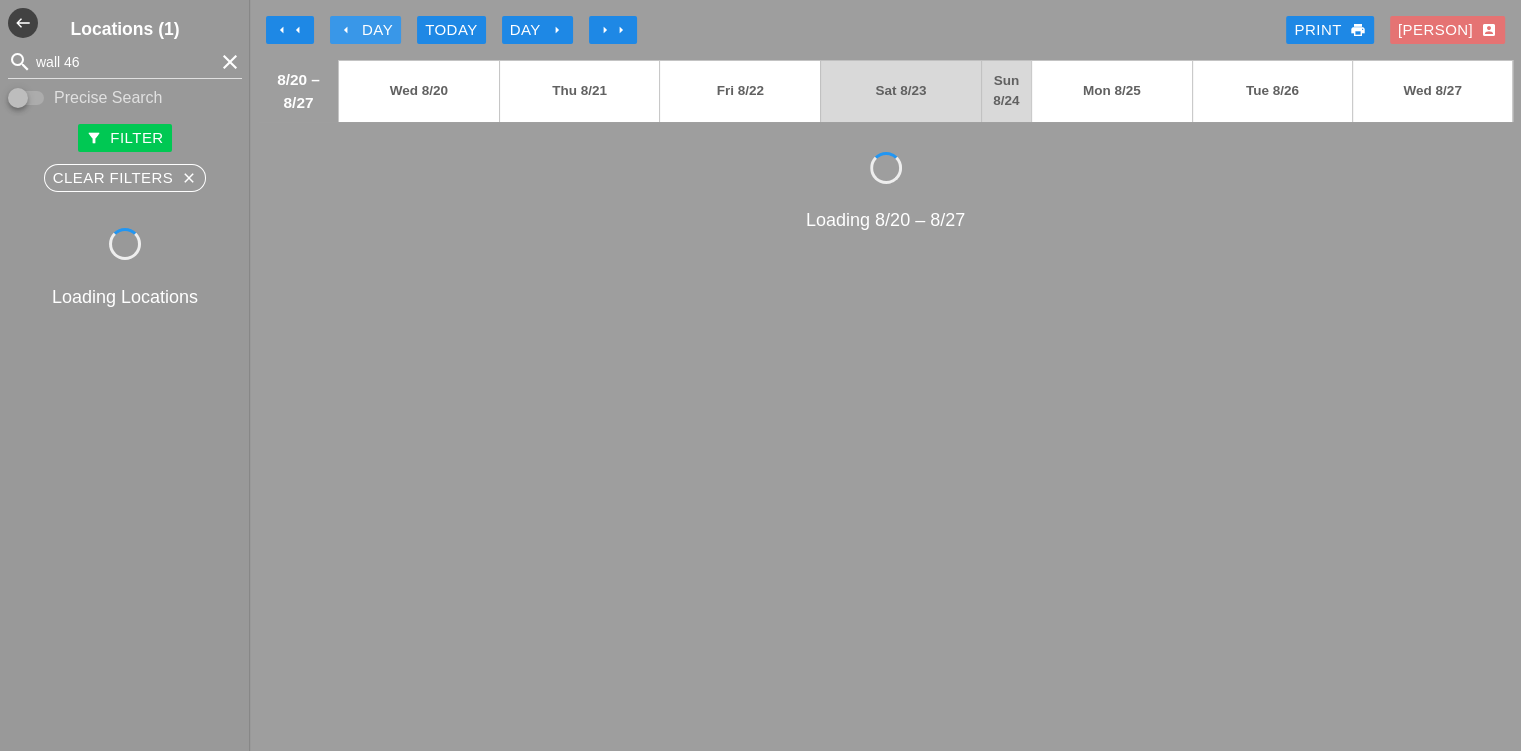 click on "arrow_left Day" at bounding box center [365, 30] 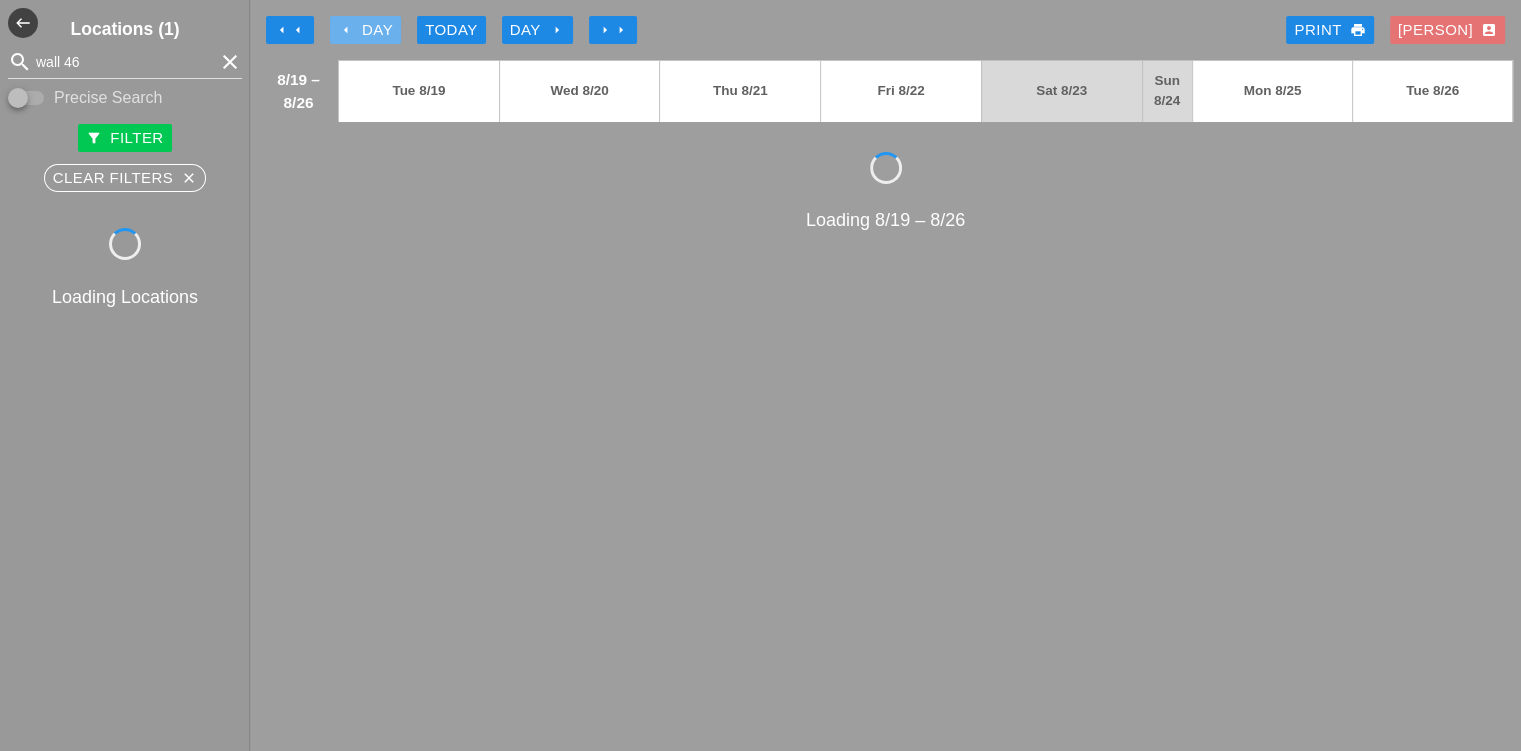 click on "arrow_left Day" at bounding box center (365, 30) 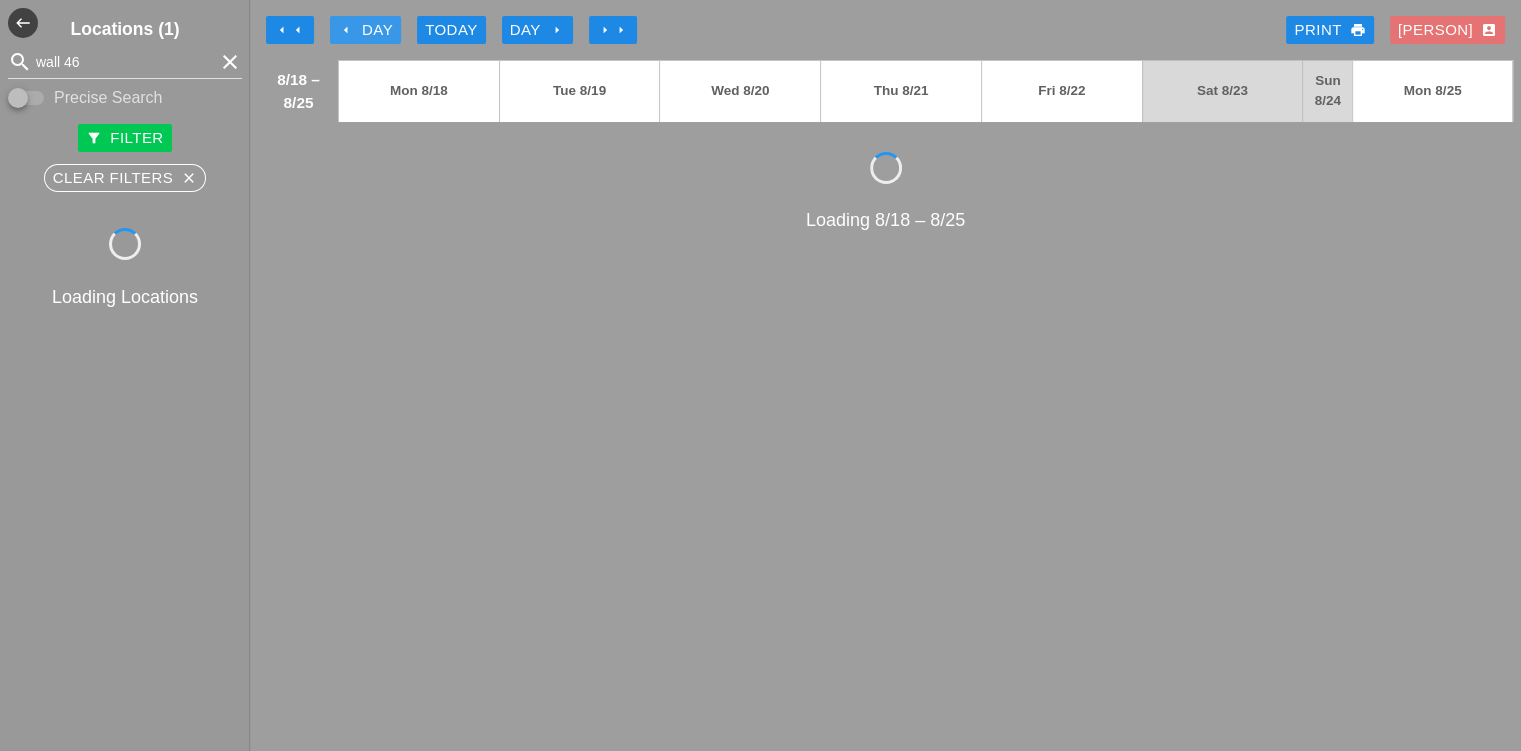 click on "arrow_left Day" at bounding box center [365, 30] 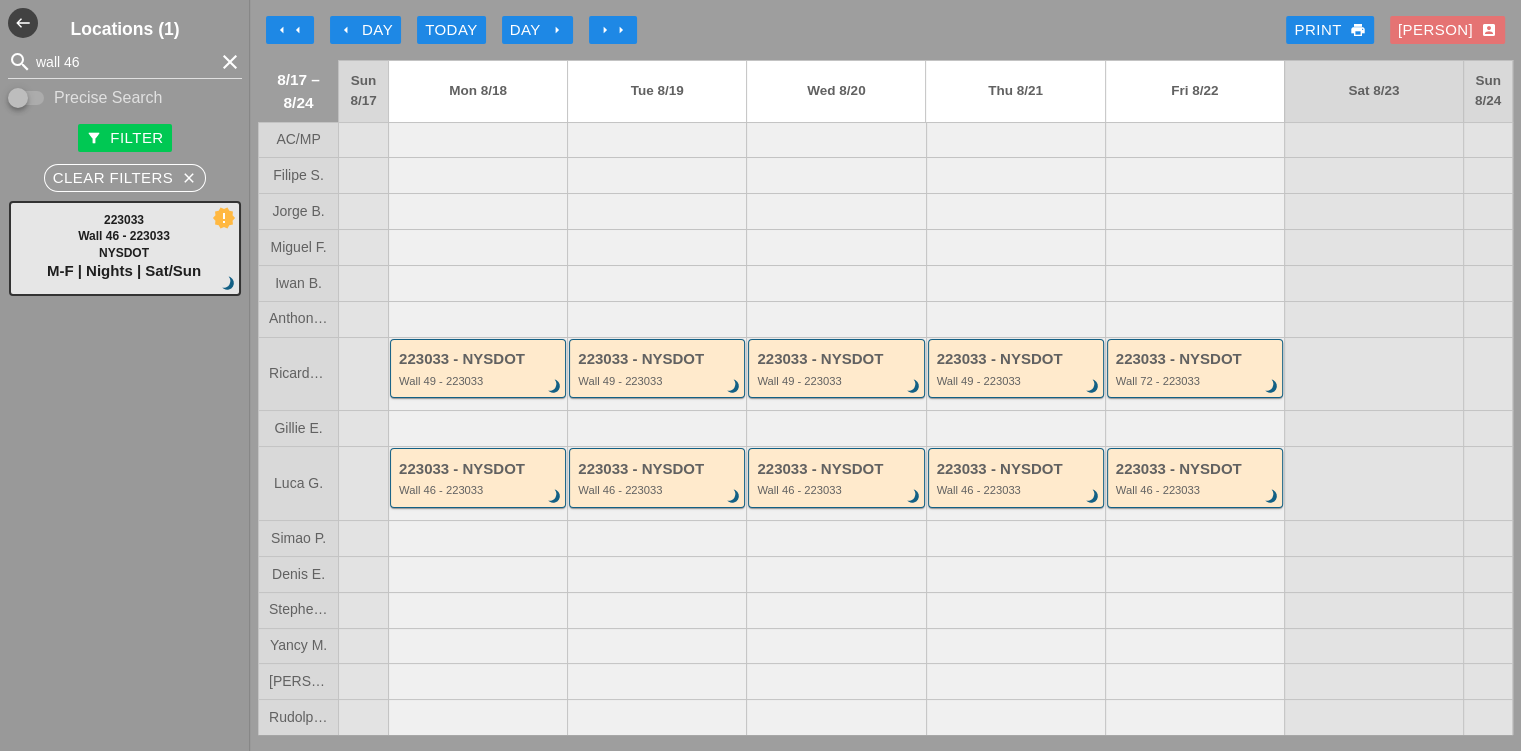 click on "arrow_right" at bounding box center (605, 30) 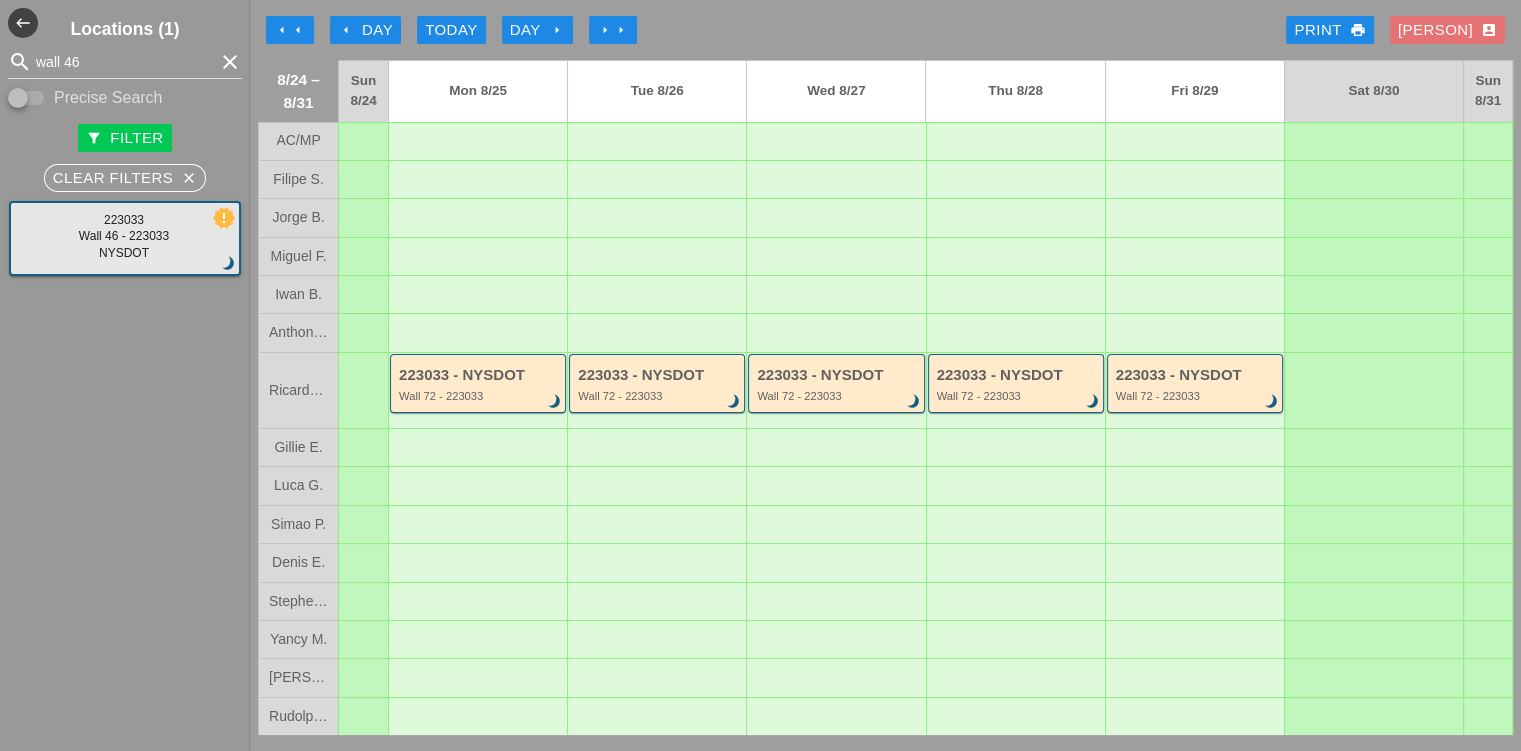 type 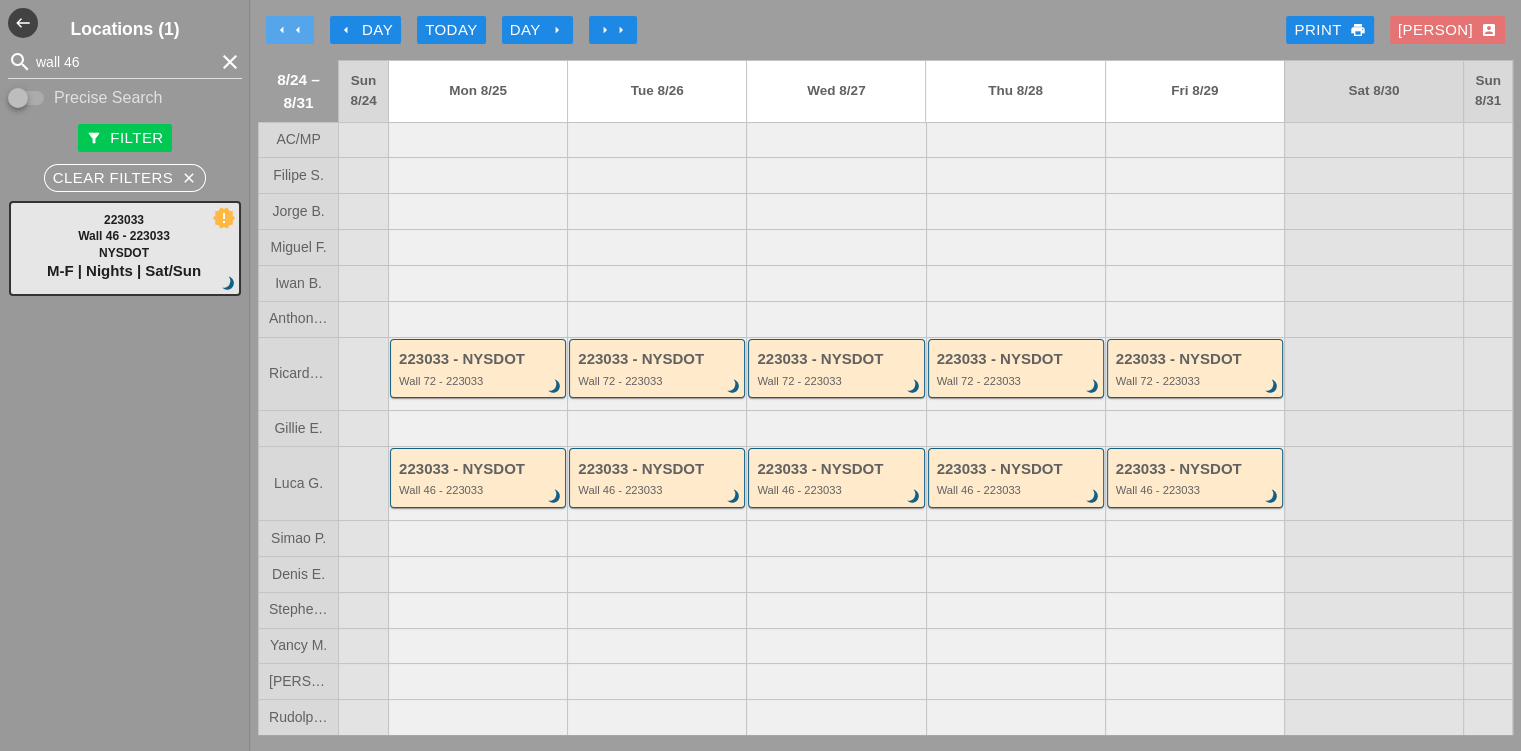click on "arrow_left arrow_left" at bounding box center [290, 30] 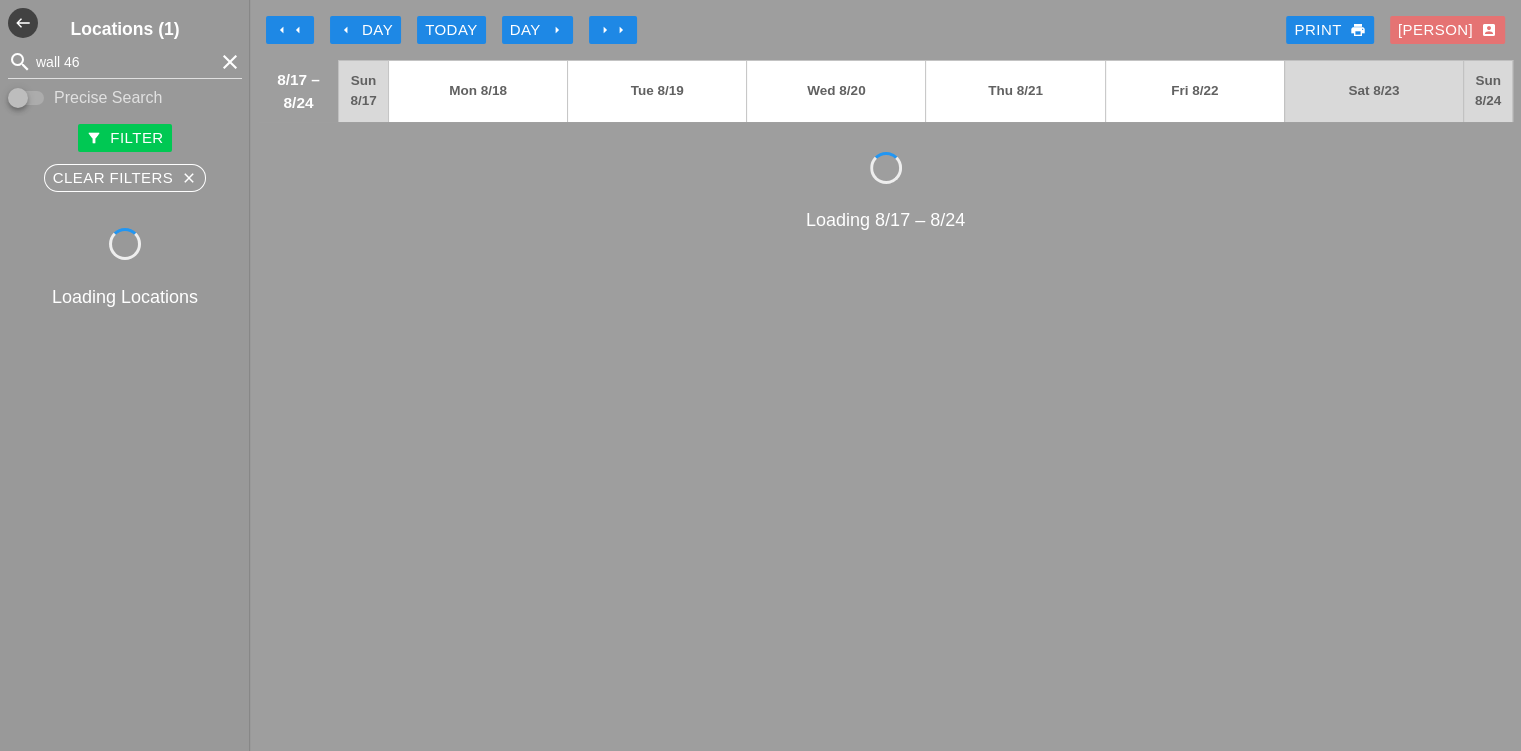 click on "arrow_left arrow_left" at bounding box center [290, 30] 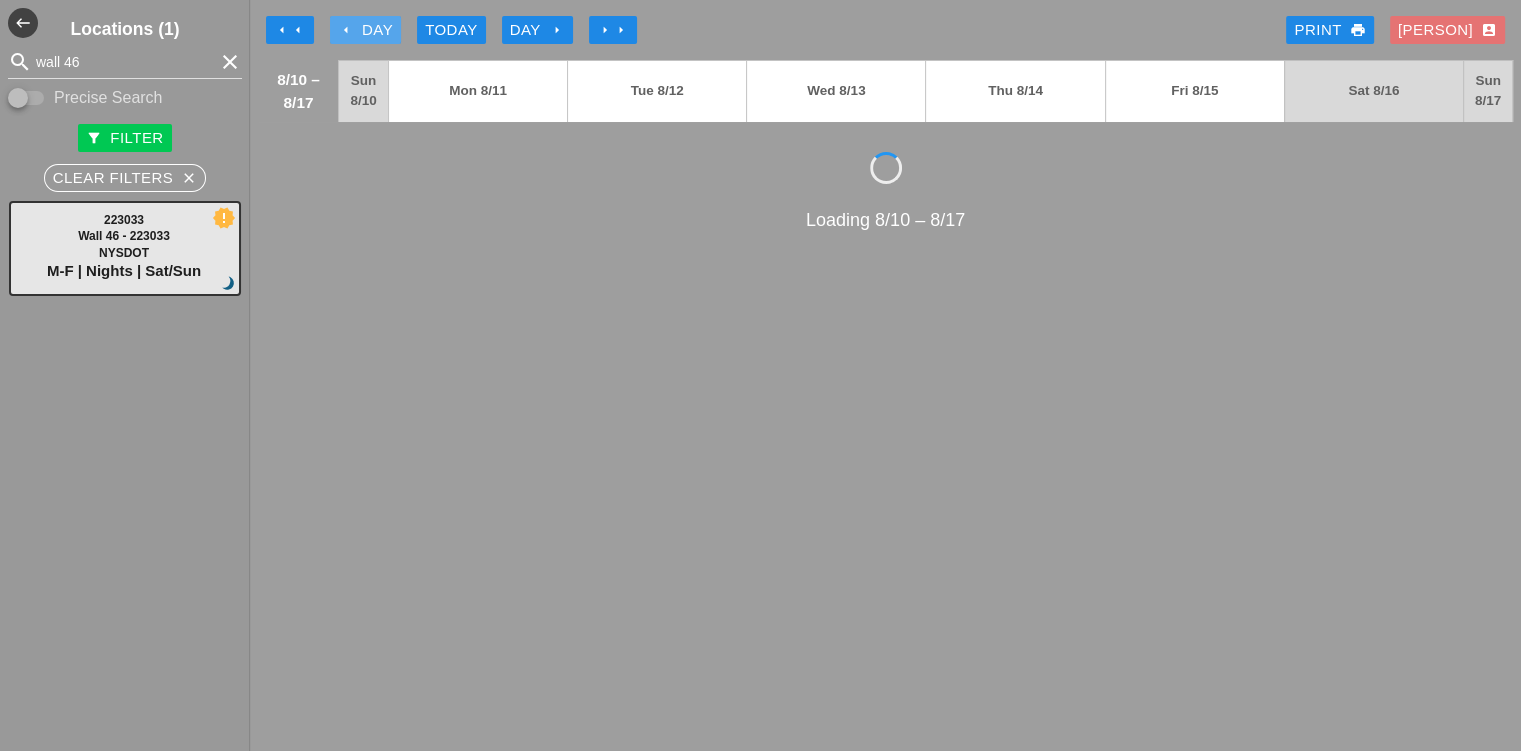 click on "arrow_left" at bounding box center [346, 30] 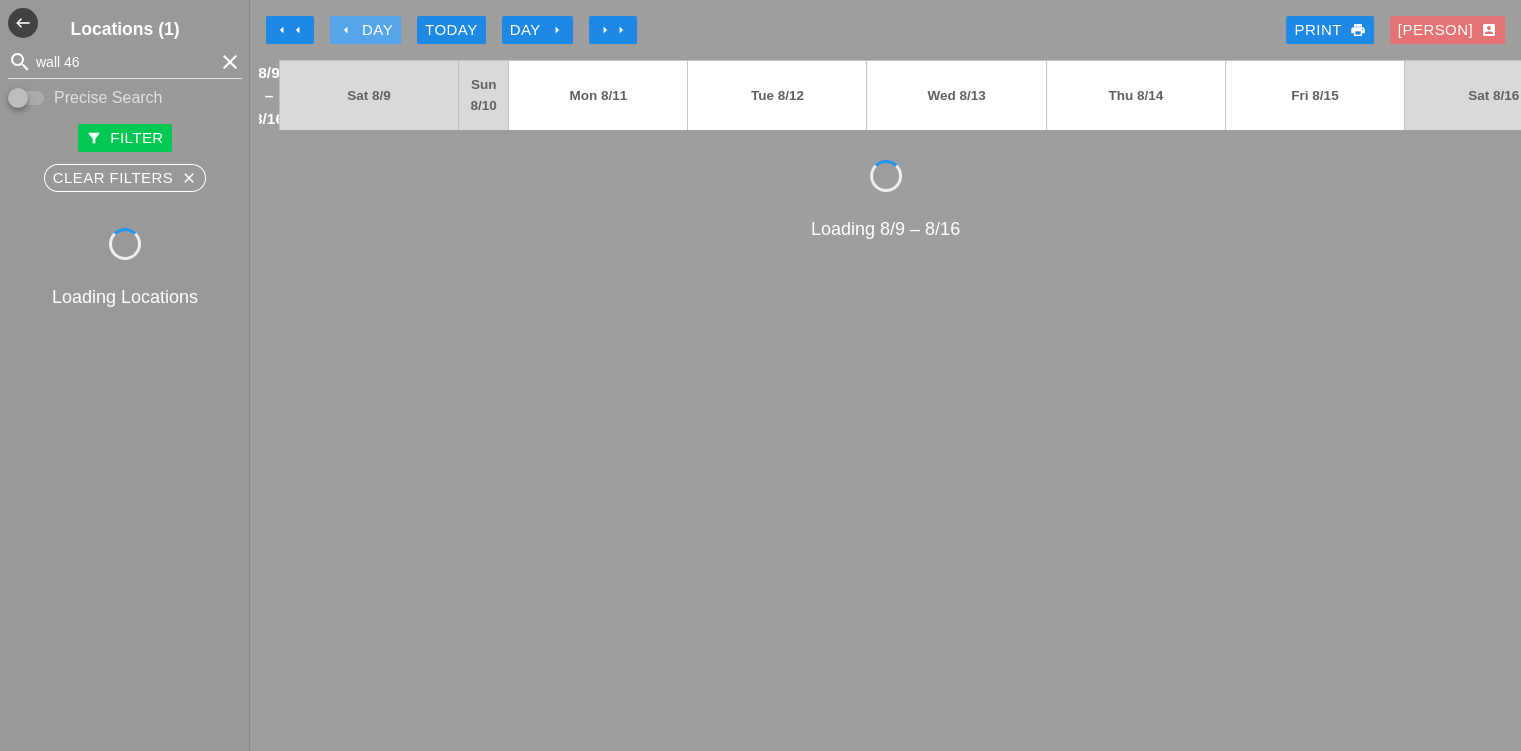 click on "arrow_left" at bounding box center [346, 30] 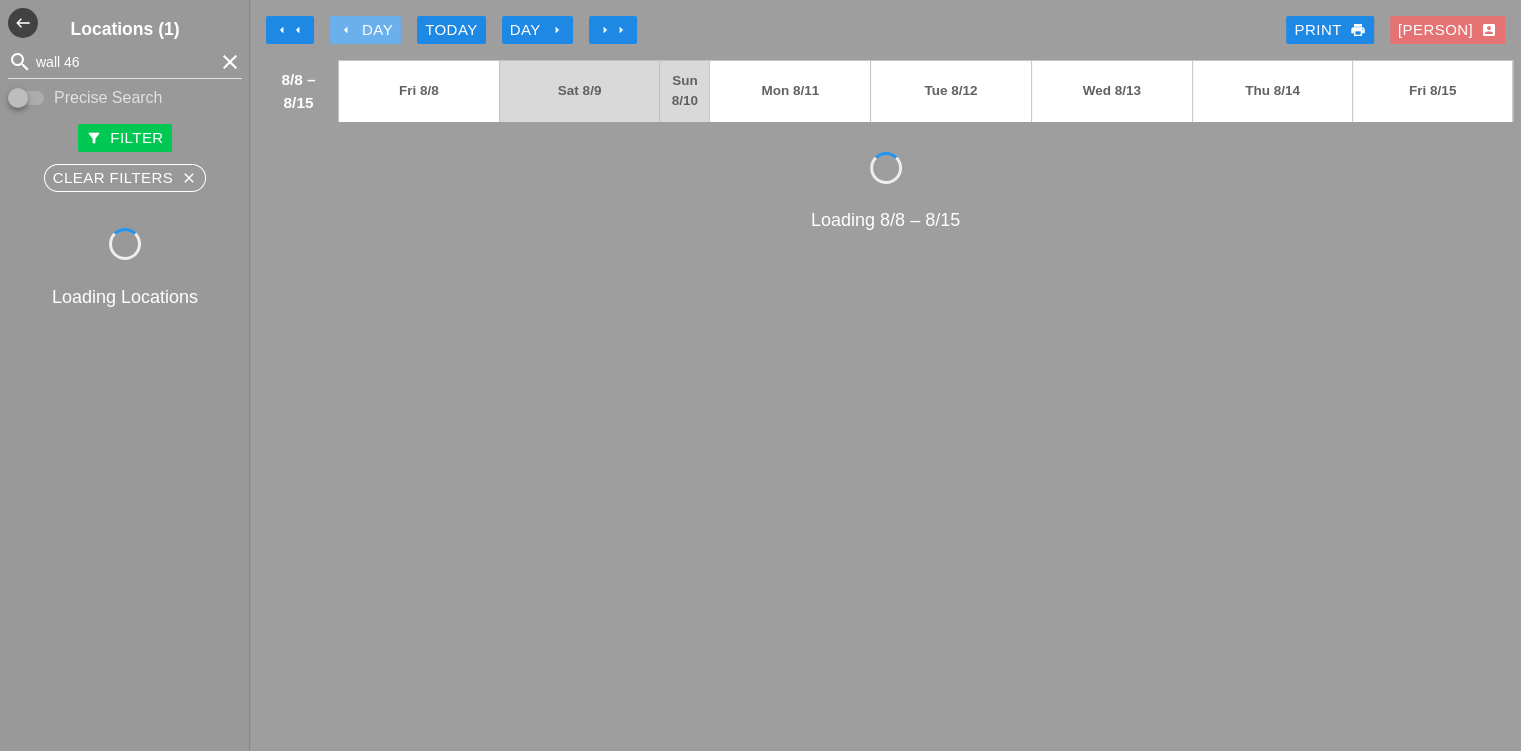 click on "arrow_left" at bounding box center [346, 30] 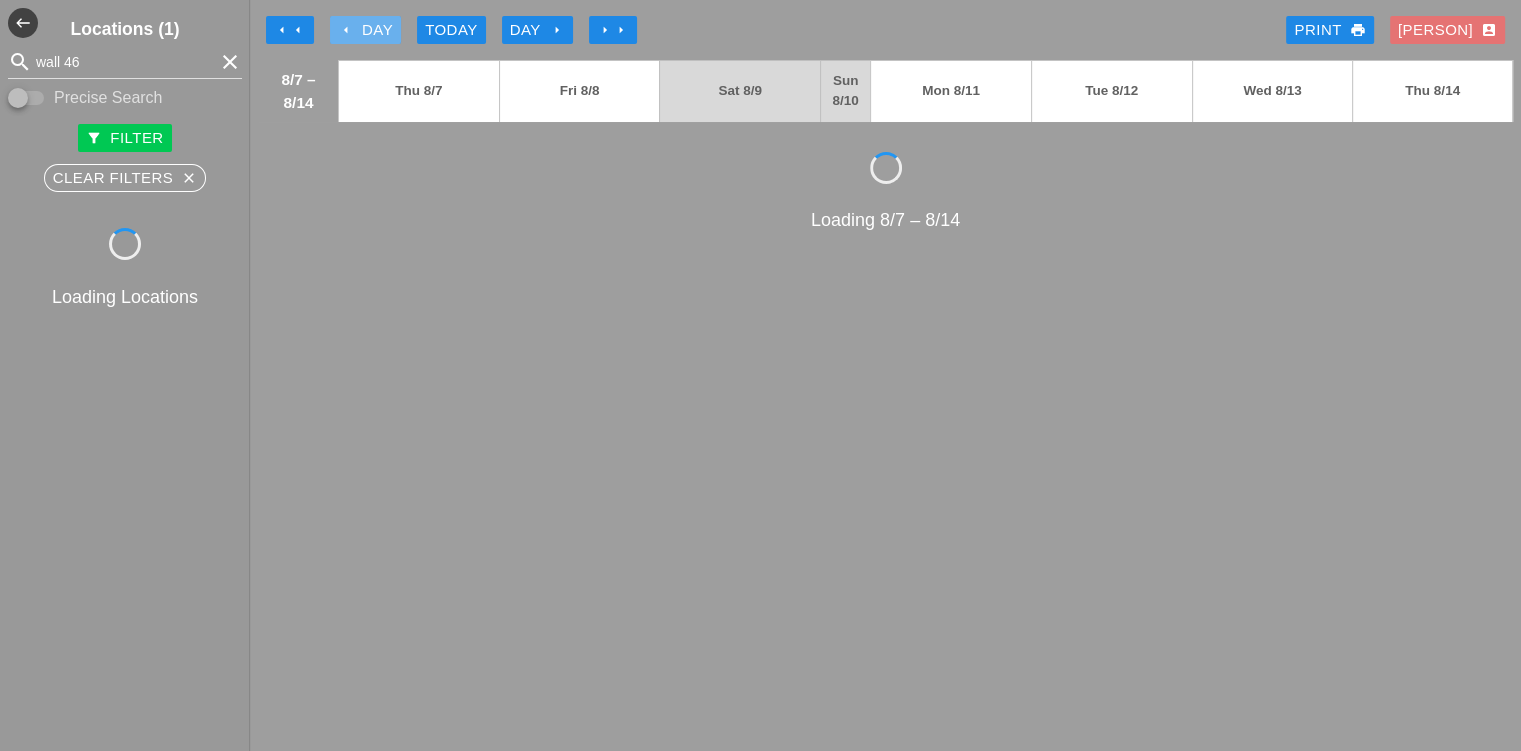 click on "arrow_left" at bounding box center [346, 30] 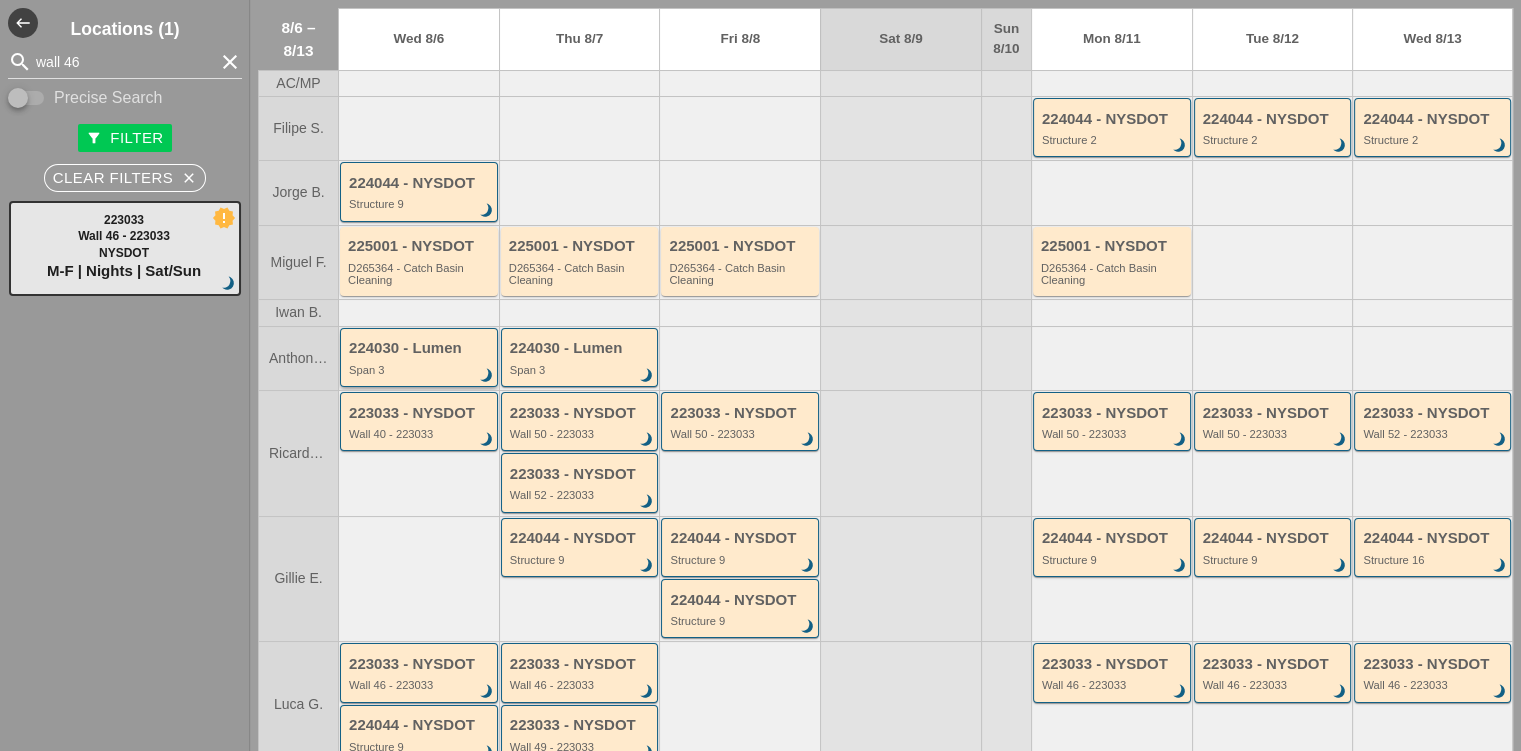 scroll, scrollTop: 54, scrollLeft: 0, axis: vertical 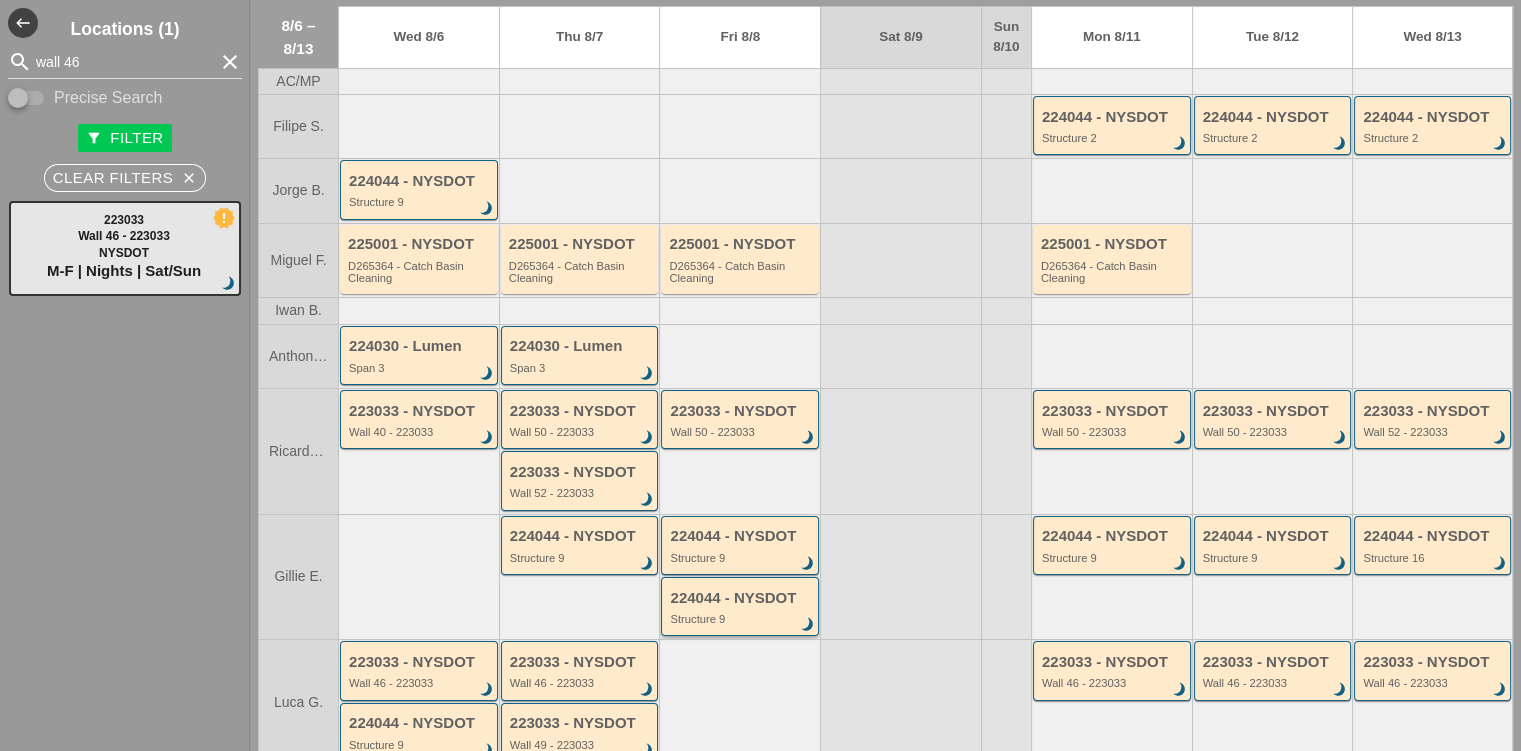 click on "224044 - NYSDOT" at bounding box center [741, 598] 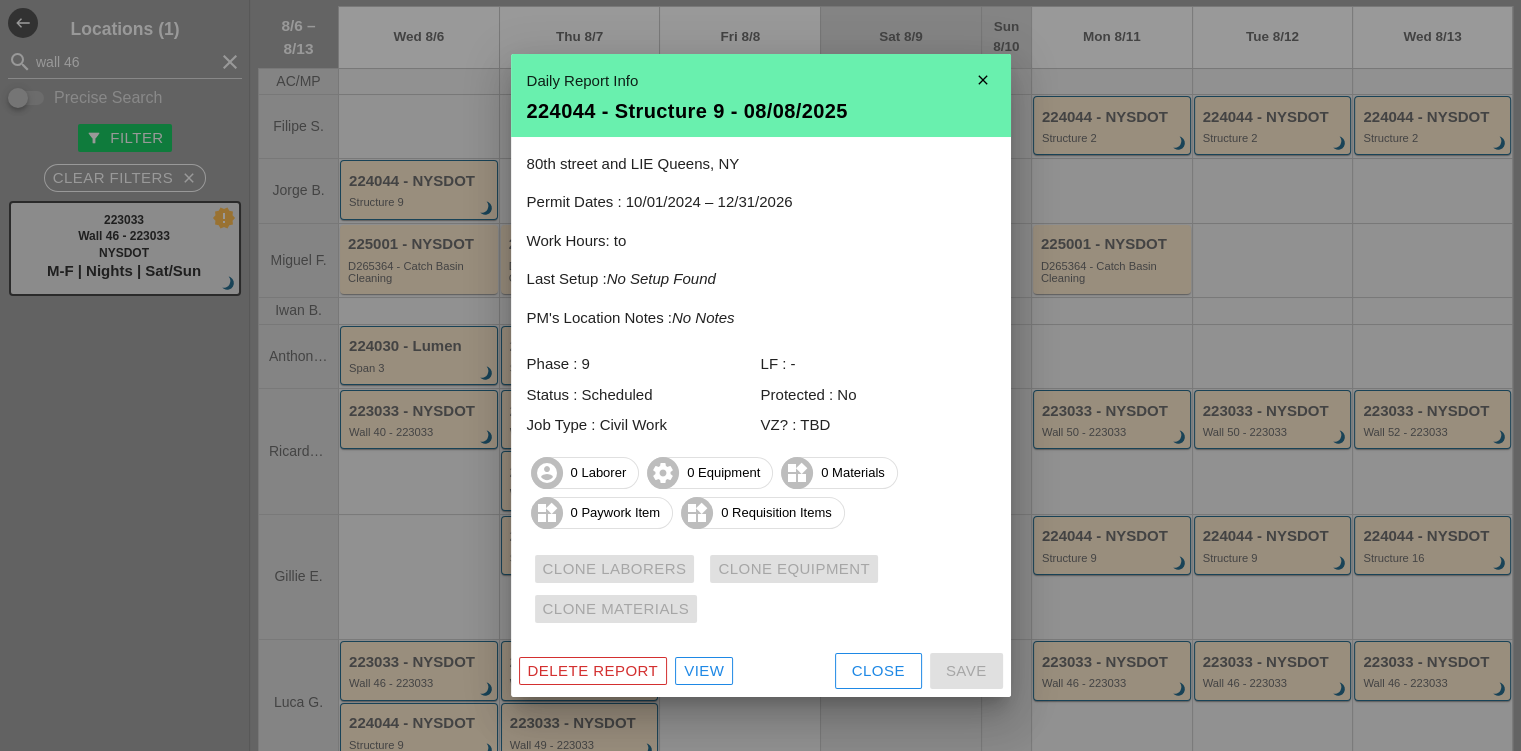 click on "Close" at bounding box center (878, 671) 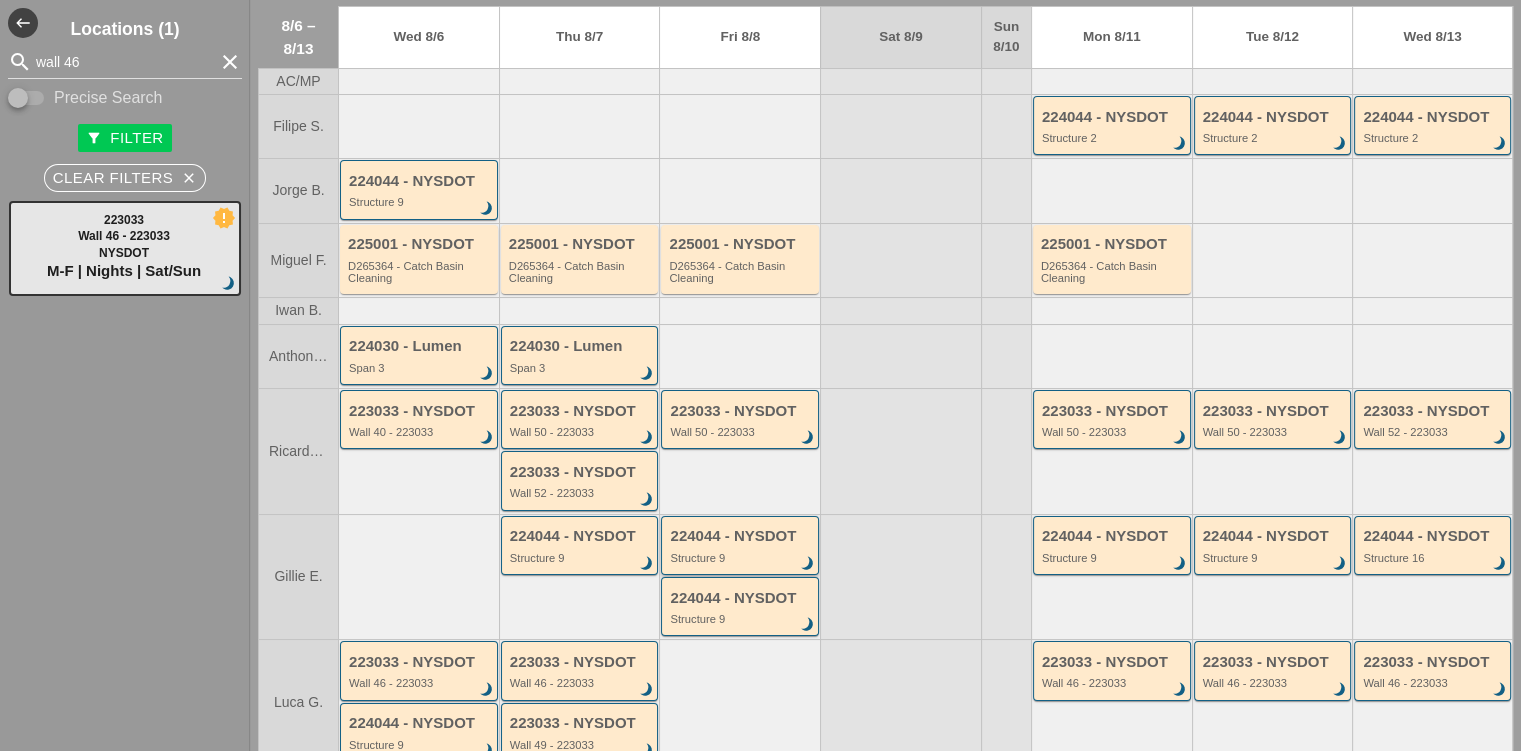 click on "224044 - NYSDOT  Structure 9 brightness_3" at bounding box center (741, 546) 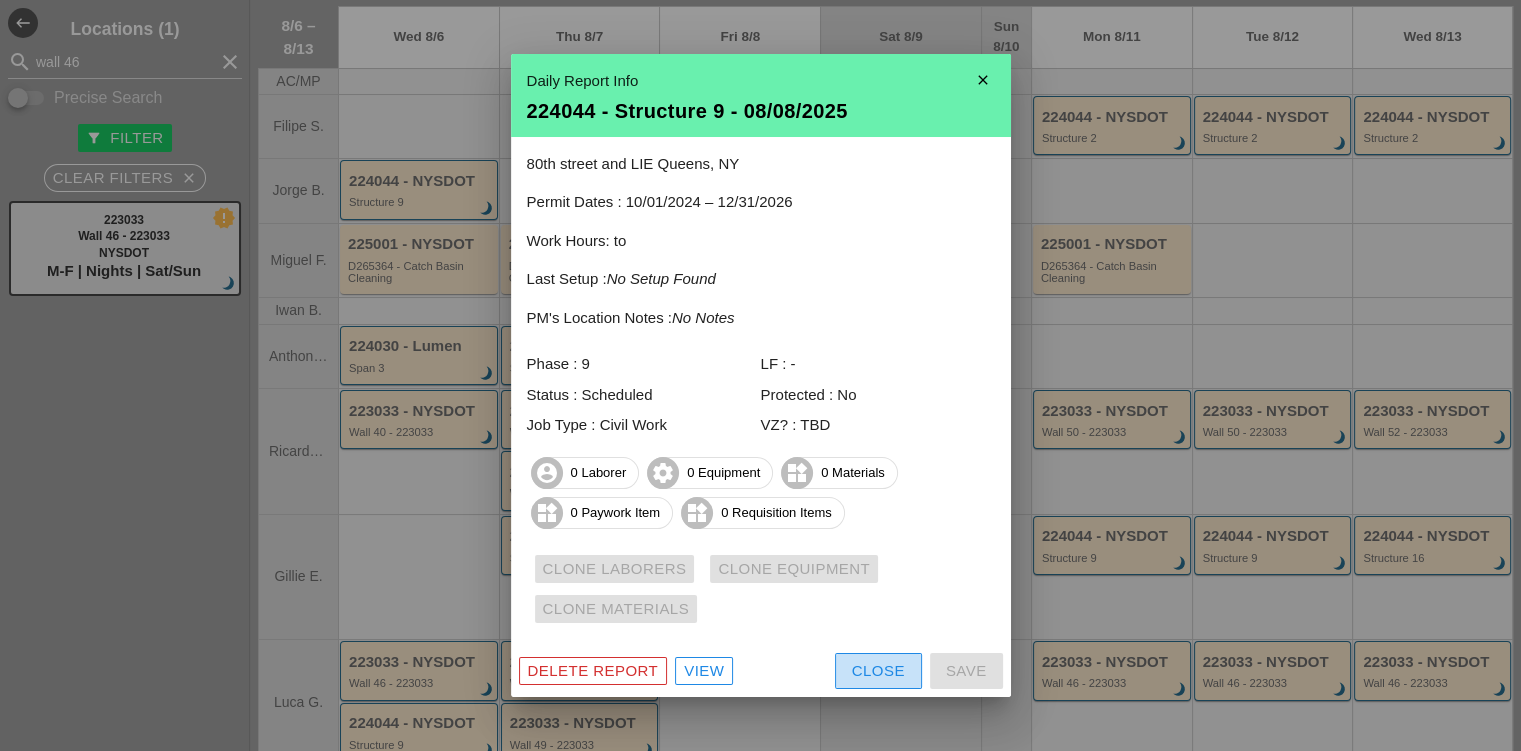 click on "Close" at bounding box center [878, 671] 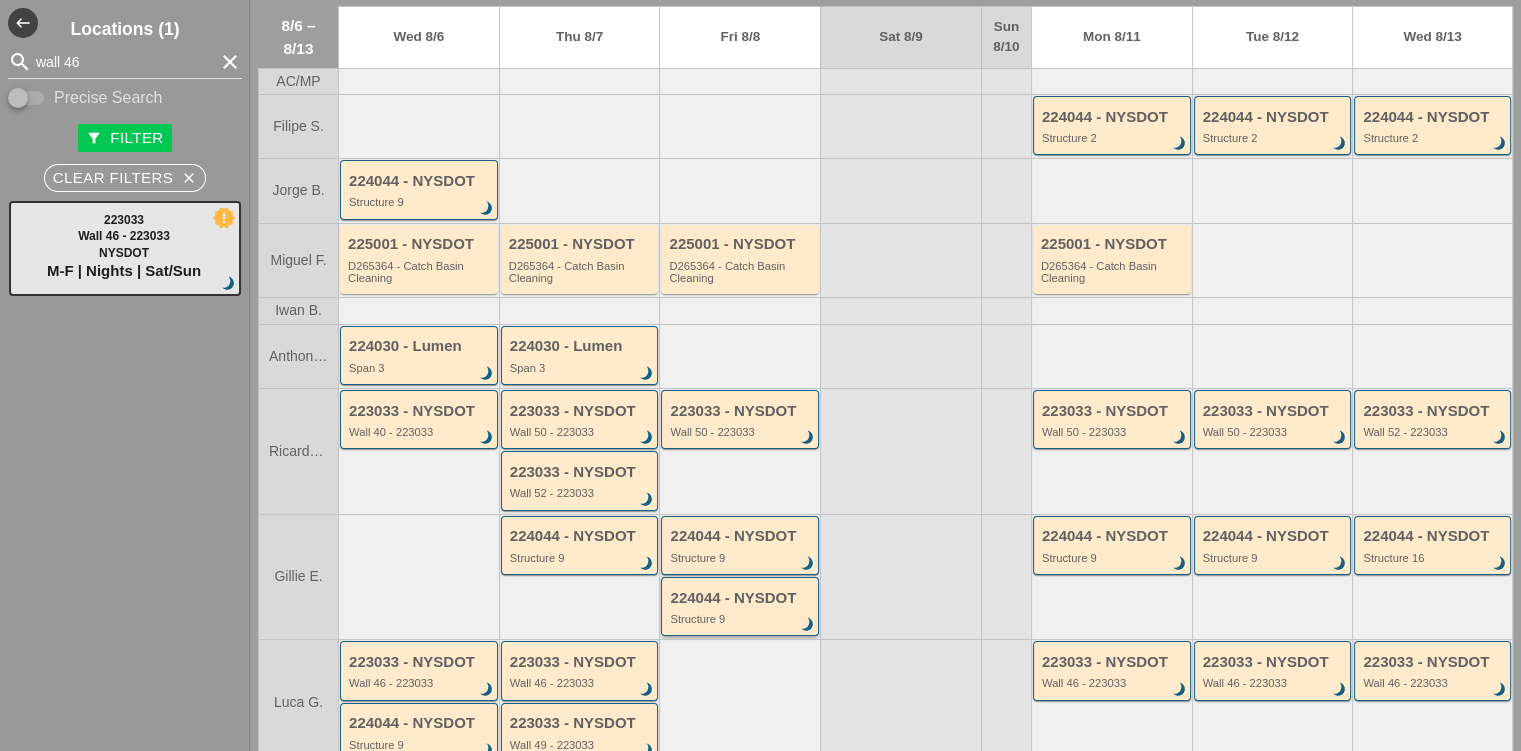 click on "224044 - NYSDOT" at bounding box center (741, 598) 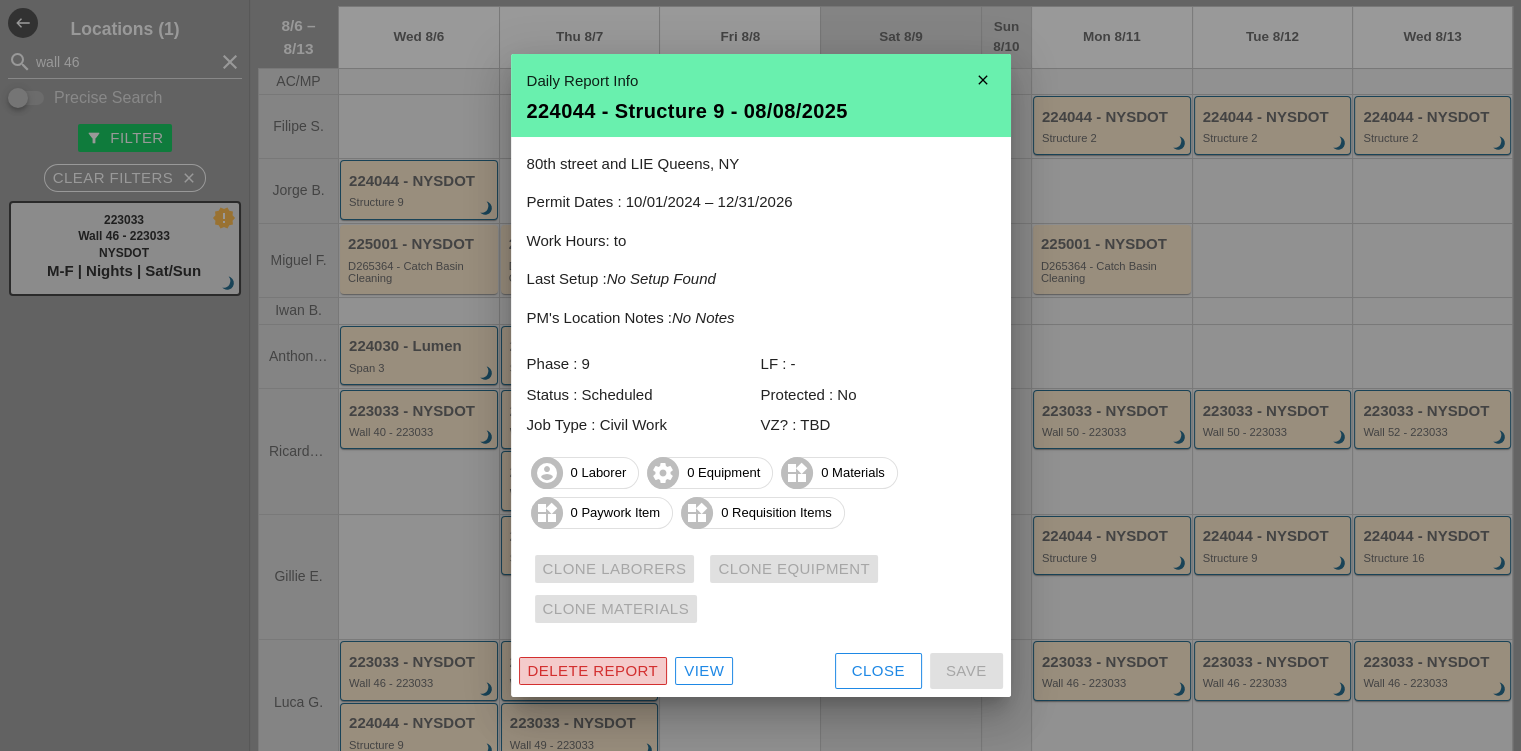click on "Delete Report" at bounding box center (593, 671) 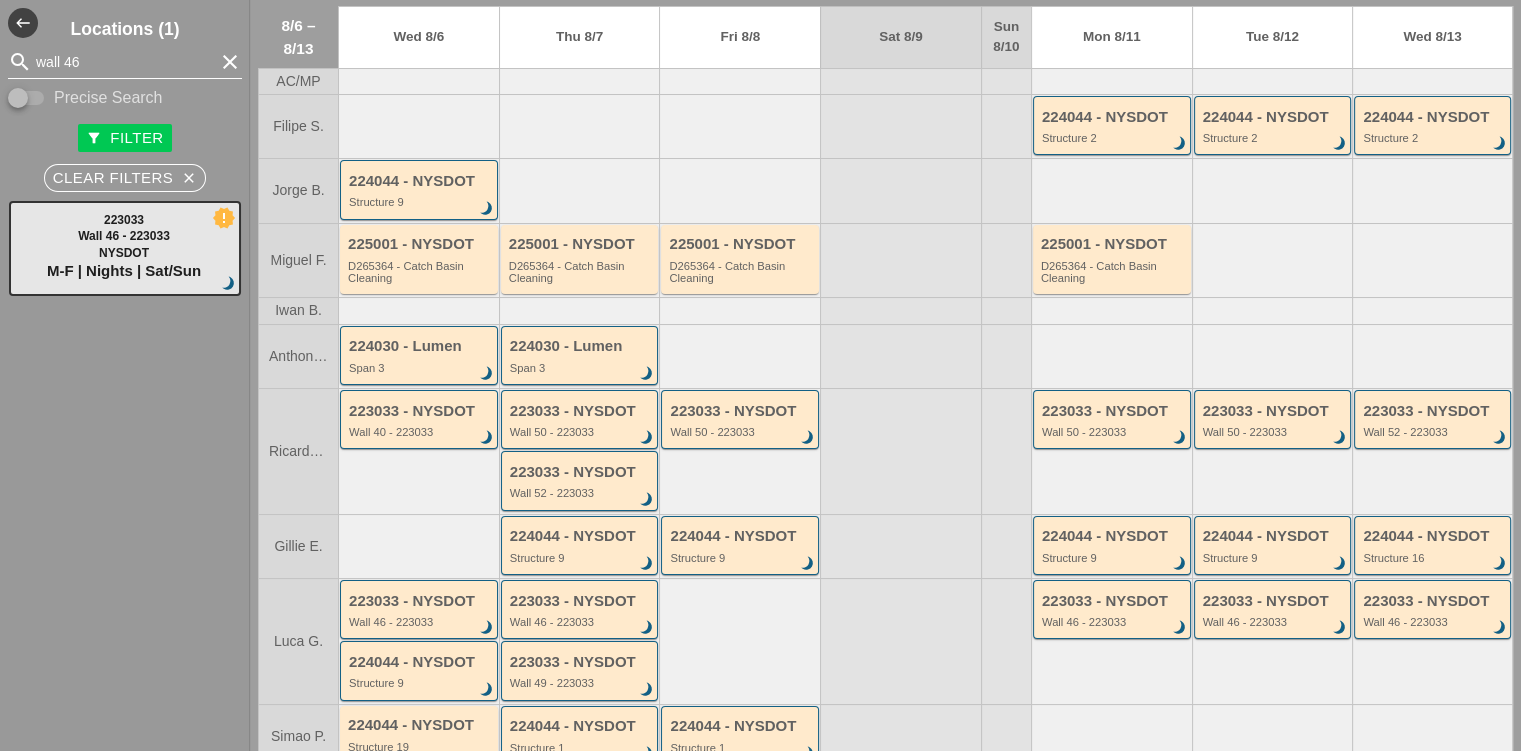 click on "wall 46" at bounding box center (125, 62) 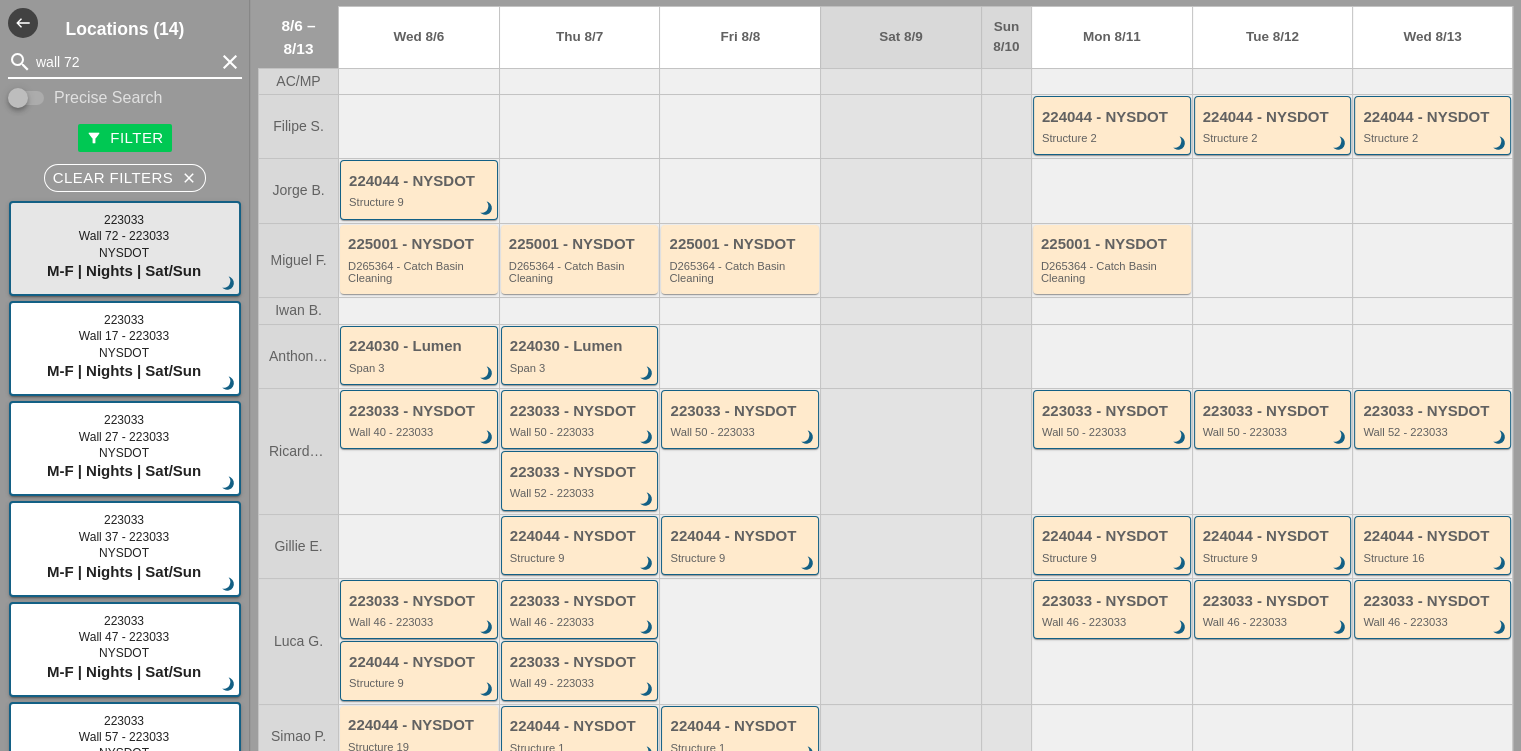 type on "wall 72" 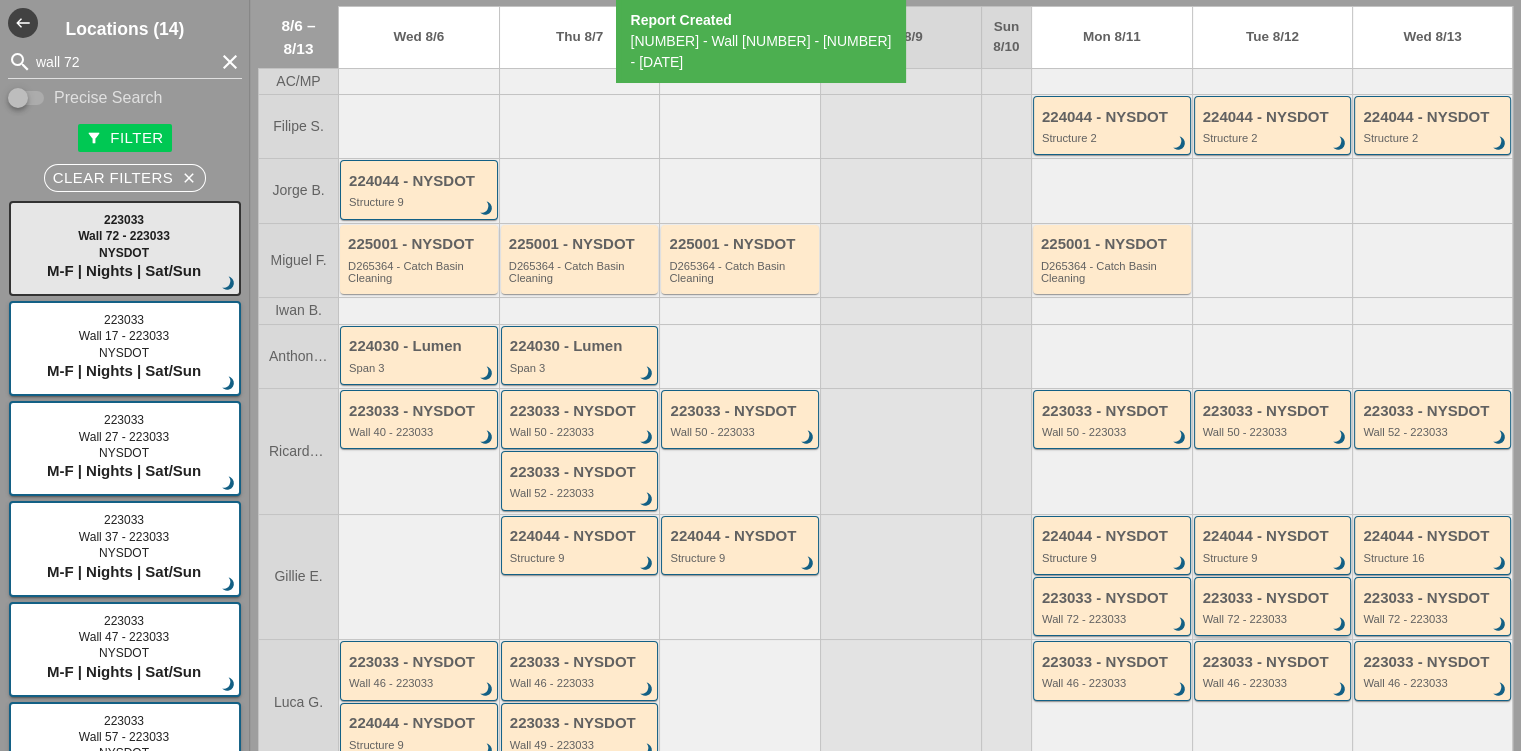 click on "223033 - NYSDOT  Wall 72 - 223033 brightness_3" at bounding box center (1274, 608) 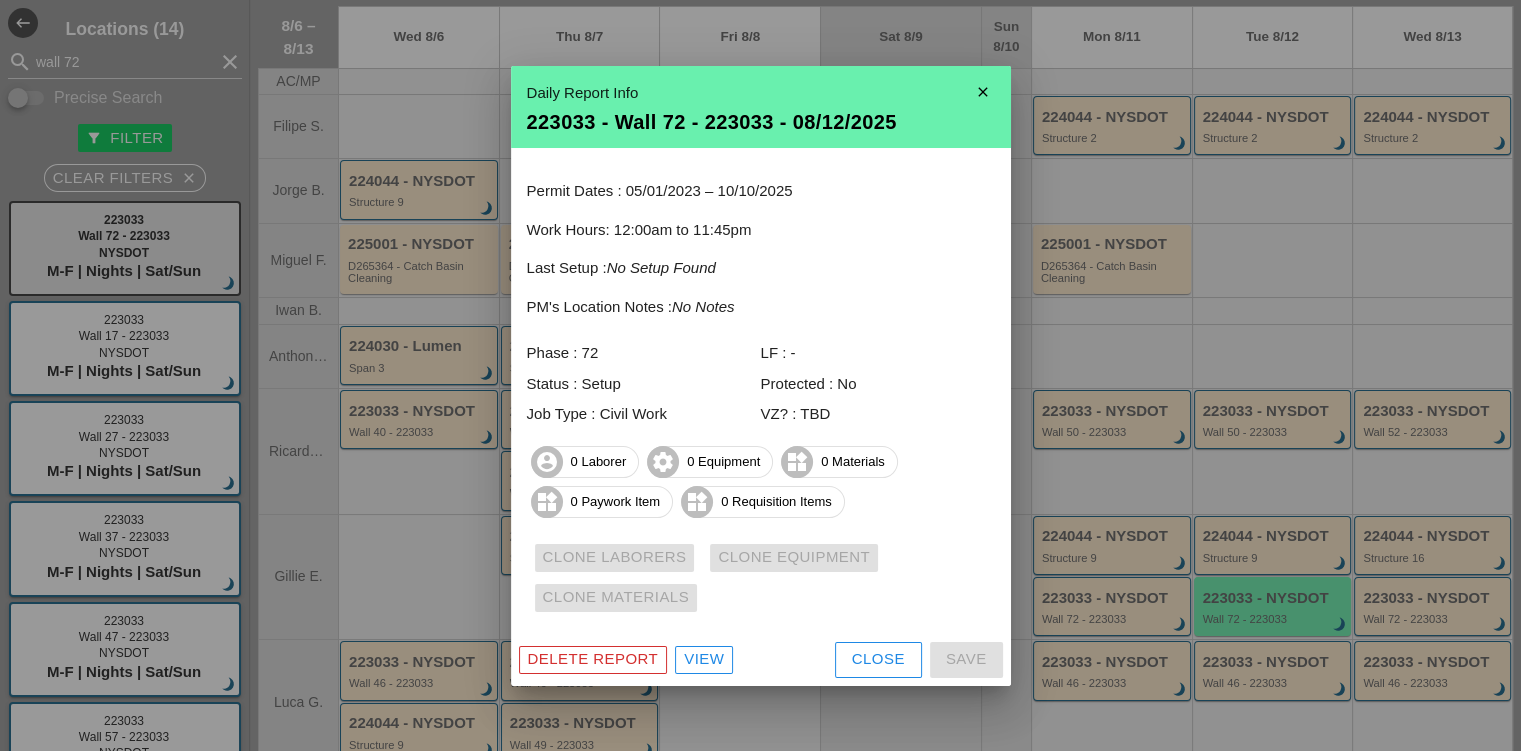 click at bounding box center [760, 375] 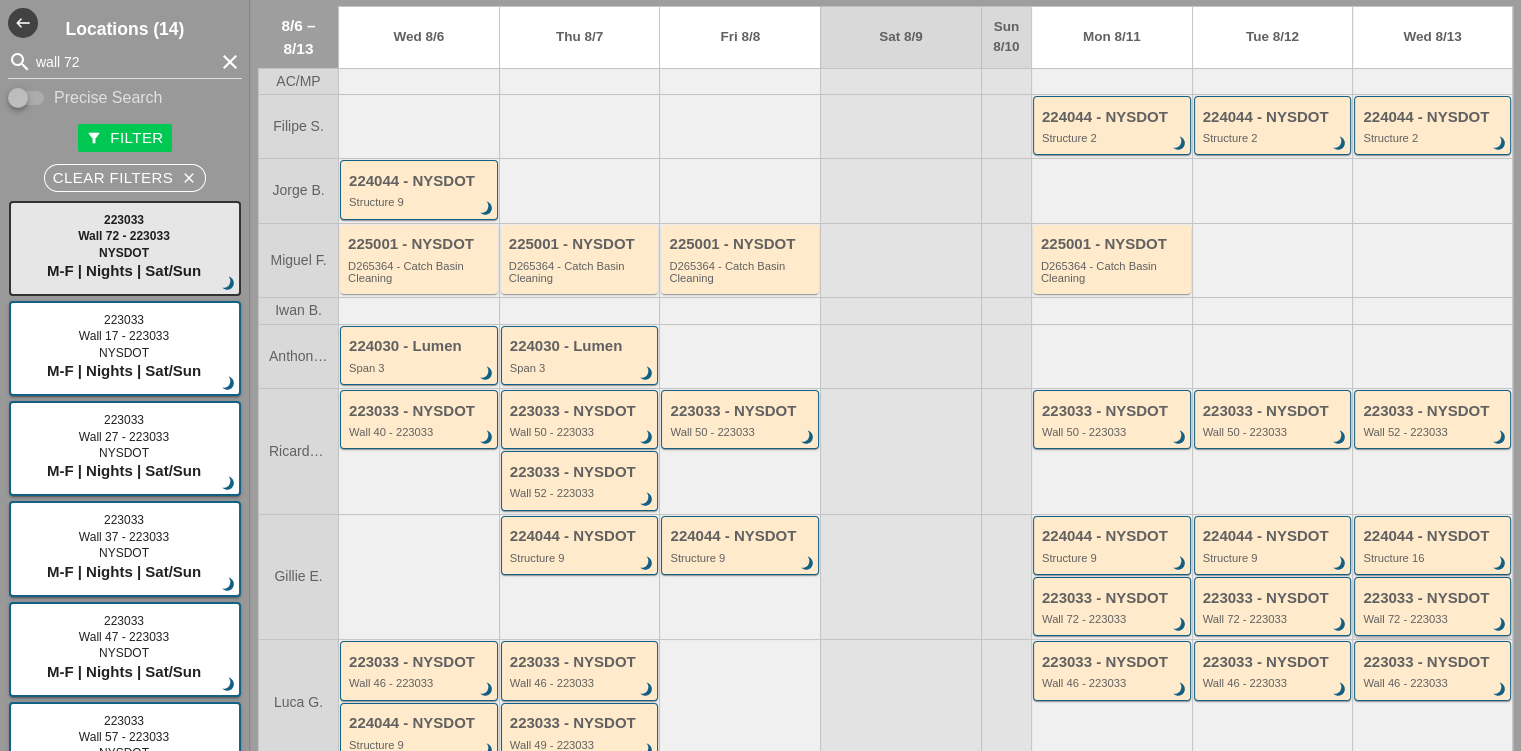 click on "223033 - NYSDOT  Wall 72 - 223033 brightness_3" at bounding box center [1434, 608] 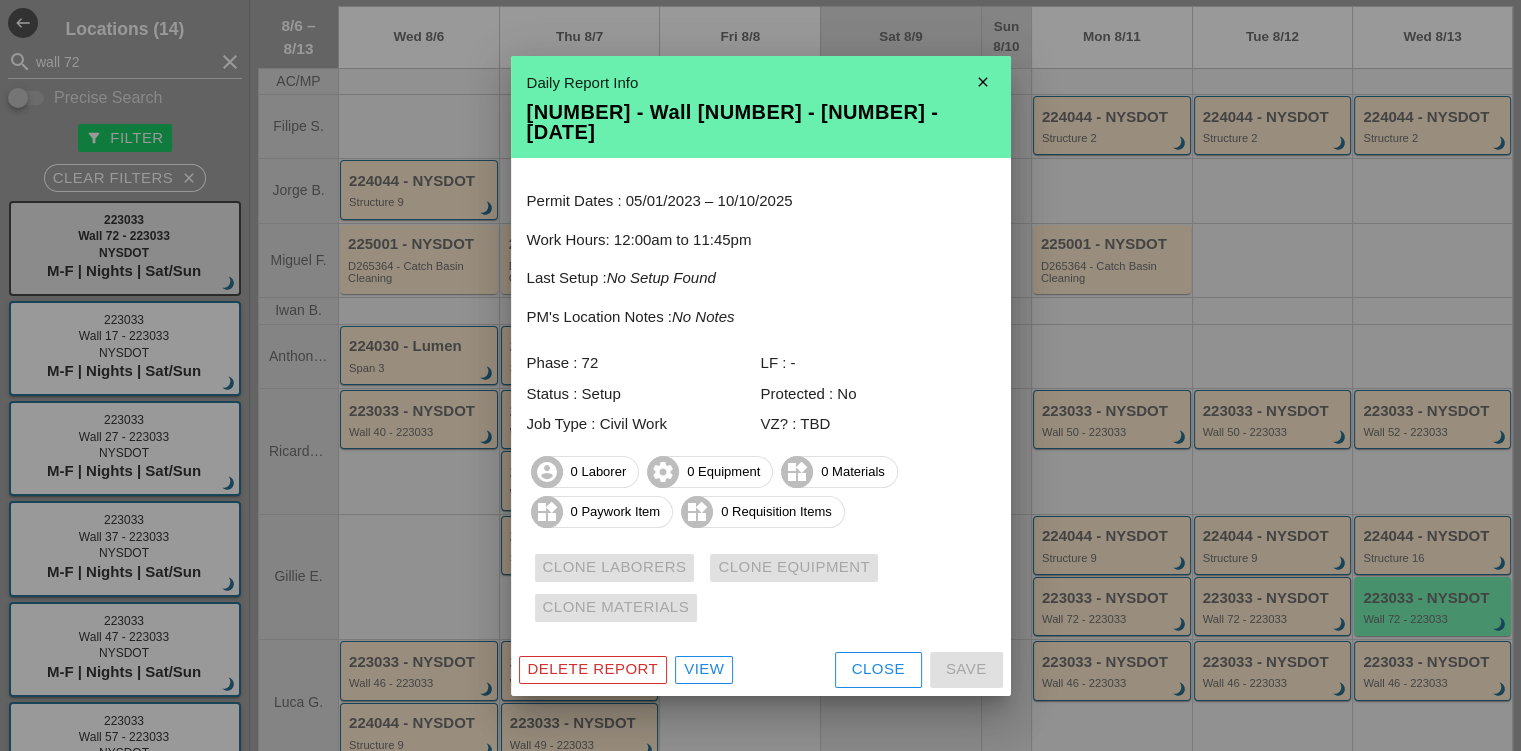 click on "Delete Report" at bounding box center [593, 669] 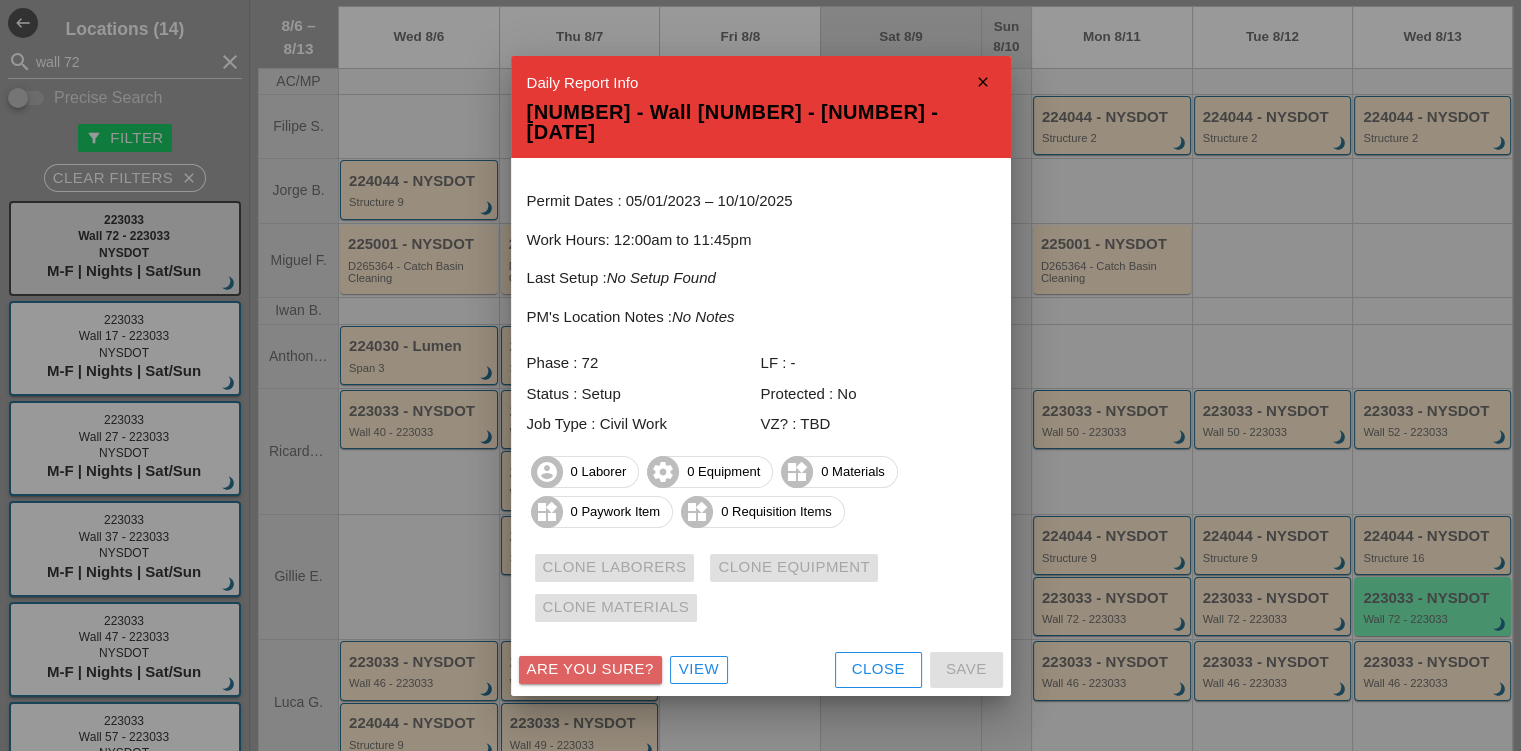 click on "Are you sure?" at bounding box center (590, 669) 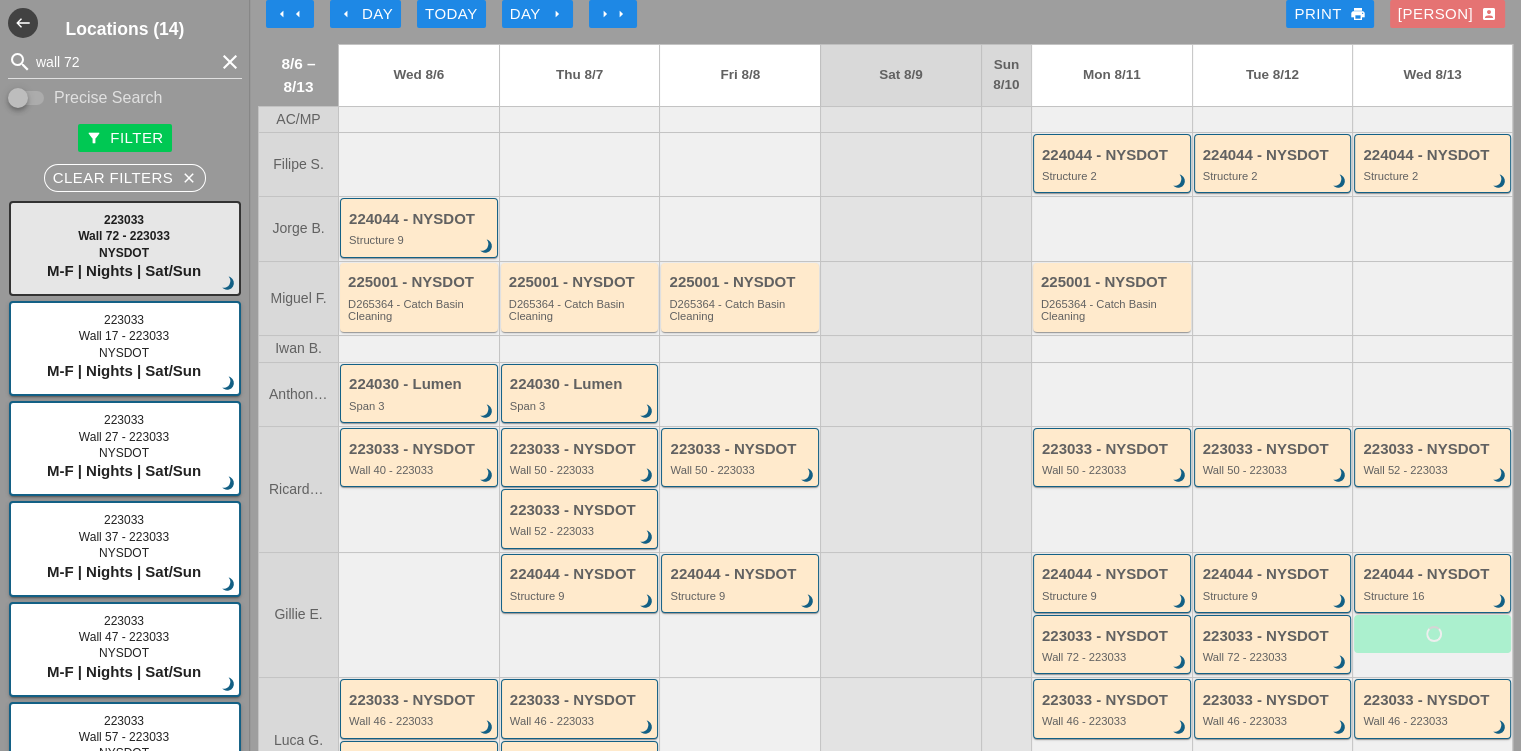 scroll, scrollTop: 0, scrollLeft: 0, axis: both 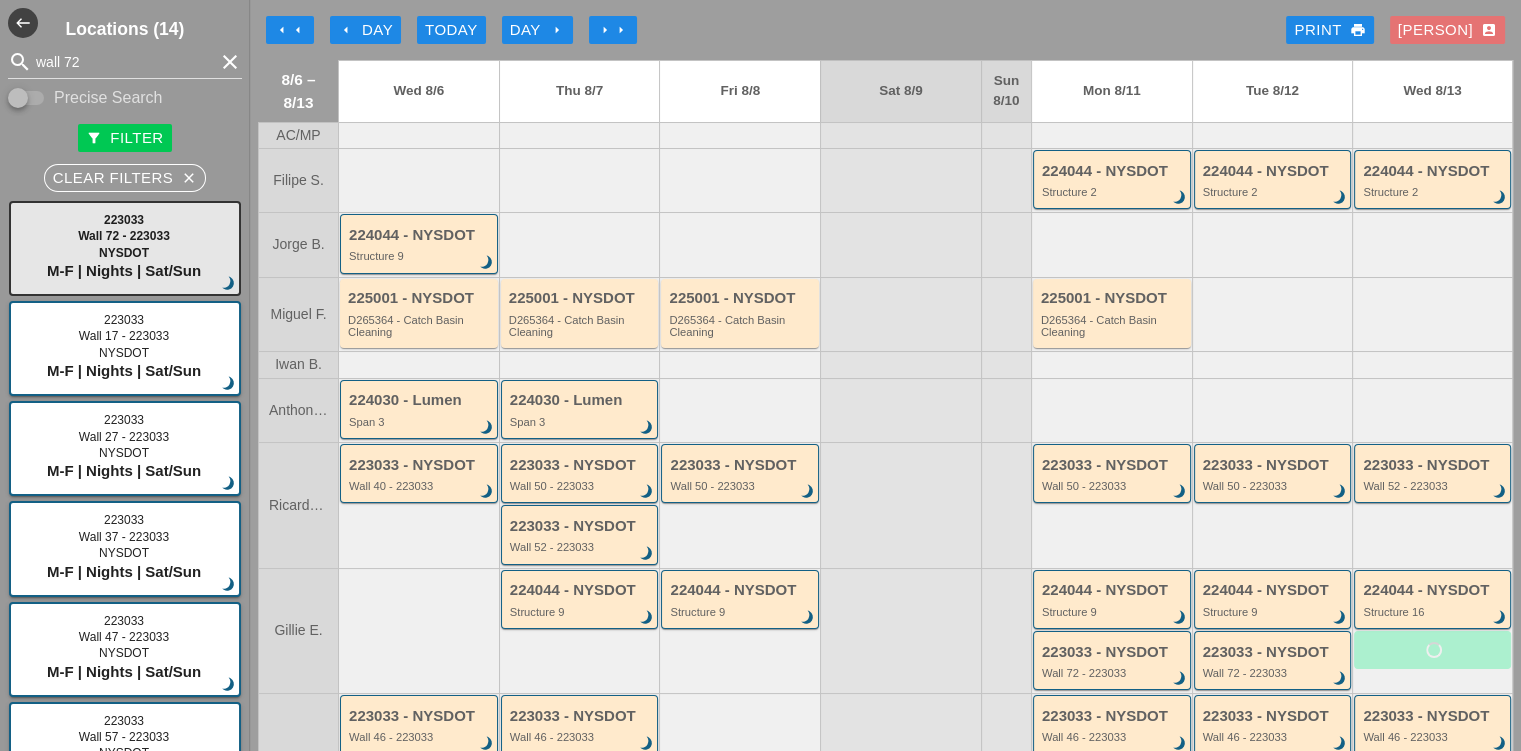 click on "arrow_left arrow_left arrow_left Day Today Day arrow_right arrow_right arrow_right Print print Seth account_box 8/6 – 8/13  Wed
8/6   Thu
8/7   Fri
8/8   Sat
8/9   Sun
8/10   Mon
8/11   Tue
8/12   Wed
8/13  AC/MP Filipe S. 224044 - NYSDOT  Structure 2 brightness_3 224044 - NYSDOT  Structure 2 brightness_3 224044 - NYSDOT  Structure 2 brightness_3 Jorge B. 224044 - NYSDOT  Structure 9 brightness_3 Miguel F. 225001 - NYSDOT  D265364 - Catch Basin Cleaning 225001 - NYSDOT  D265364 - Catch Basin Cleaning 225001 - NYSDOT  D265364 - Catch Basin Cleaning 225001 - NYSDOT  D265364 - Catch Basin Cleaning Iwan B. Anthony D. 224030 - Lumen  Span 3 brightness_3 224030 - Lumen  Span 3 brightness_3 Ricardo C. 223033 - NYSDOT  Wall 40 - 223033 brightness_3 223033 - NYSDOT  Wall 50 - 223033 brightness_3 223033 - NYSDOT  Wall 52 - 223033 brightness_3 223033 - NYSDOT  Wall 50 - 223033 brightness_3 223033 - NYSDOT  Wall 50 - 223033 brightness_3 223033 - NYSDOT  Wall 50 - 223033 brightness_3 223033 - NYSDOT  Wall 52 - 223033" at bounding box center (885, 375) 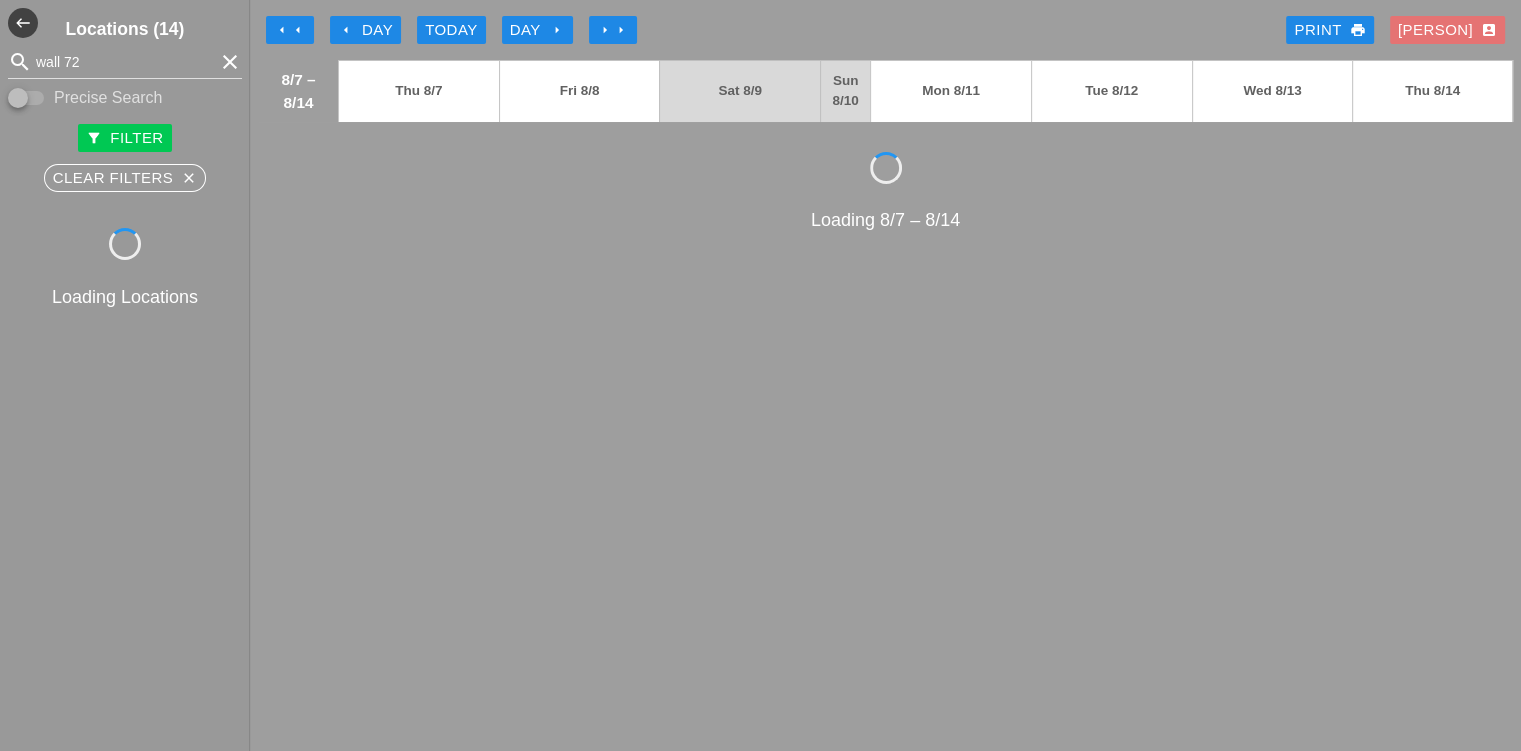 click on "Day arrow_right" at bounding box center [537, 30] 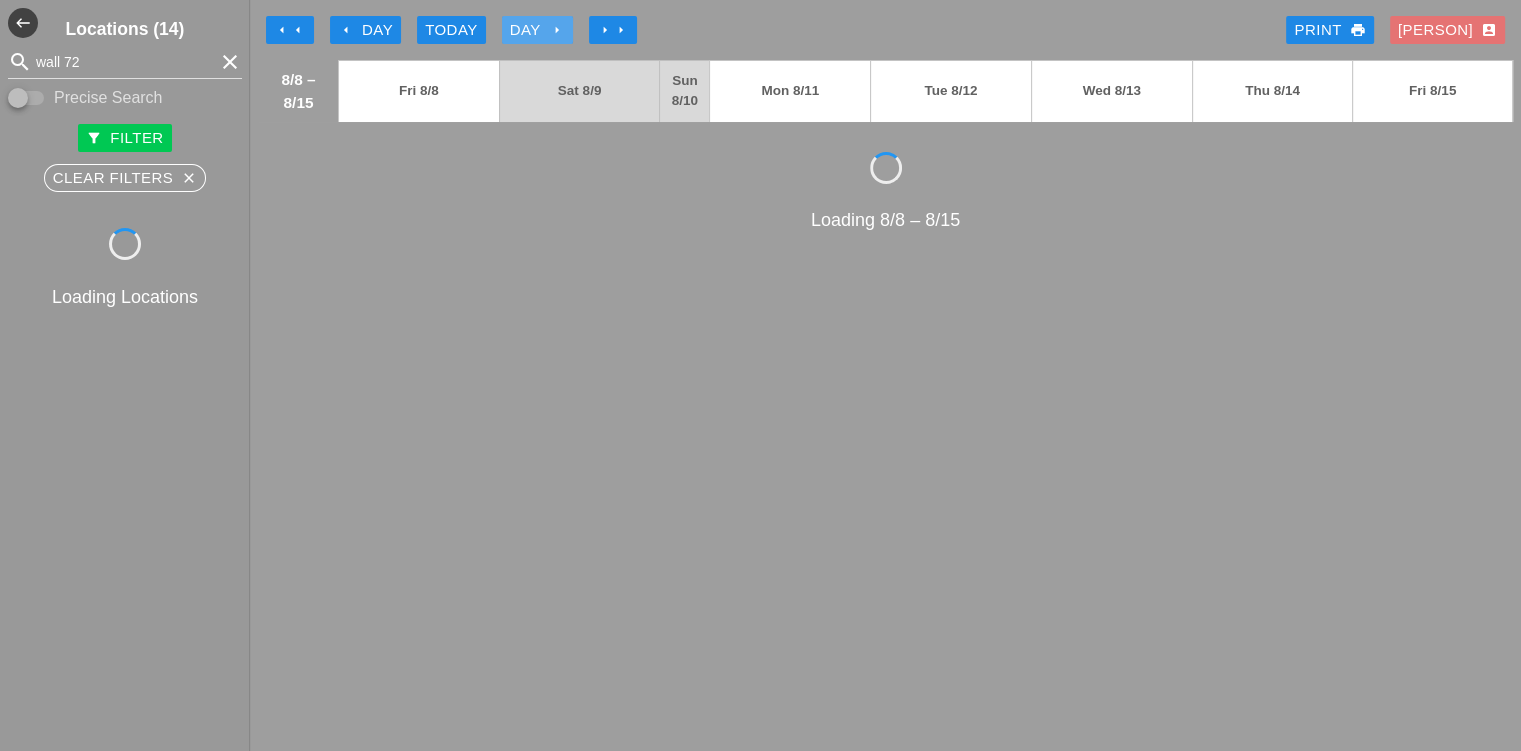click on "Day arrow_right" at bounding box center (537, 30) 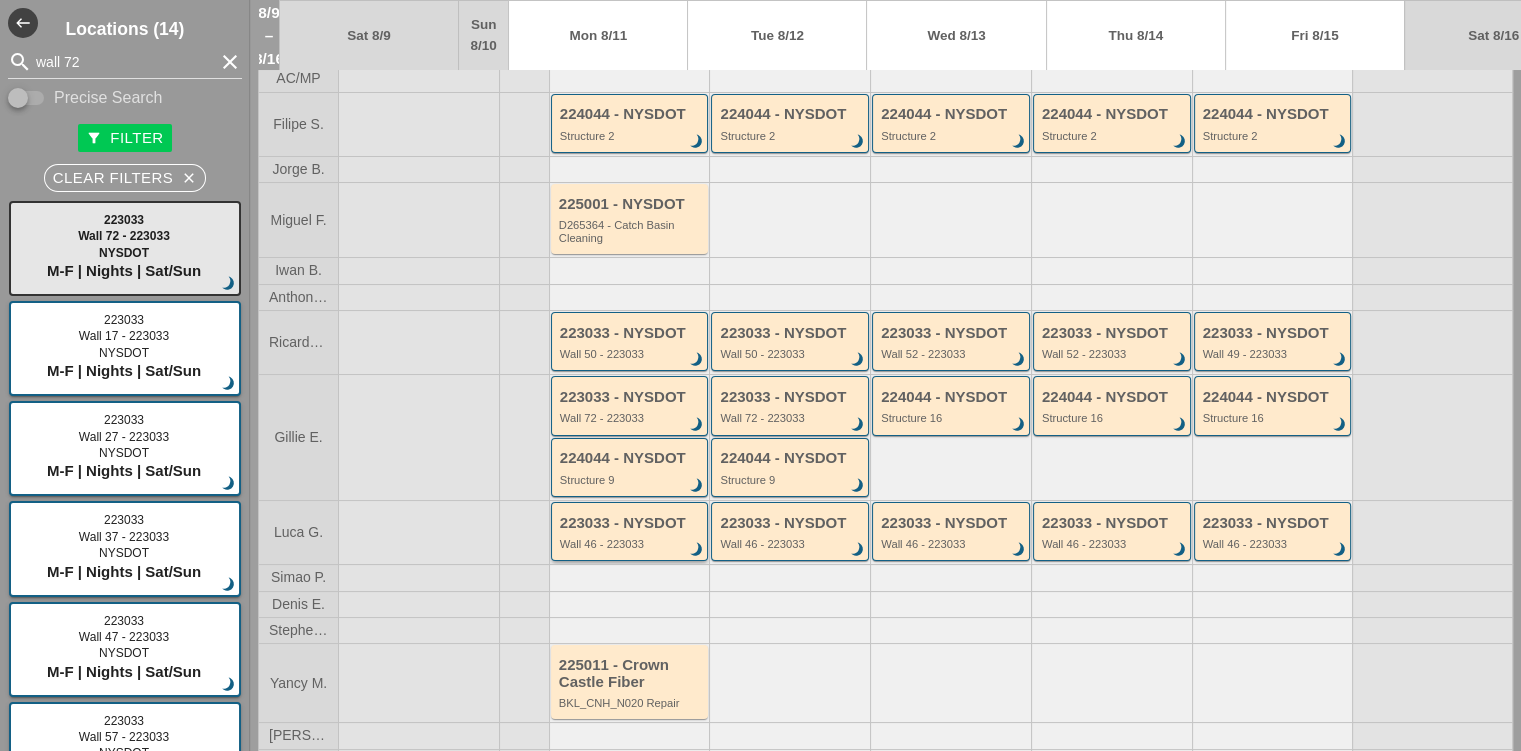 scroll, scrollTop: 100, scrollLeft: 0, axis: vertical 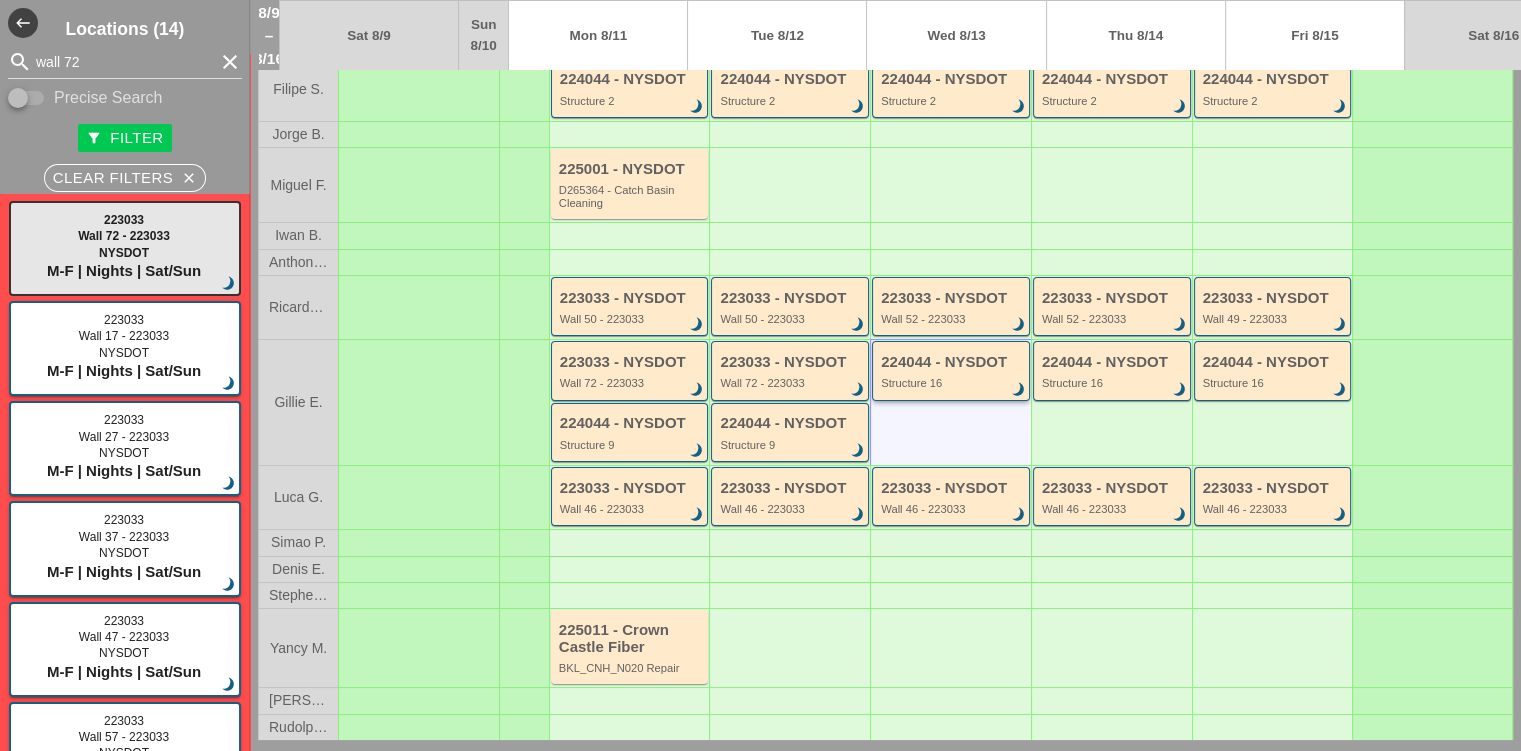 type 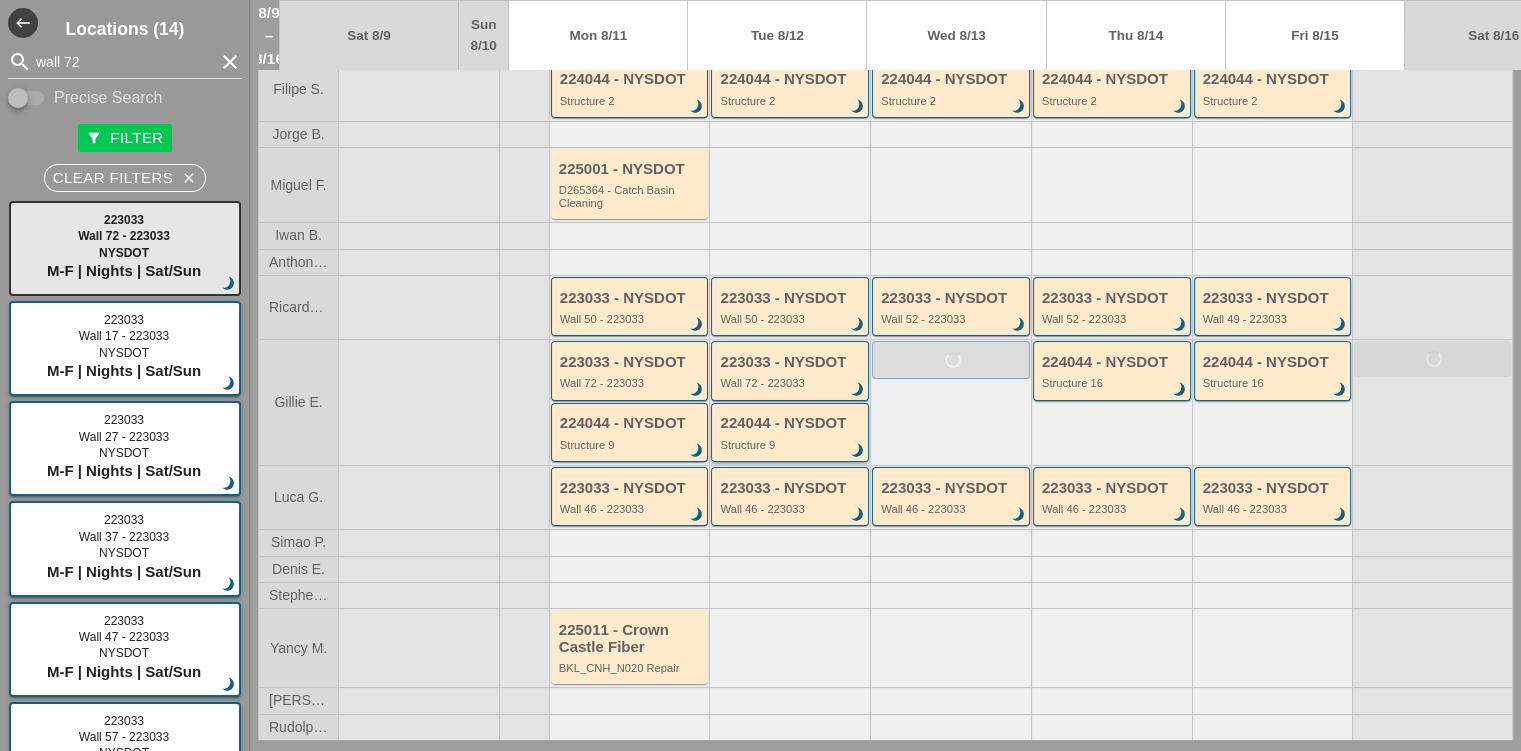 type 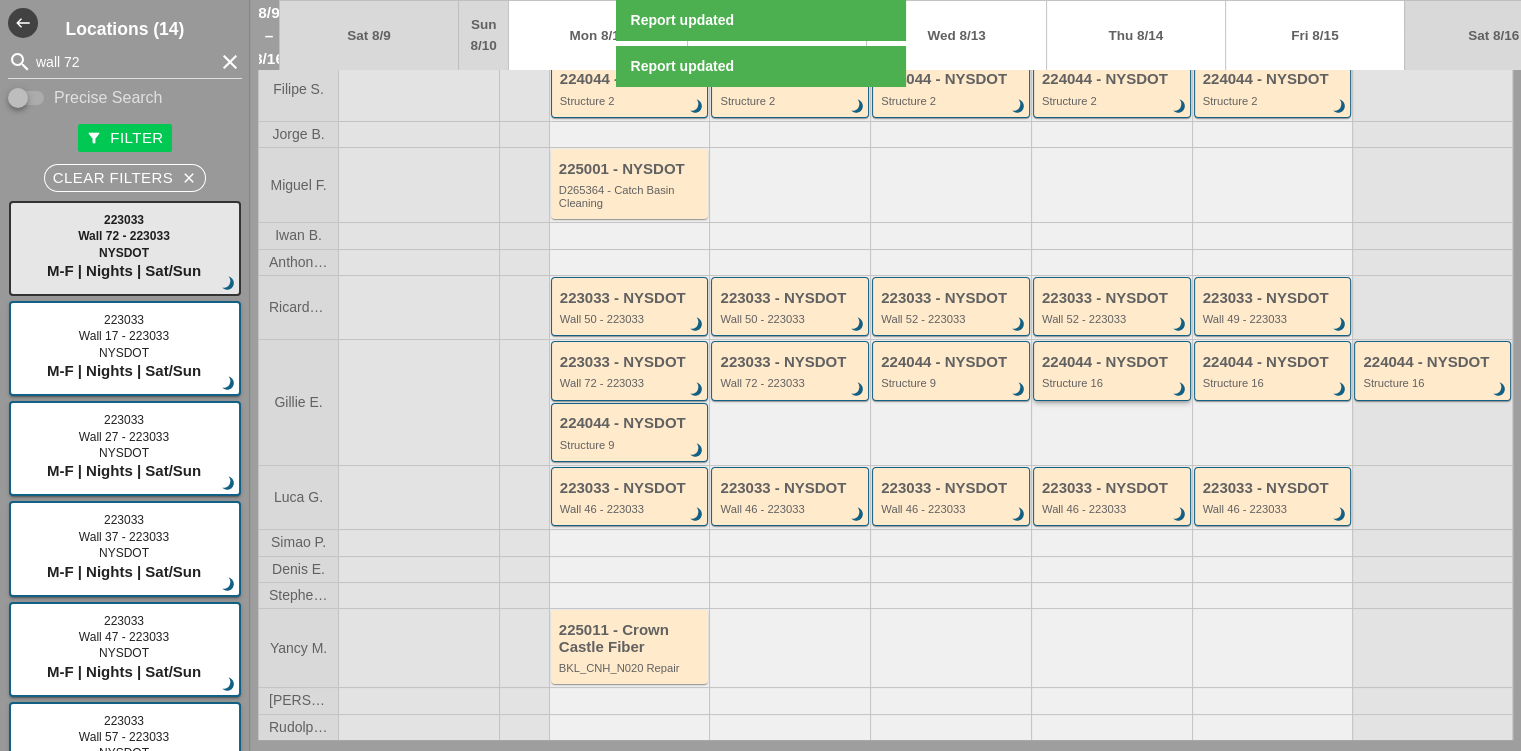 type 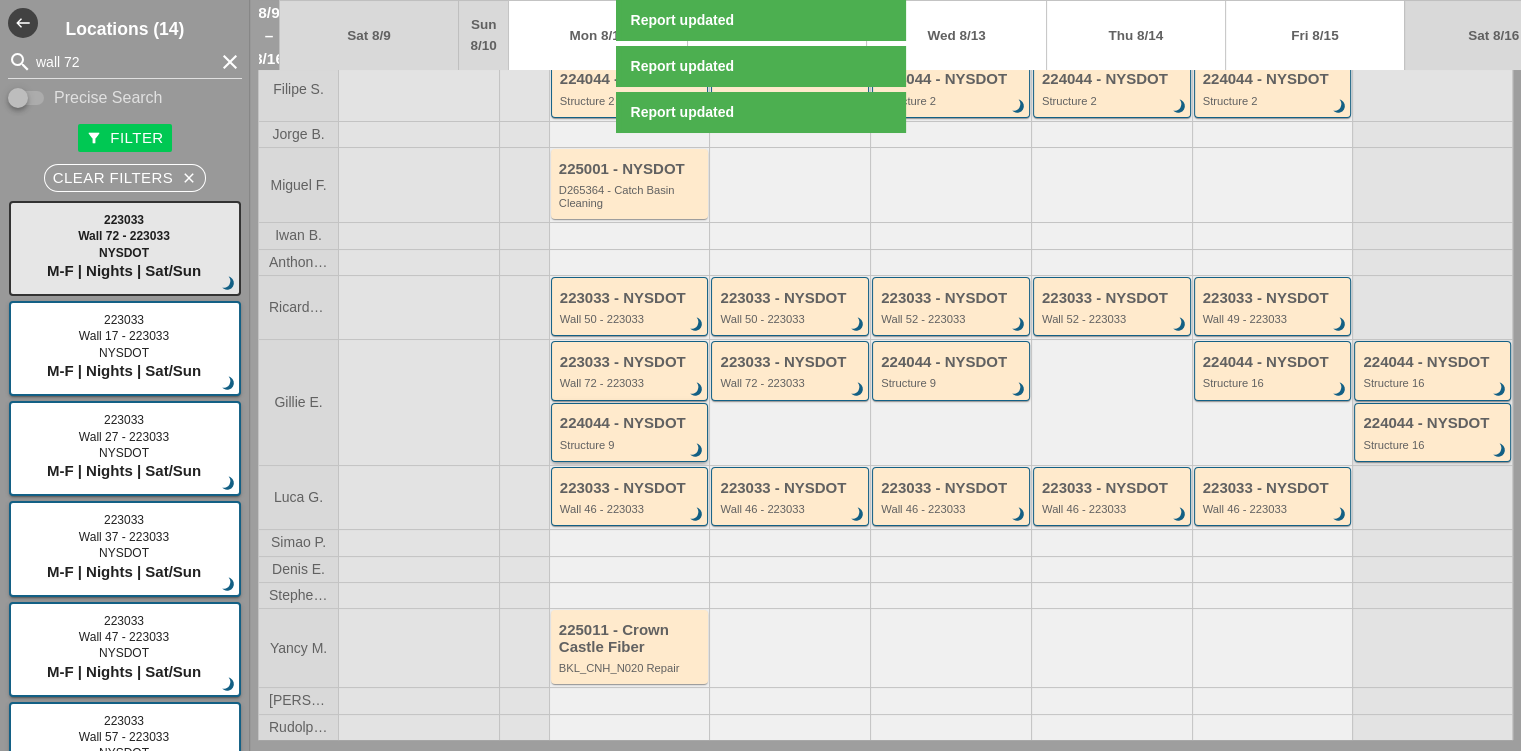 type 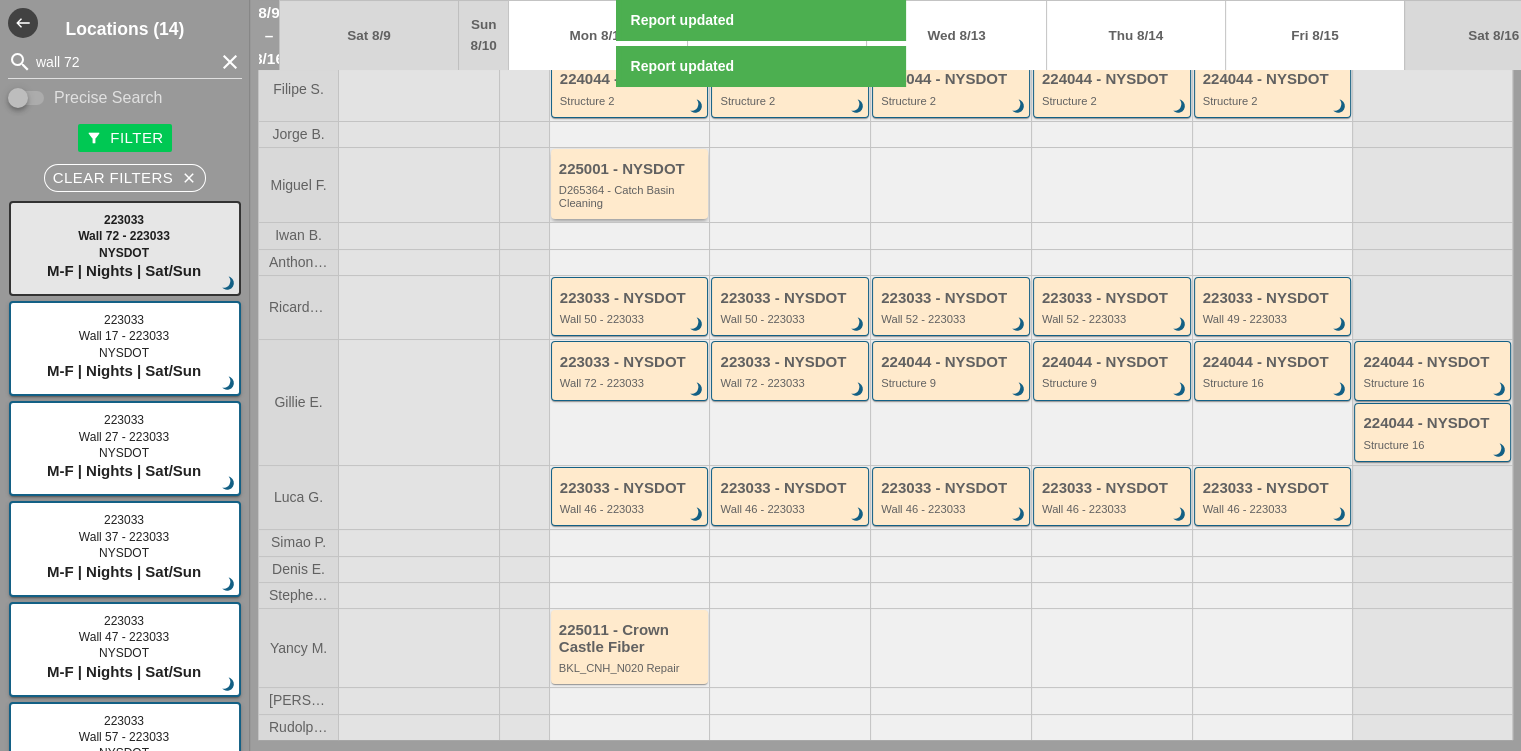 scroll, scrollTop: 0, scrollLeft: 0, axis: both 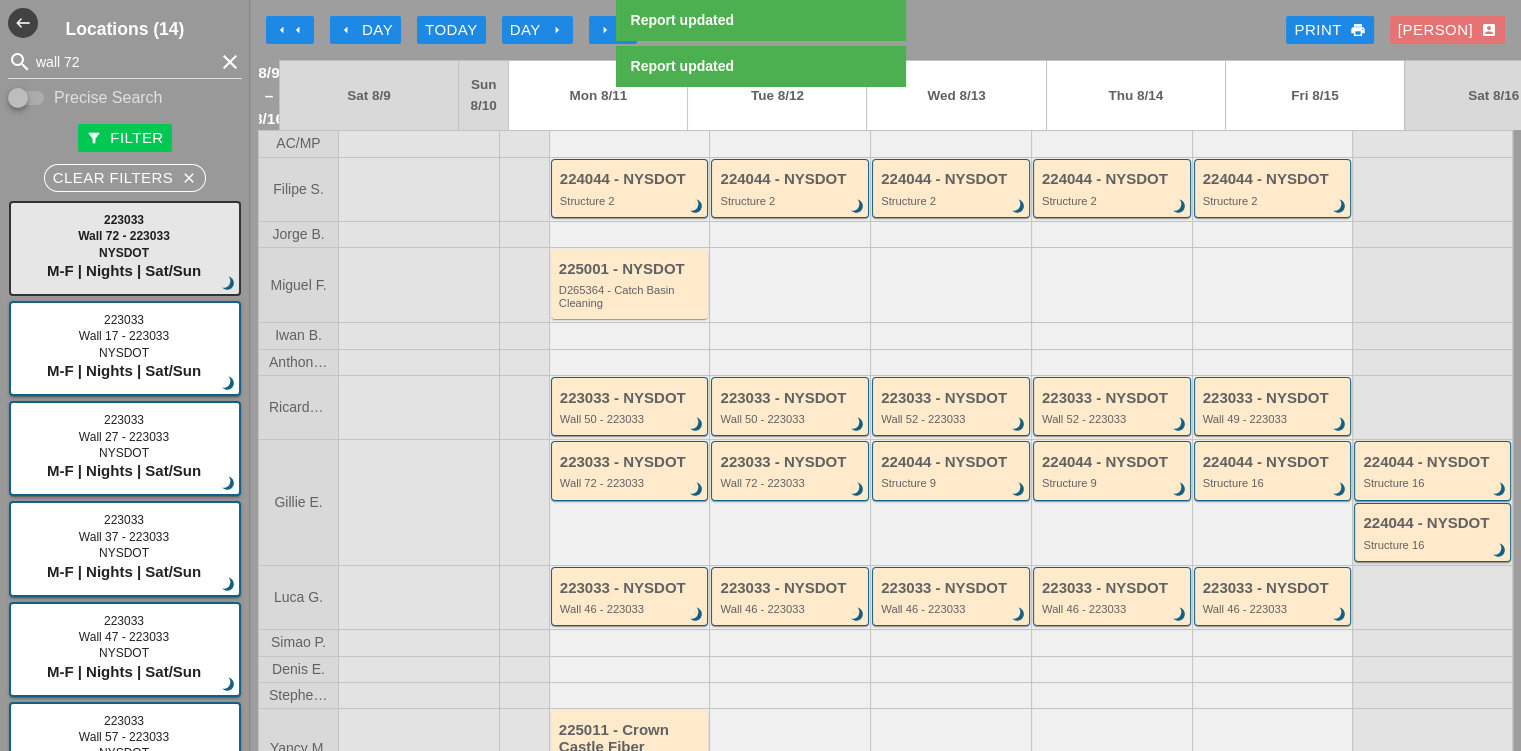 click on "arrow_right" at bounding box center (557, 30) 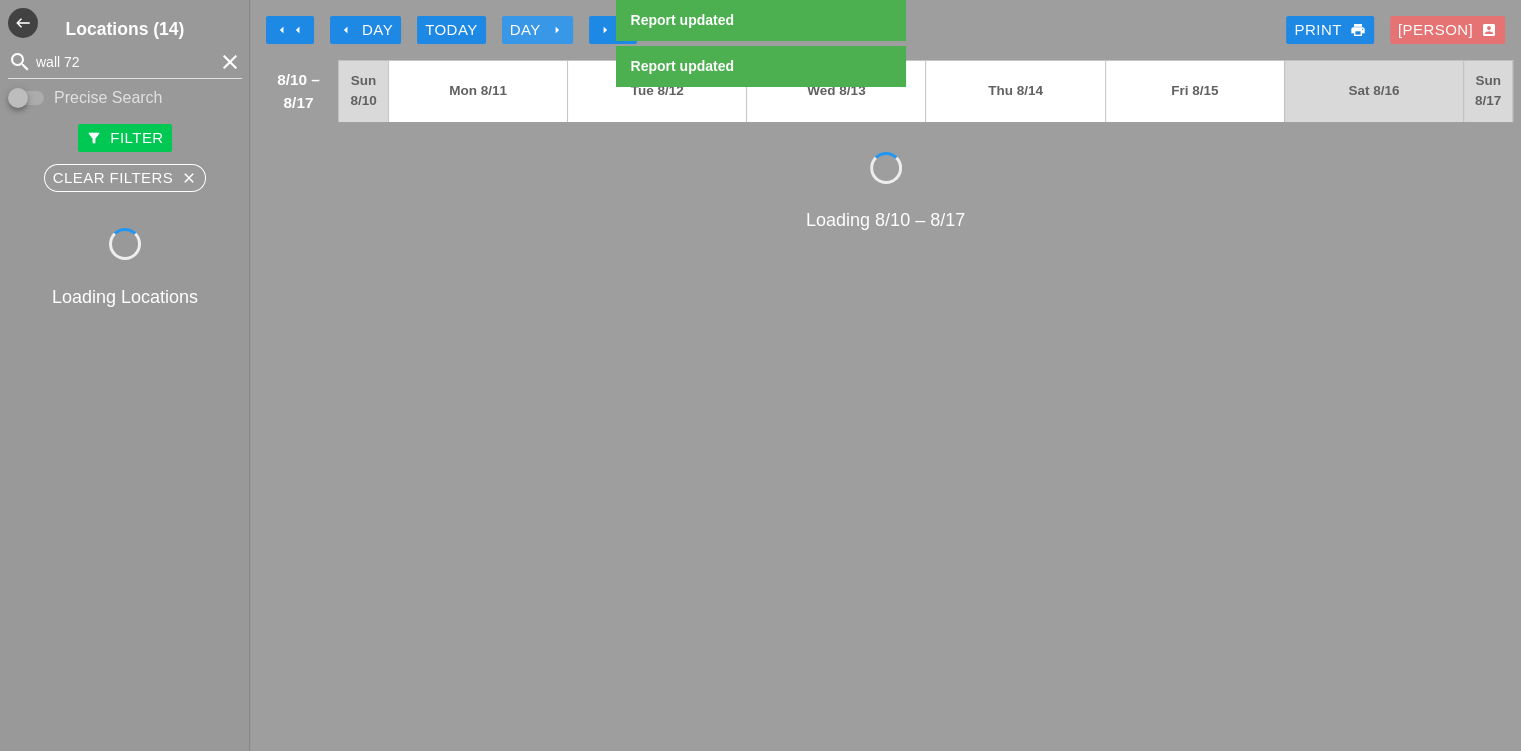 click on "arrow_right" at bounding box center (557, 30) 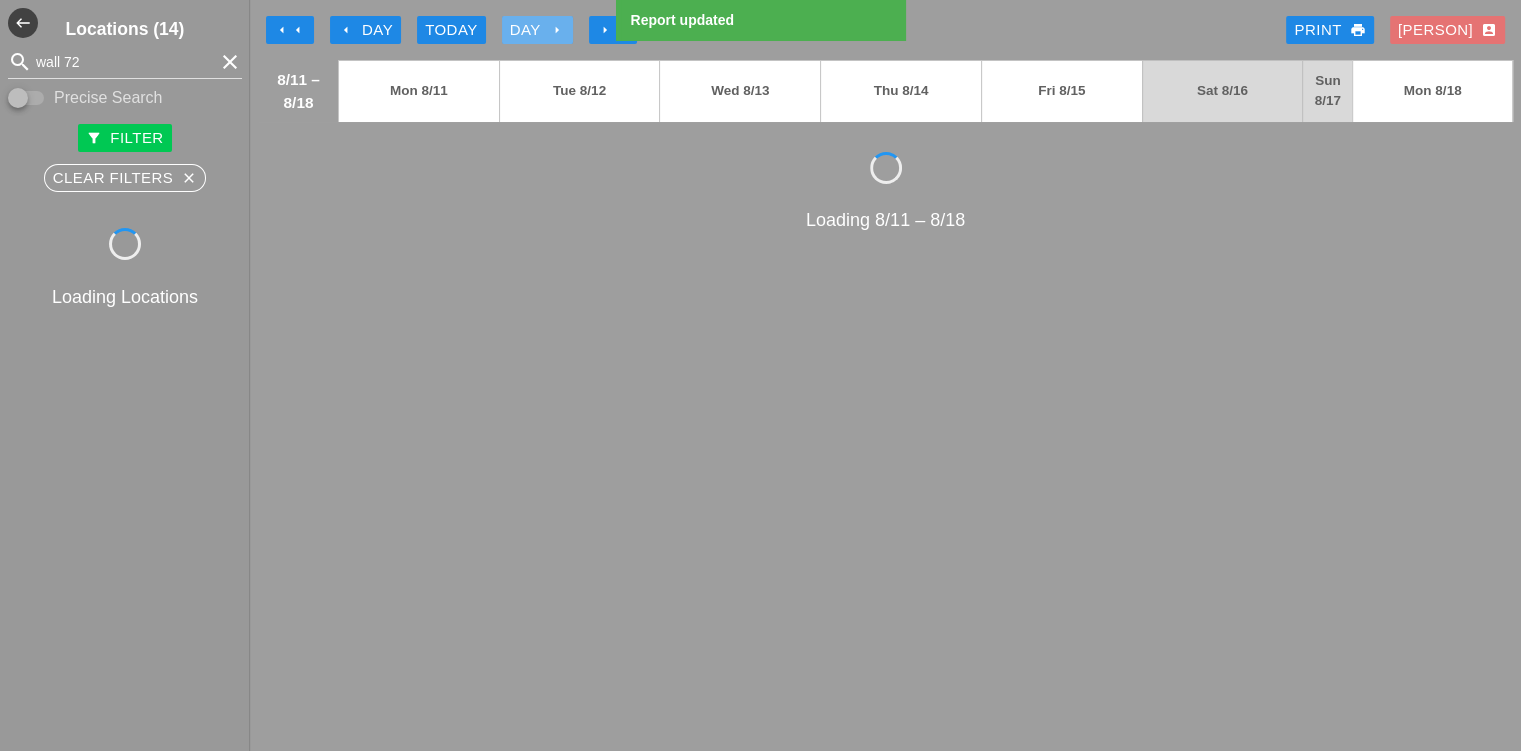 click on "arrow_right" at bounding box center [557, 30] 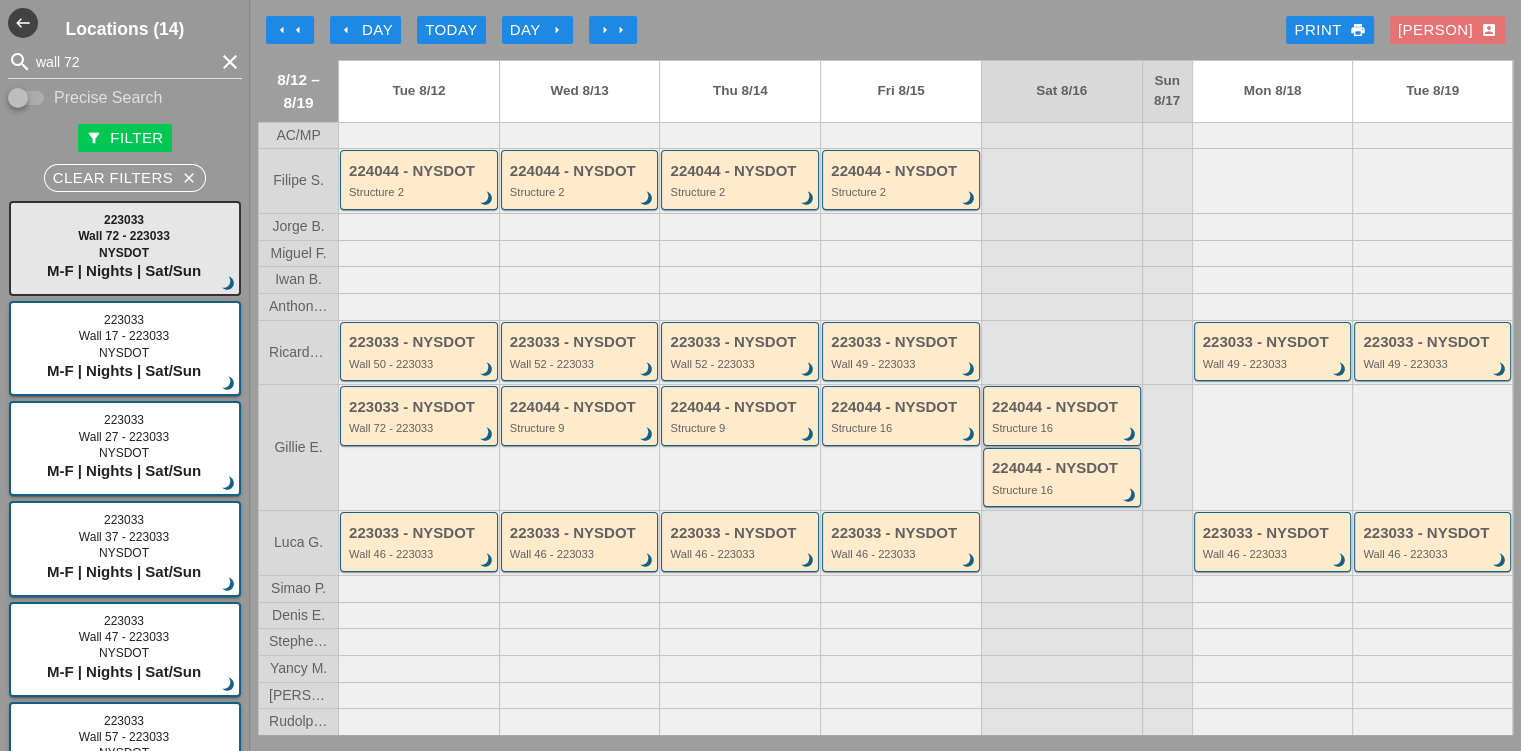type 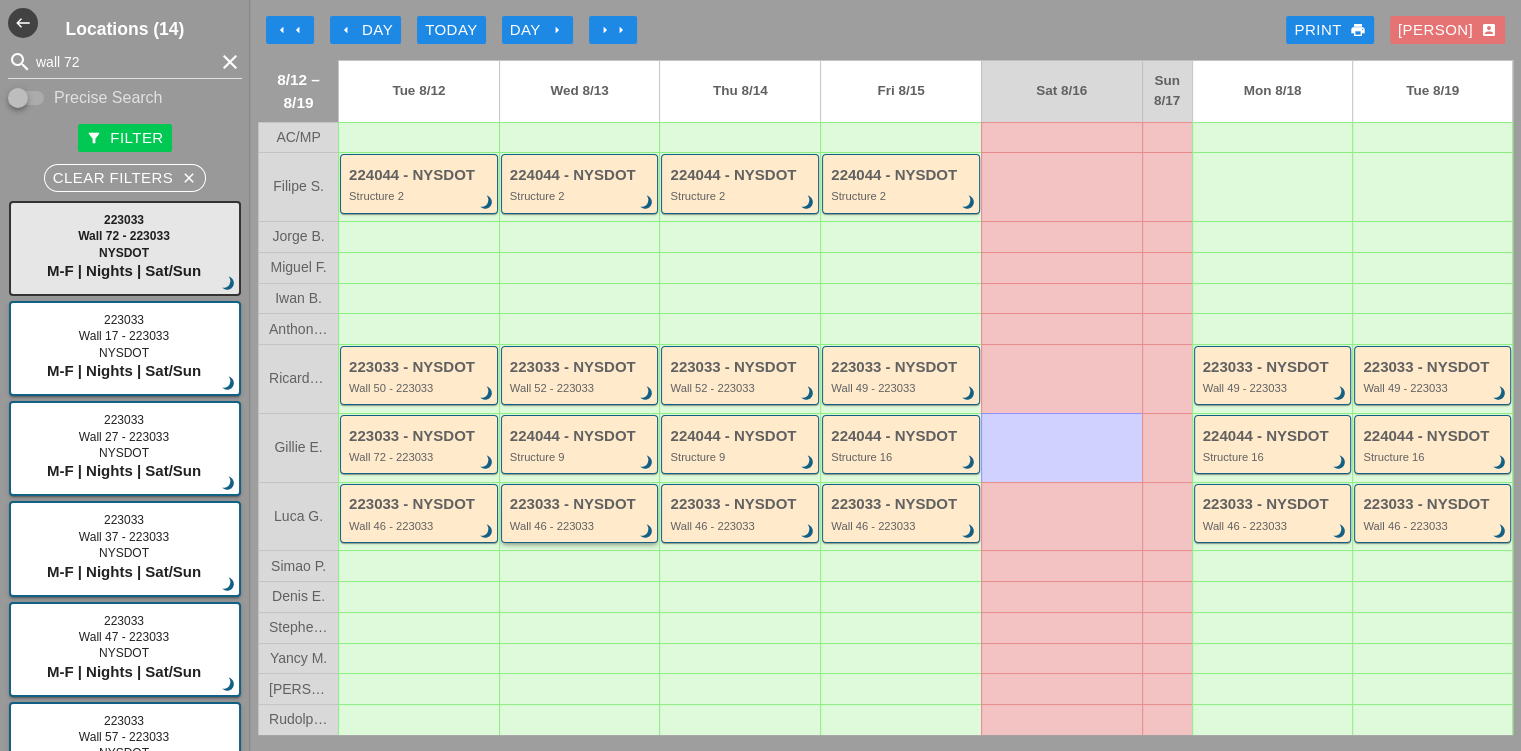 drag, startPoint x: 106, startPoint y: 243, endPoint x: 464, endPoint y: 377, distance: 382.25647 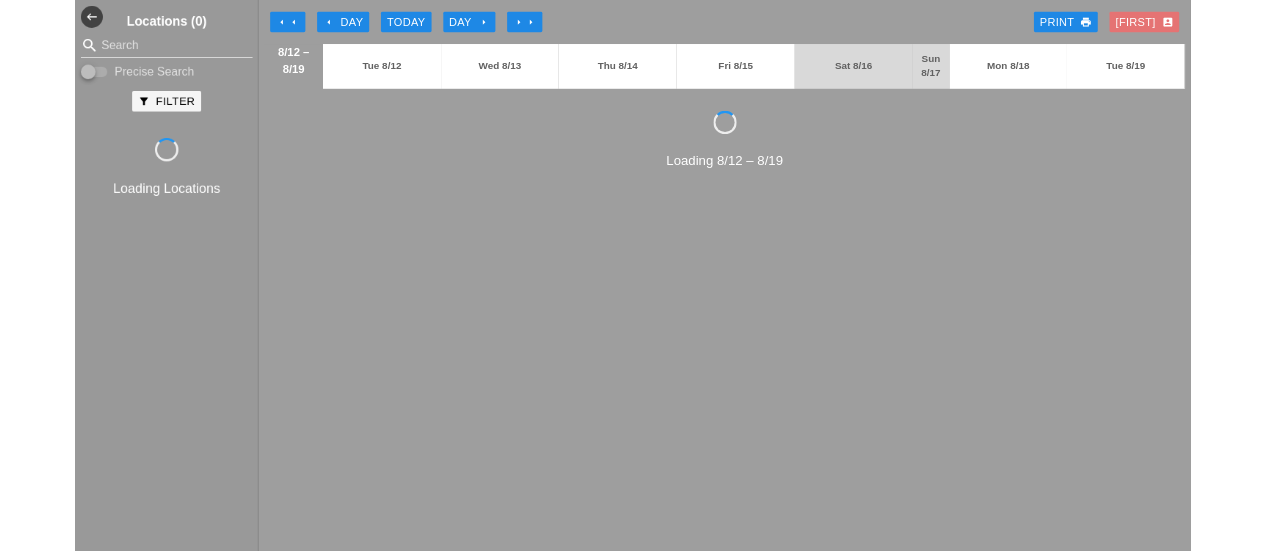 scroll, scrollTop: 0, scrollLeft: 0, axis: both 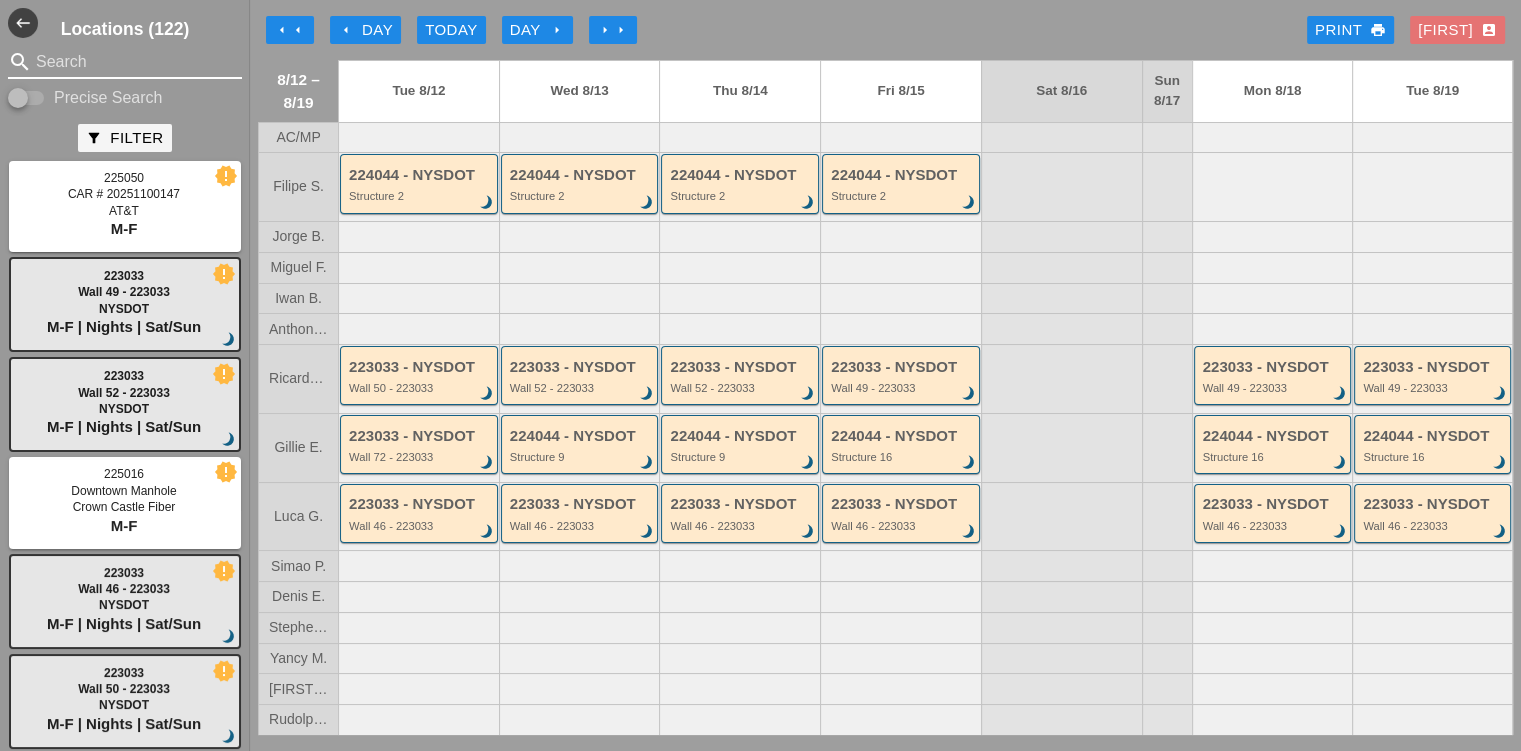 click at bounding box center [125, 62] 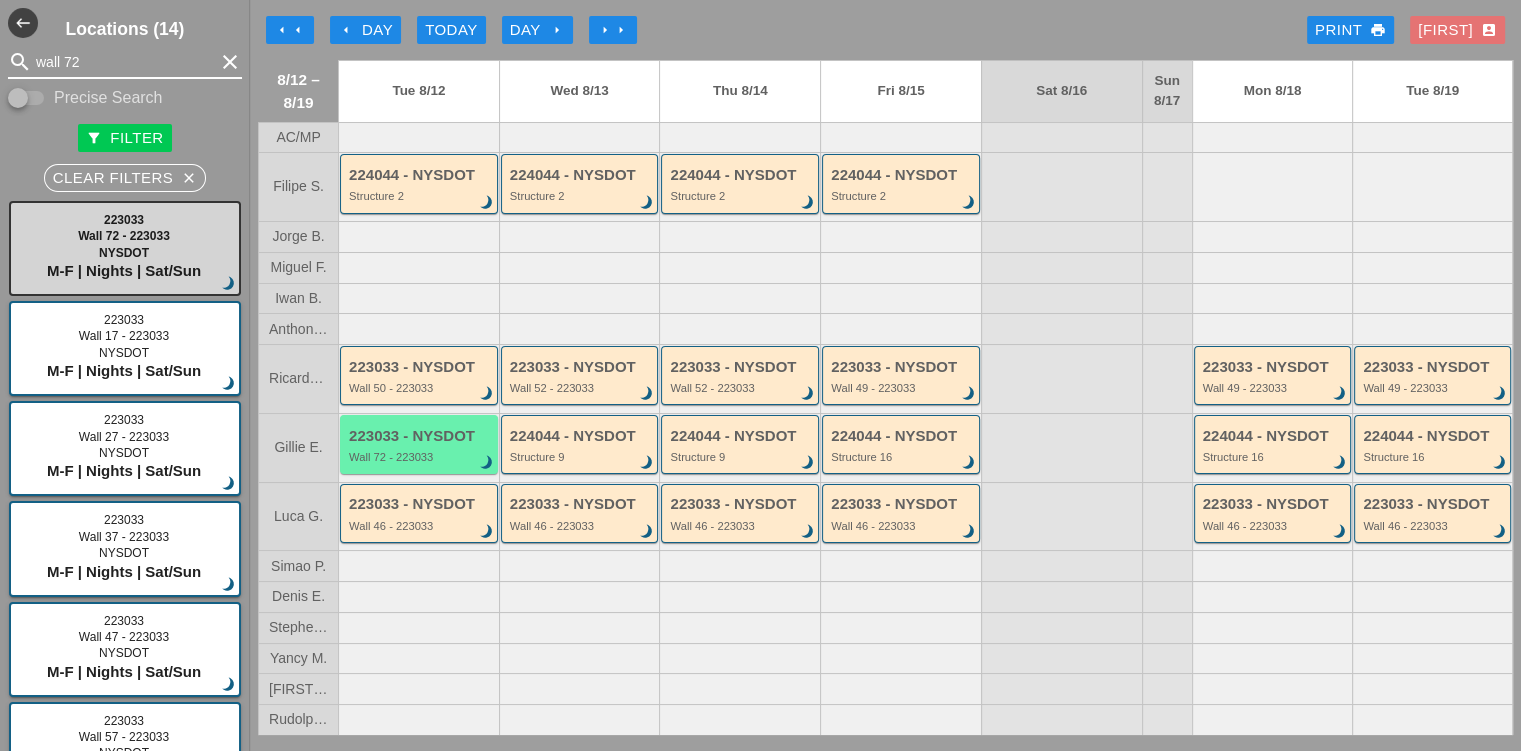 type on "wall 72" 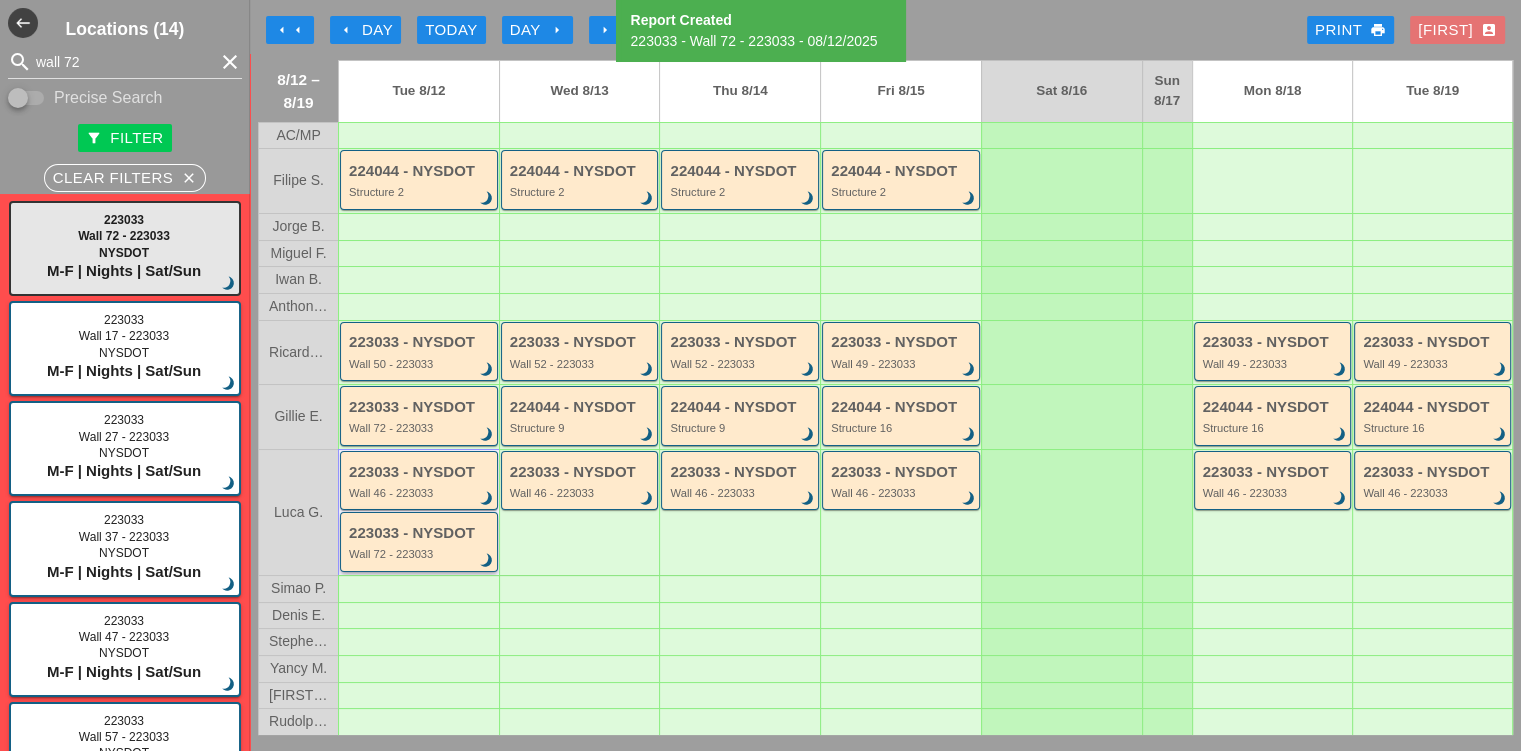 type 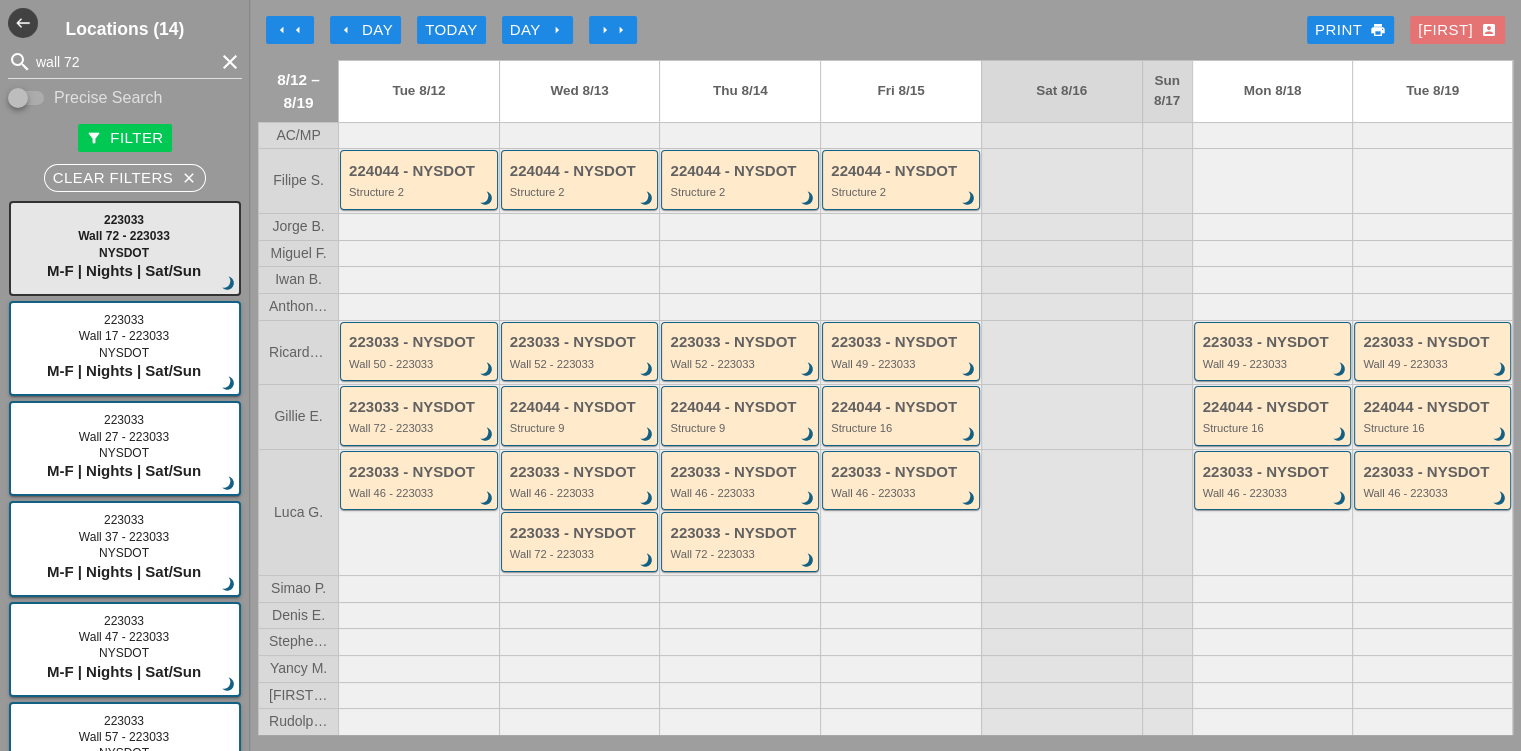 click on "arrow_right" at bounding box center (621, 30) 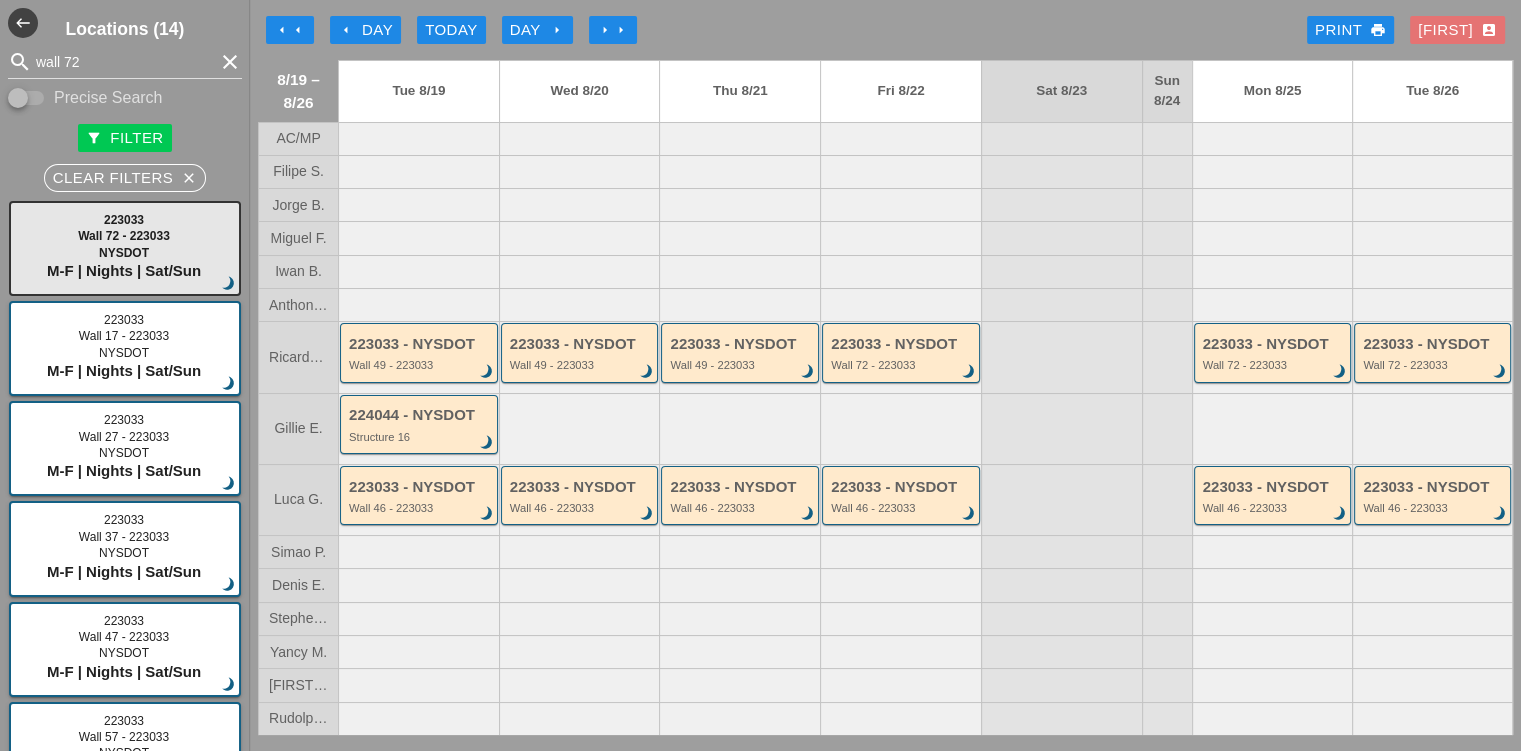 click on "arrow_right" at bounding box center (621, 30) 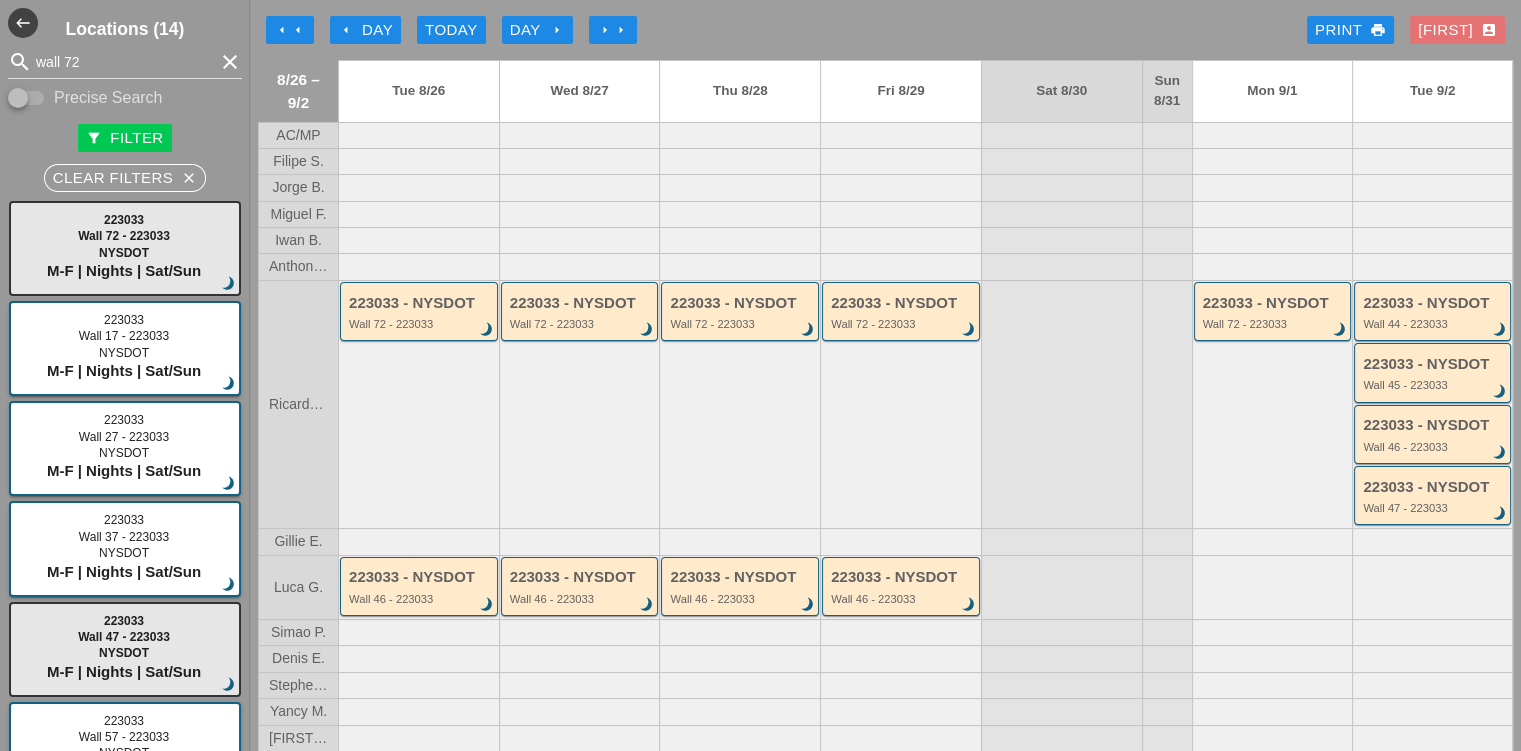 click on "Day arrow_right" at bounding box center (537, 30) 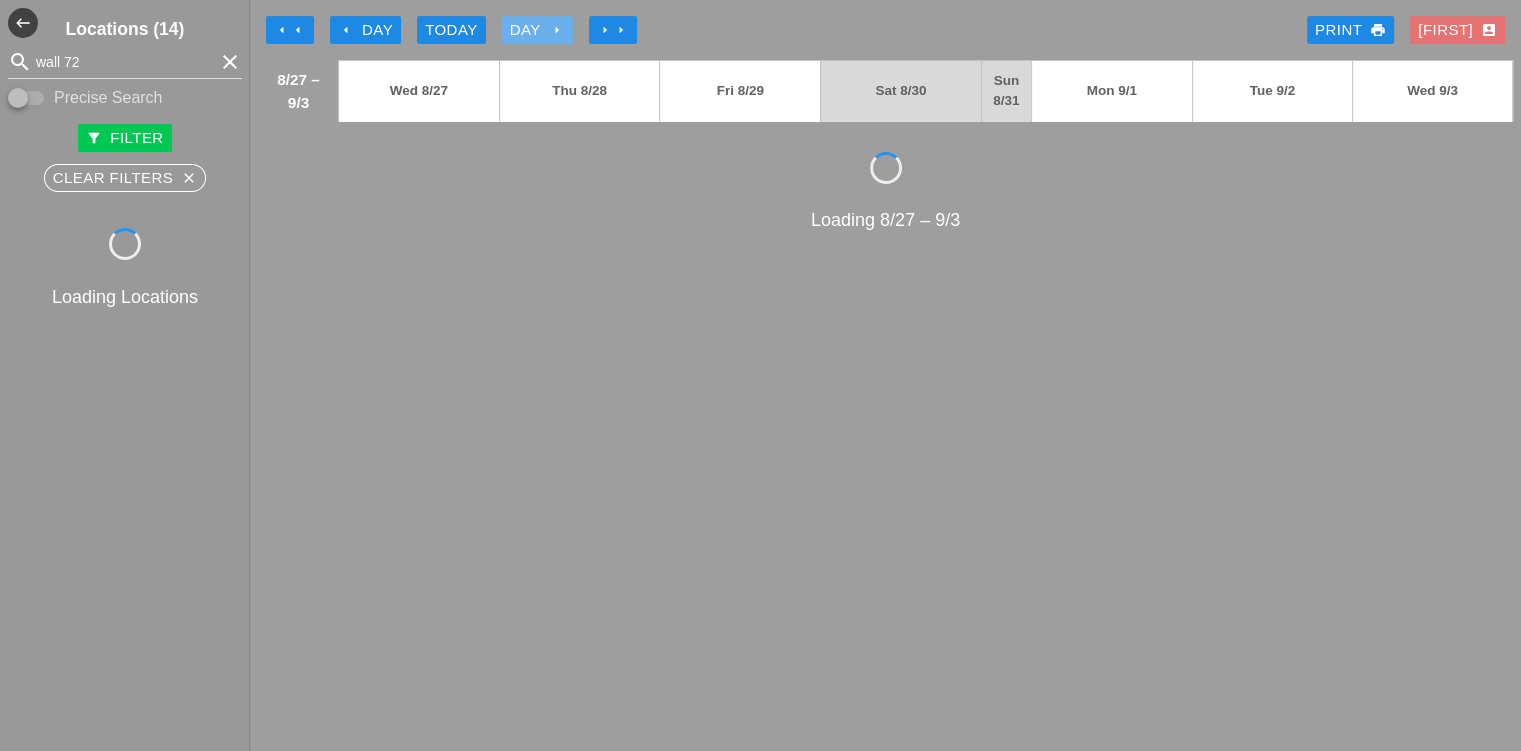 click on "Day arrow_right" at bounding box center (537, 30) 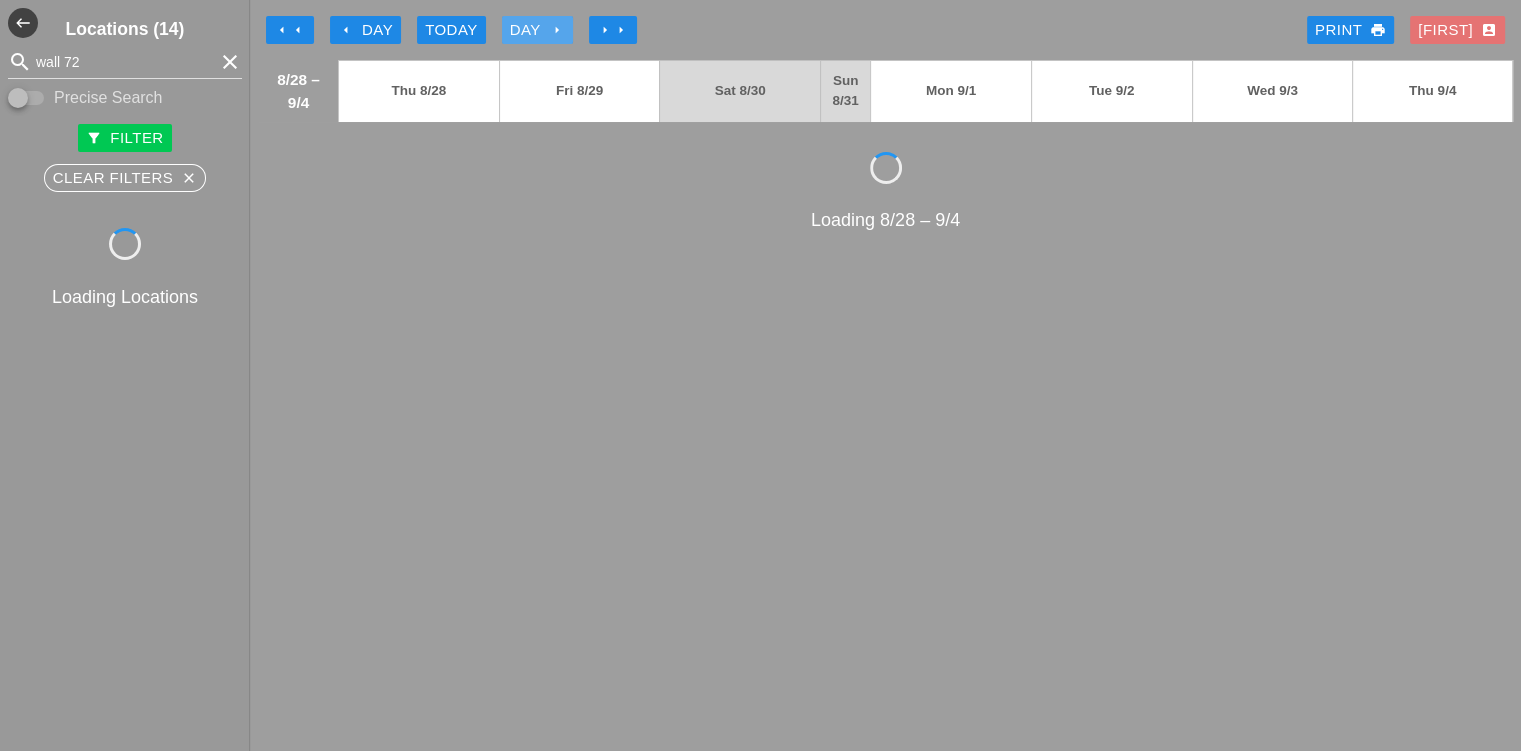 click on "Day arrow_right" at bounding box center [537, 30] 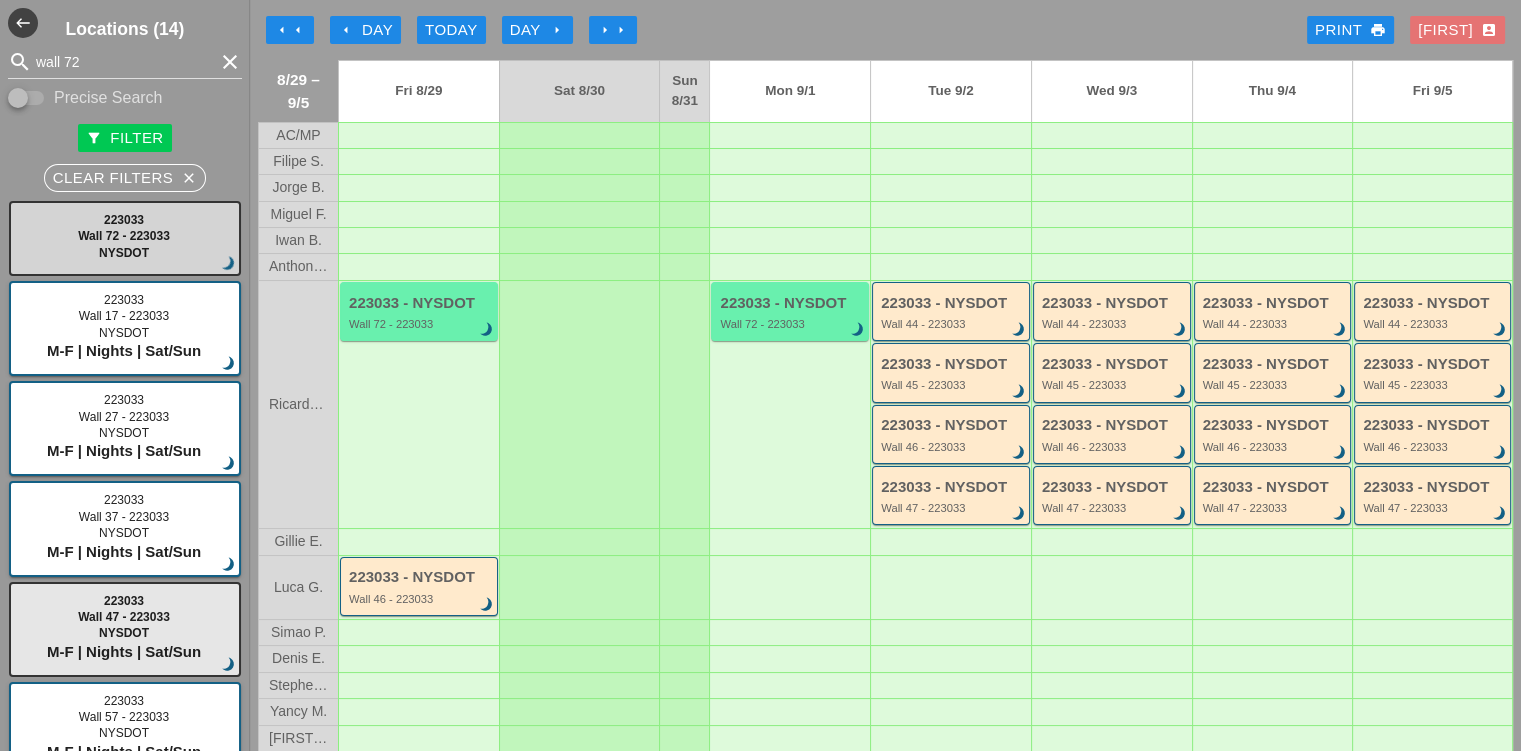 type 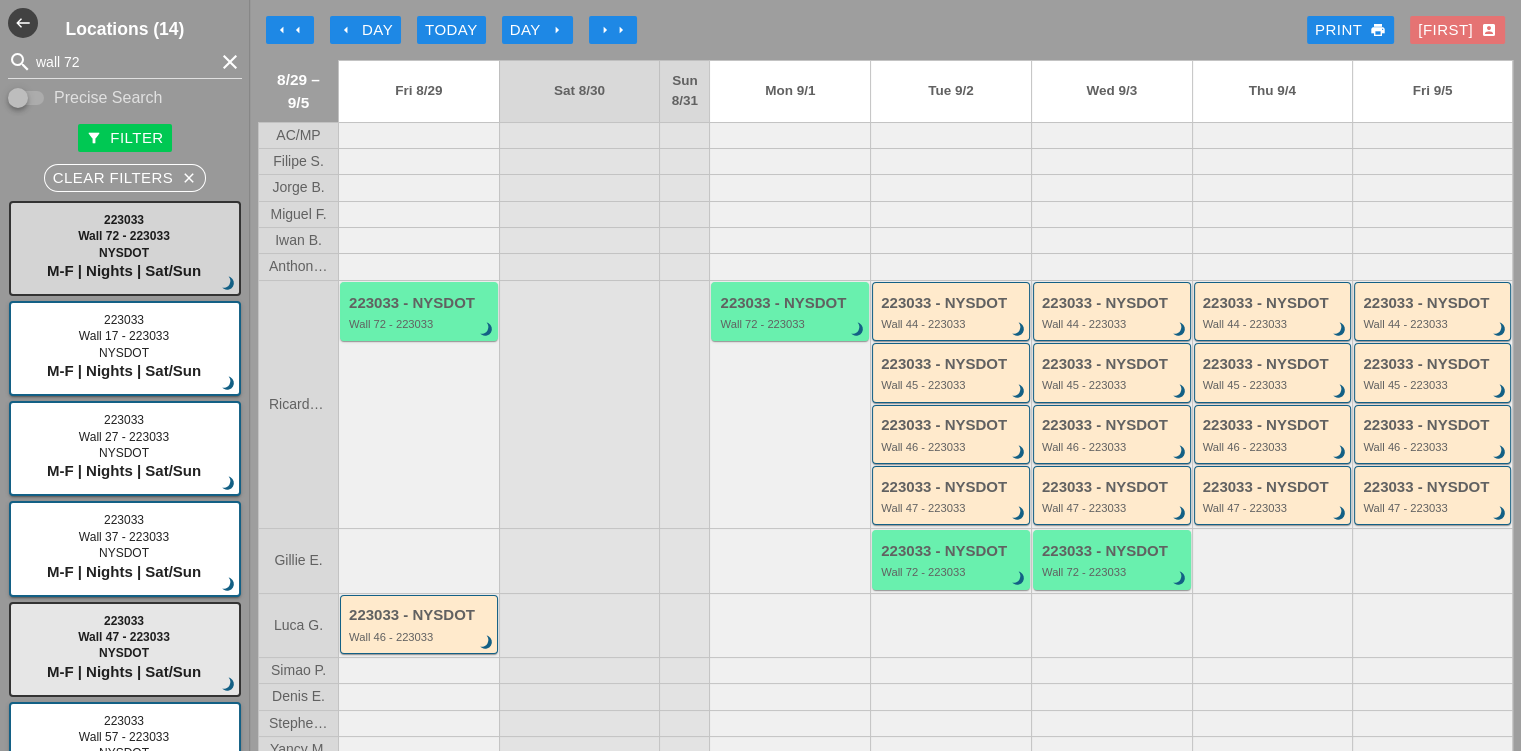 drag, startPoint x: 151, startPoint y: 296, endPoint x: 133, endPoint y: 268, distance: 33.286633 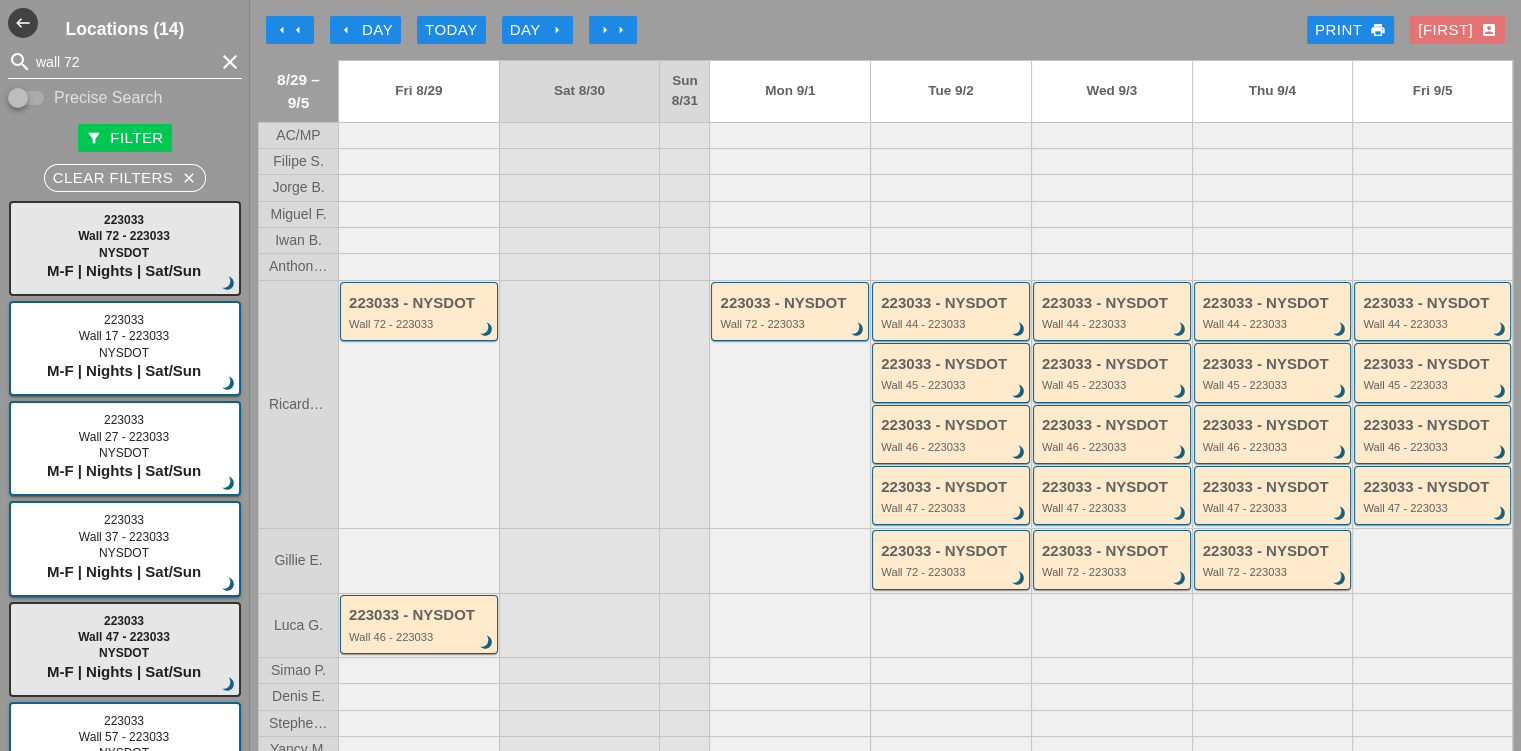 click on "wall 72" at bounding box center [125, 62] 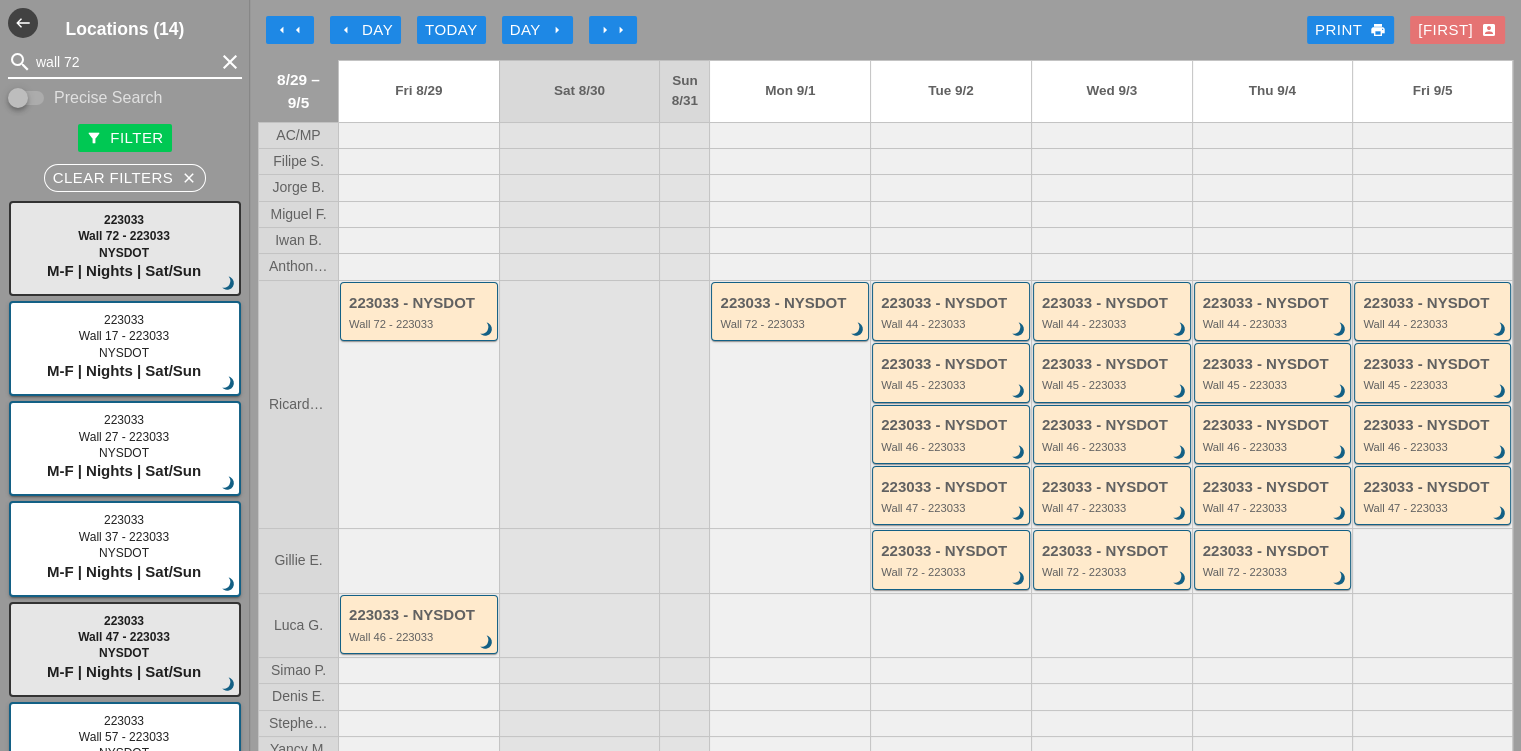 click on "wall 72" at bounding box center (125, 62) 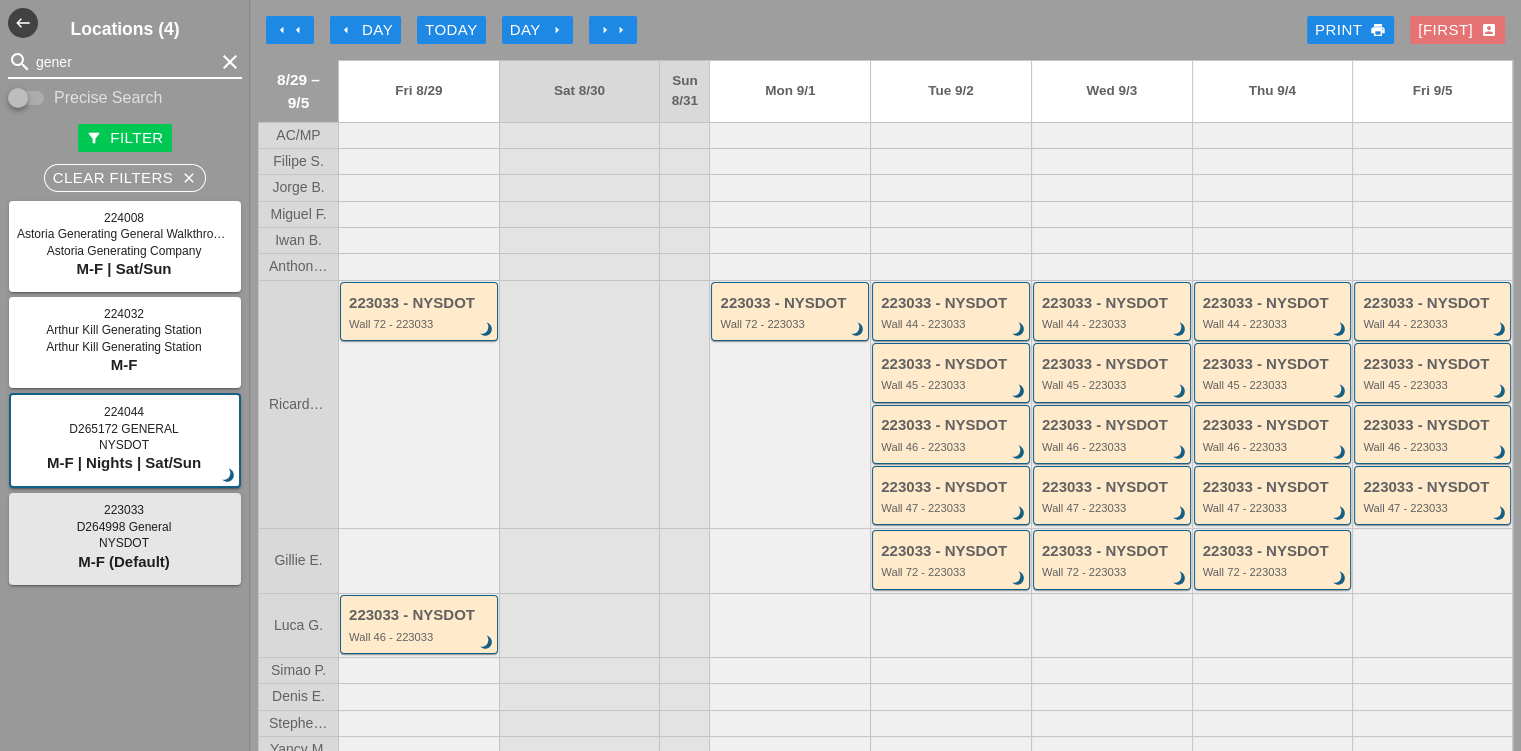 type on "gener" 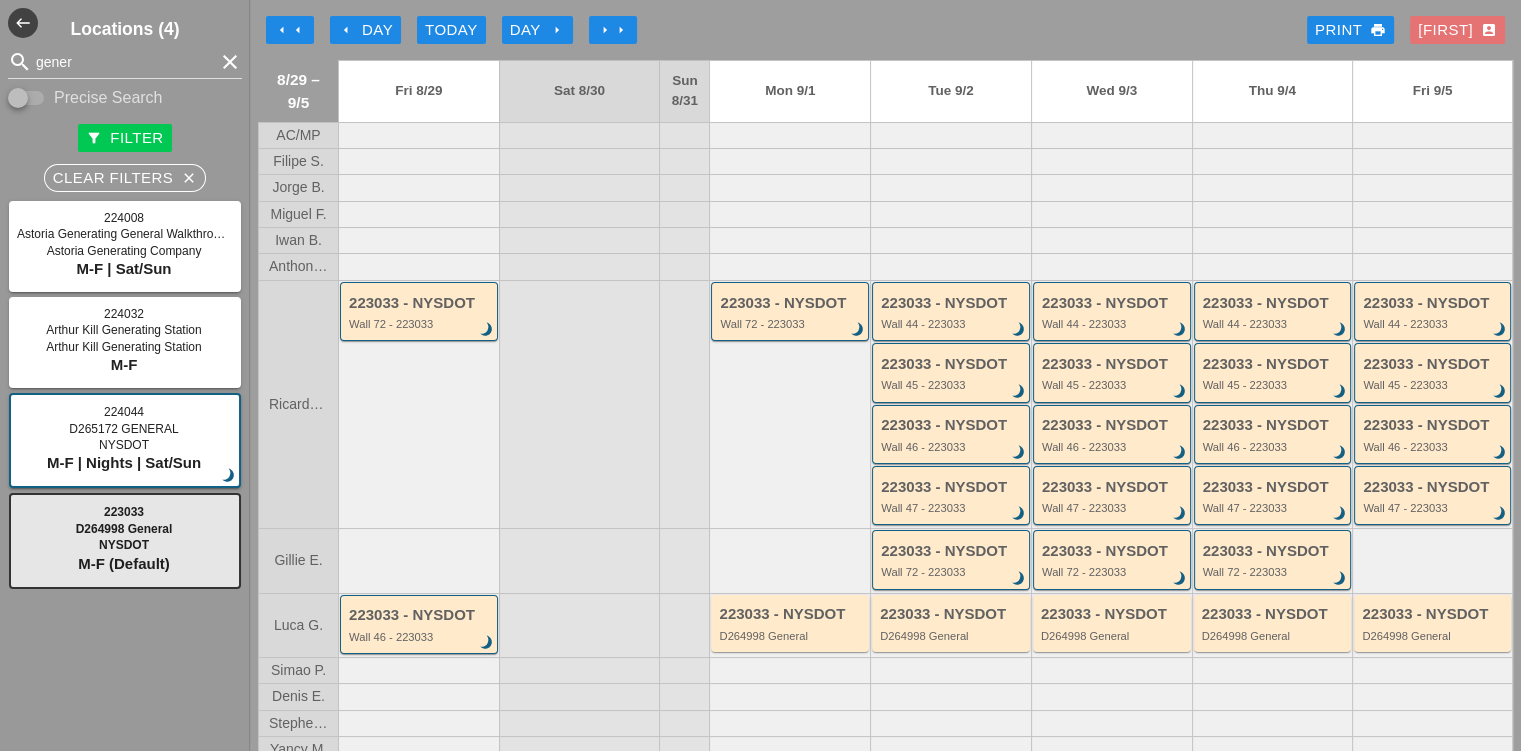 click on "arrow_right" at bounding box center [621, 30] 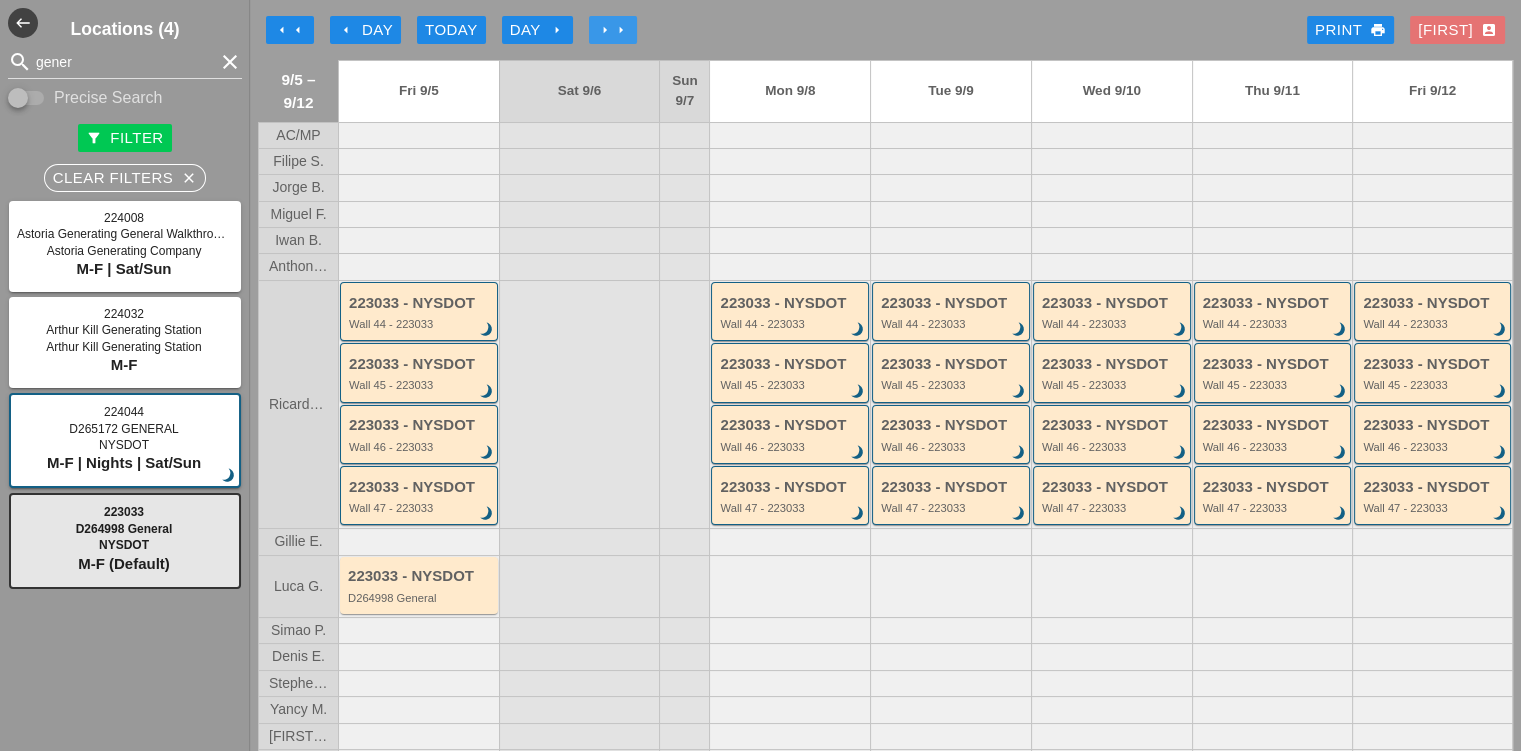 click on "arrow_right" at bounding box center (621, 30) 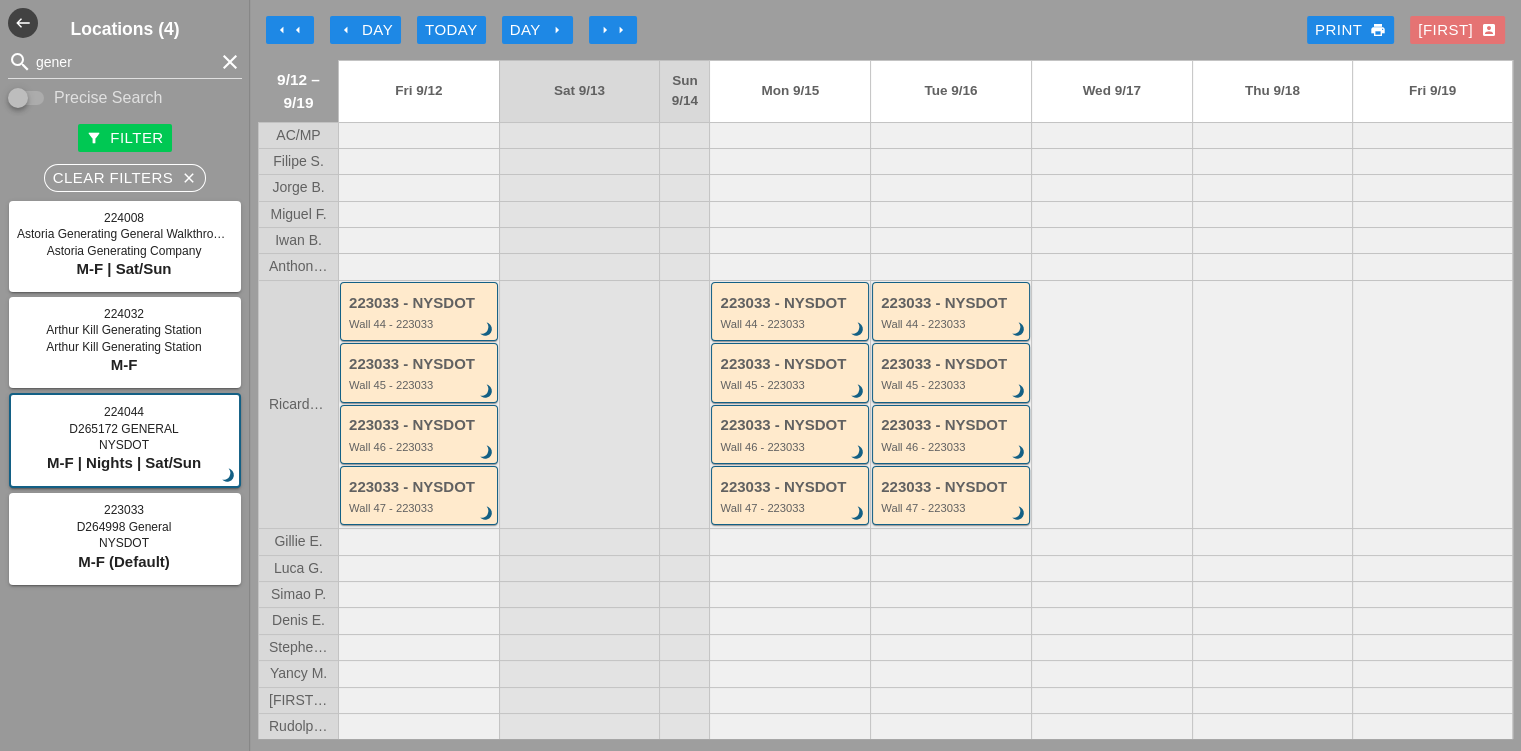 click on "arrow_left" at bounding box center [298, 30] 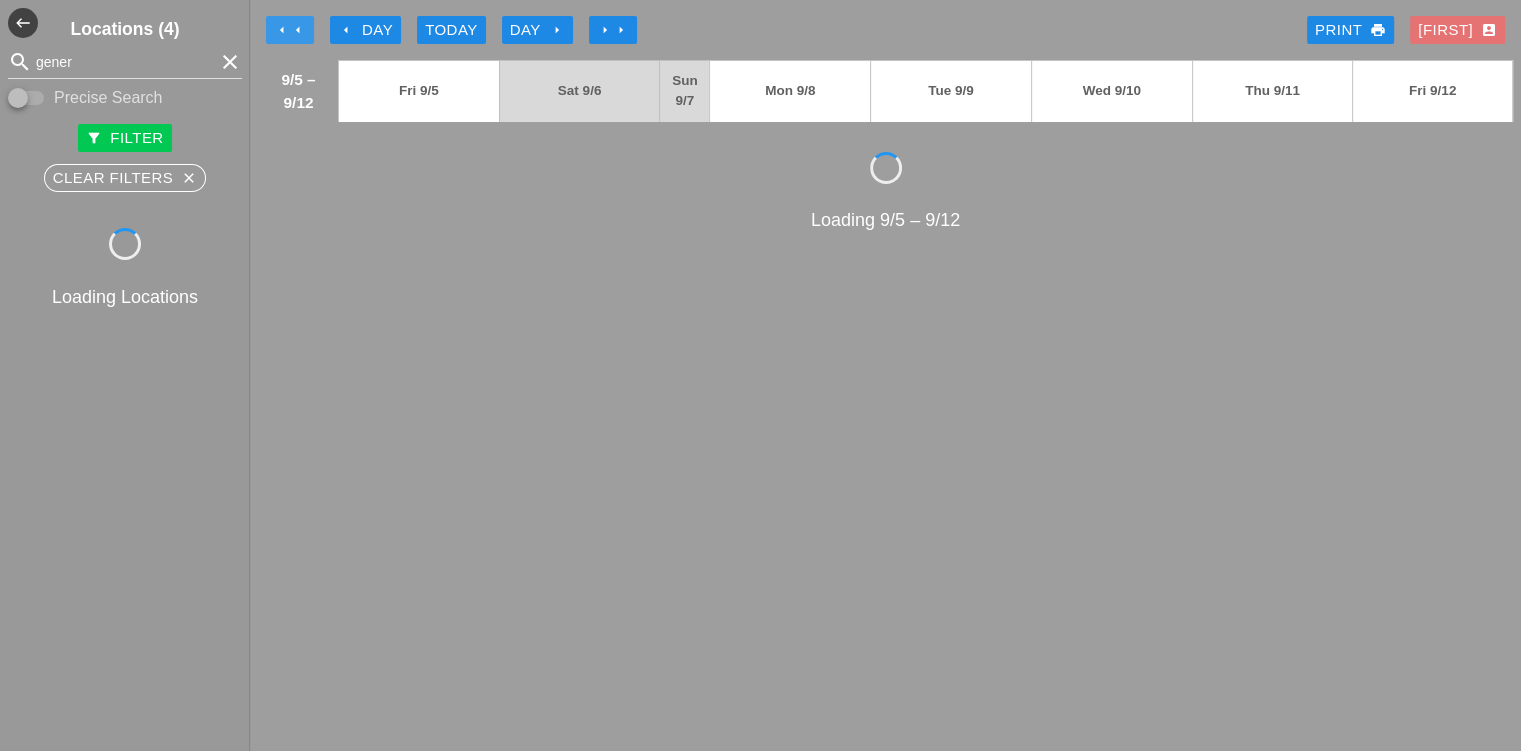 click on "arrow_left" at bounding box center (298, 30) 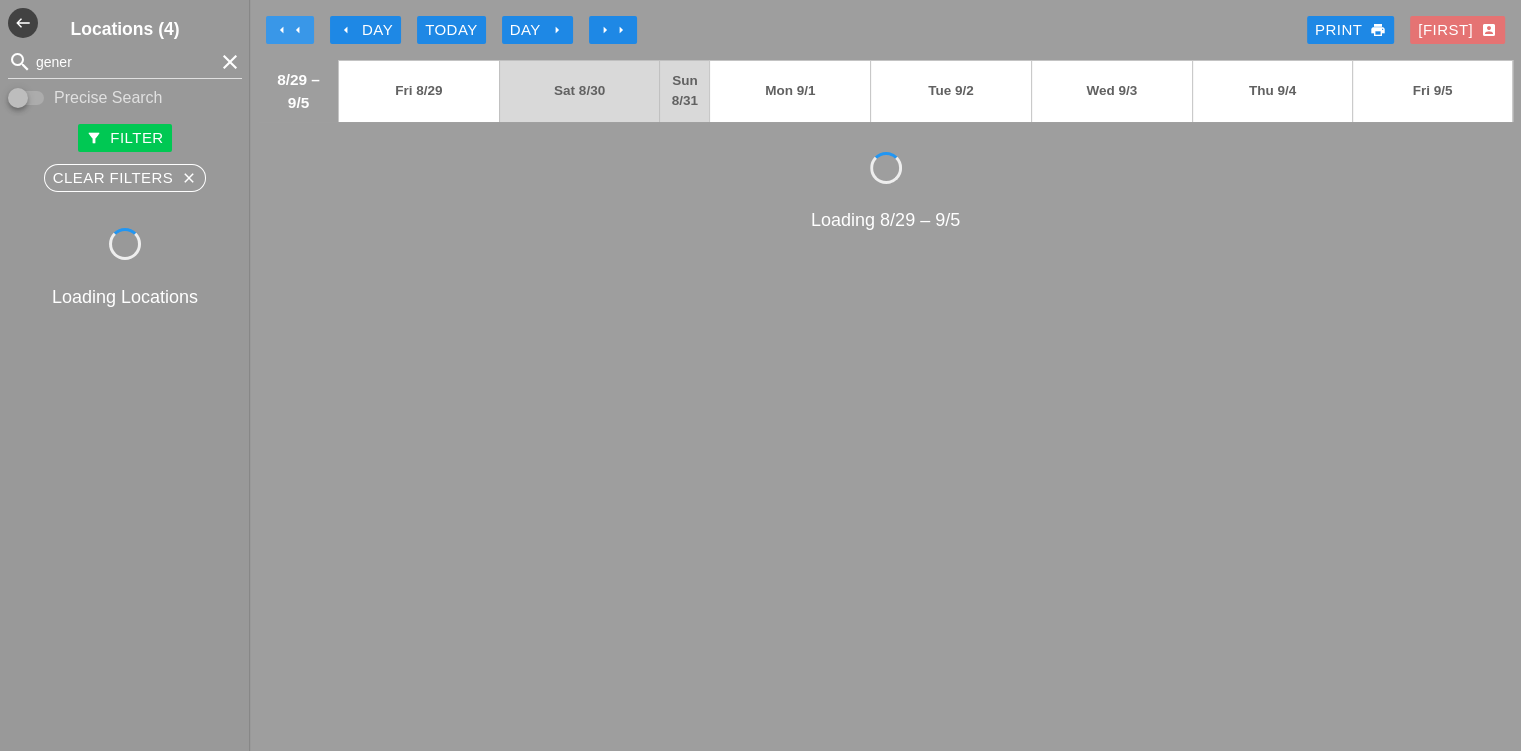 click on "arrow_left" at bounding box center (298, 30) 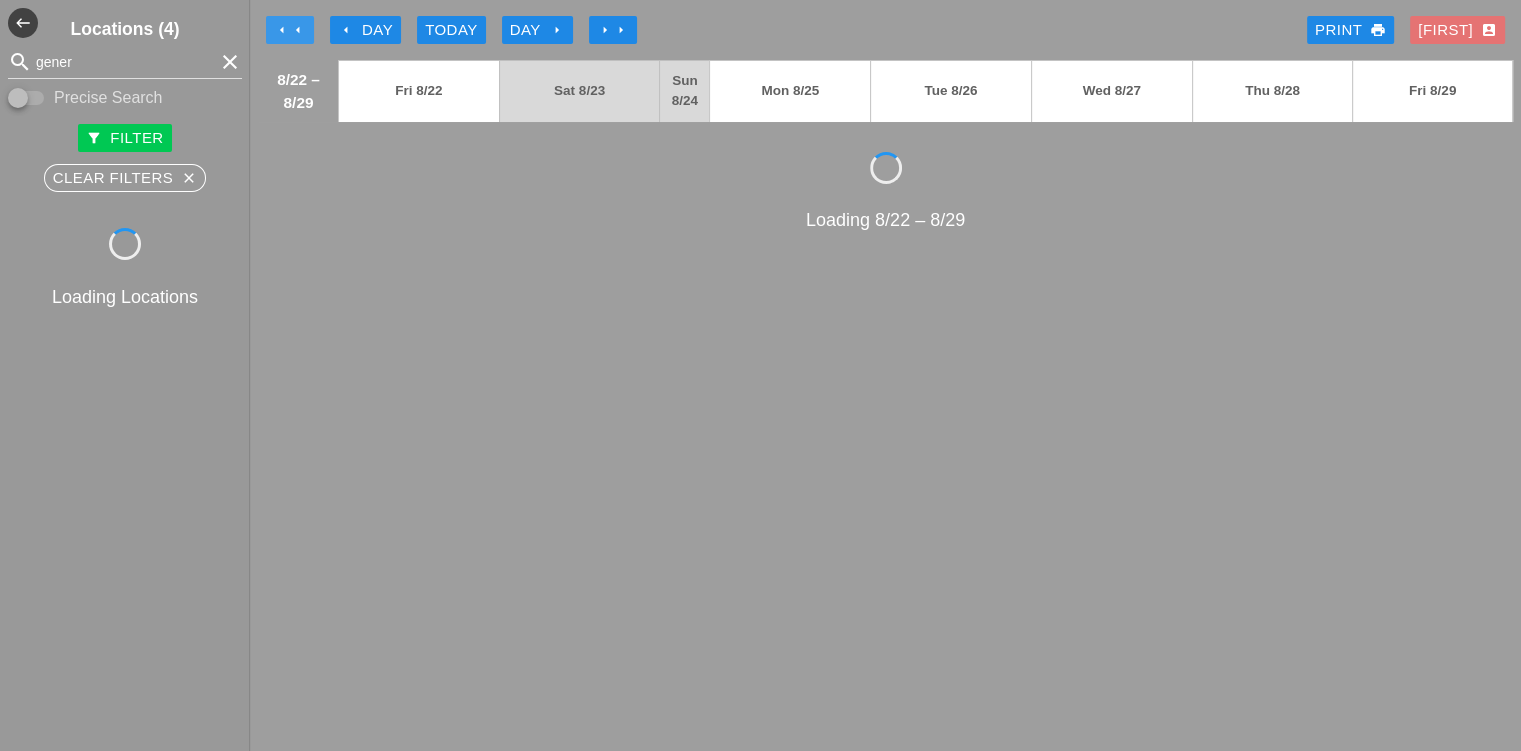 click on "arrow_left" at bounding box center [298, 30] 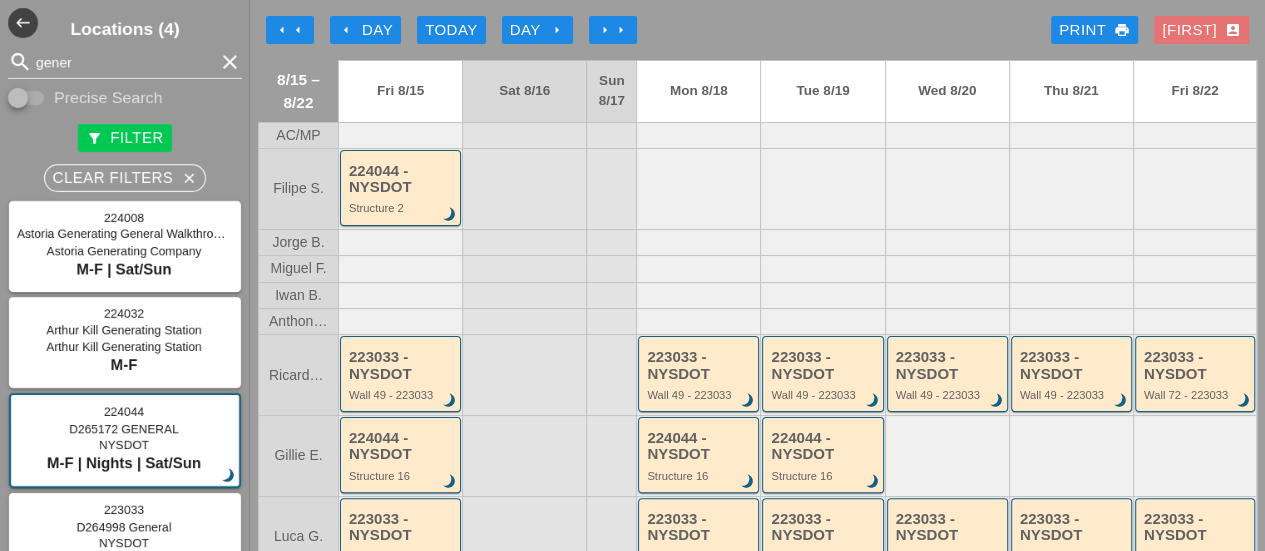 click on "arrow_left Day" at bounding box center (365, 30) 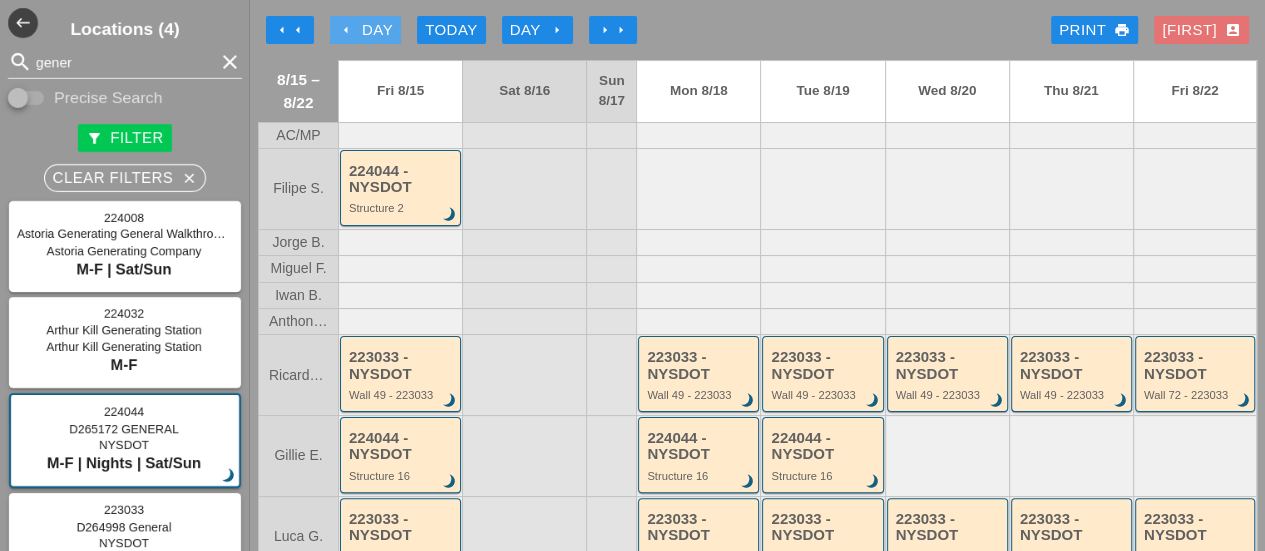 click on "arrow_left Day" at bounding box center (365, 30) 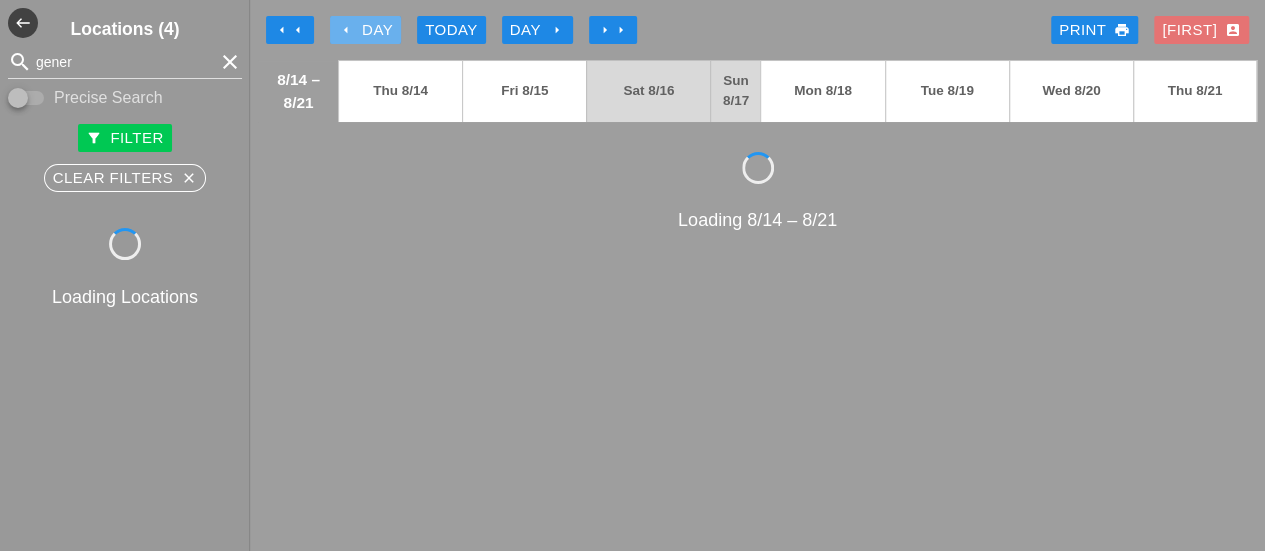 click on "arrow_left Day" at bounding box center (365, 30) 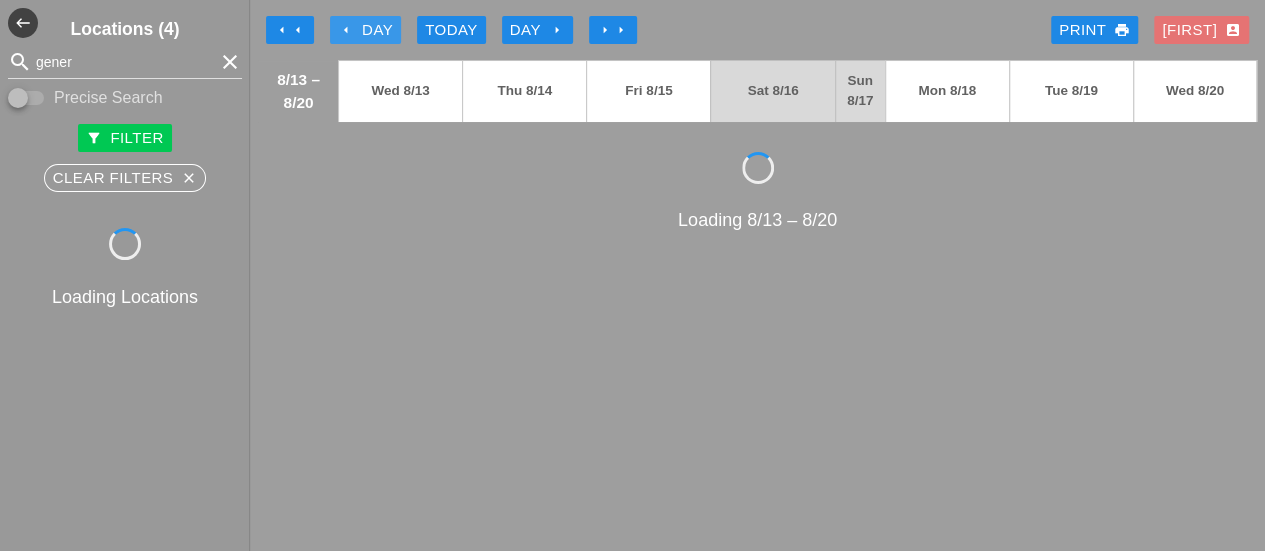click on "arrow_left Day" at bounding box center (365, 30) 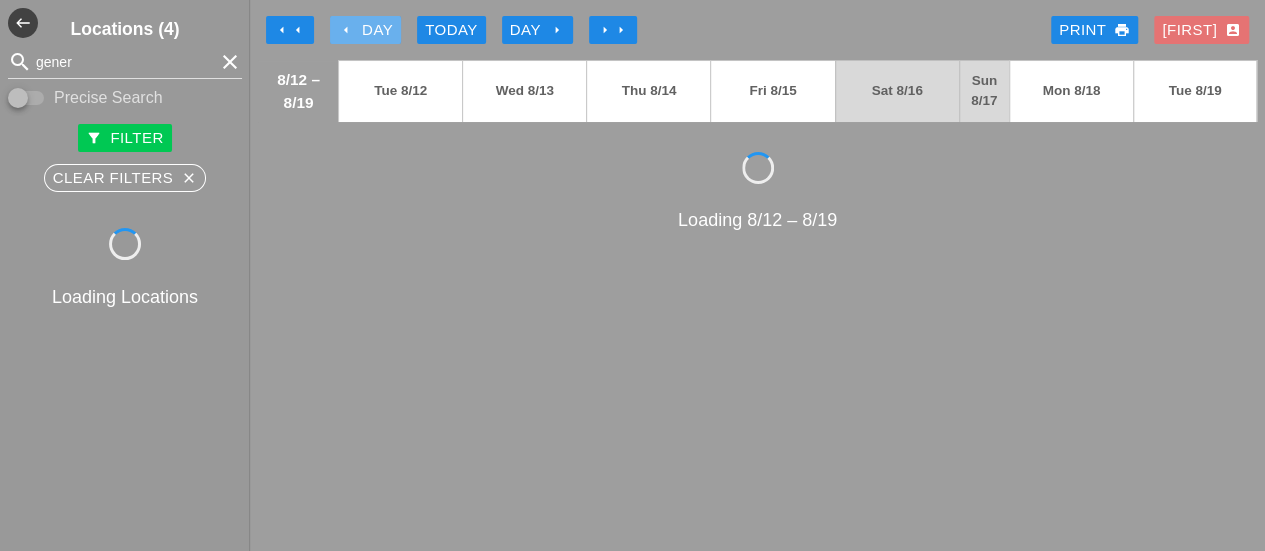 click on "arrow_left Day" at bounding box center [365, 30] 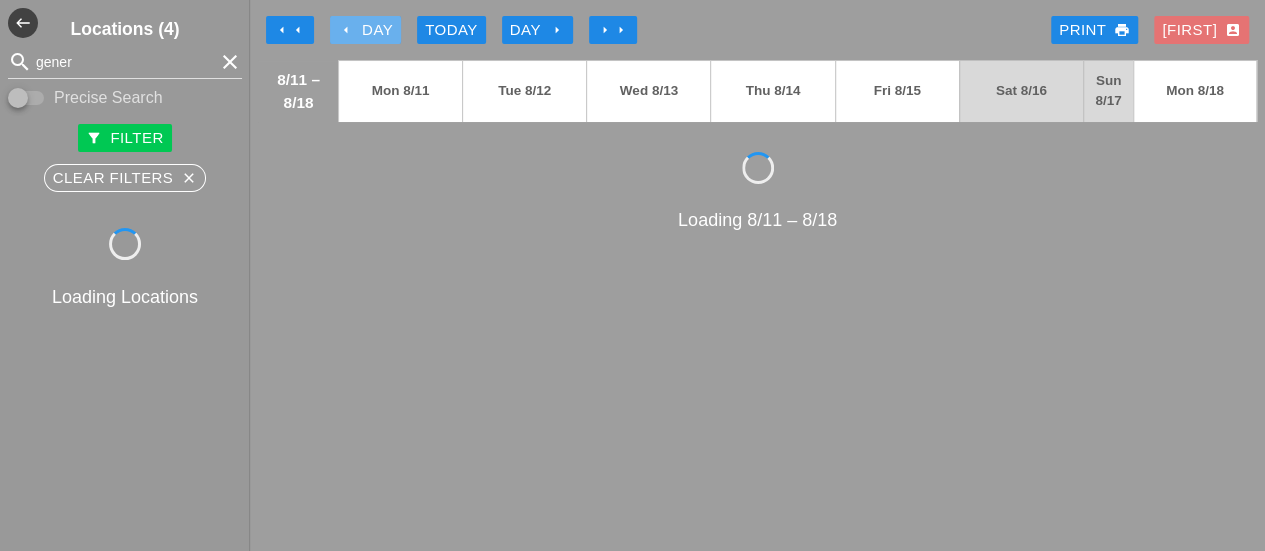 click on "arrow_left Day" at bounding box center [365, 30] 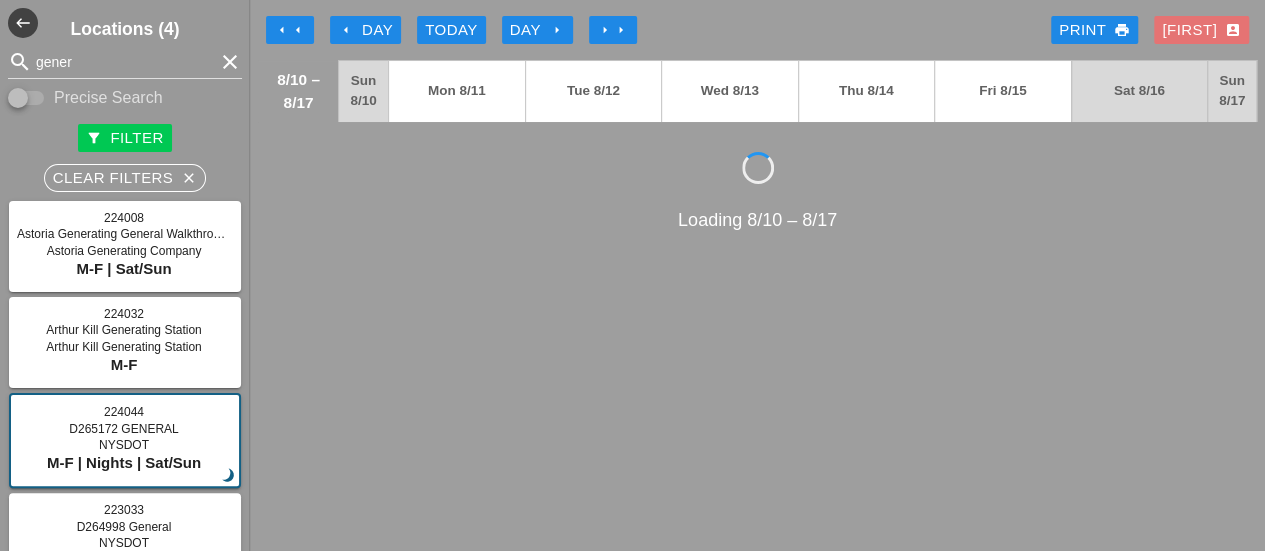 click on "arrow_right" at bounding box center (621, 30) 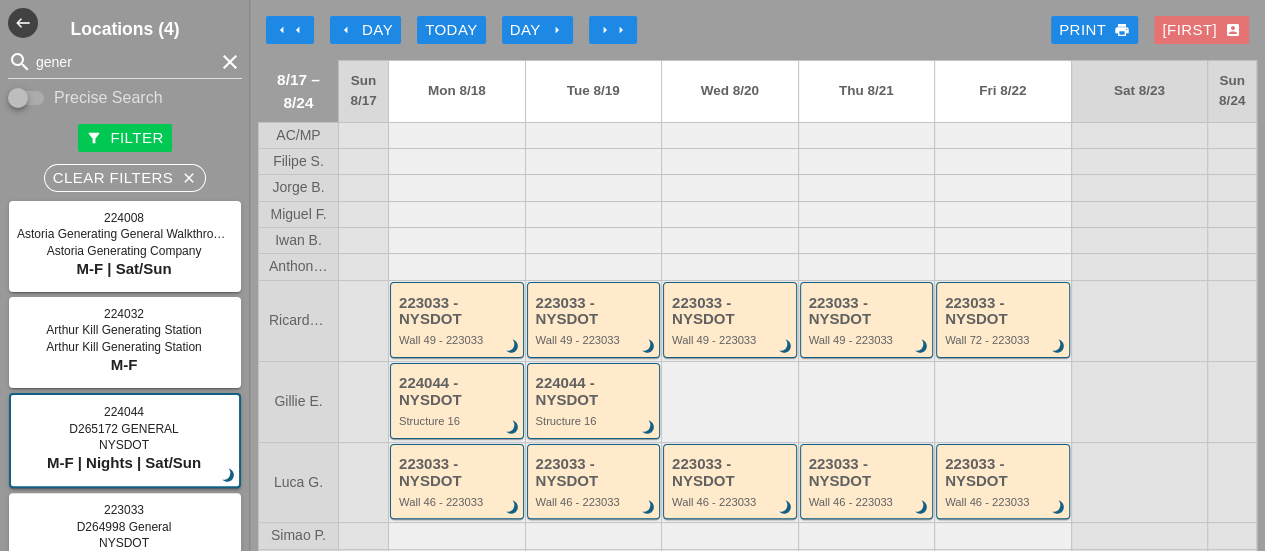 click on "arrow_left arrow_left arrow_left Day Today Day arrow_right arrow_right arrow_right Print print Seth account_box" at bounding box center (757, 30) 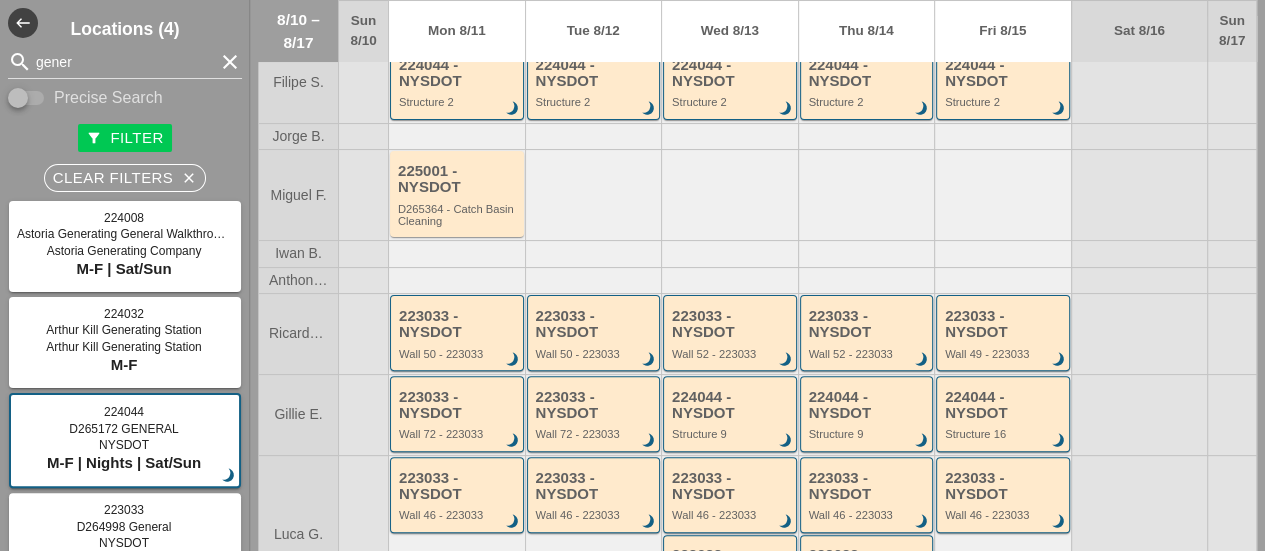 scroll, scrollTop: 0, scrollLeft: 0, axis: both 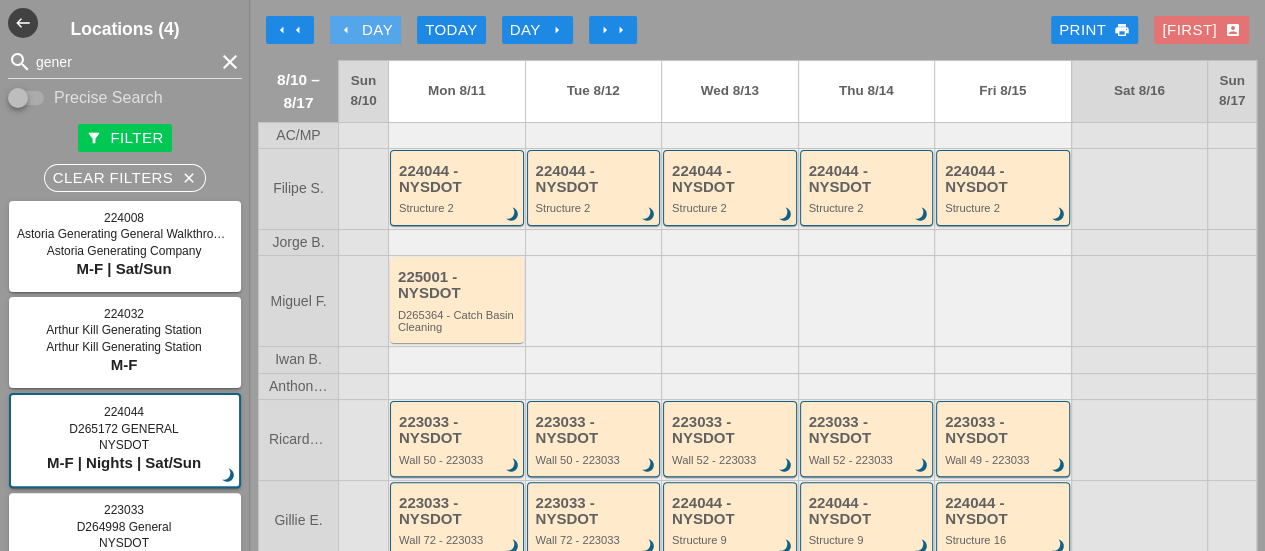 click on "arrow_left Day" at bounding box center (365, 30) 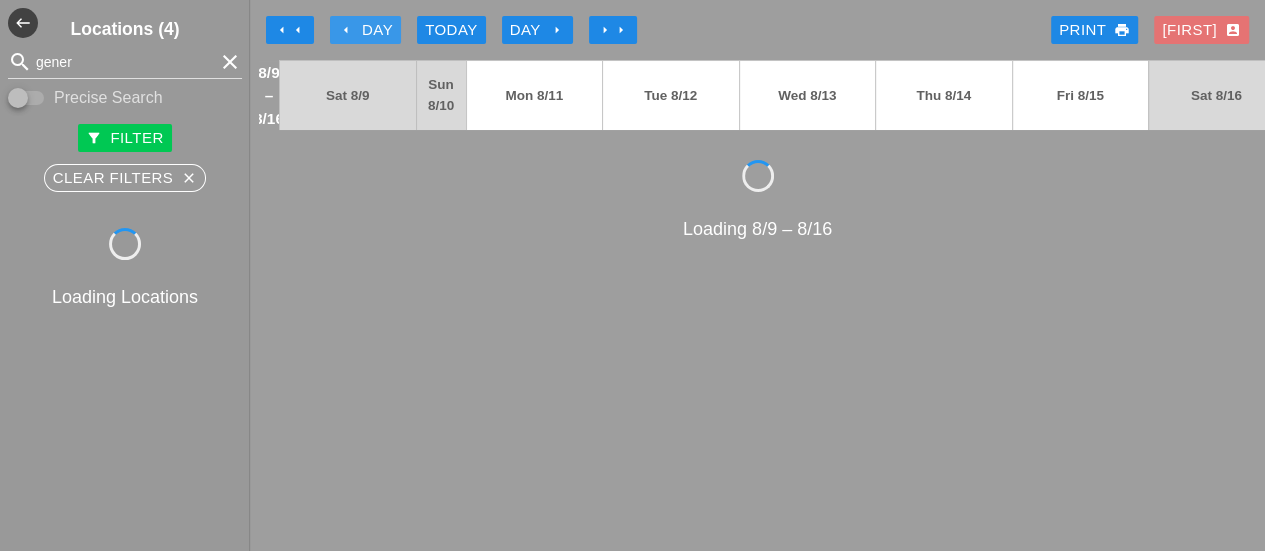 click on "arrow_left Day" at bounding box center (365, 30) 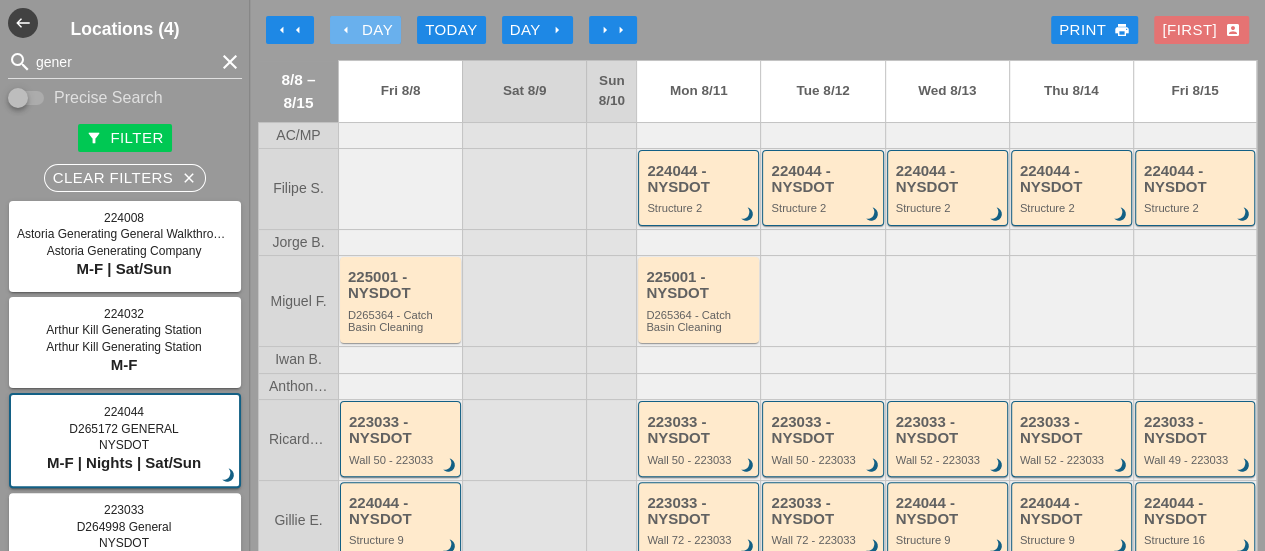 click on "arrow_left Day" at bounding box center (365, 30) 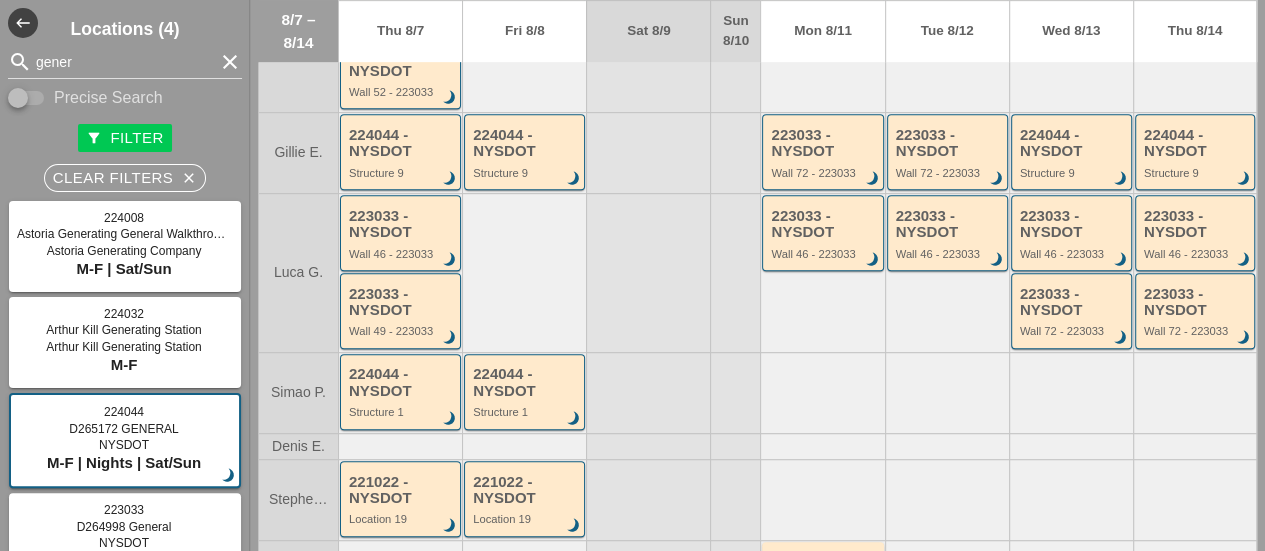 scroll, scrollTop: 0, scrollLeft: 0, axis: both 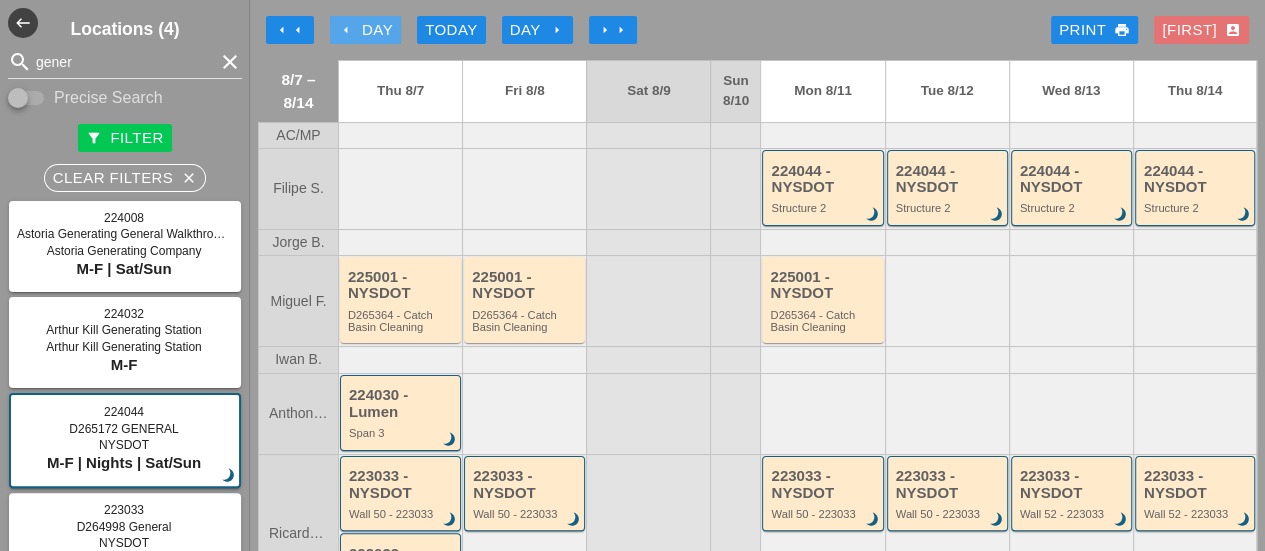 click on "arrow_left Day" at bounding box center (365, 30) 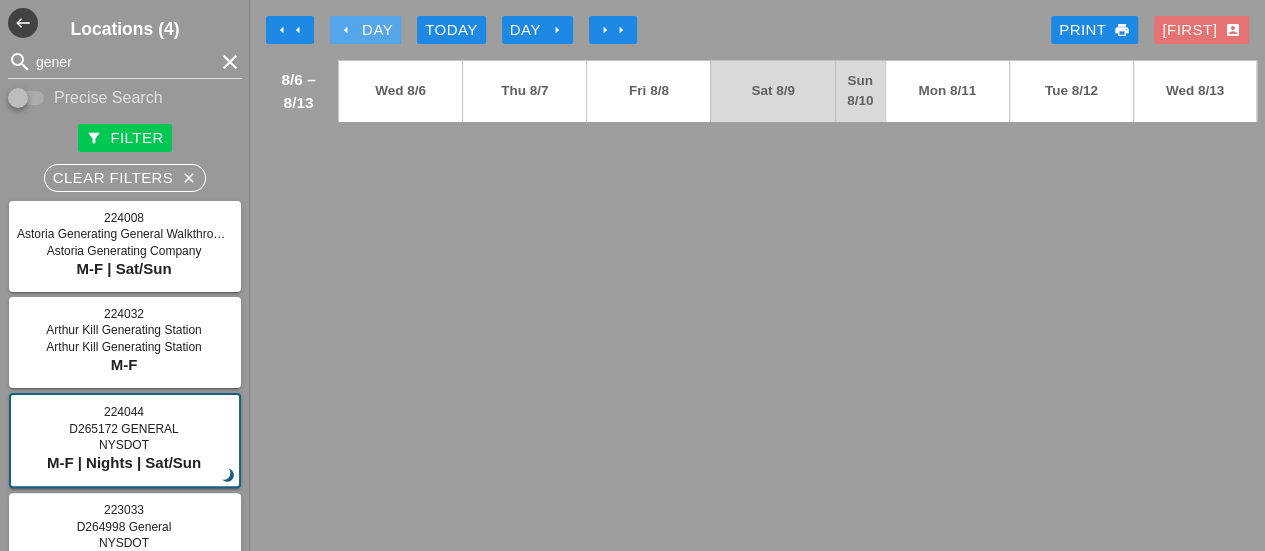 click on "arrow_left Day" at bounding box center [365, 30] 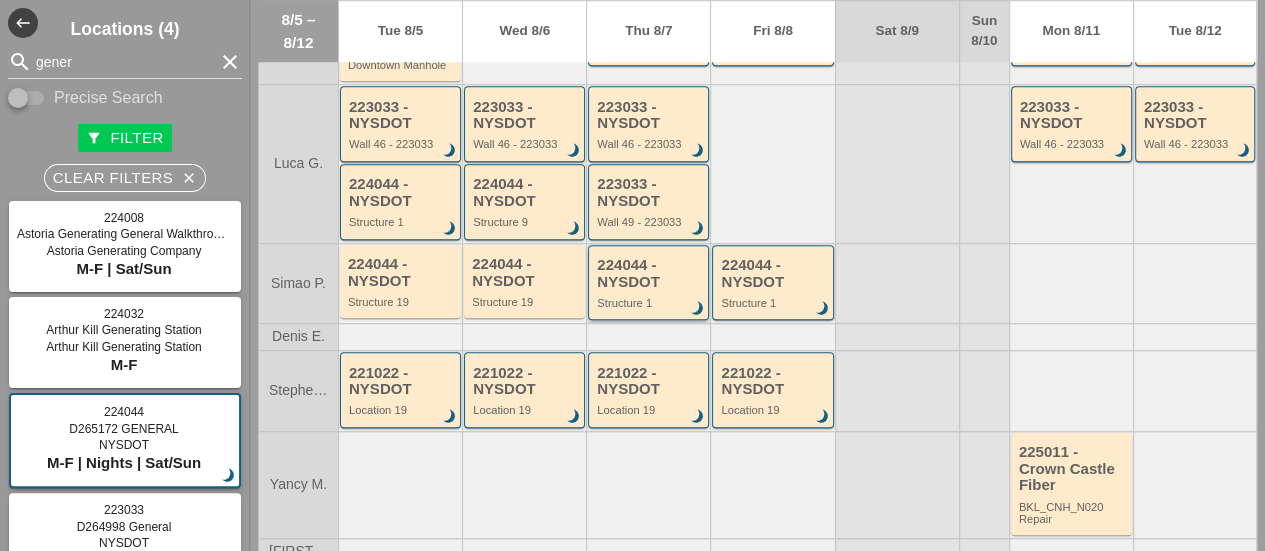 scroll, scrollTop: 782, scrollLeft: 0, axis: vertical 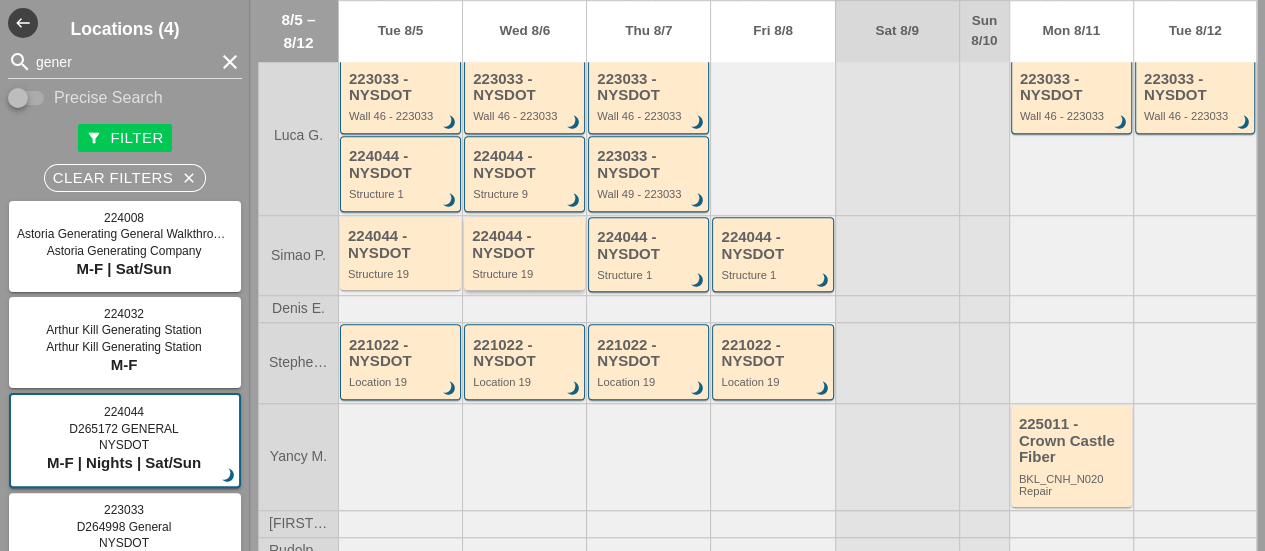 click on "Structure 19" at bounding box center (526, 274) 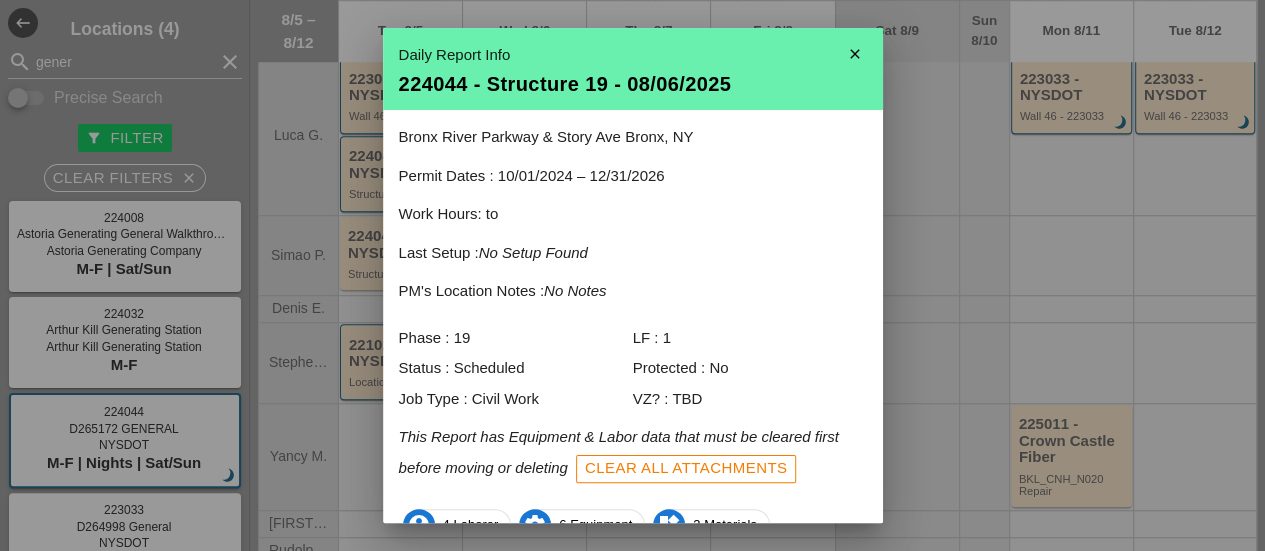click at bounding box center (632, 275) 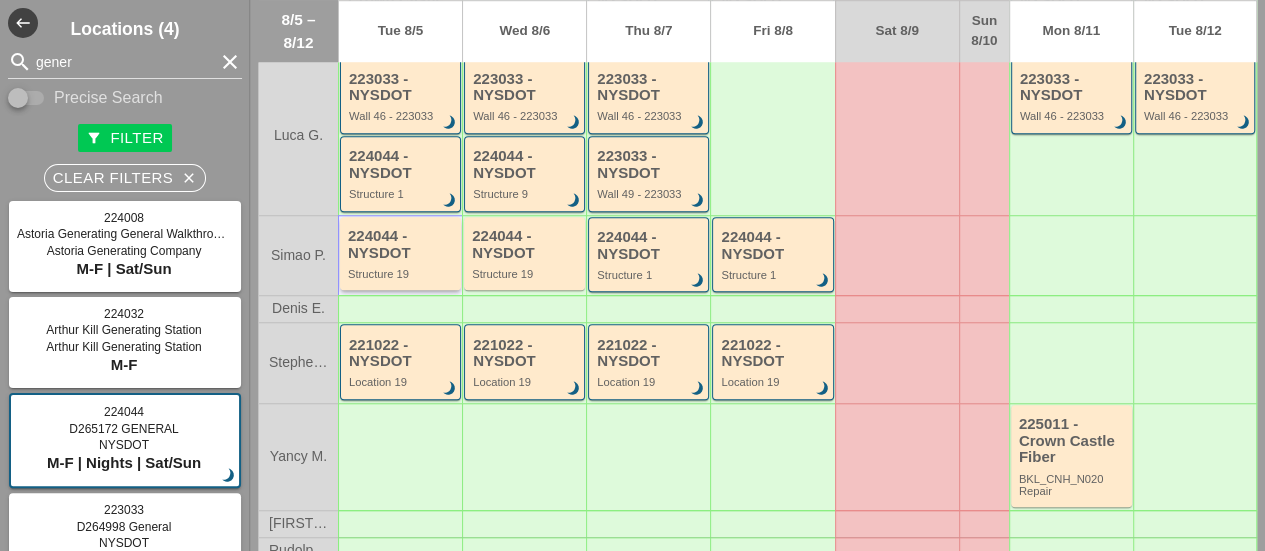 type 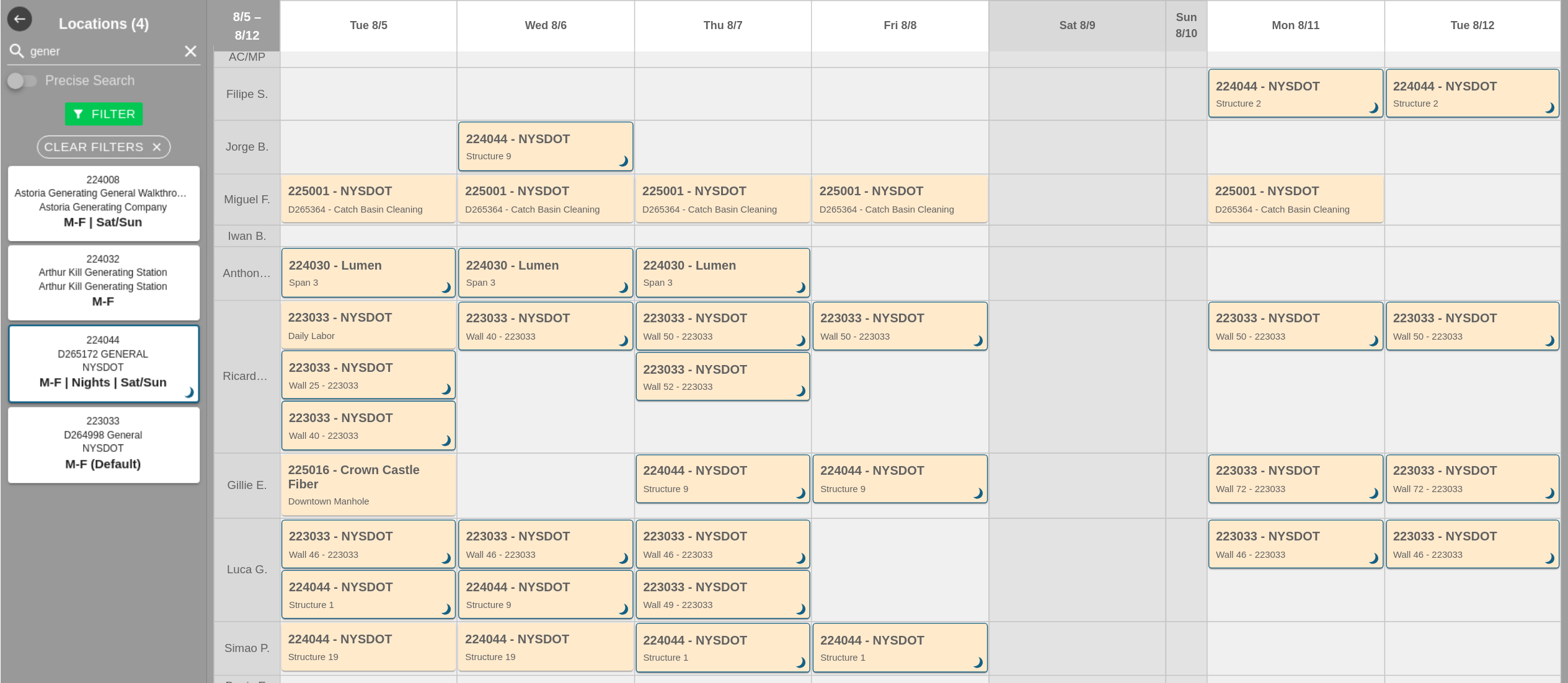 scroll, scrollTop: 0, scrollLeft: 0, axis: both 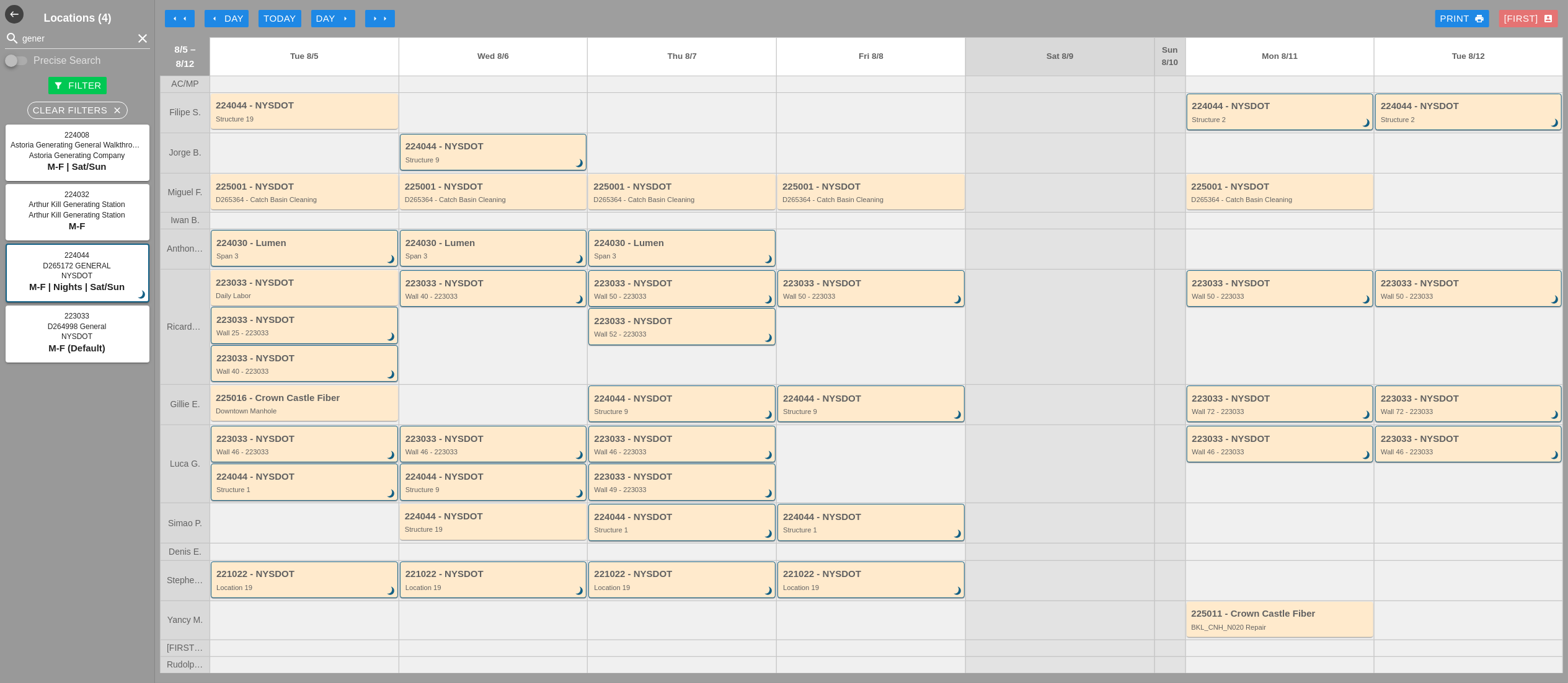 click on "arrow_right arrow_right" at bounding box center (380, 19) 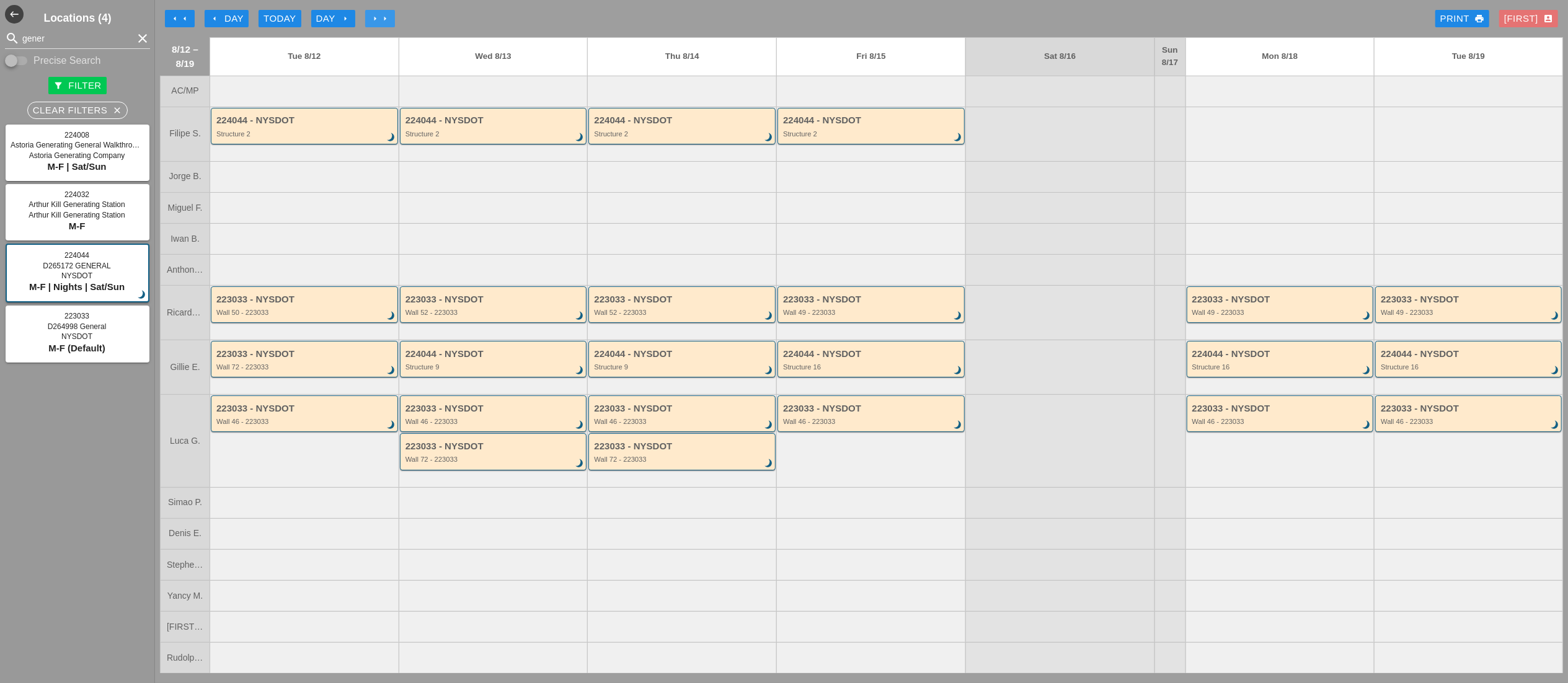 click on "arrow_right arrow_right" at bounding box center [380, 19] 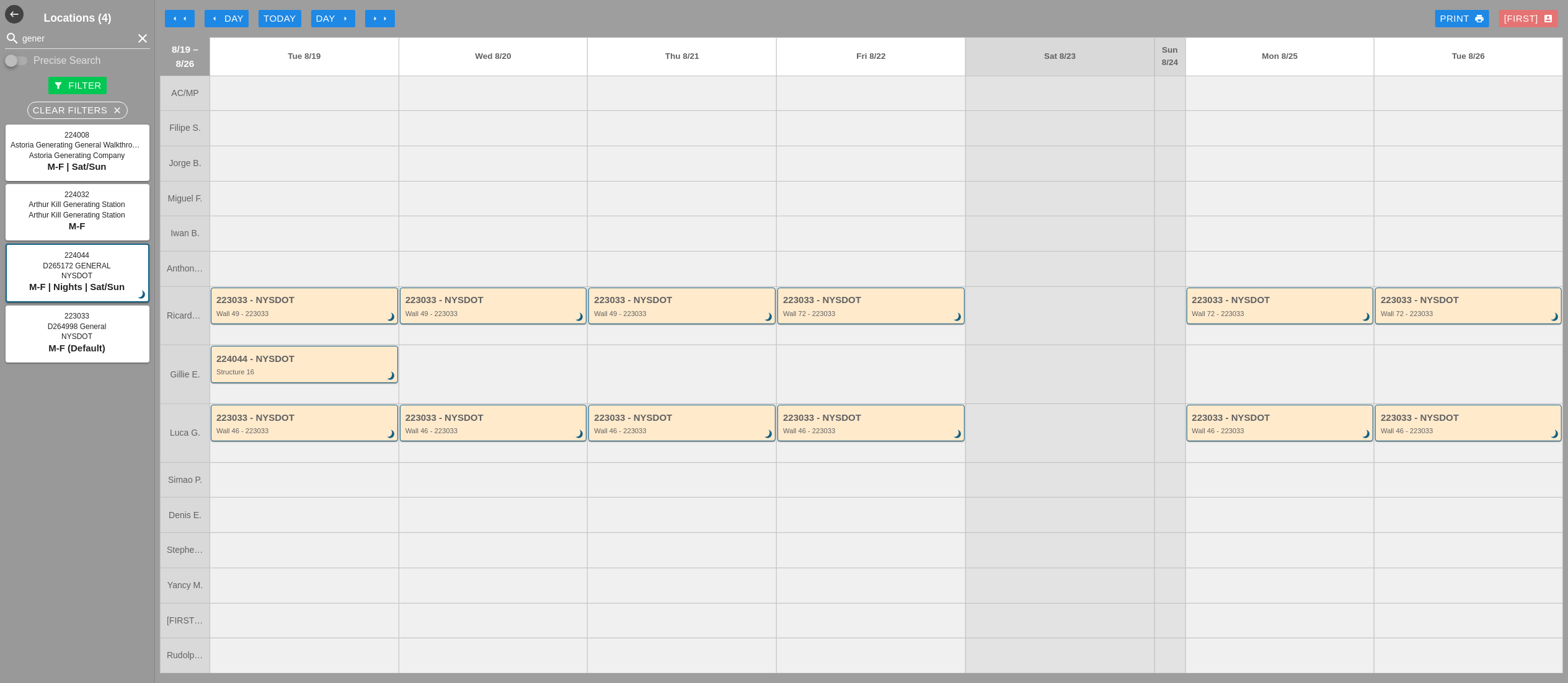 click on "arrow_left" at bounding box center (175, 19) 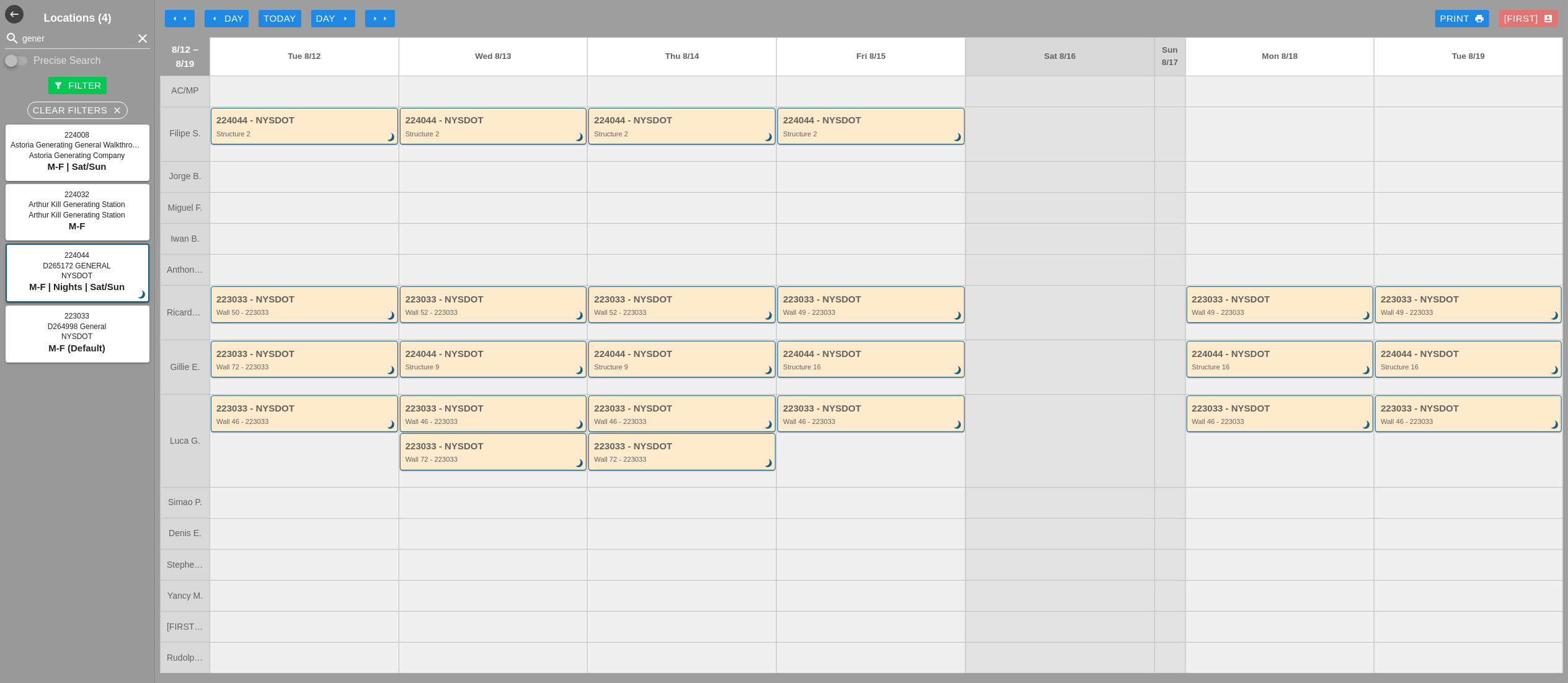 click on "arrow_left Day" at bounding box center [226, 19] 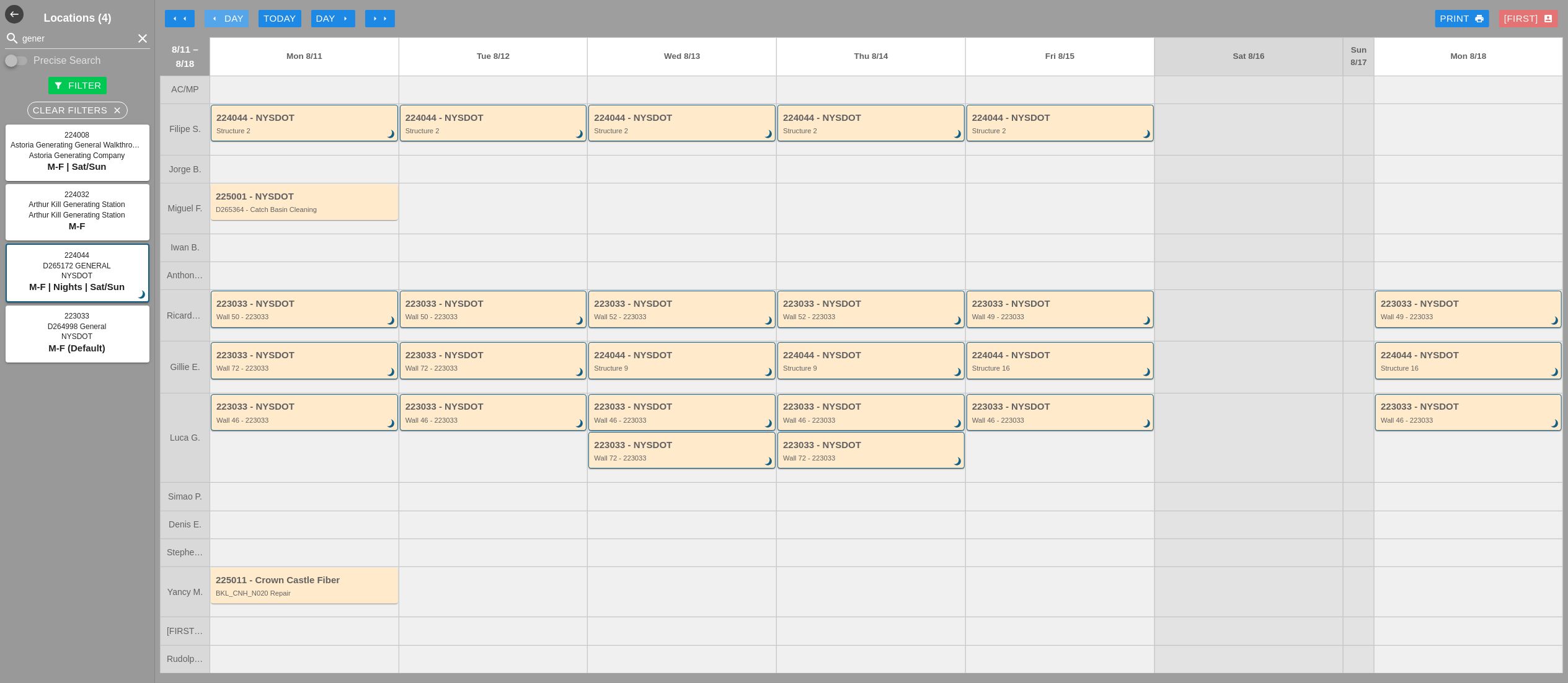 click on "arrow_left Day" at bounding box center (226, 19) 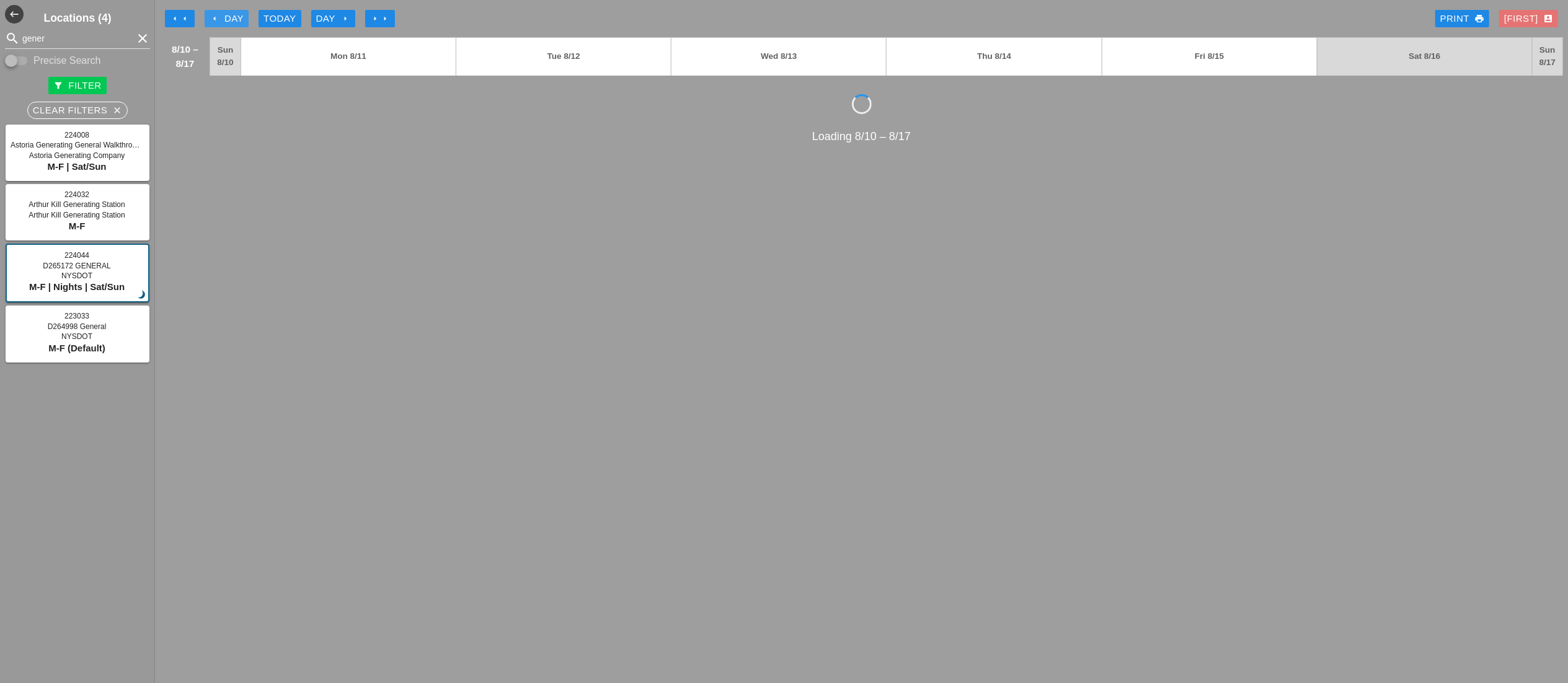 click on "arrow_left Day" at bounding box center (226, 19) 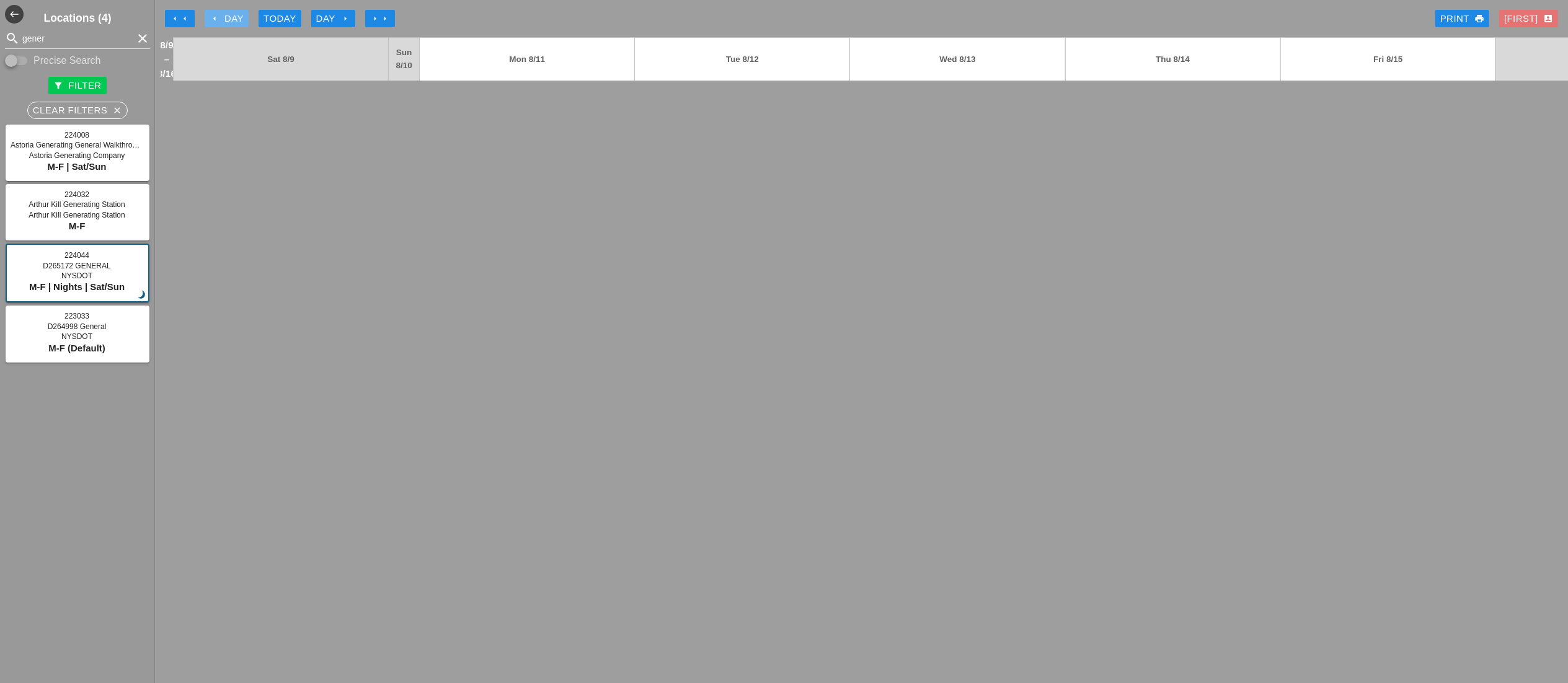 click on "arrow_left Day" at bounding box center (226, 19) 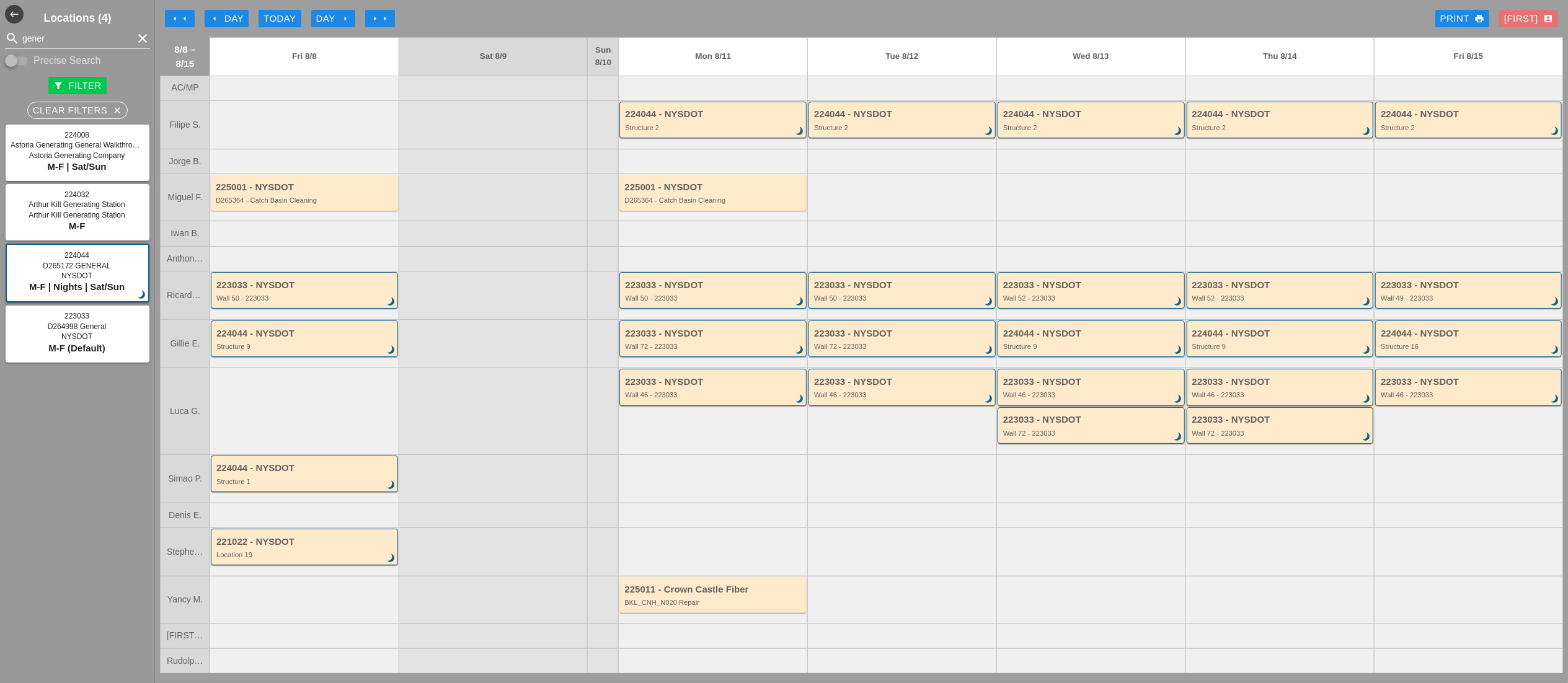 click on "Locations (4)" at bounding box center [78, 18] 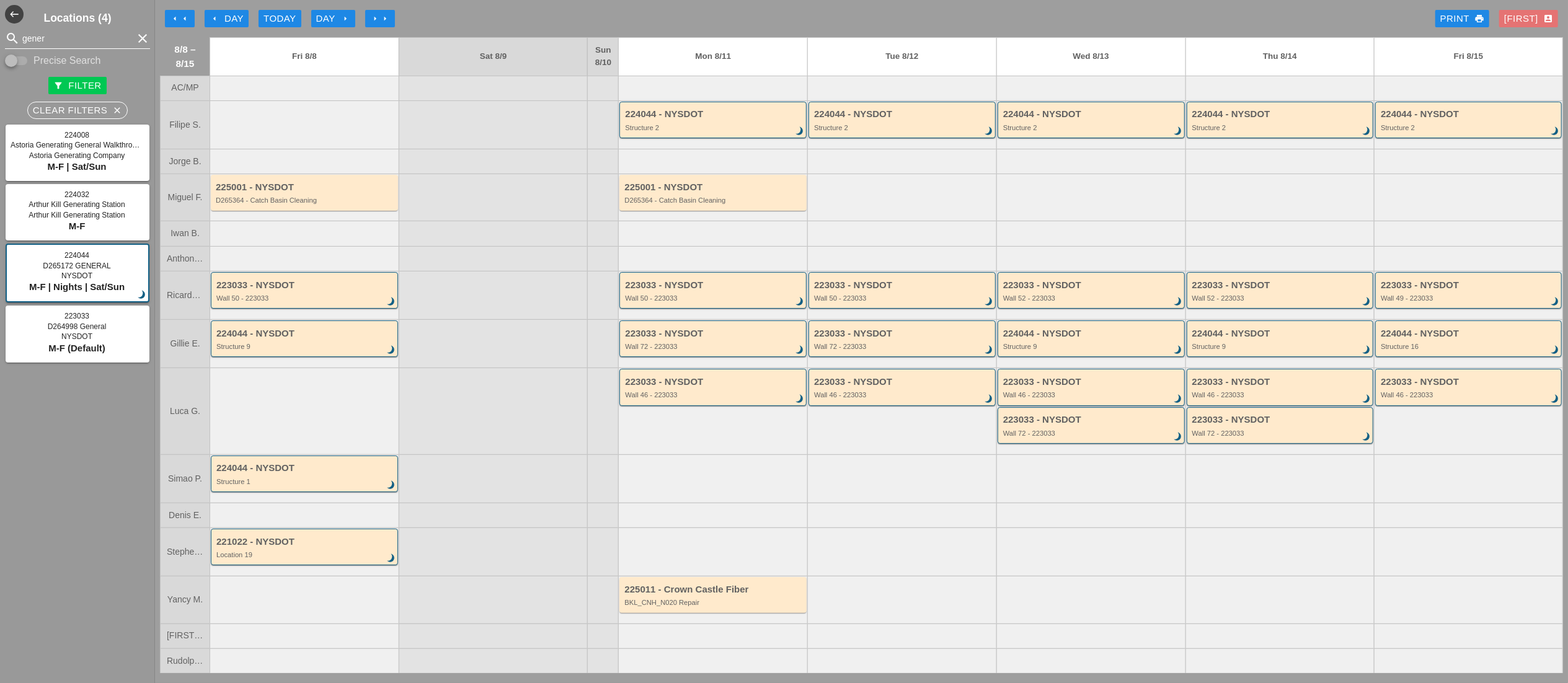 click on "gener" at bounding box center [78, 38] 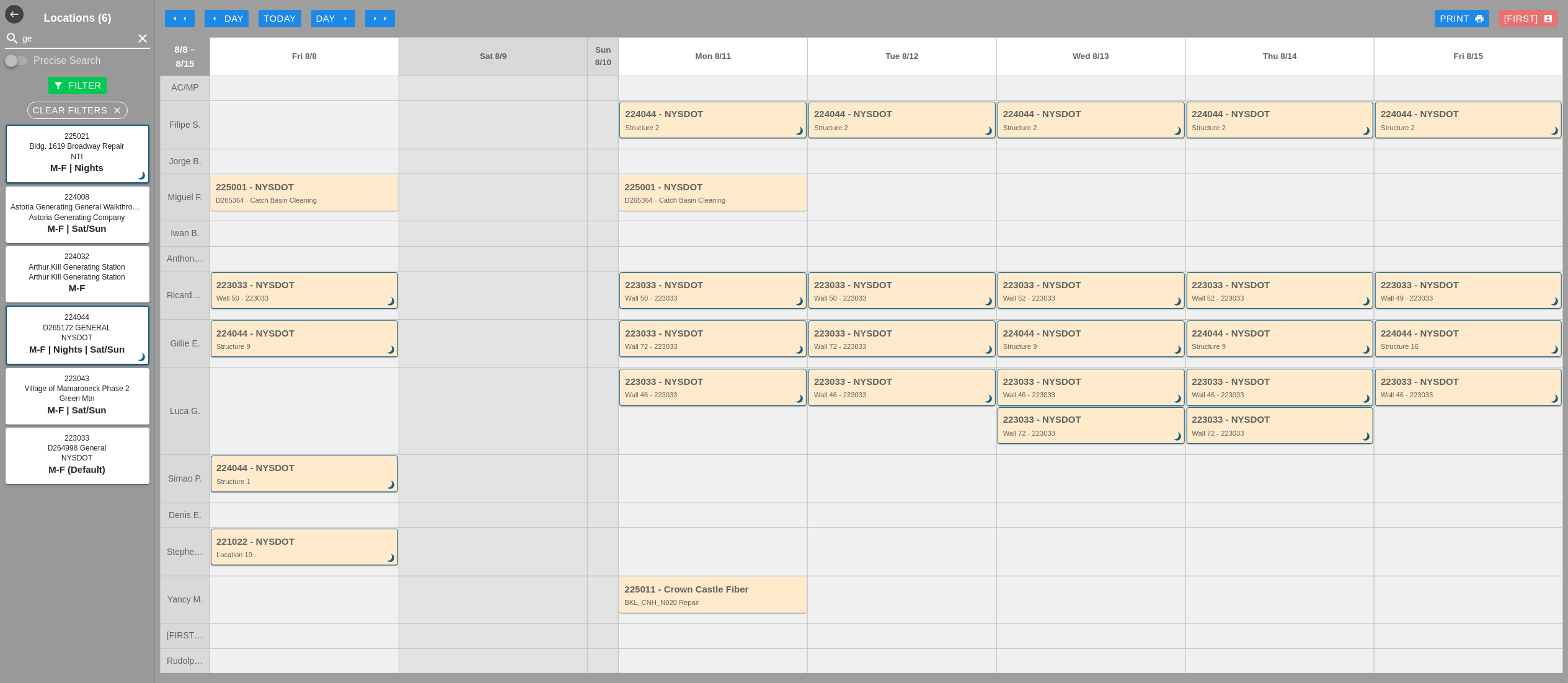 type on "g" 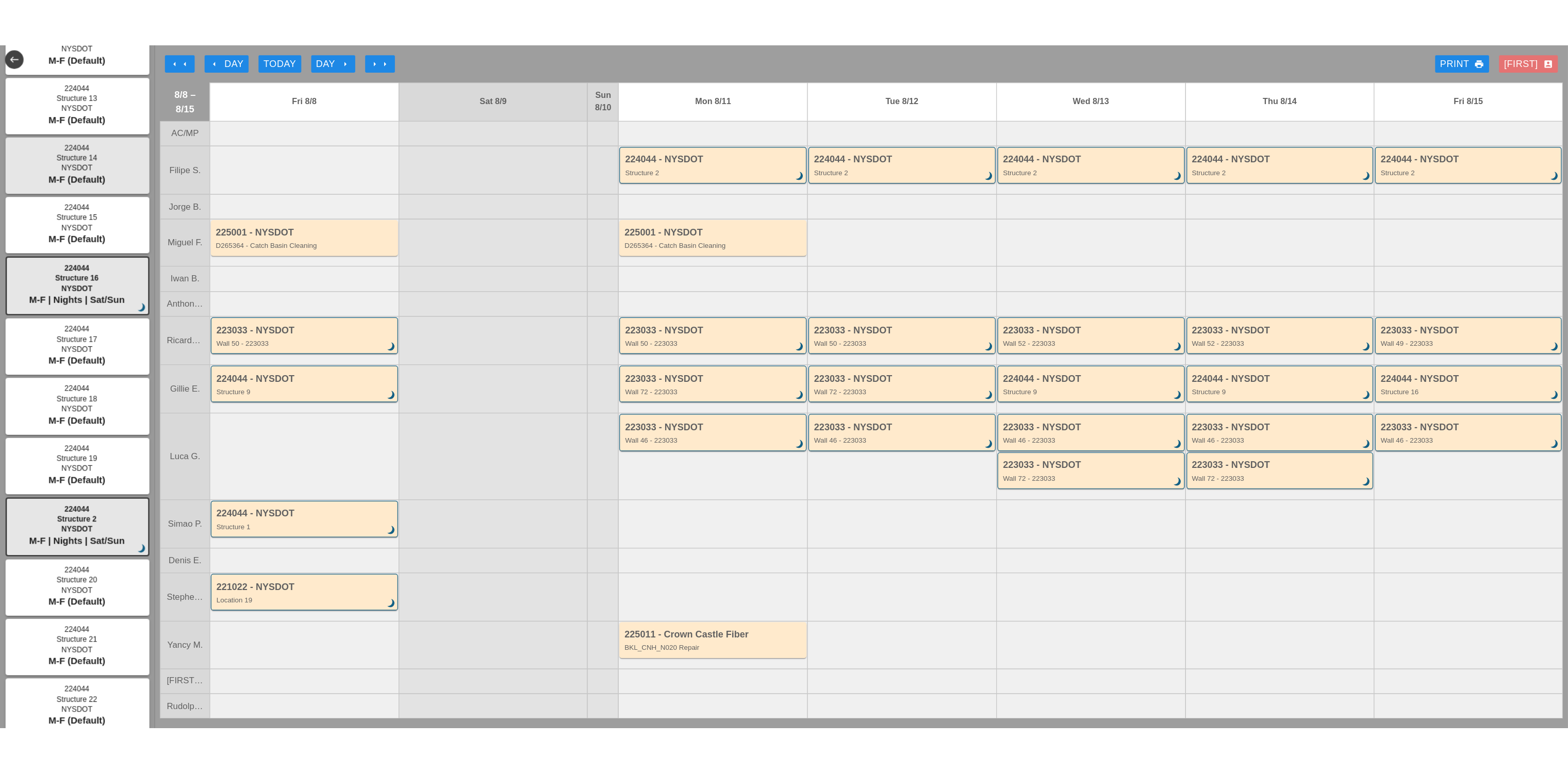 scroll, scrollTop: 309, scrollLeft: 0, axis: vertical 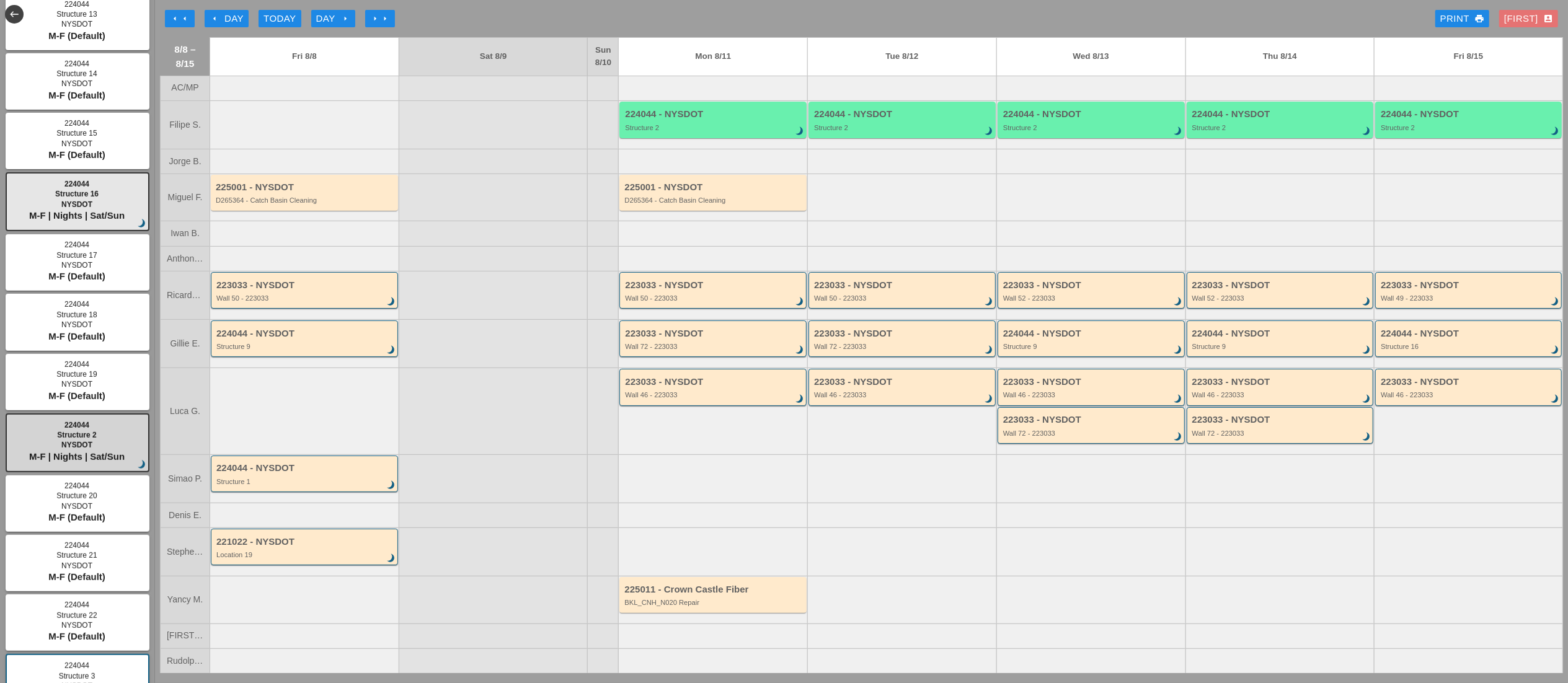 type on "structure 2" 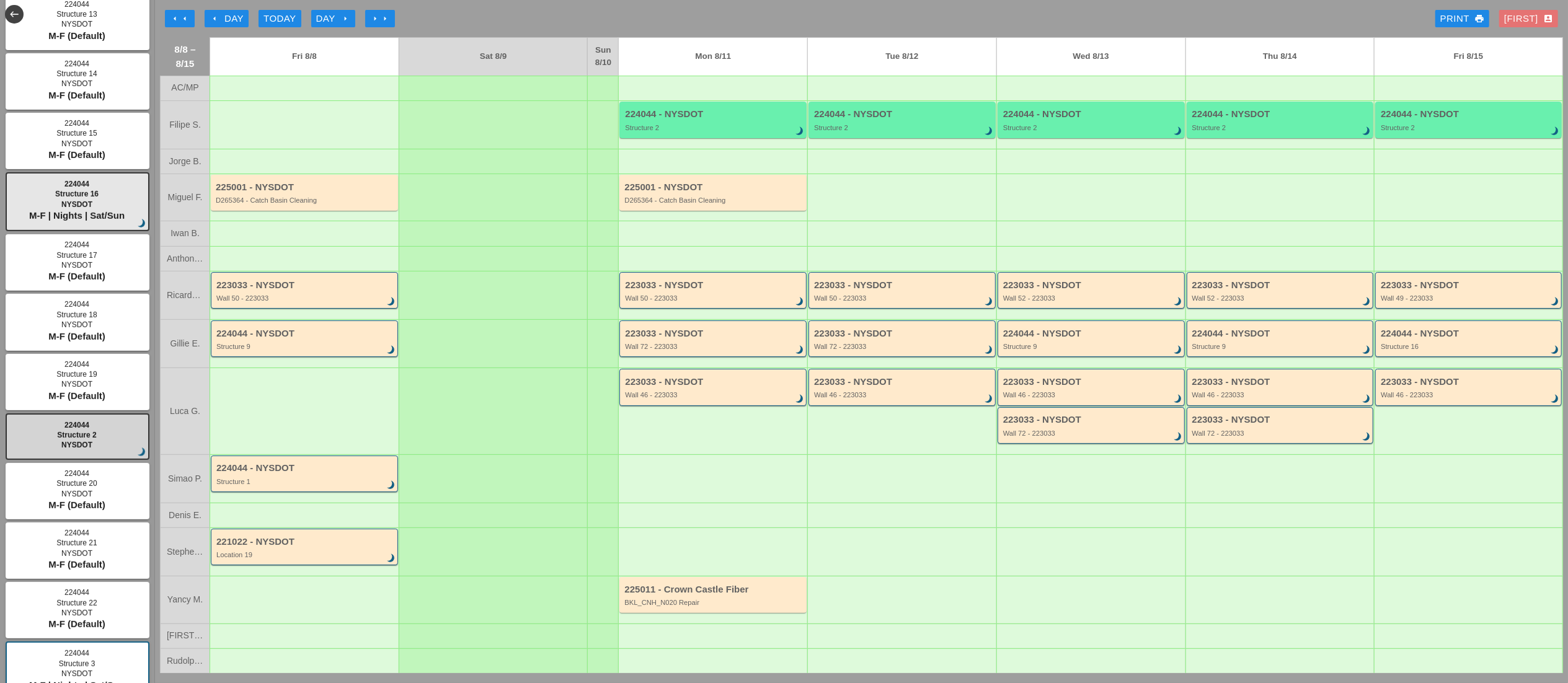 type 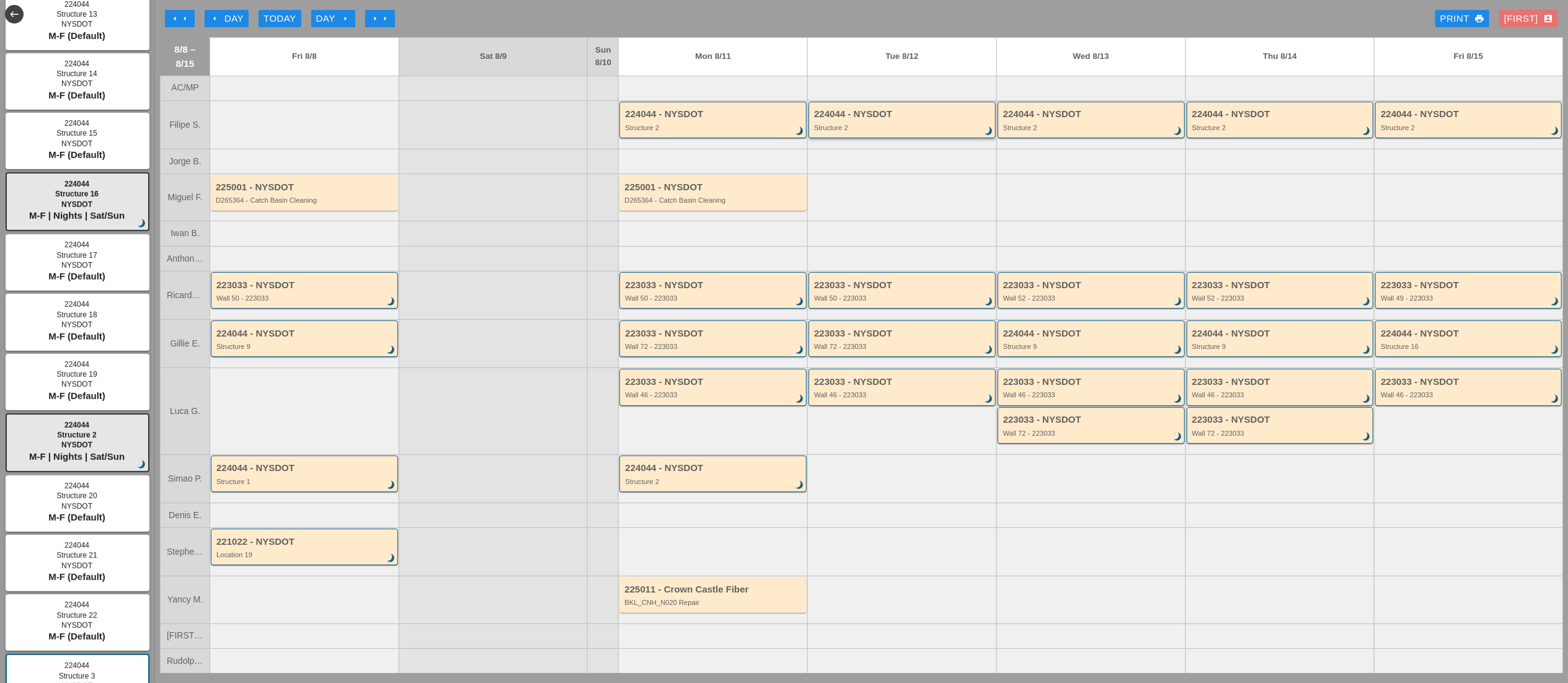 type 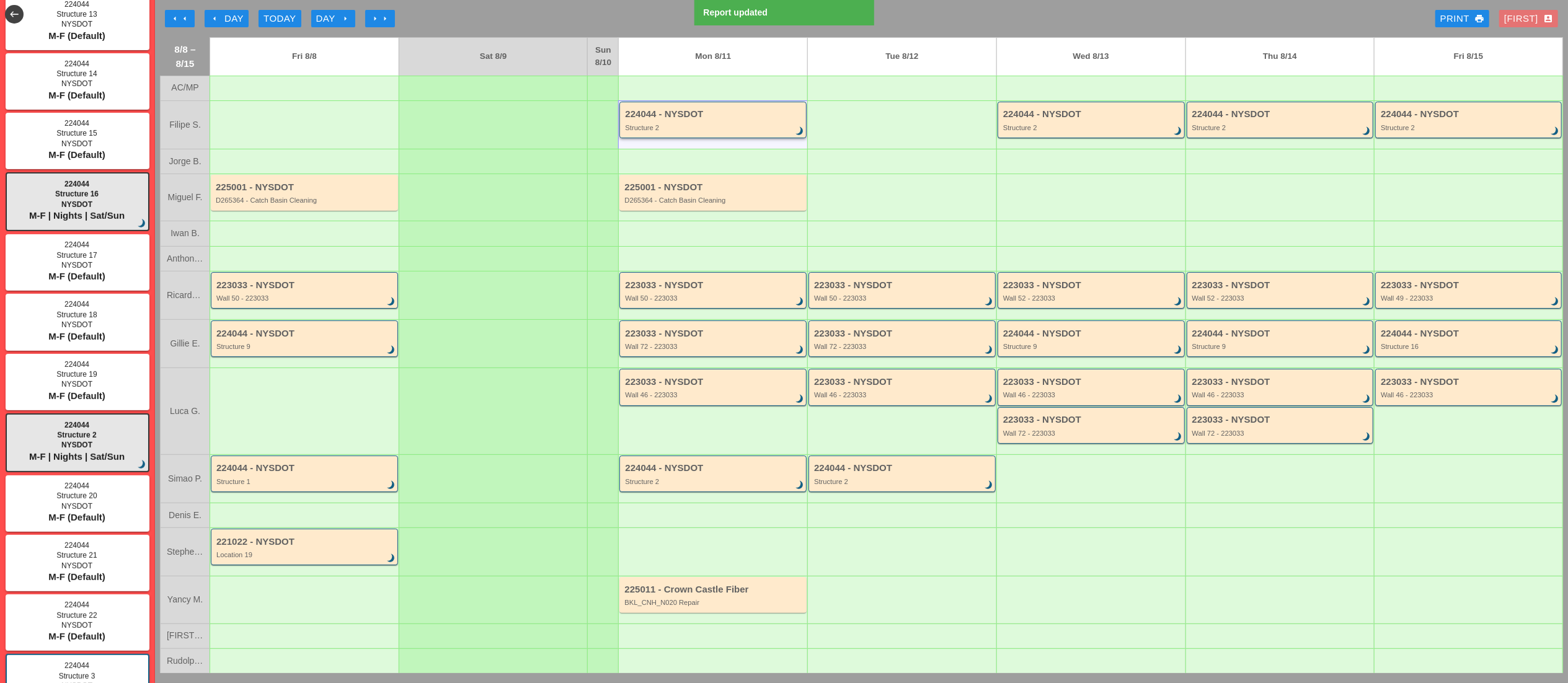 type 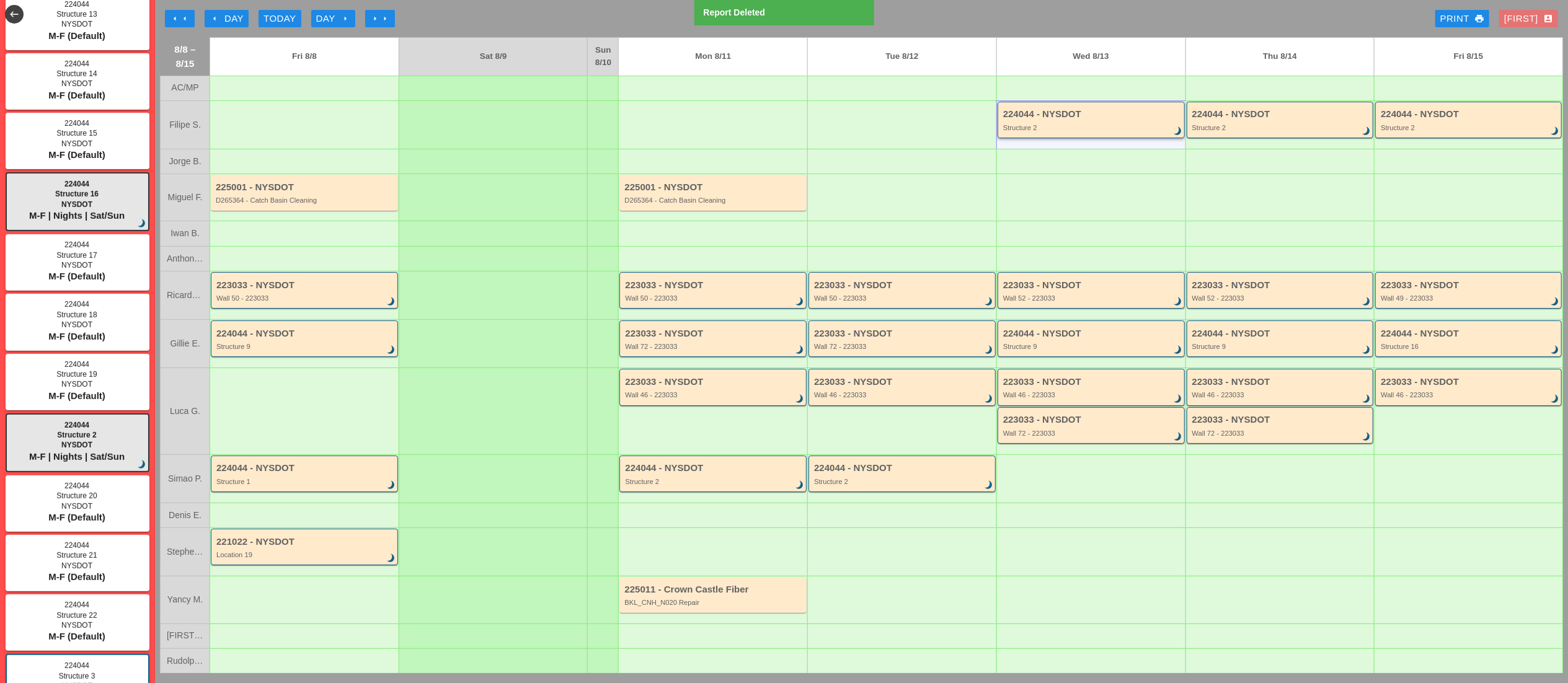 type 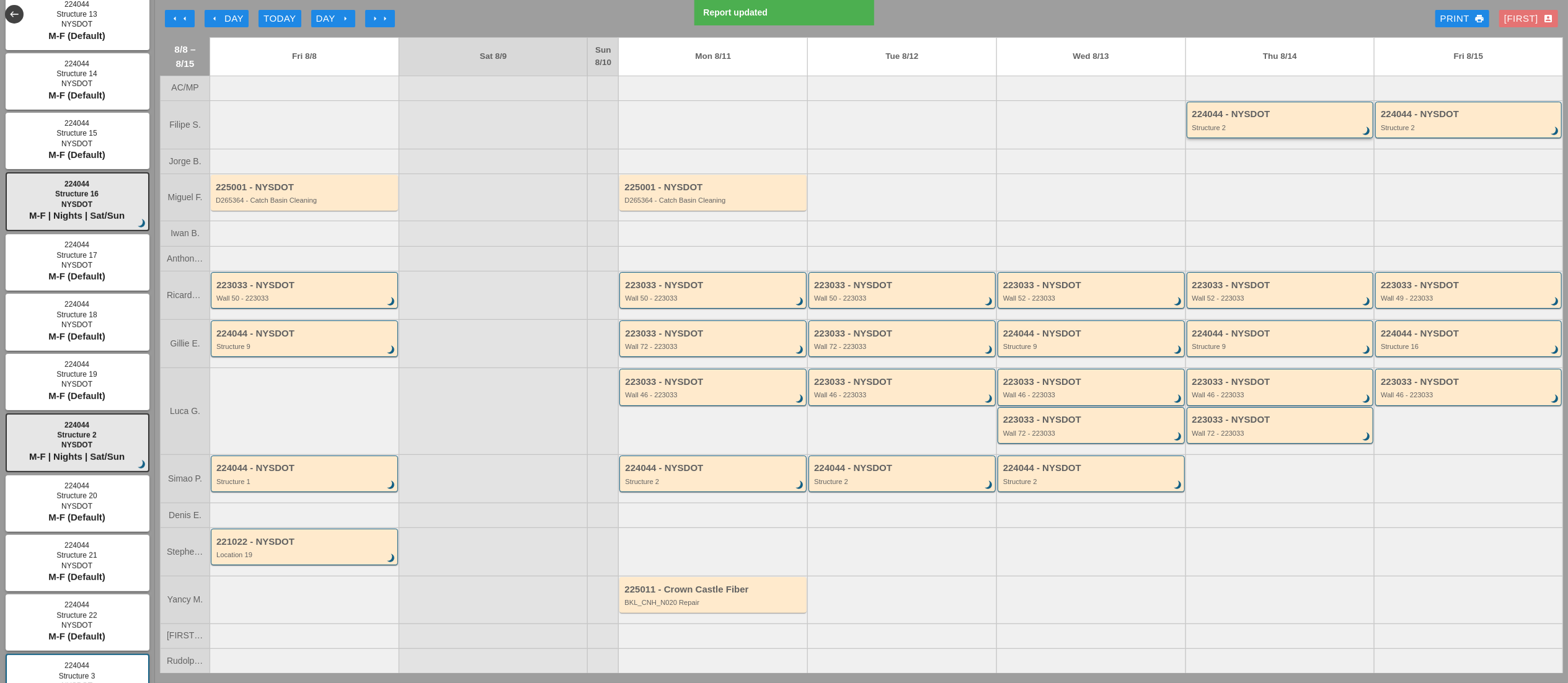 type 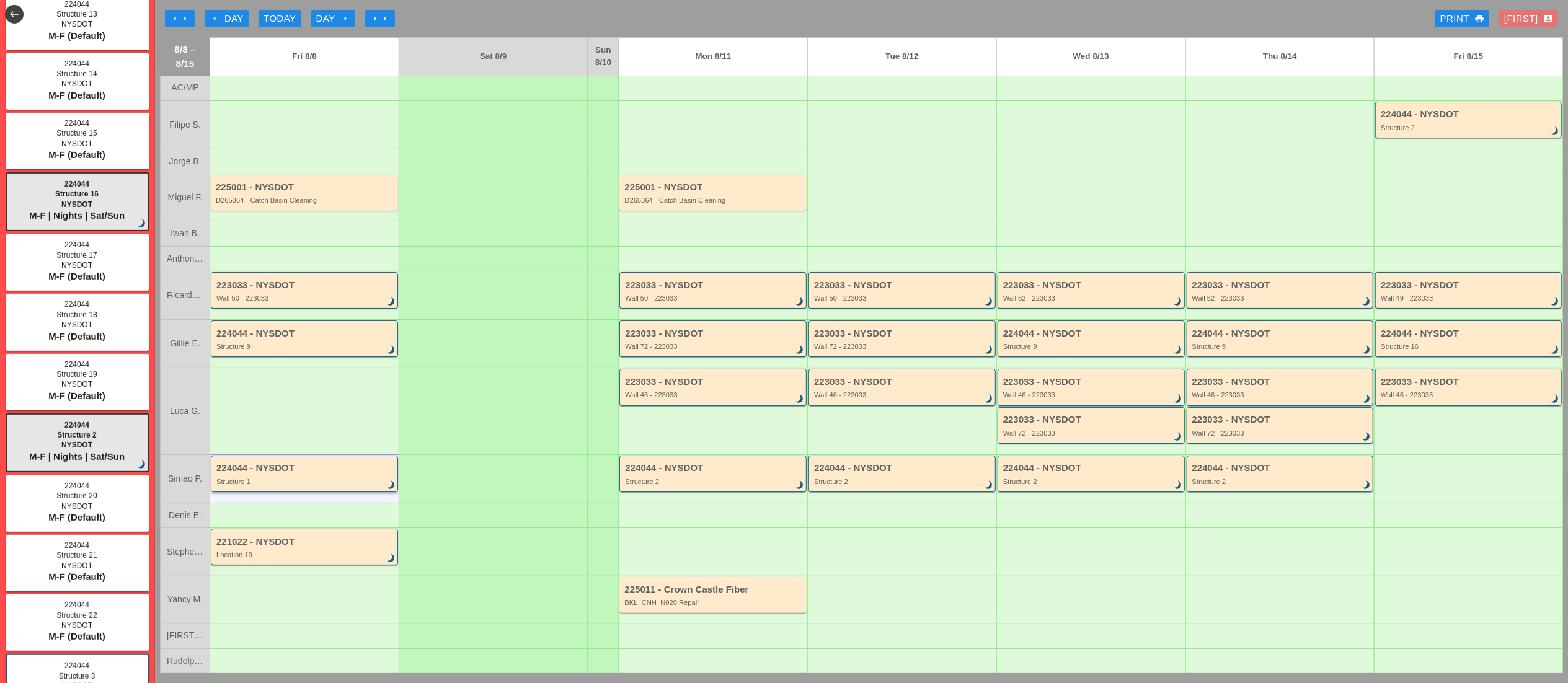 type 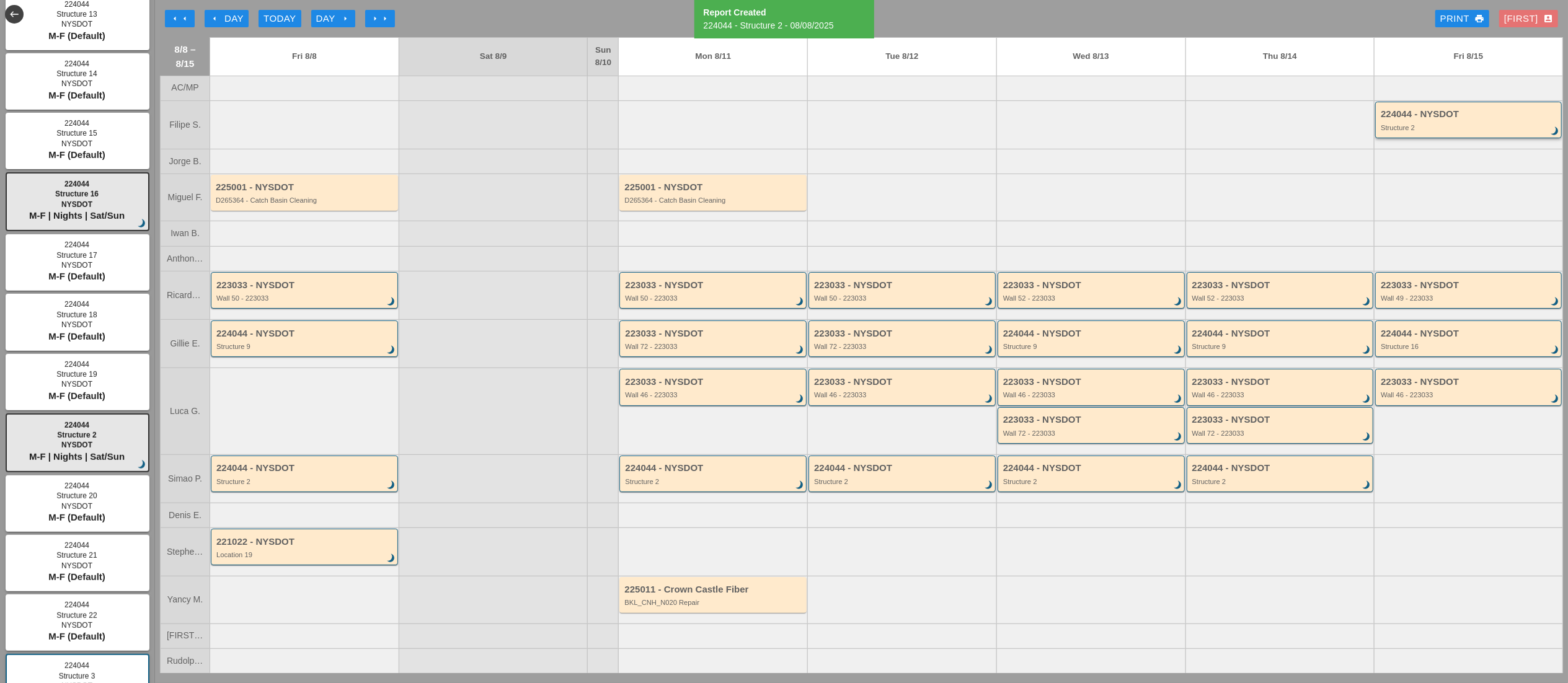type 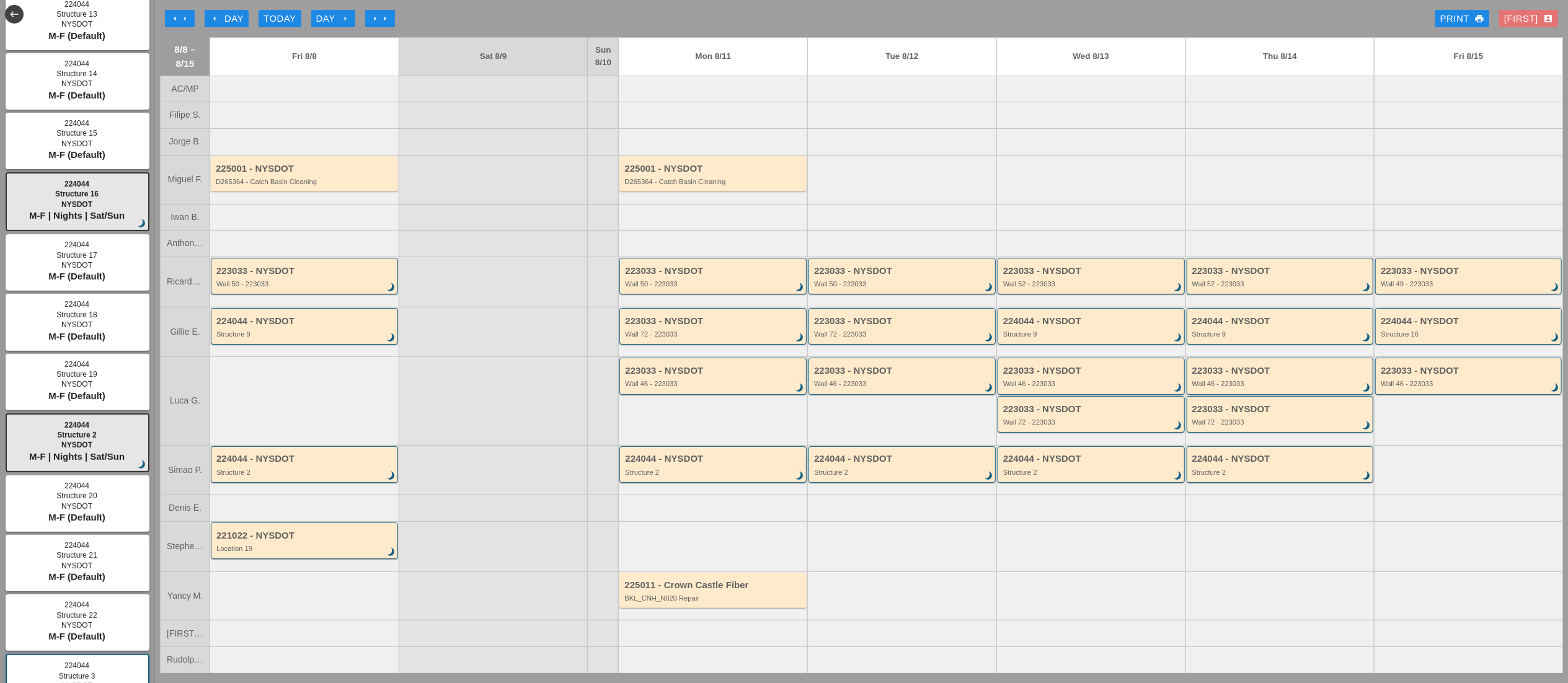 click on "arrow_right" at bounding box center [385, 19] 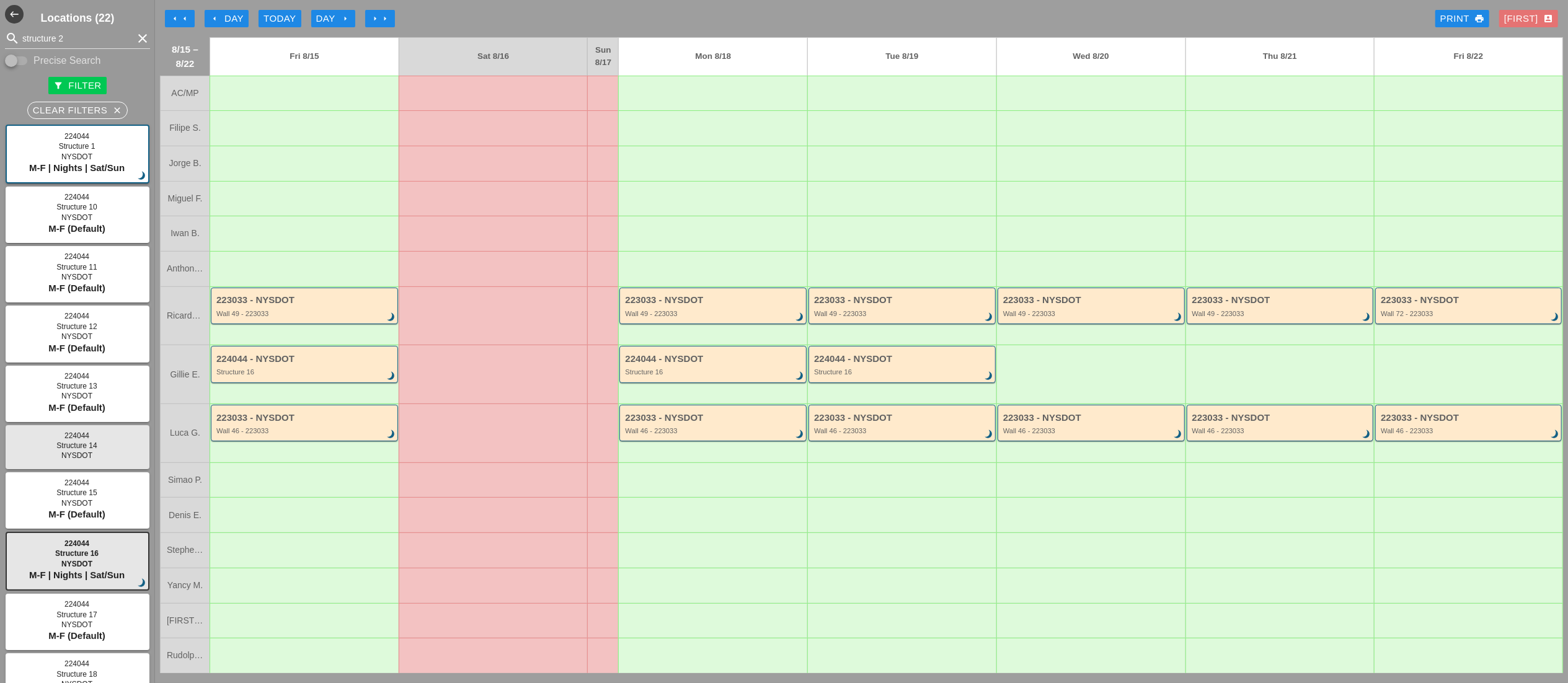 type 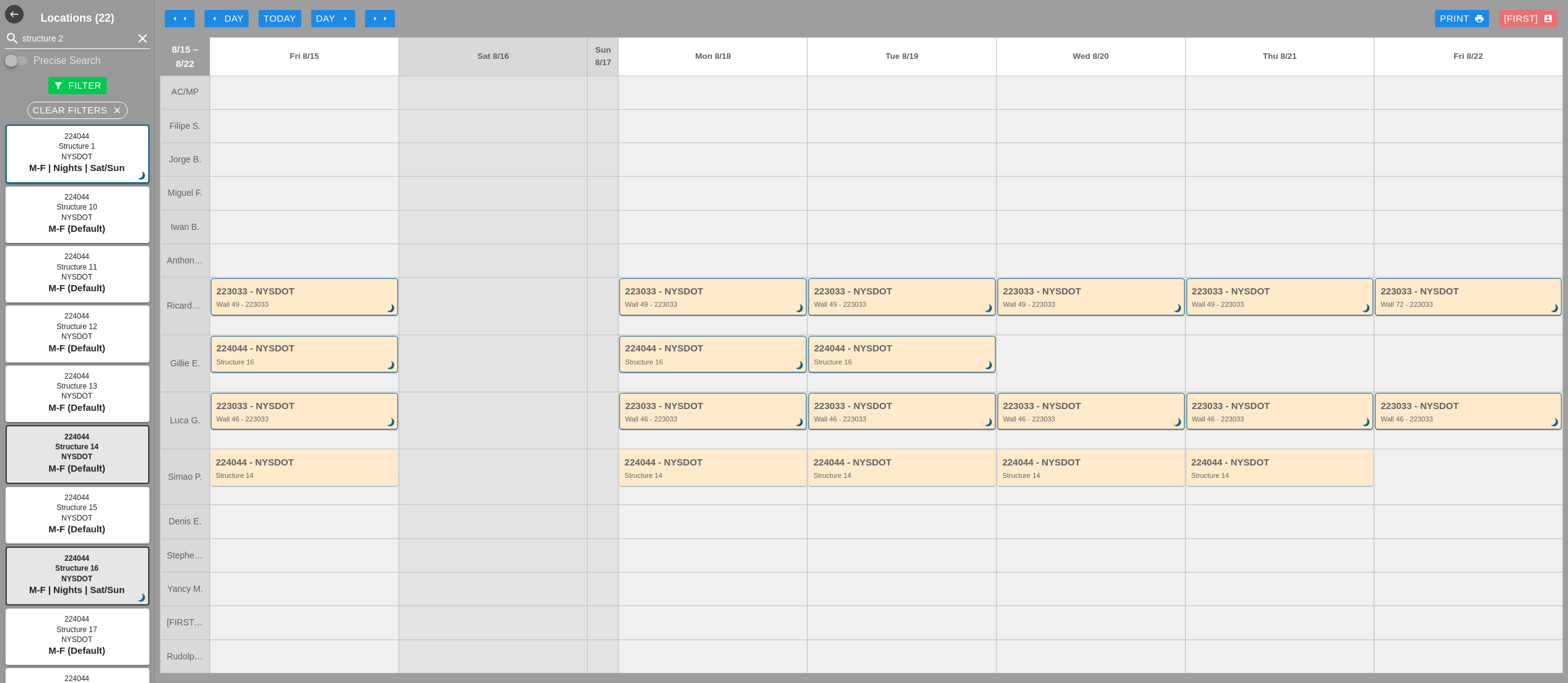 click on "structure 2" at bounding box center (78, 38) 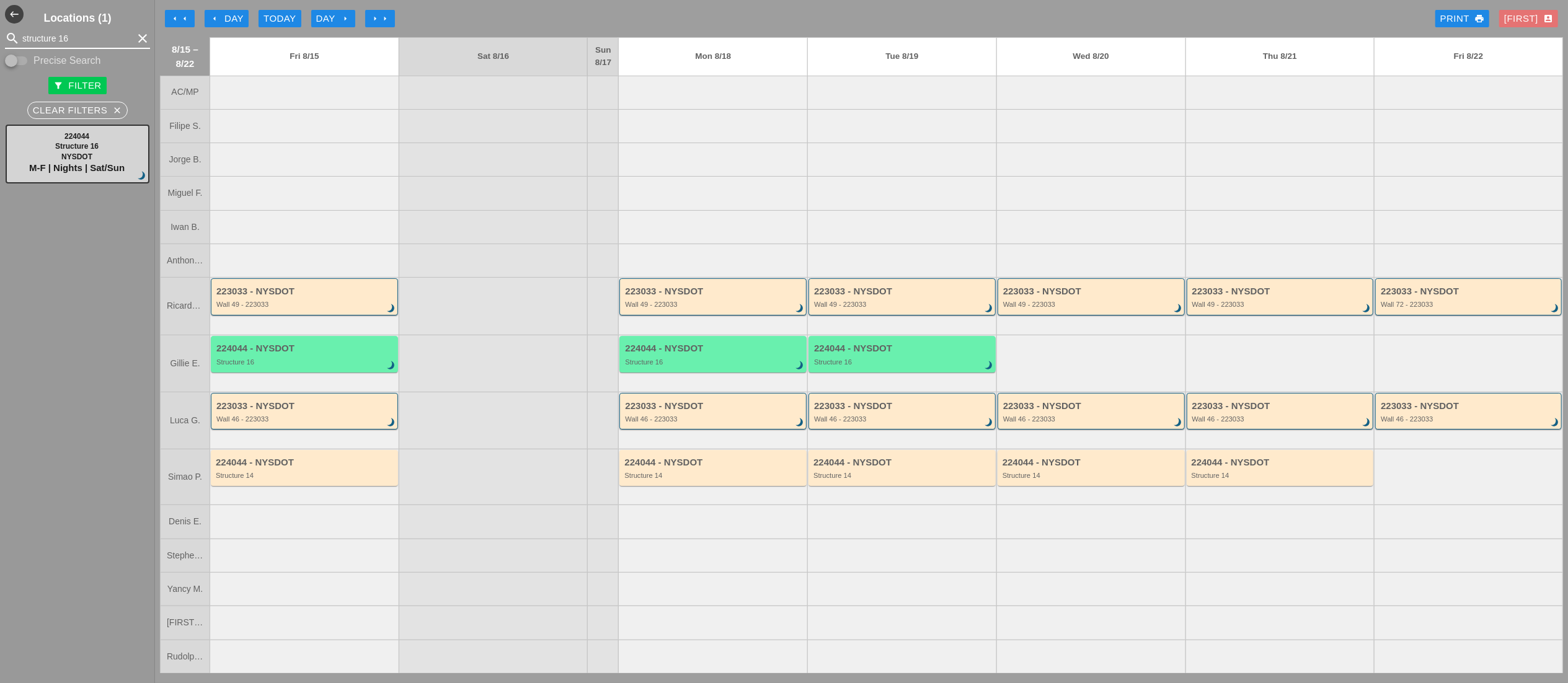 type on "structure 16" 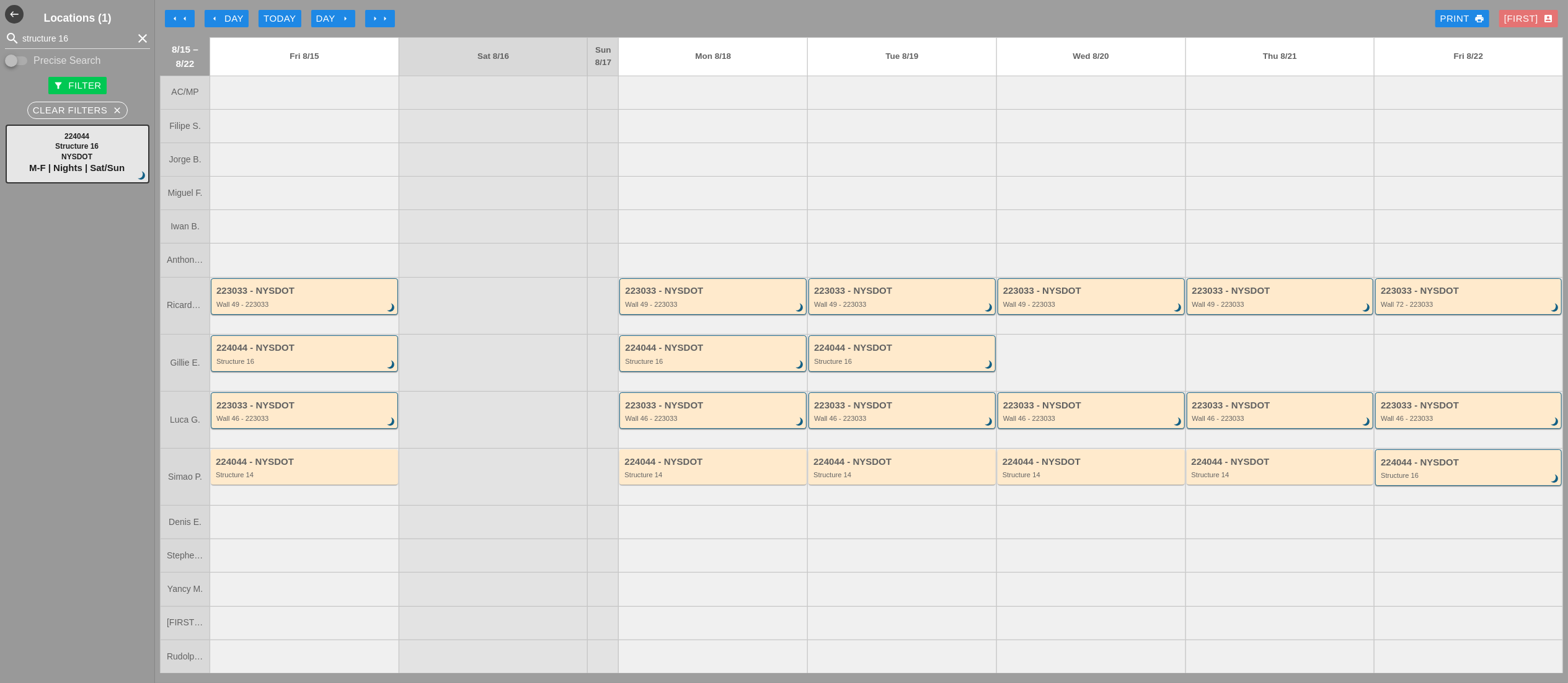 click on "arrow_left Day" at bounding box center (226, 19) 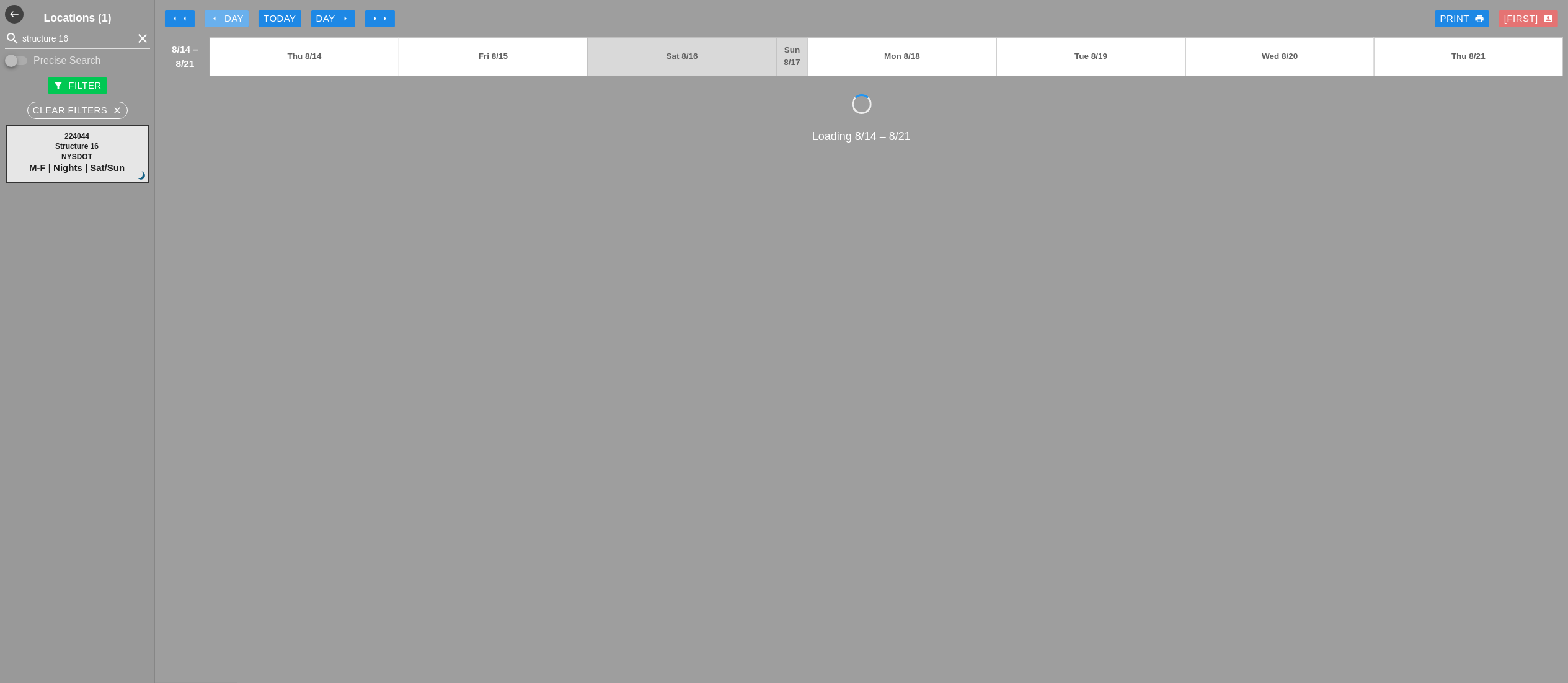 click on "arrow_left Day" at bounding box center [226, 19] 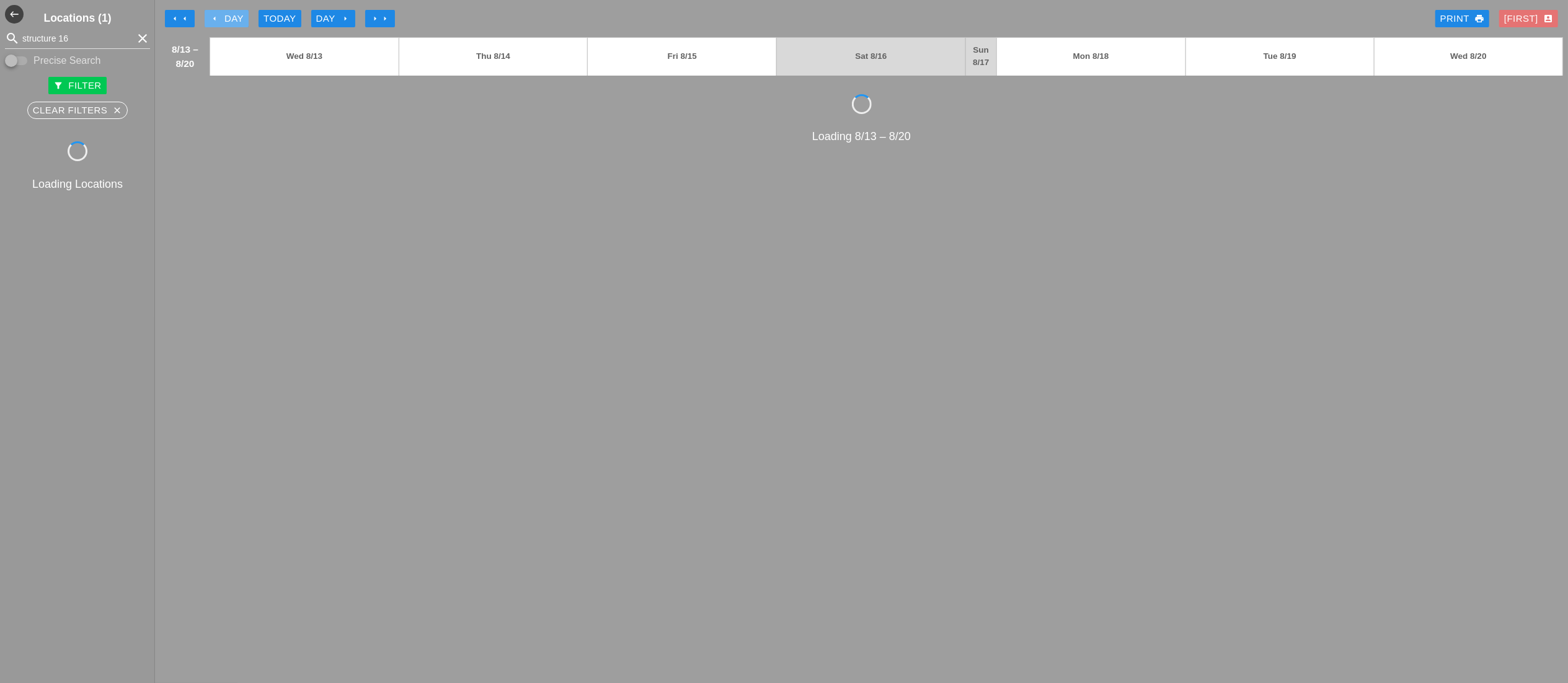 click on "arrow_left Day" at bounding box center [226, 19] 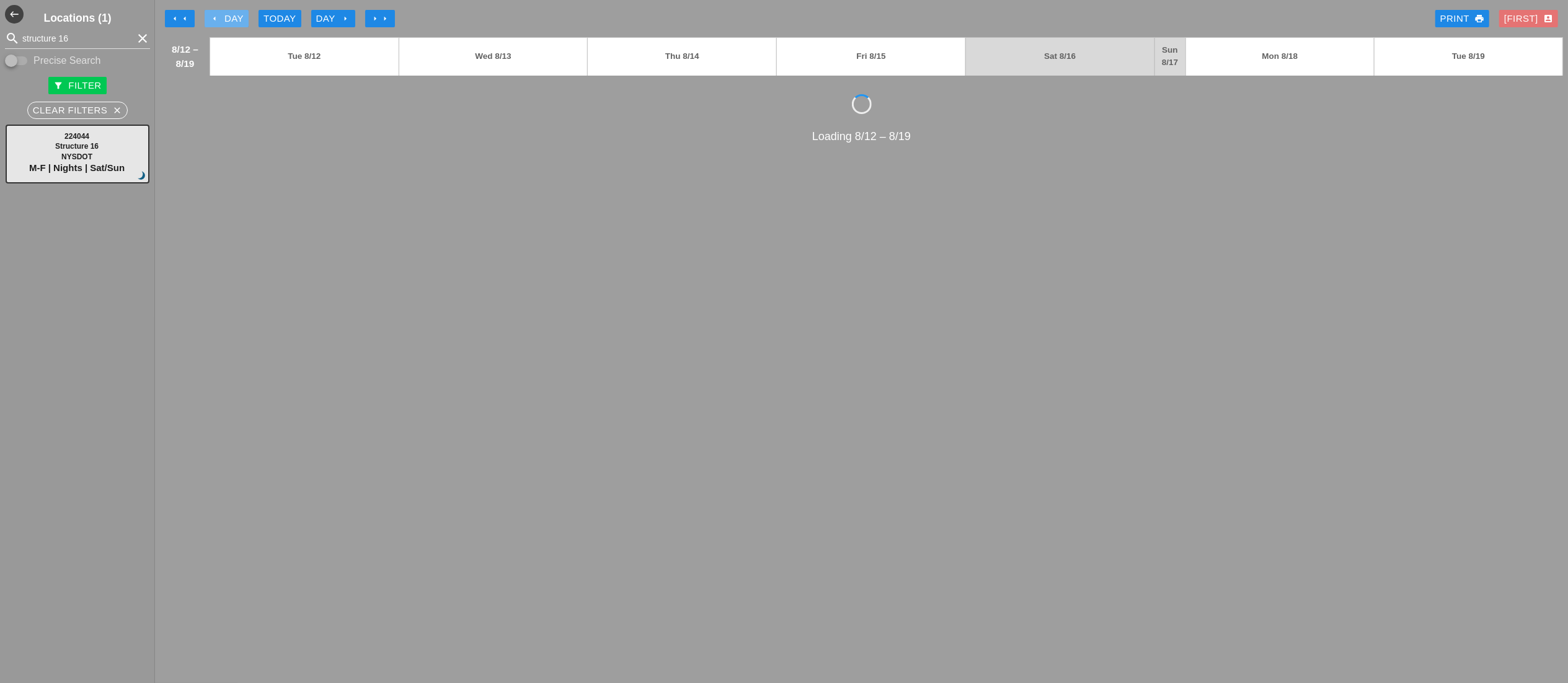 click on "arrow_left Day" at bounding box center (226, 19) 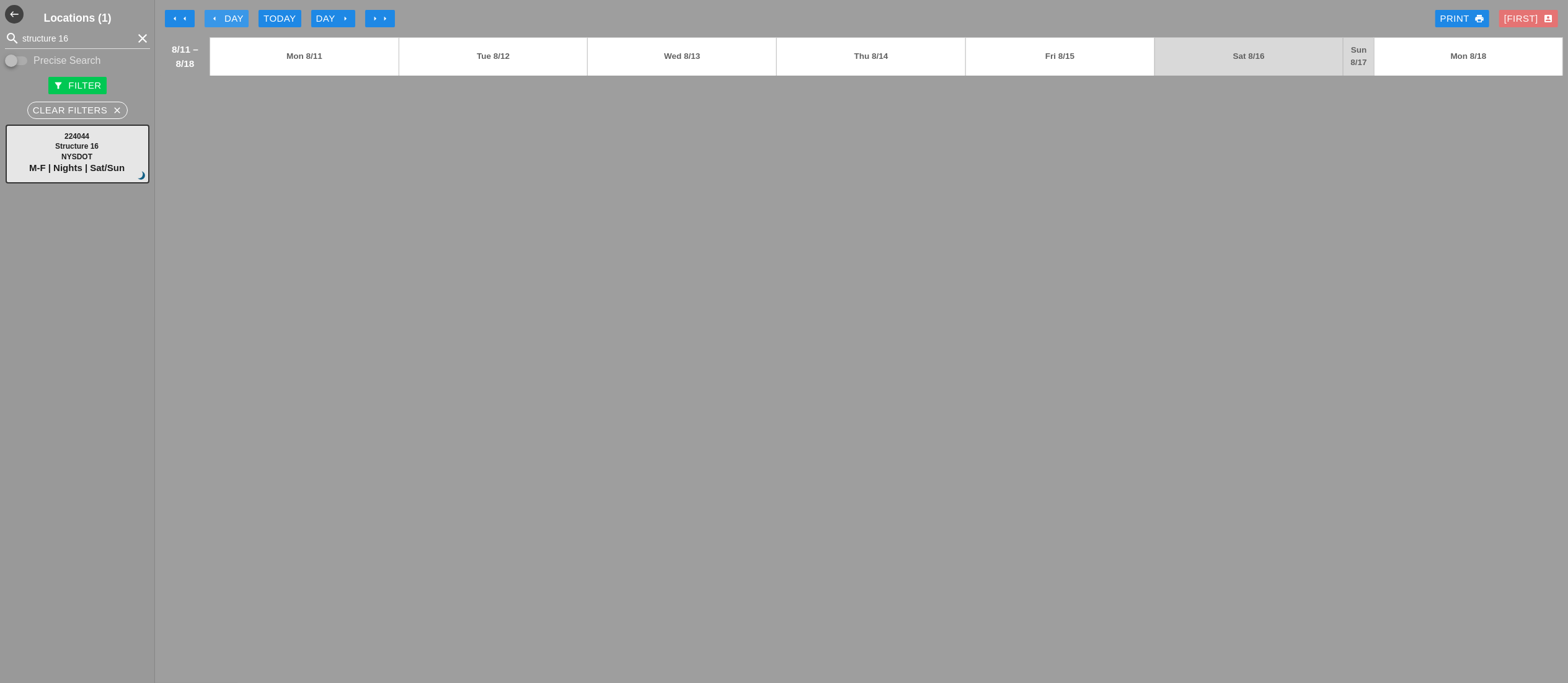 click on "arrow_left Day" at bounding box center (226, 19) 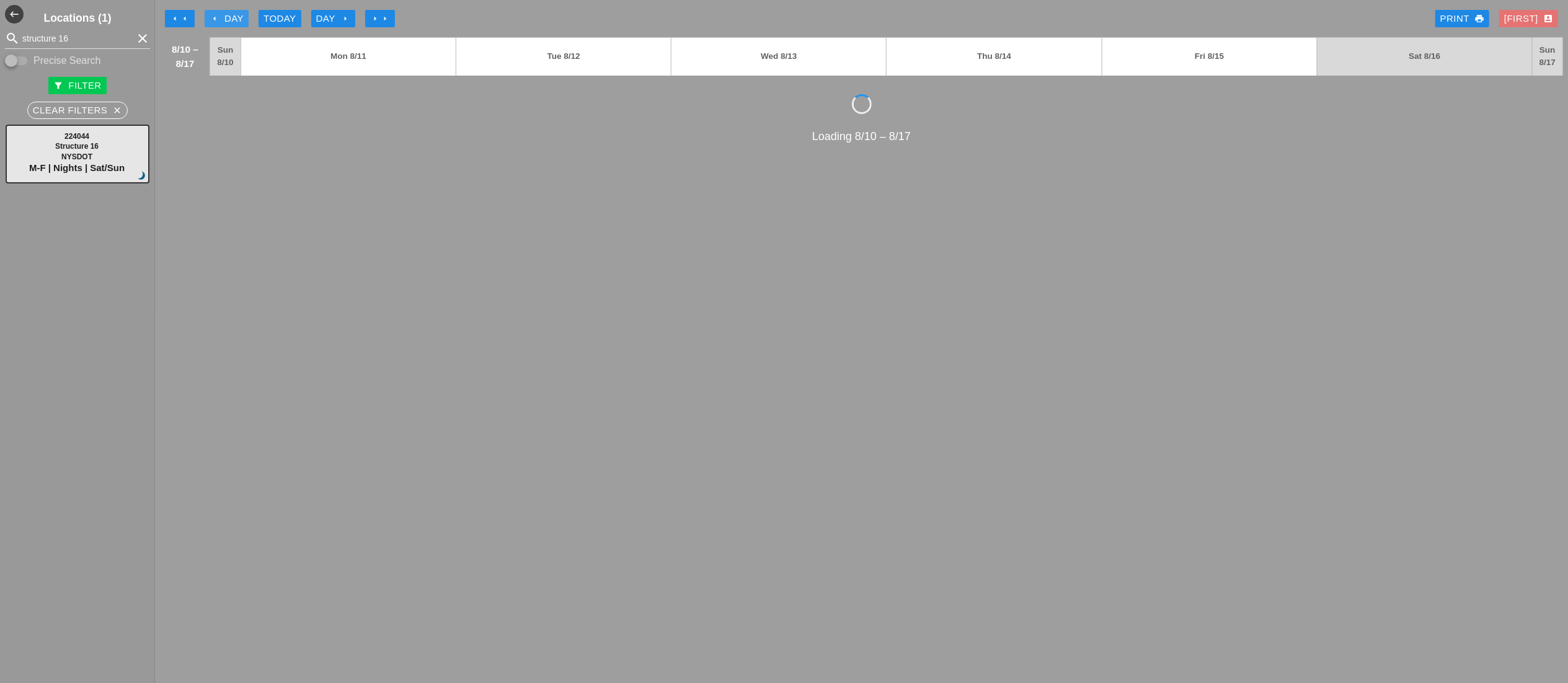 click on "arrow_left Day" at bounding box center (226, 19) 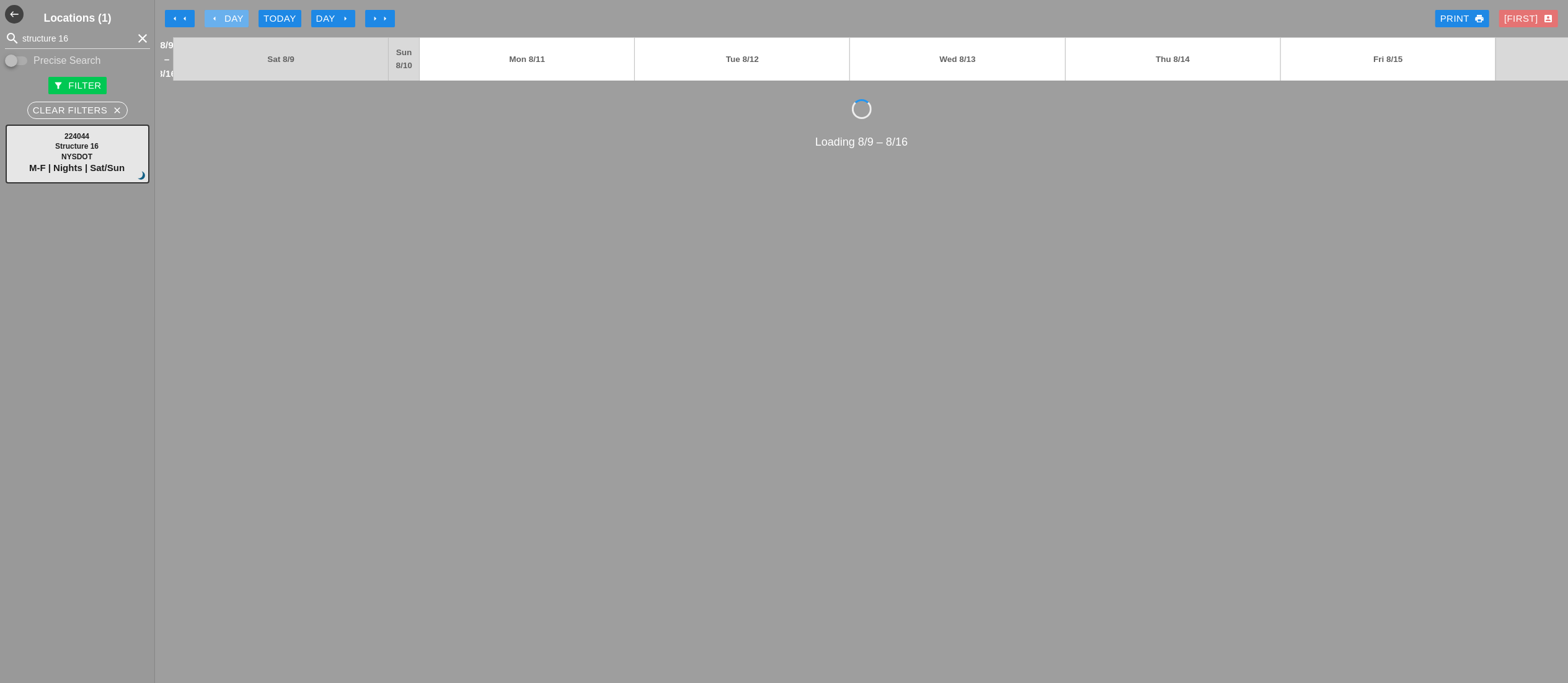 click on "arrow_left Day" at bounding box center (226, 19) 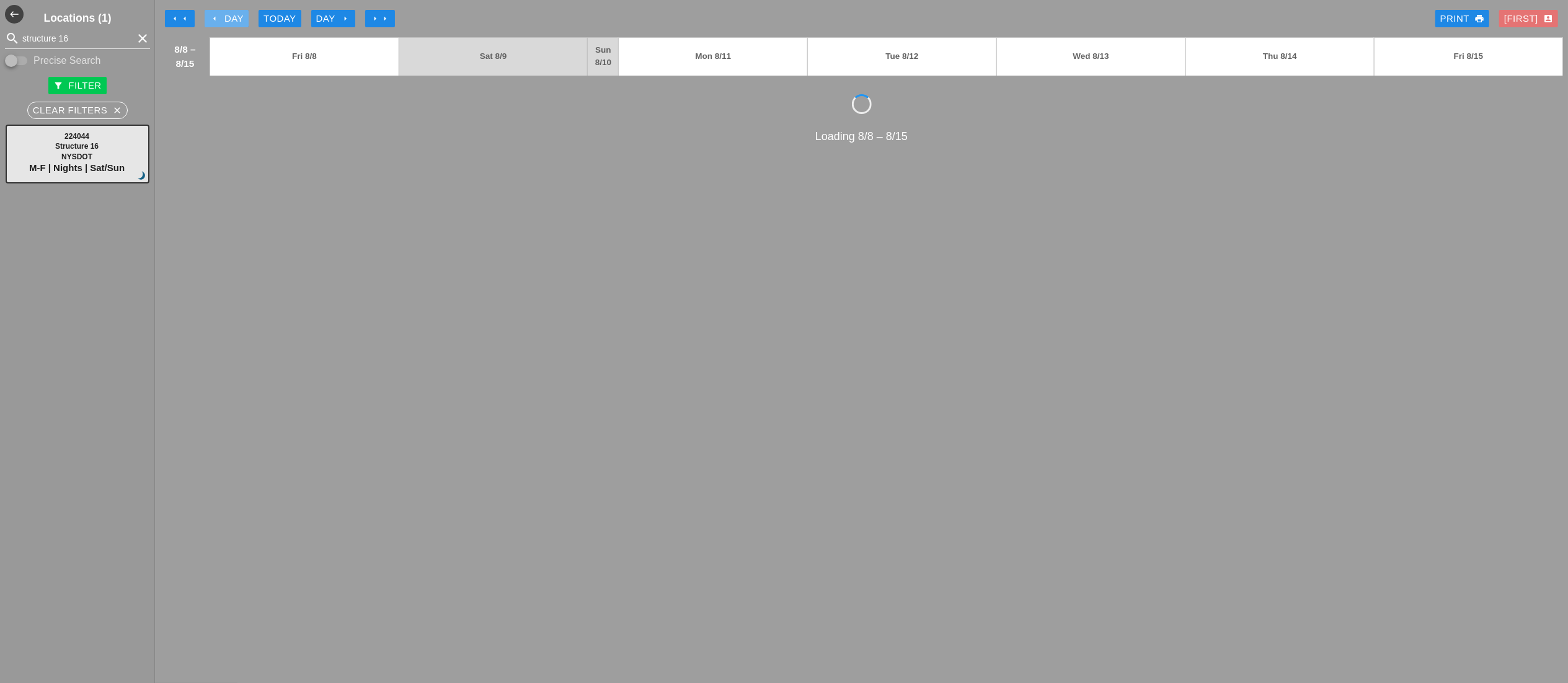 click on "arrow_left Day" at bounding box center [226, 19] 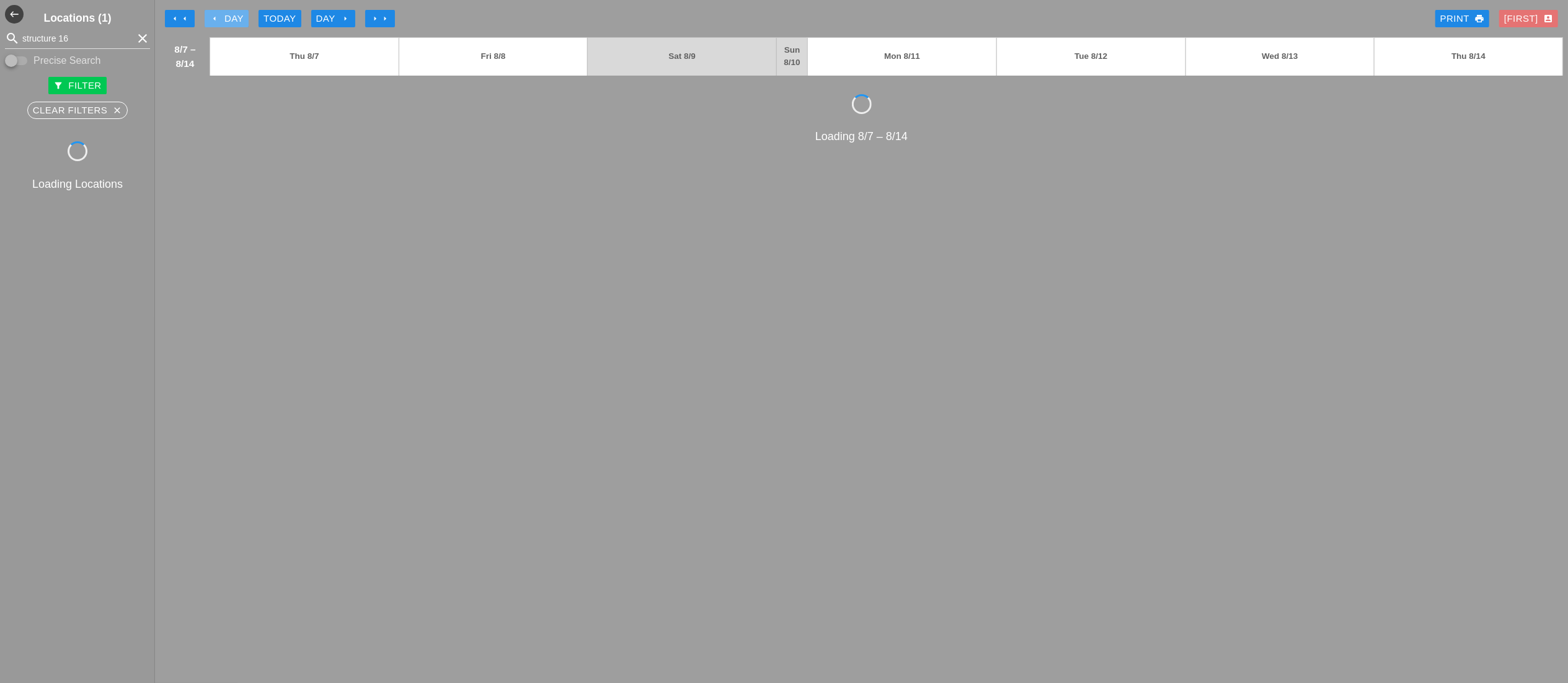 click on "arrow_left Day" at bounding box center [226, 19] 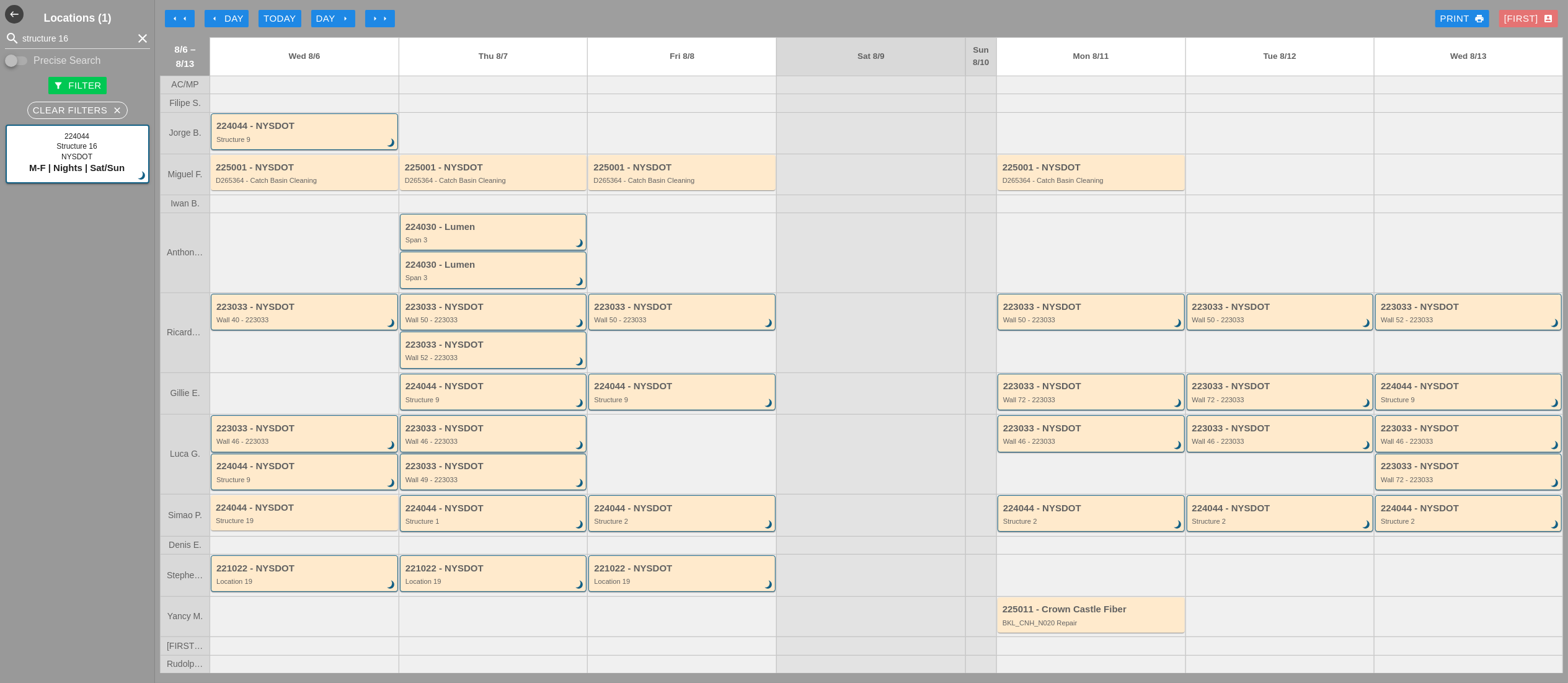 click on "223033 - NYSDOT" at bounding box center (494, 428) 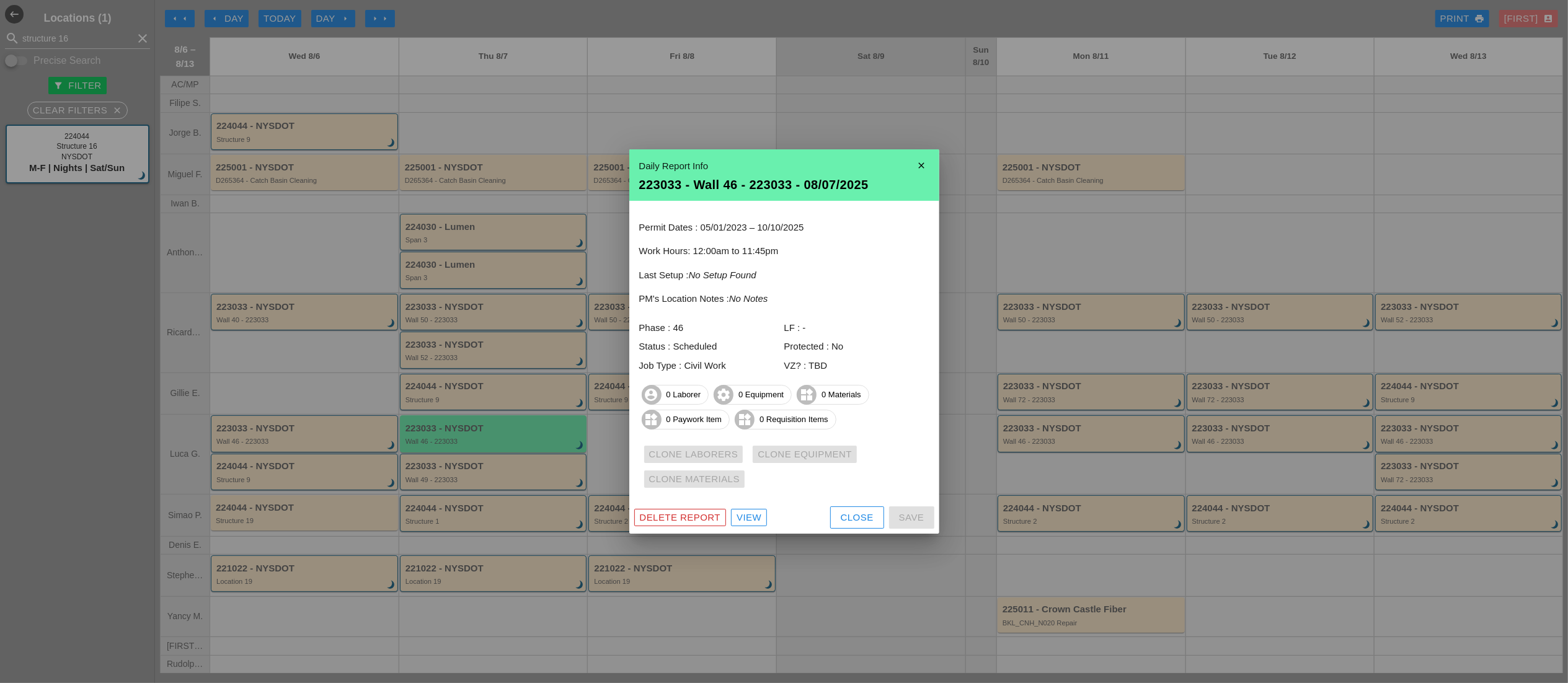 click on "Delete Report" at bounding box center [680, 518] 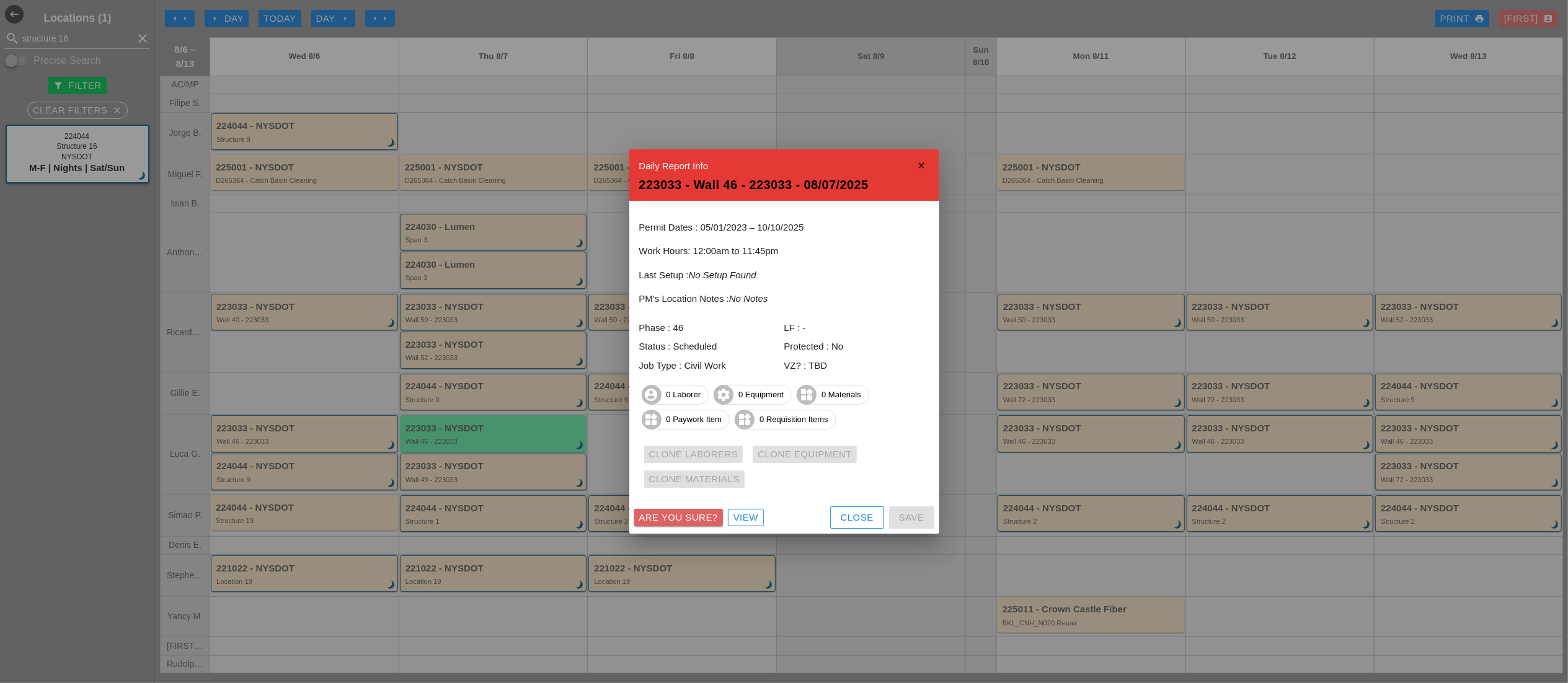 click on "Are you sure?" at bounding box center [678, 518] 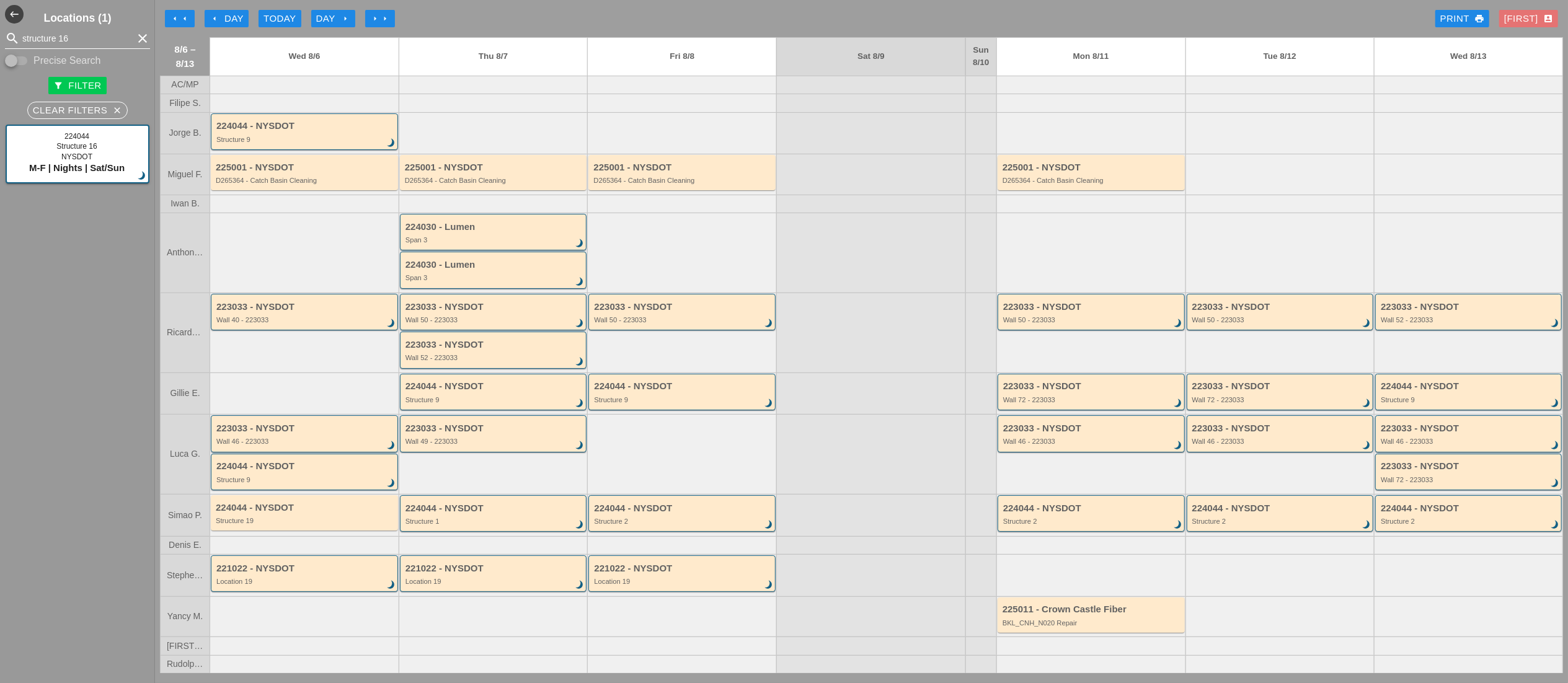 click on "structure 16" at bounding box center (78, 38) 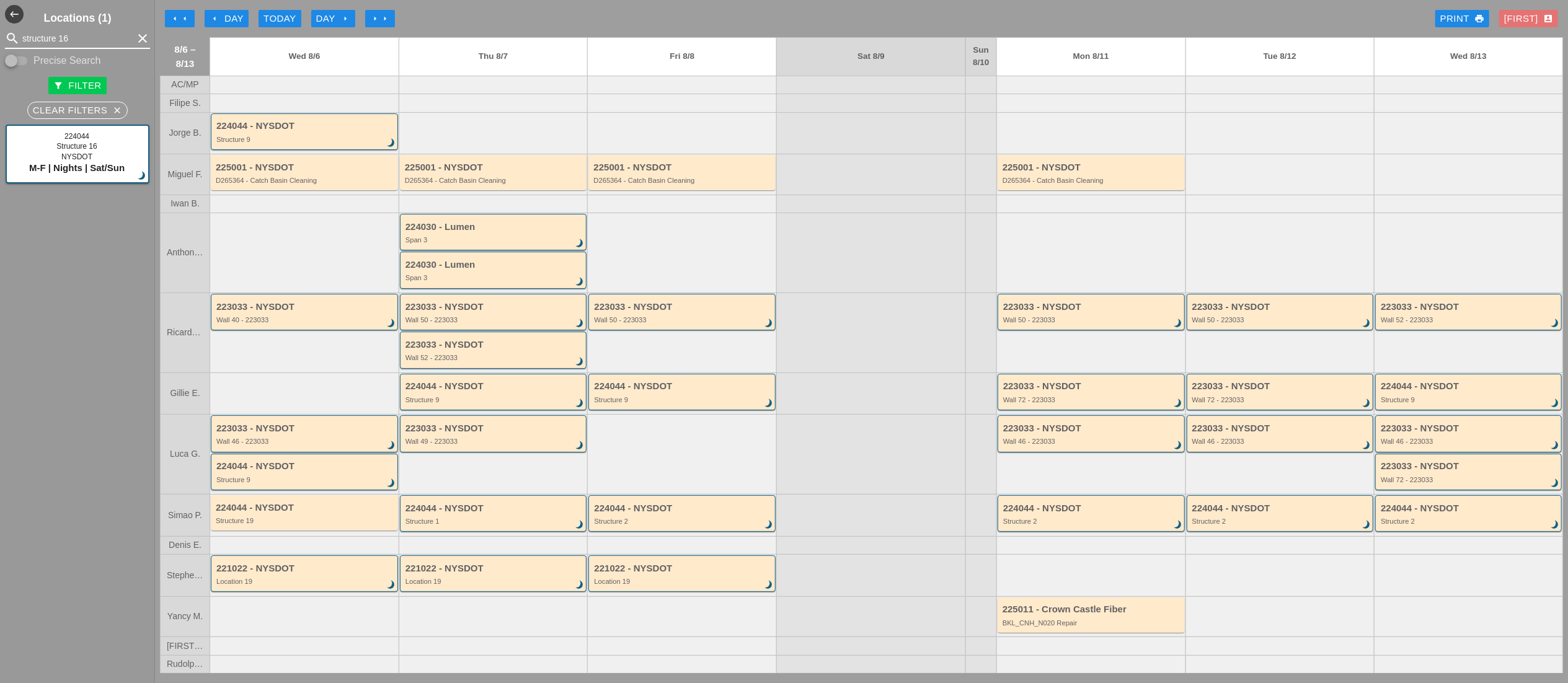 click on "structure 16" at bounding box center (78, 38) 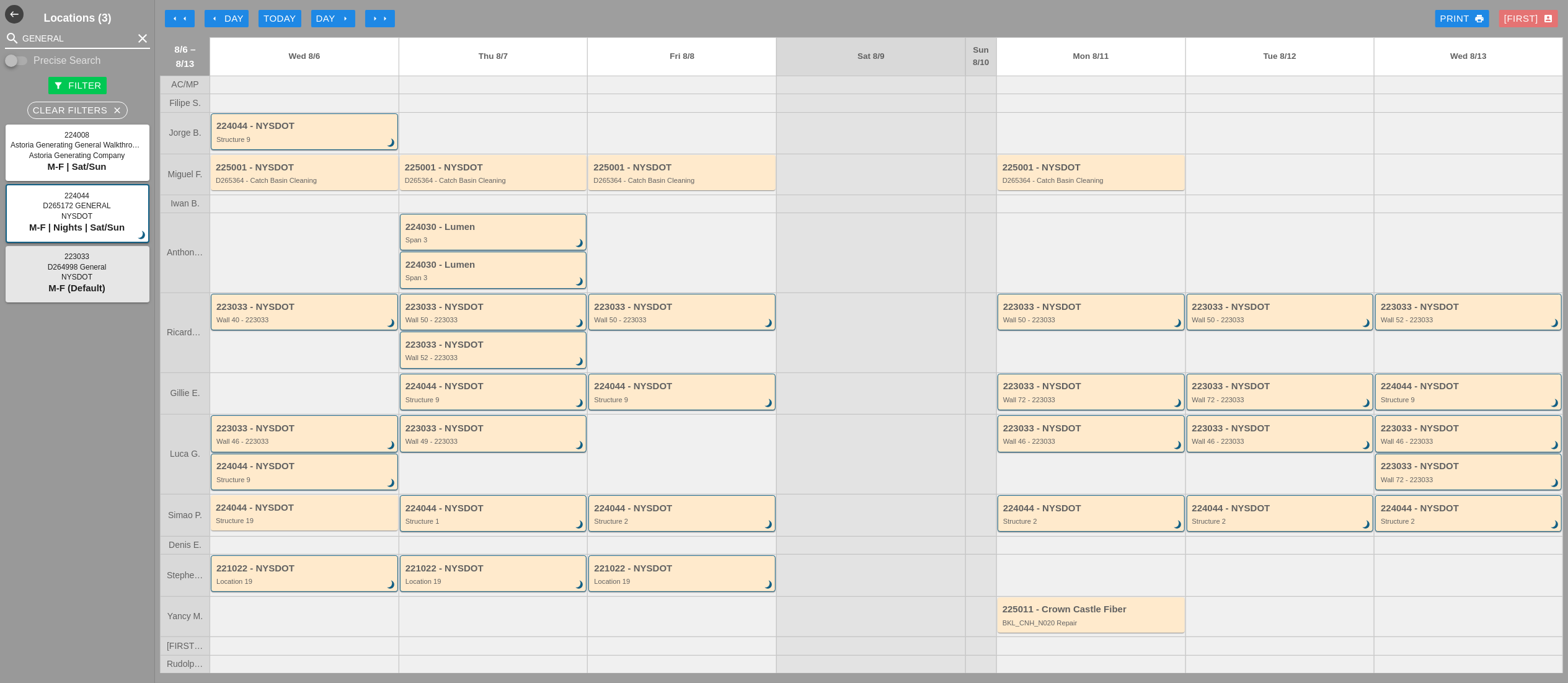 type on "GENERAL" 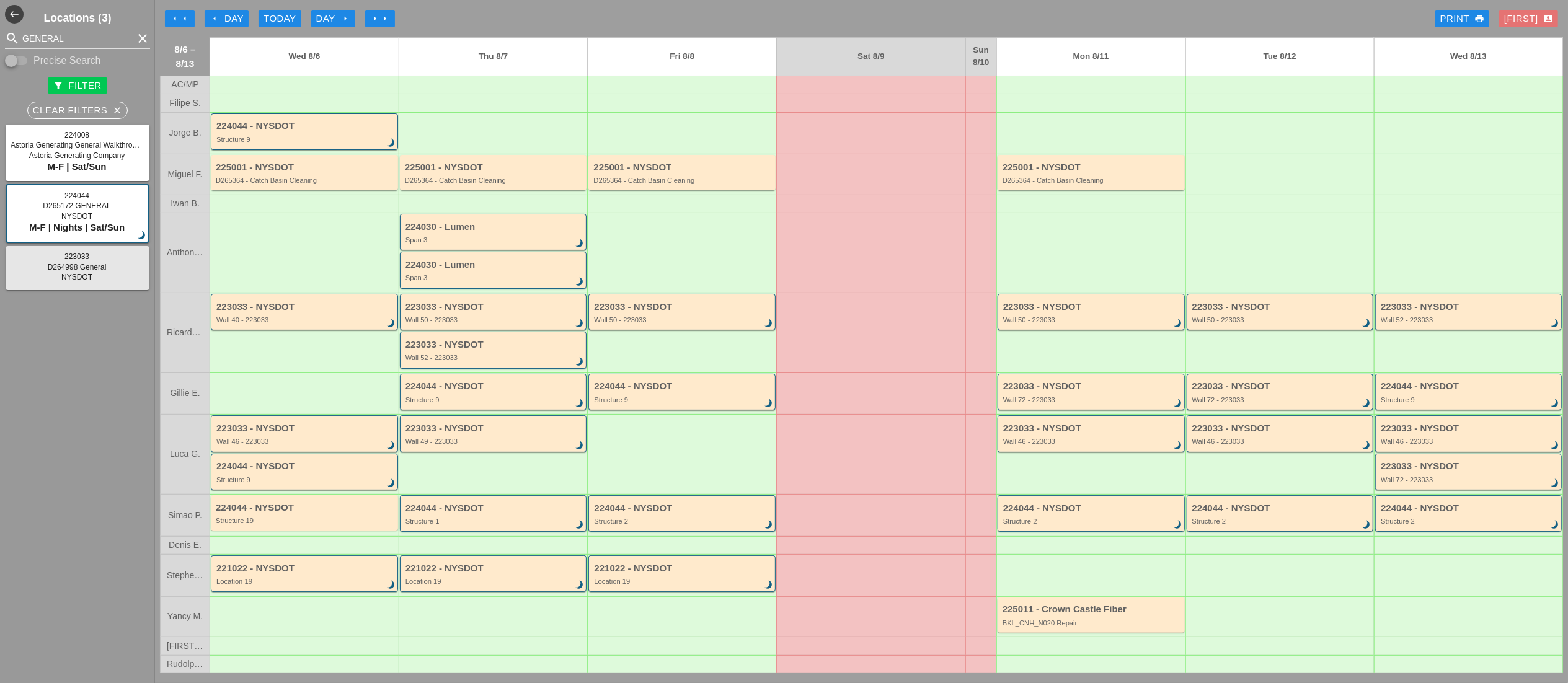 type 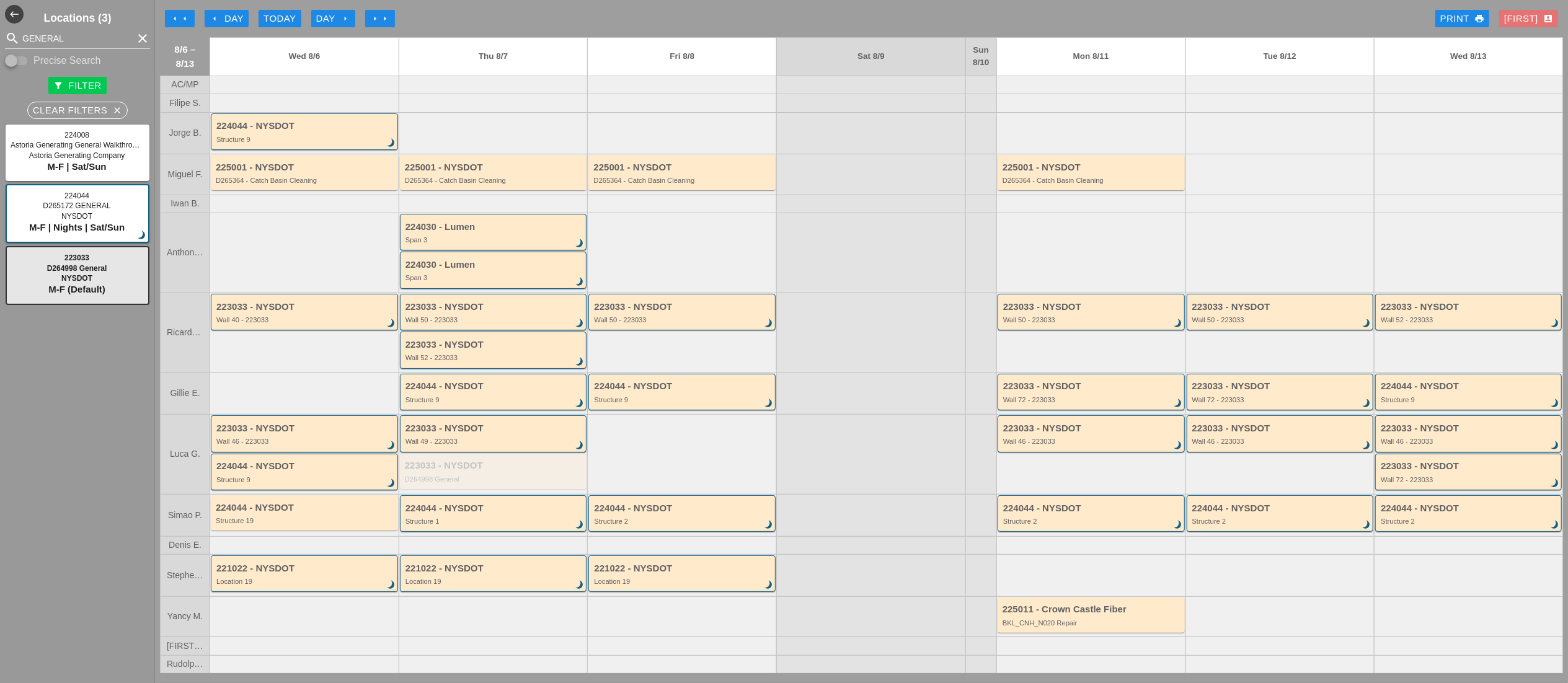 click on "Locations (3) search GENERAL clear Precise Search filter_alt Filter Clear Filters close 224008 Astoria Generating General Walkthrough Astoria Generating Company M-F | Sat/Sun 224044 D265172 GENERAL NYSDOT M-F | Nights | Sat/Sun brightness_3 223033 D264998 General NYSDOT M-F (Default)" at bounding box center [78, 342] 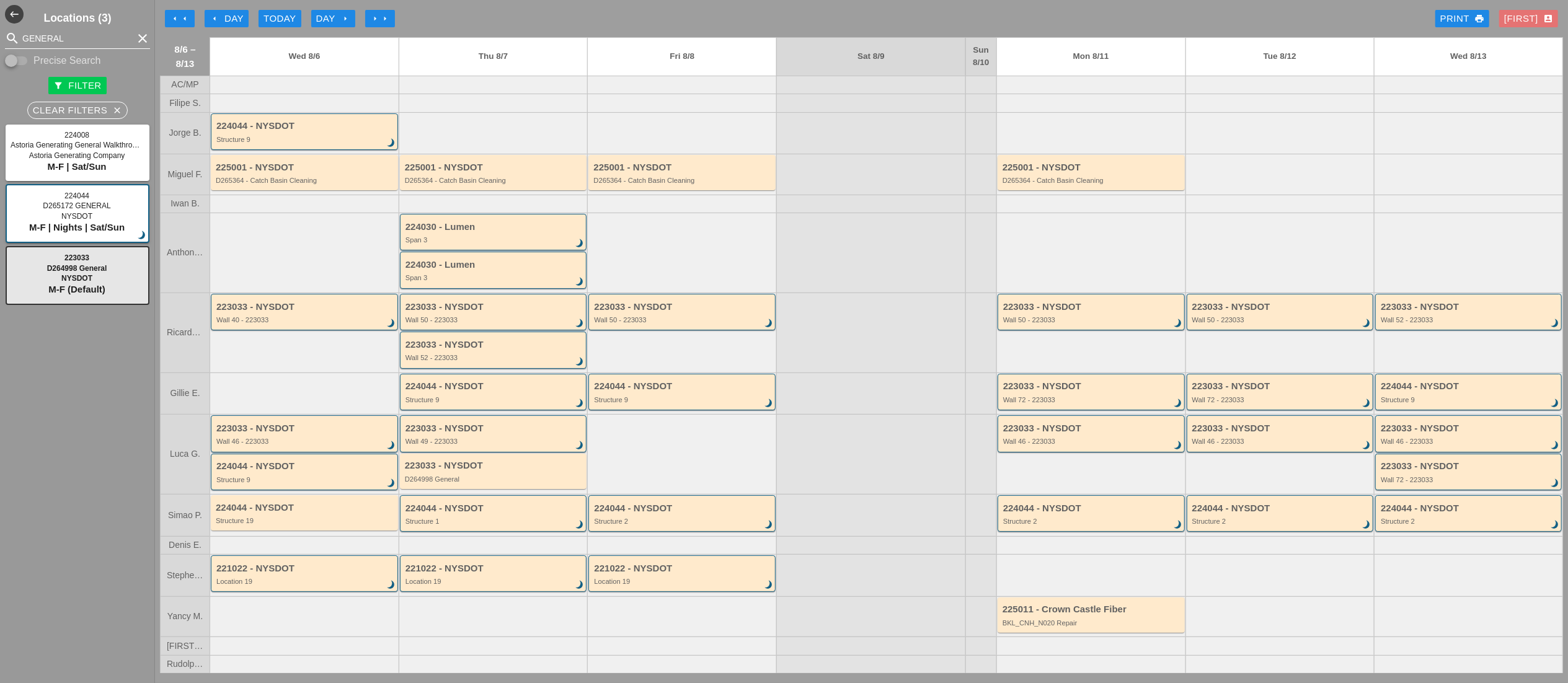 click on "clear" at bounding box center [143, 38] 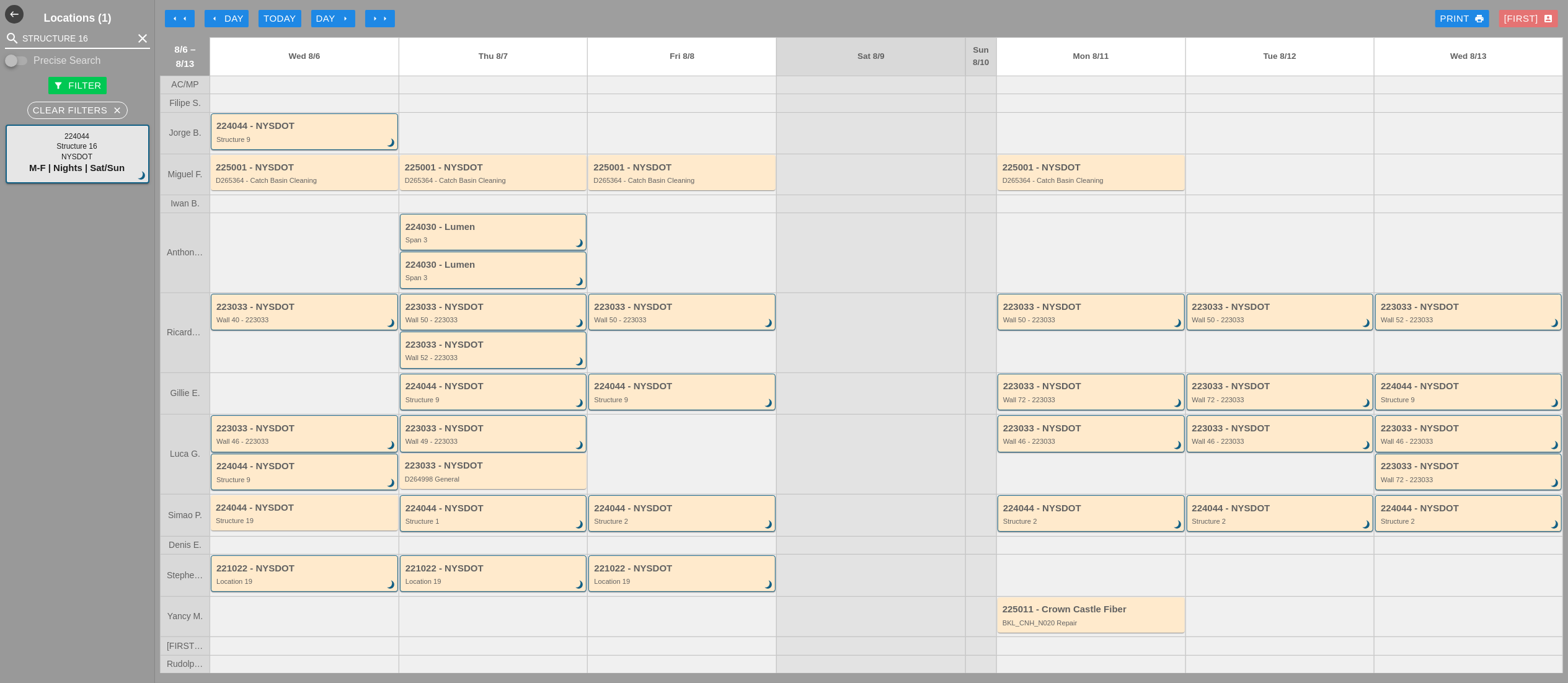 type on "STRUCTURE 16" 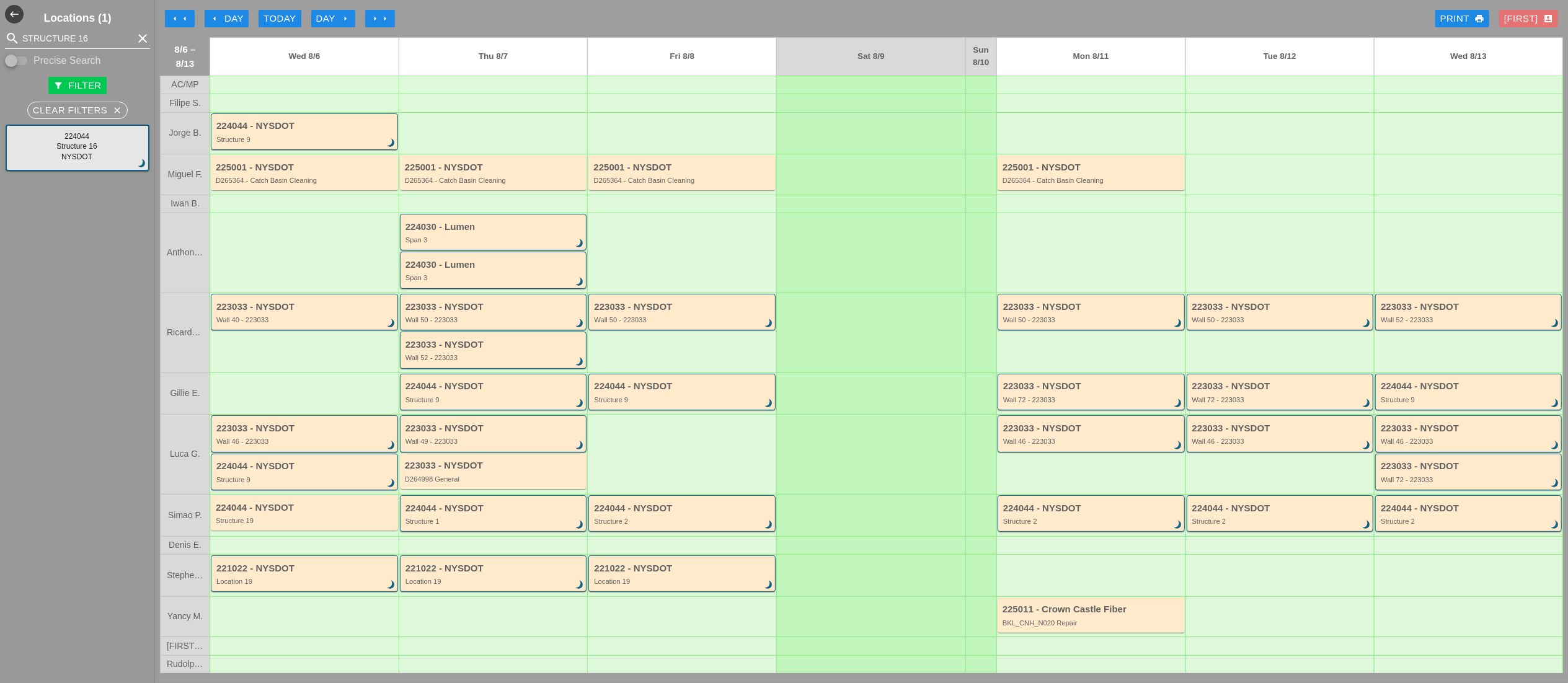type 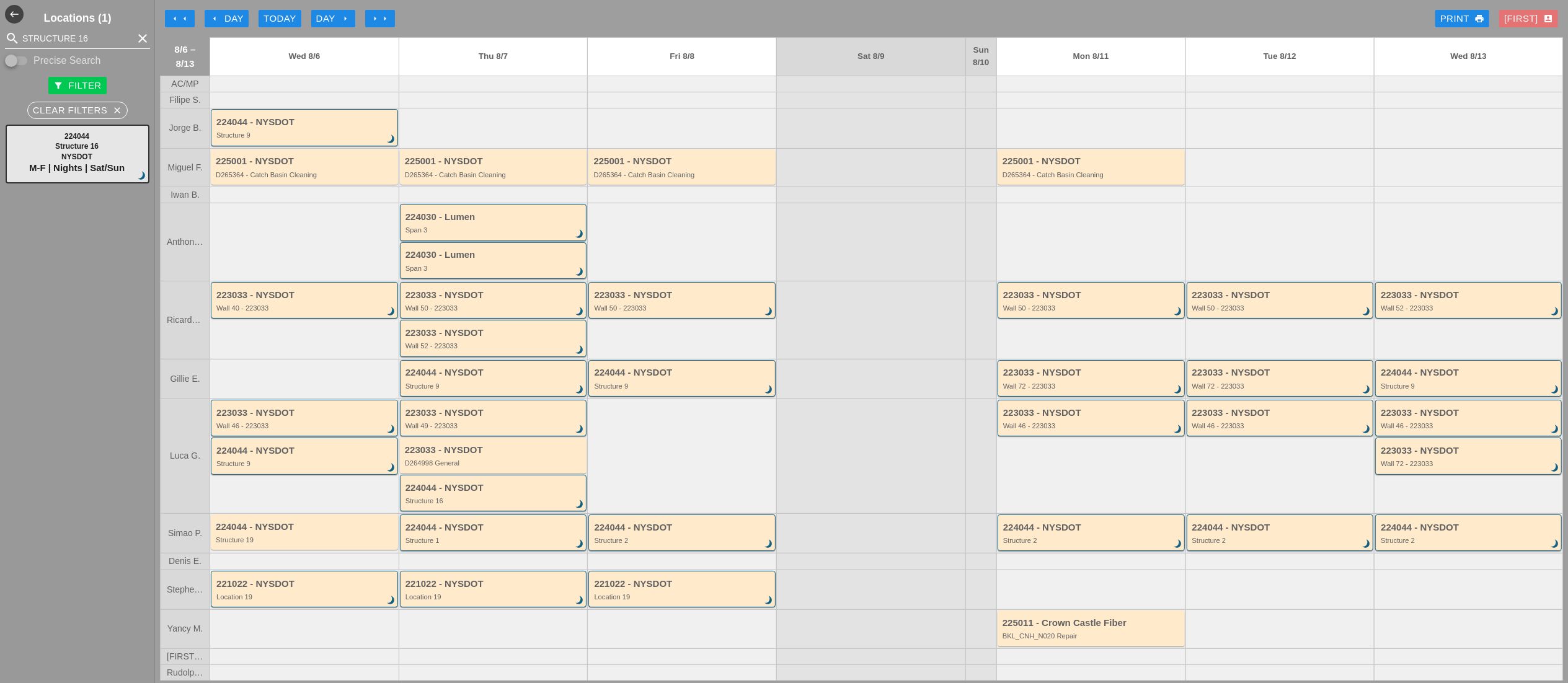 click on "search STRUCTURE 16 clear Precise Search" at bounding box center (78, 48) 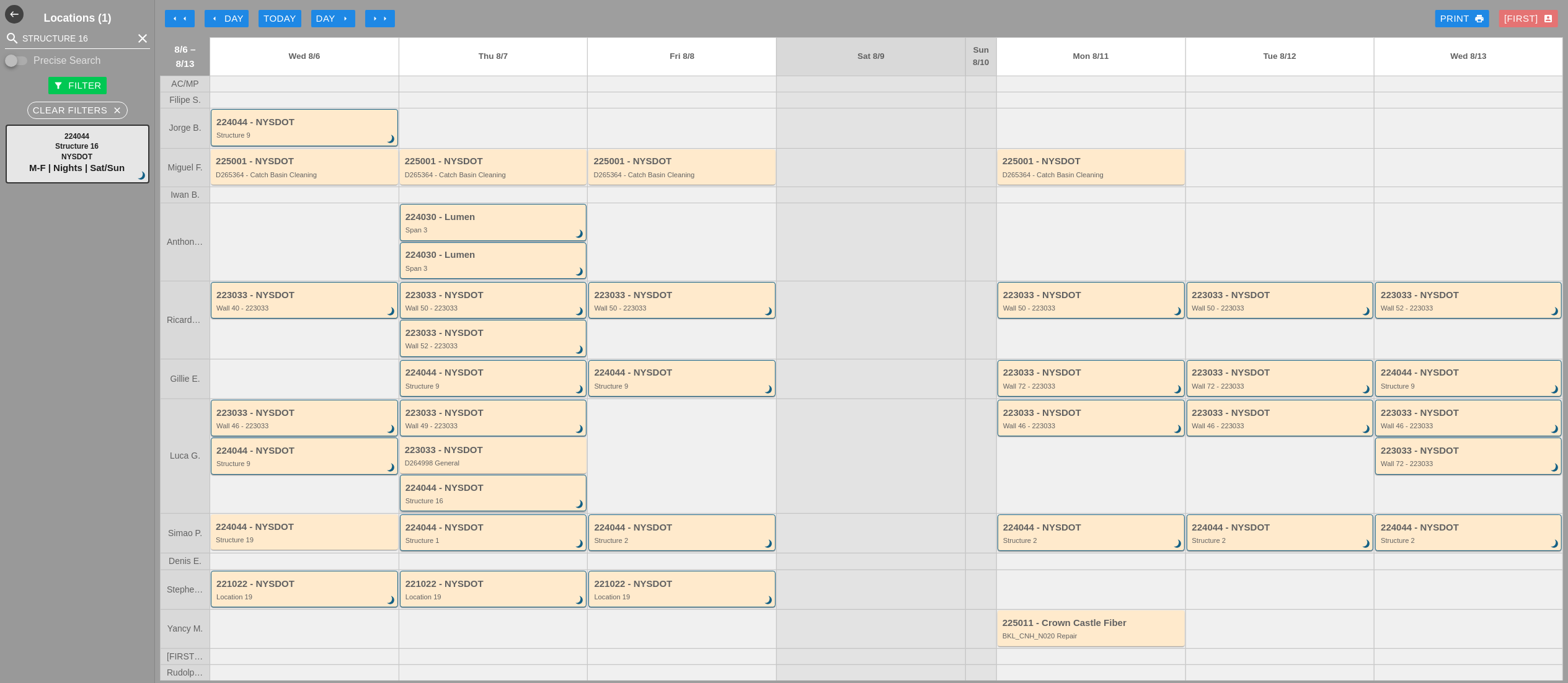 type 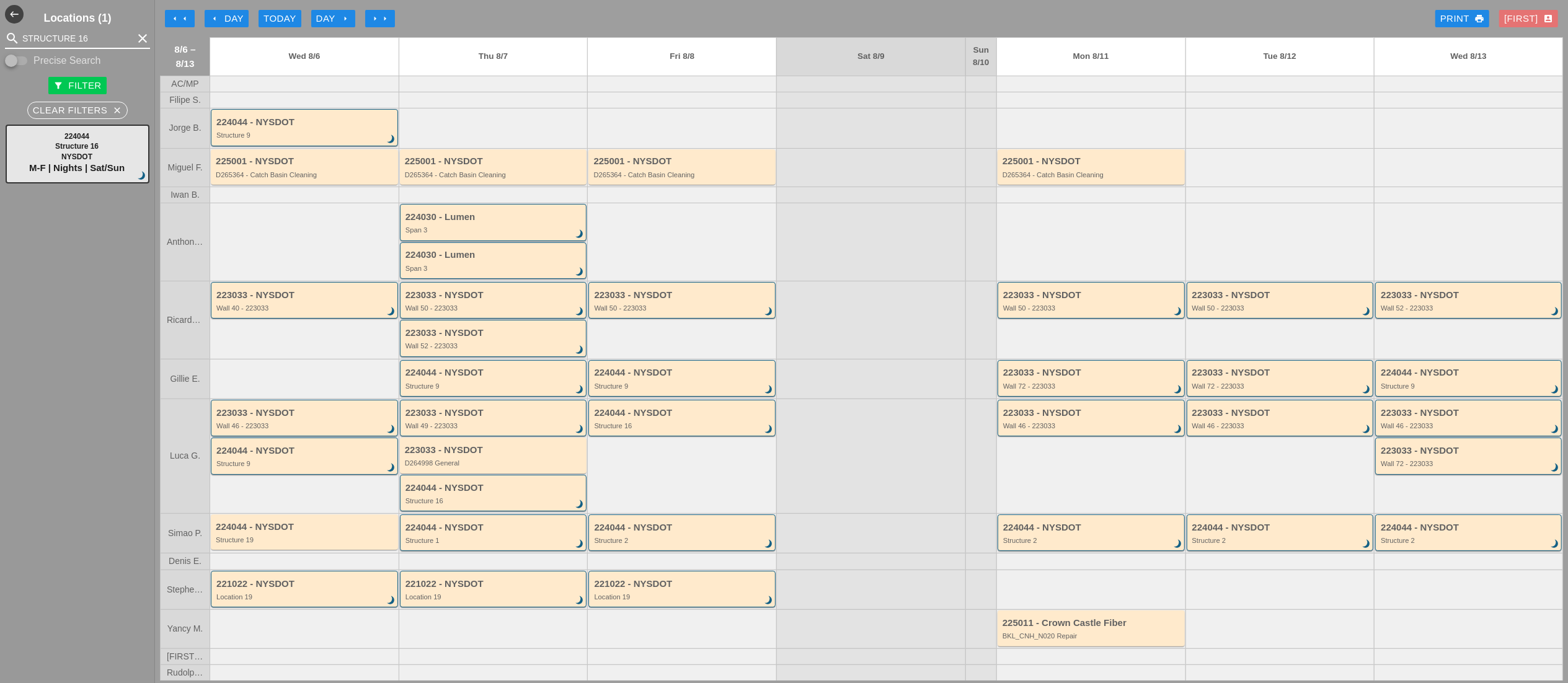 click on "STRUCTURE 16" at bounding box center (78, 38) 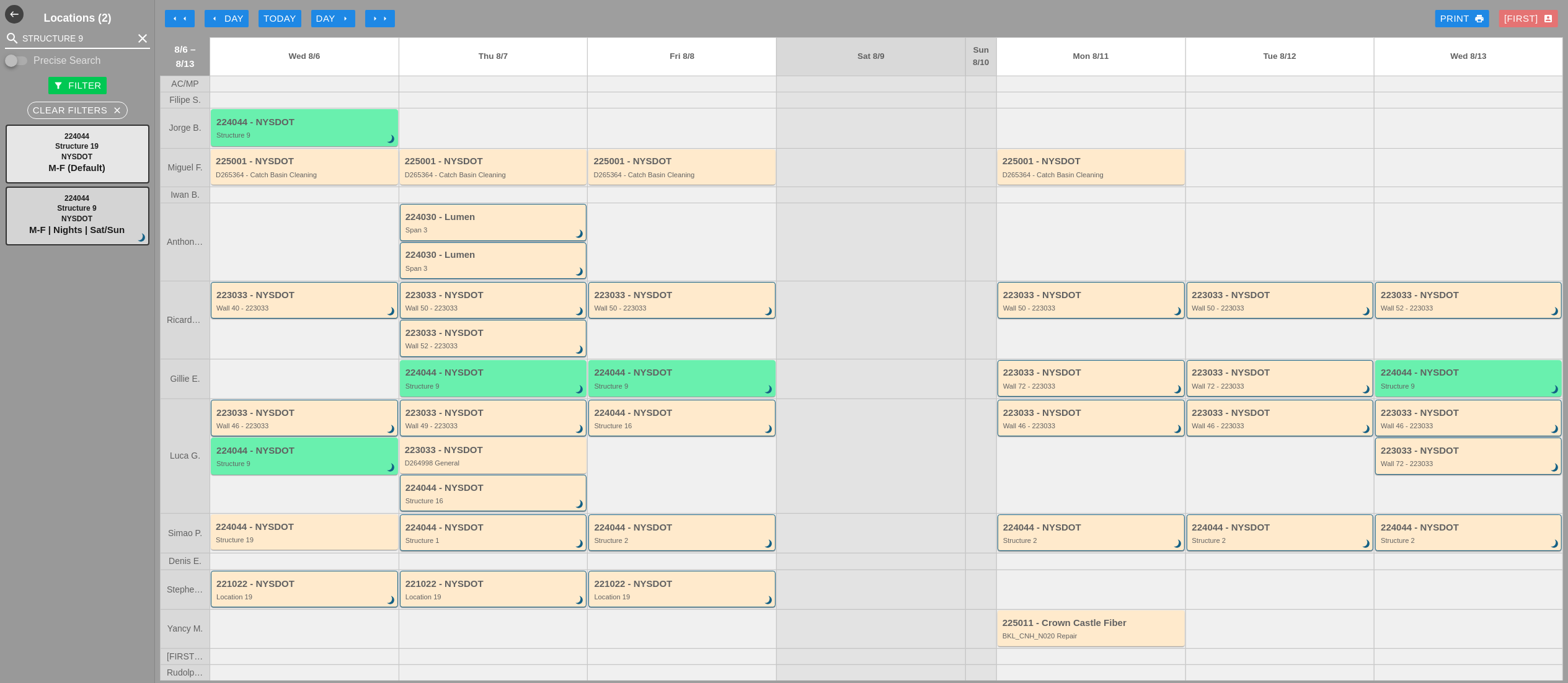 type on "STRUCTURE 9" 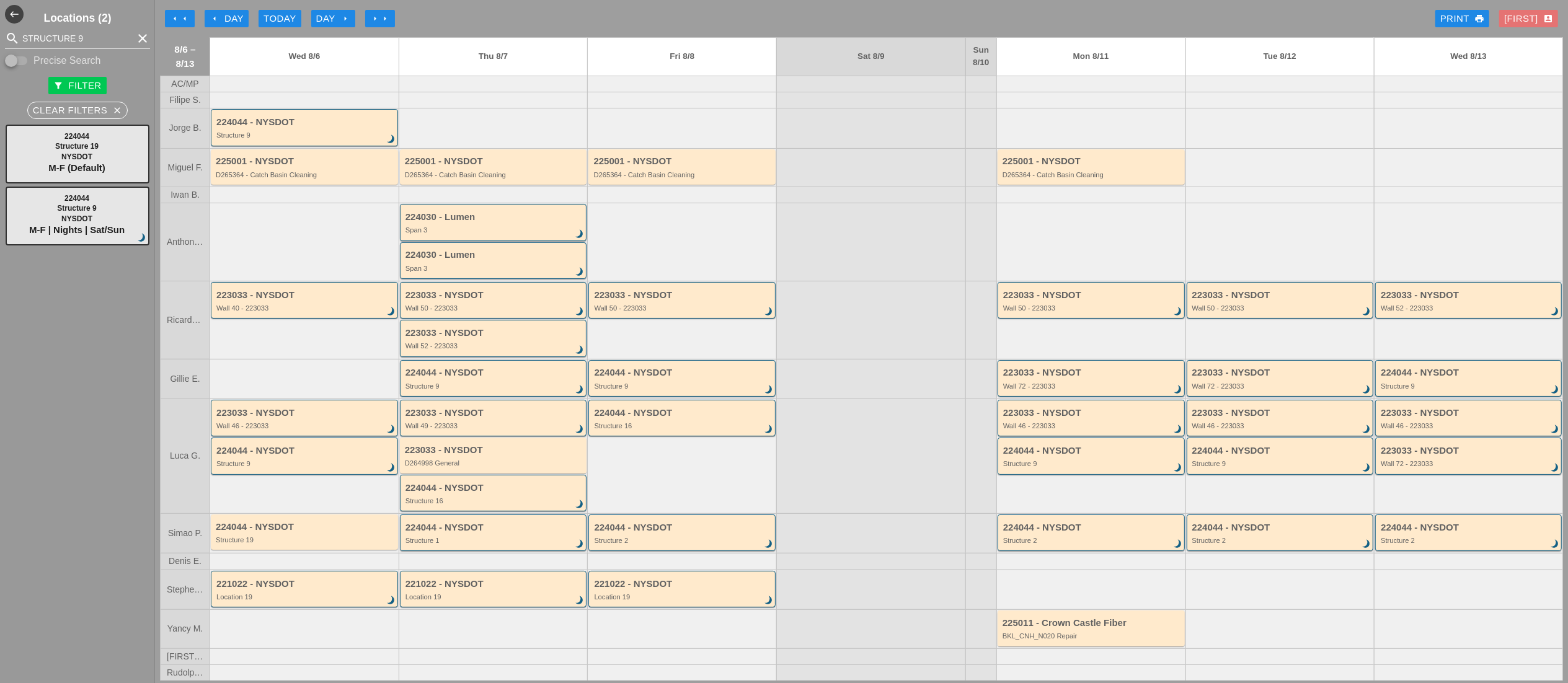 click on "Day arrow_right" at bounding box center (333, 19) 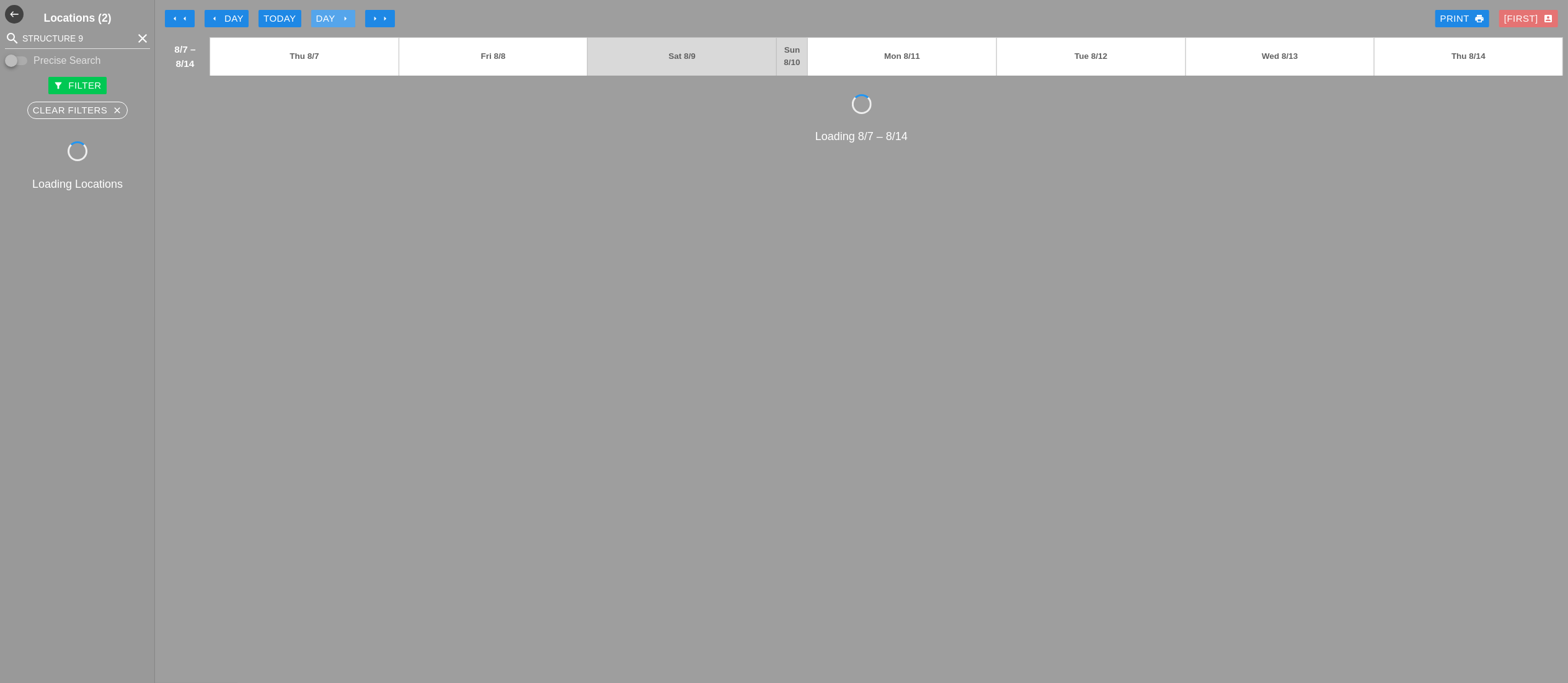 click on "Day arrow_right" at bounding box center [333, 19] 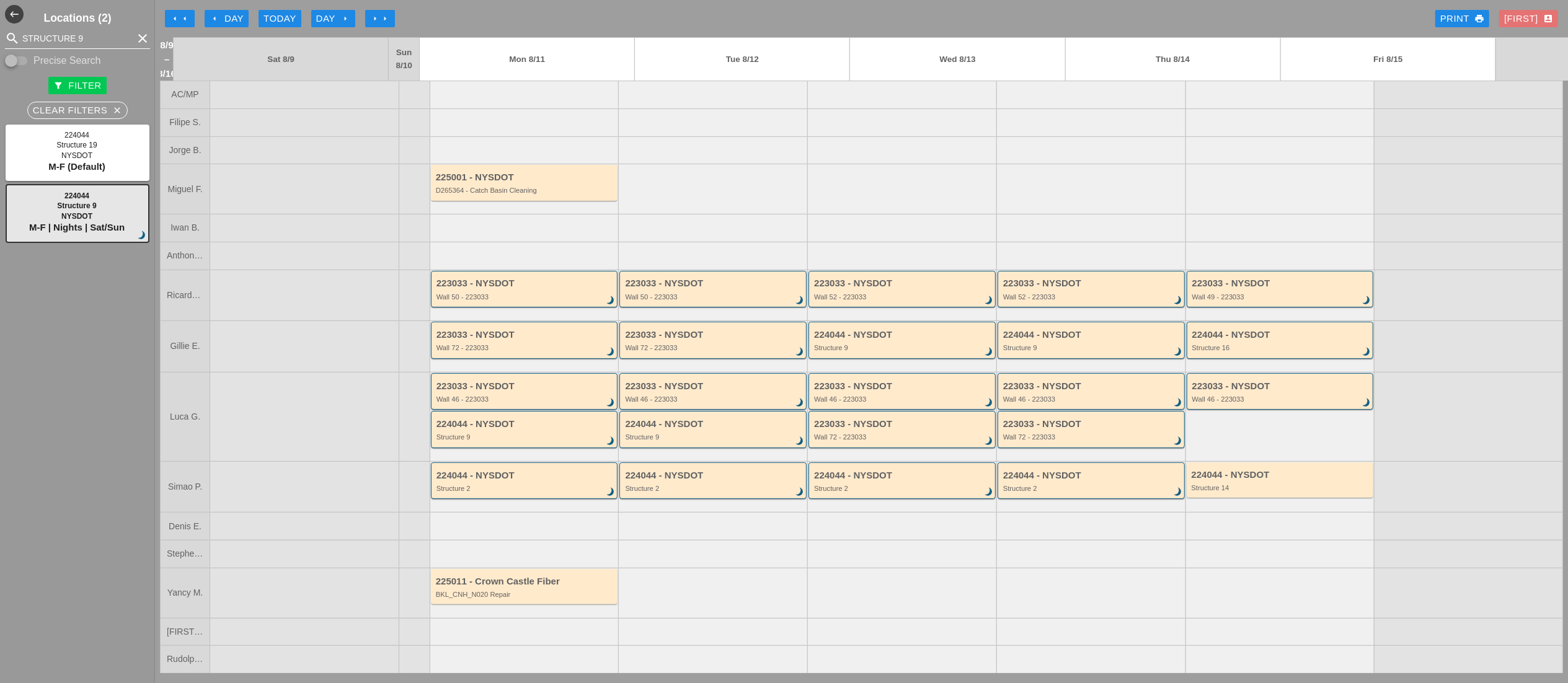 click on "STRUCTURE 9" at bounding box center (78, 38) 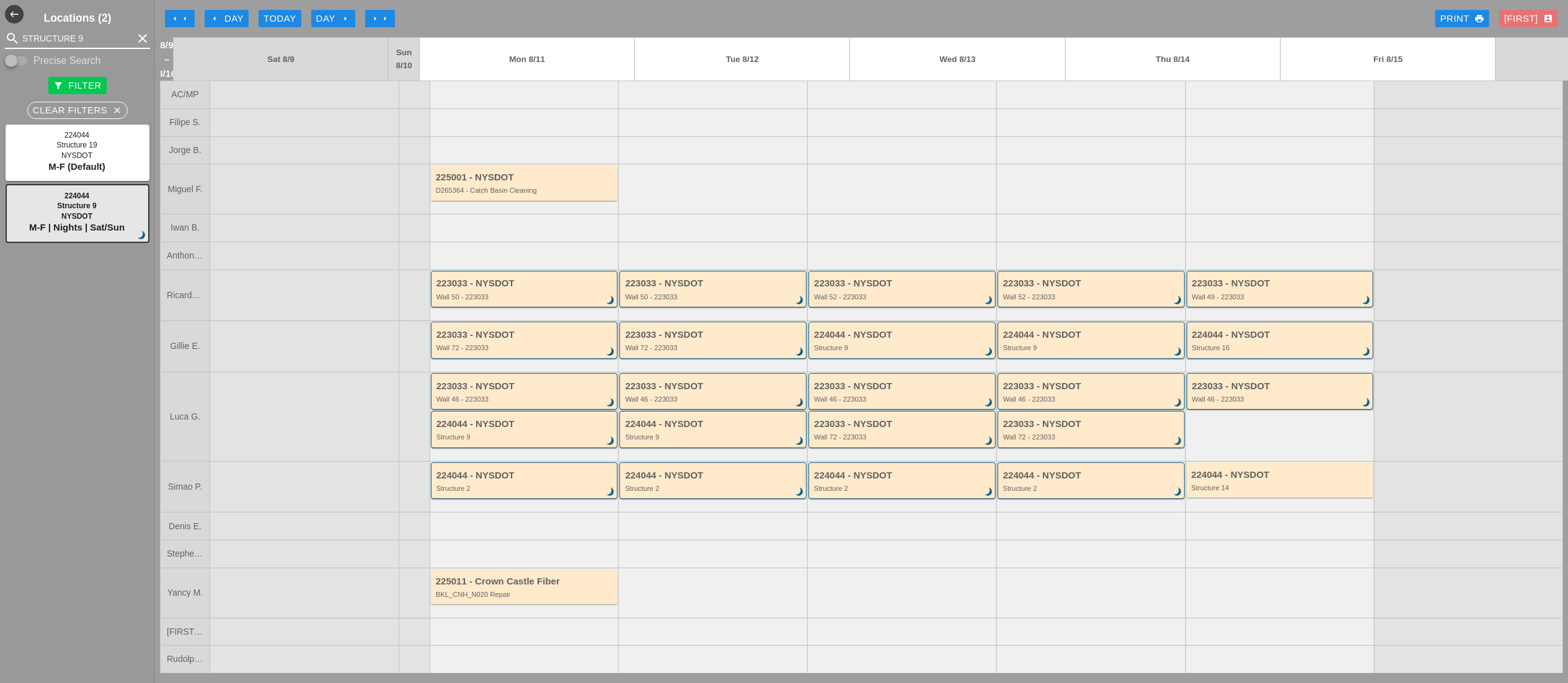 click on "STRUCTURE 9" at bounding box center (78, 38) 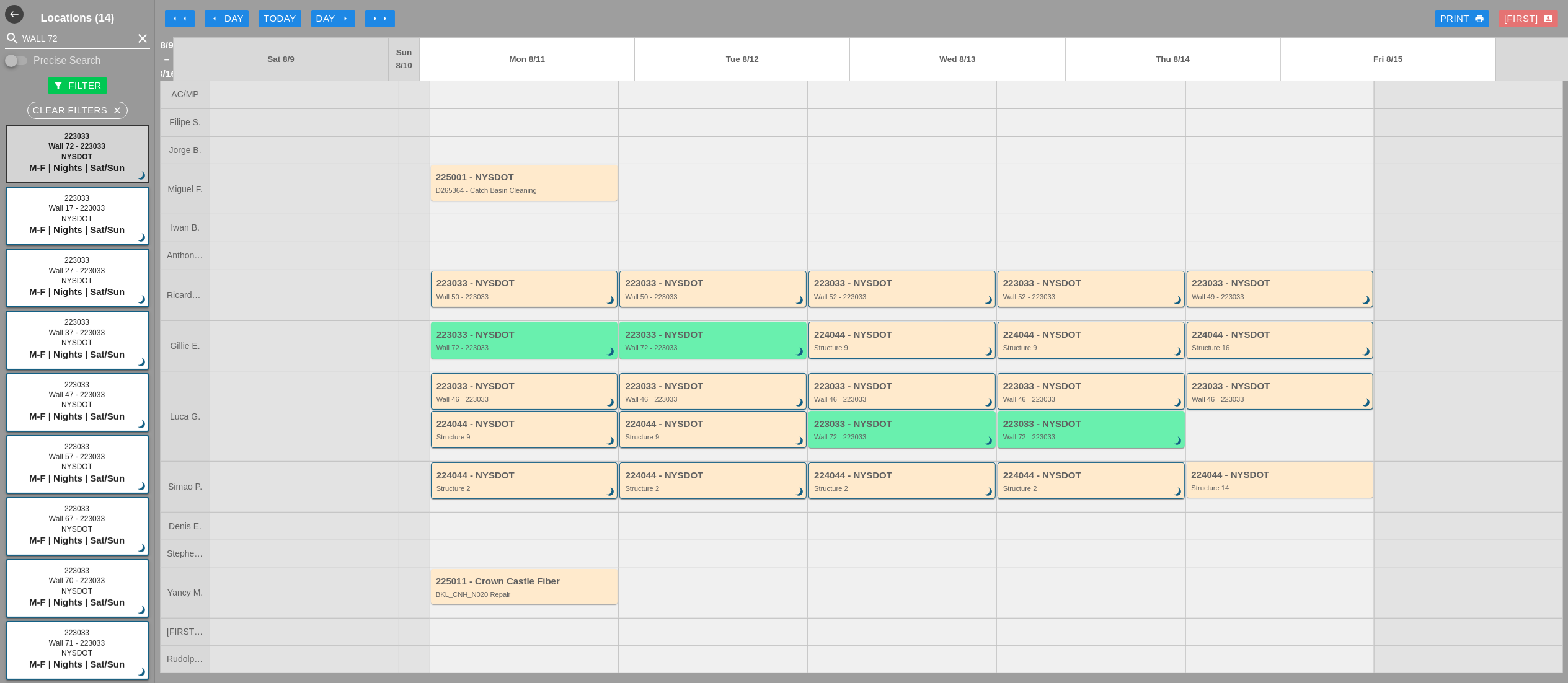 type on "WALL 72" 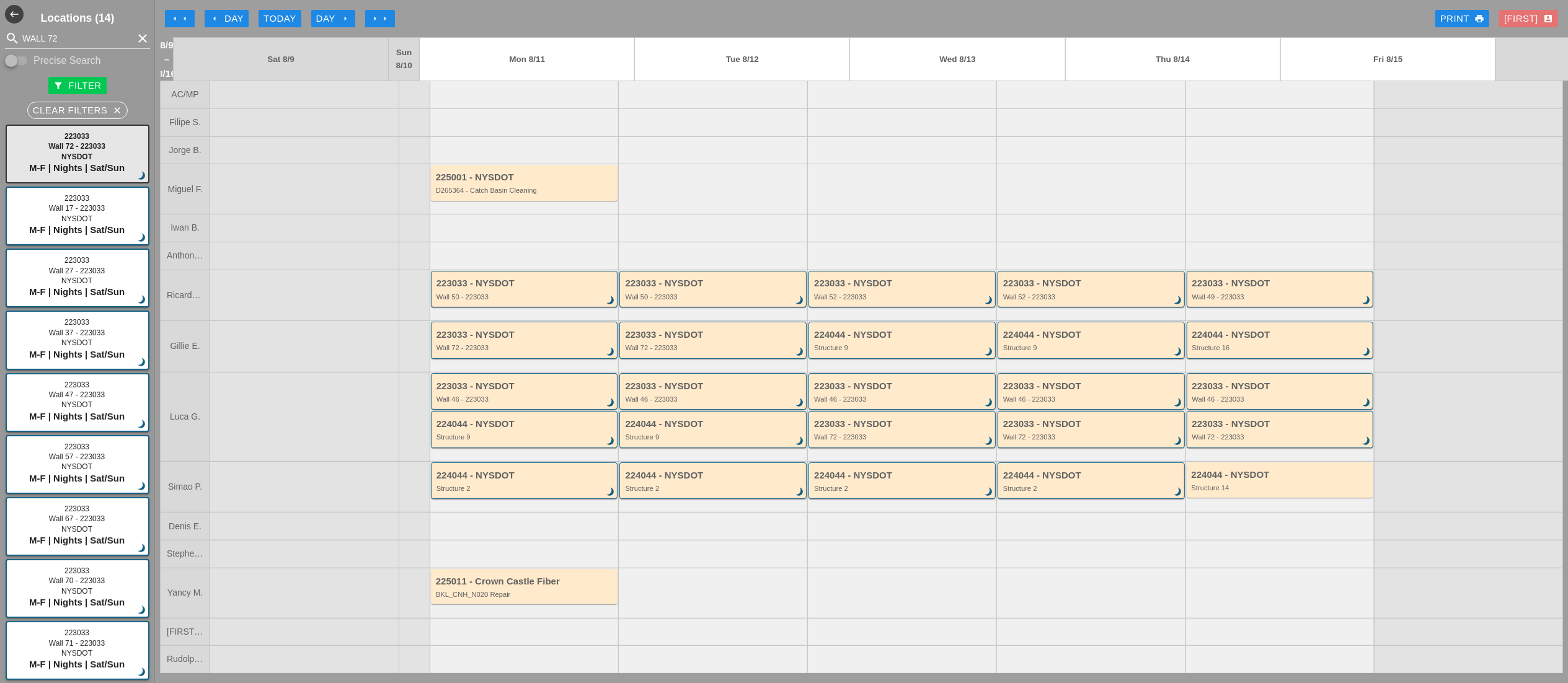 click on "Day arrow_right" at bounding box center [333, 19] 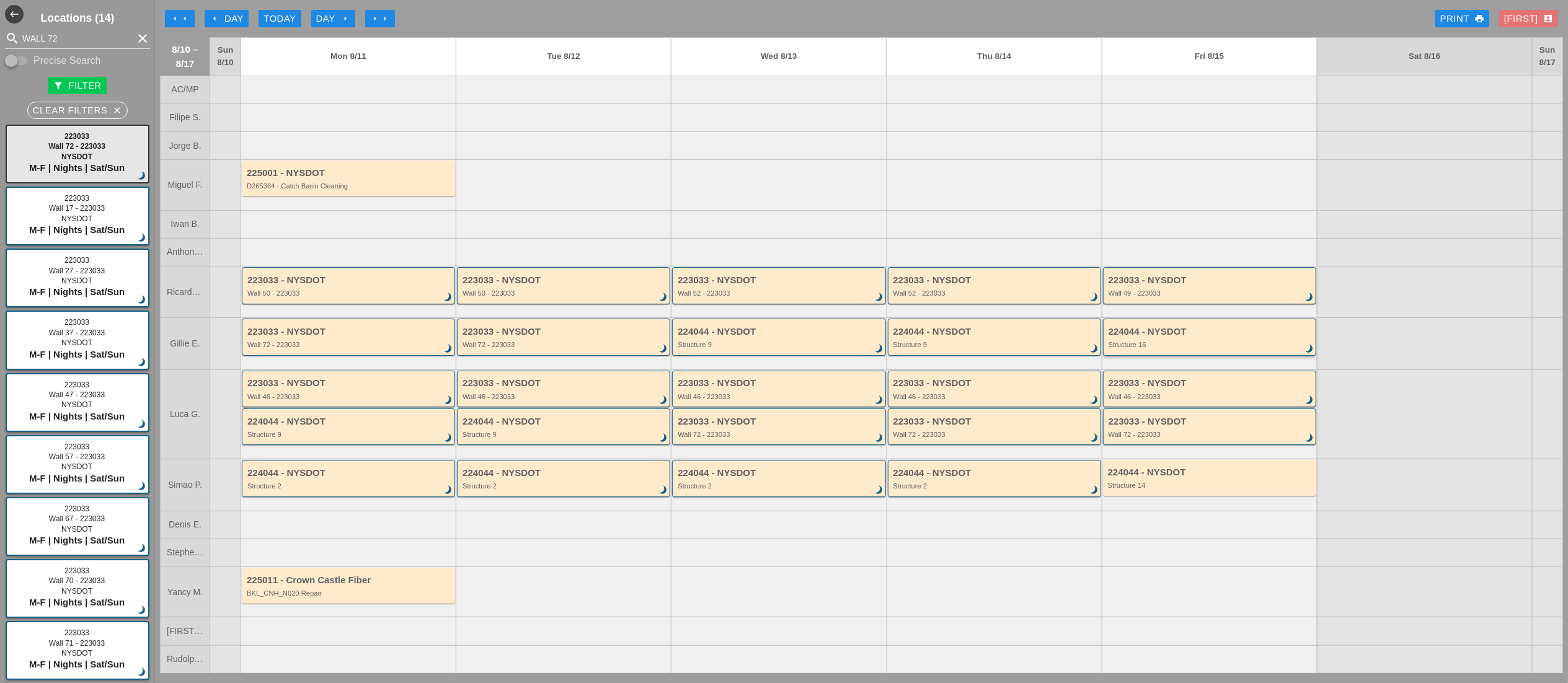 type 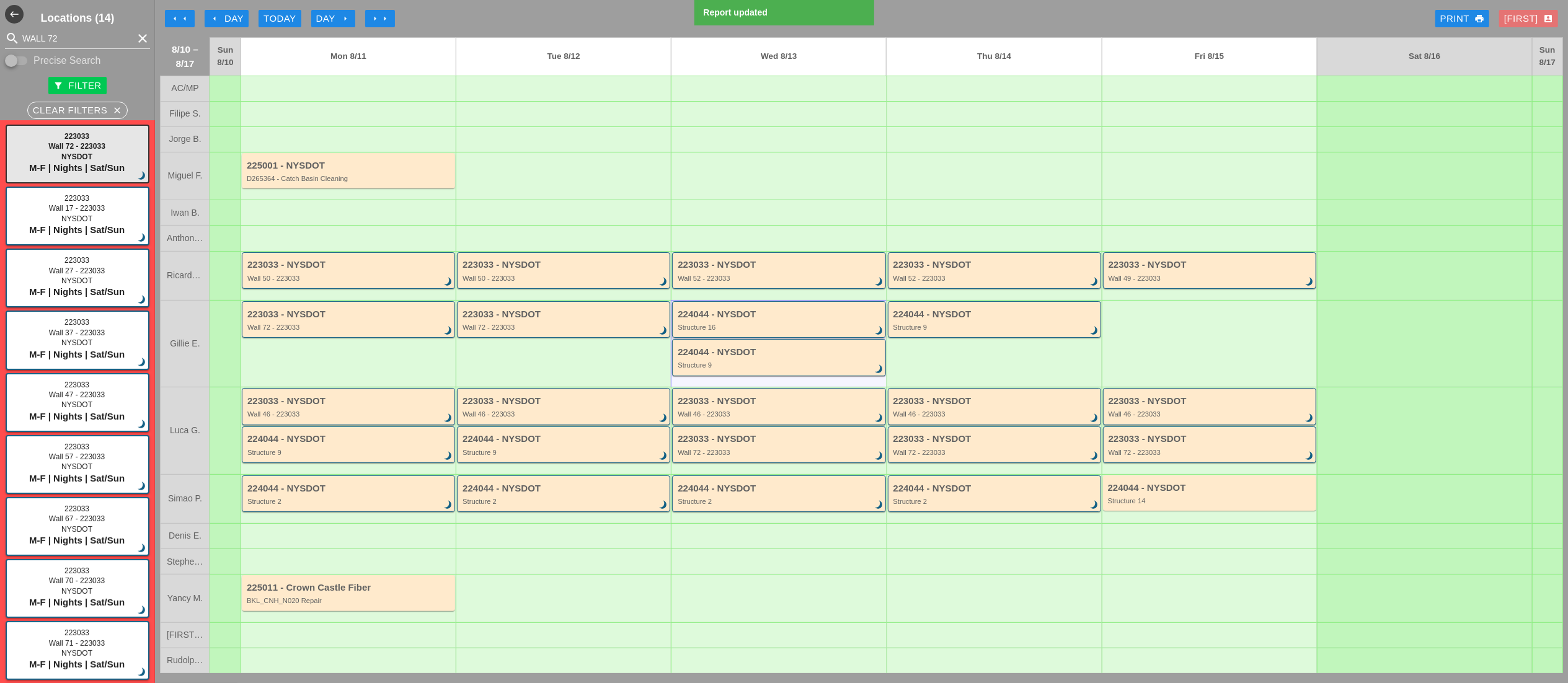 type 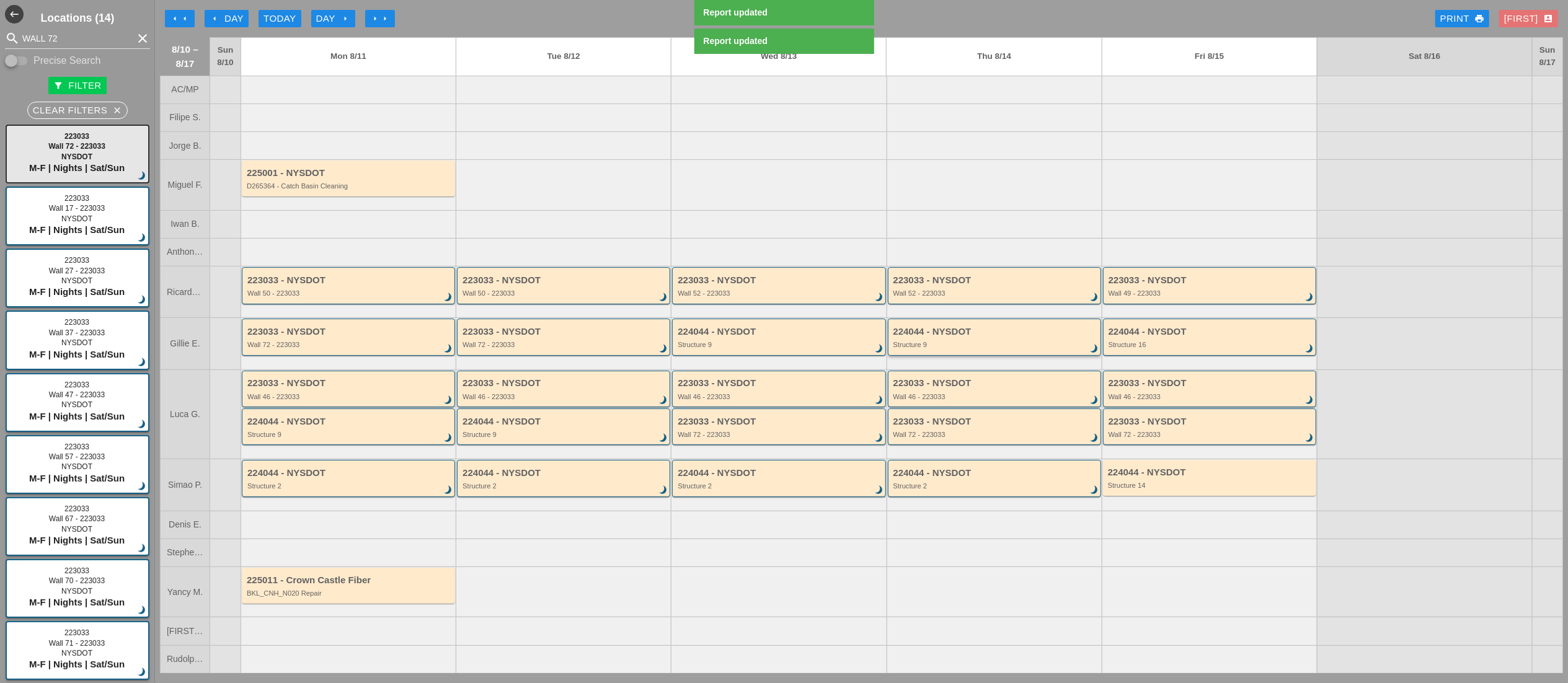 type 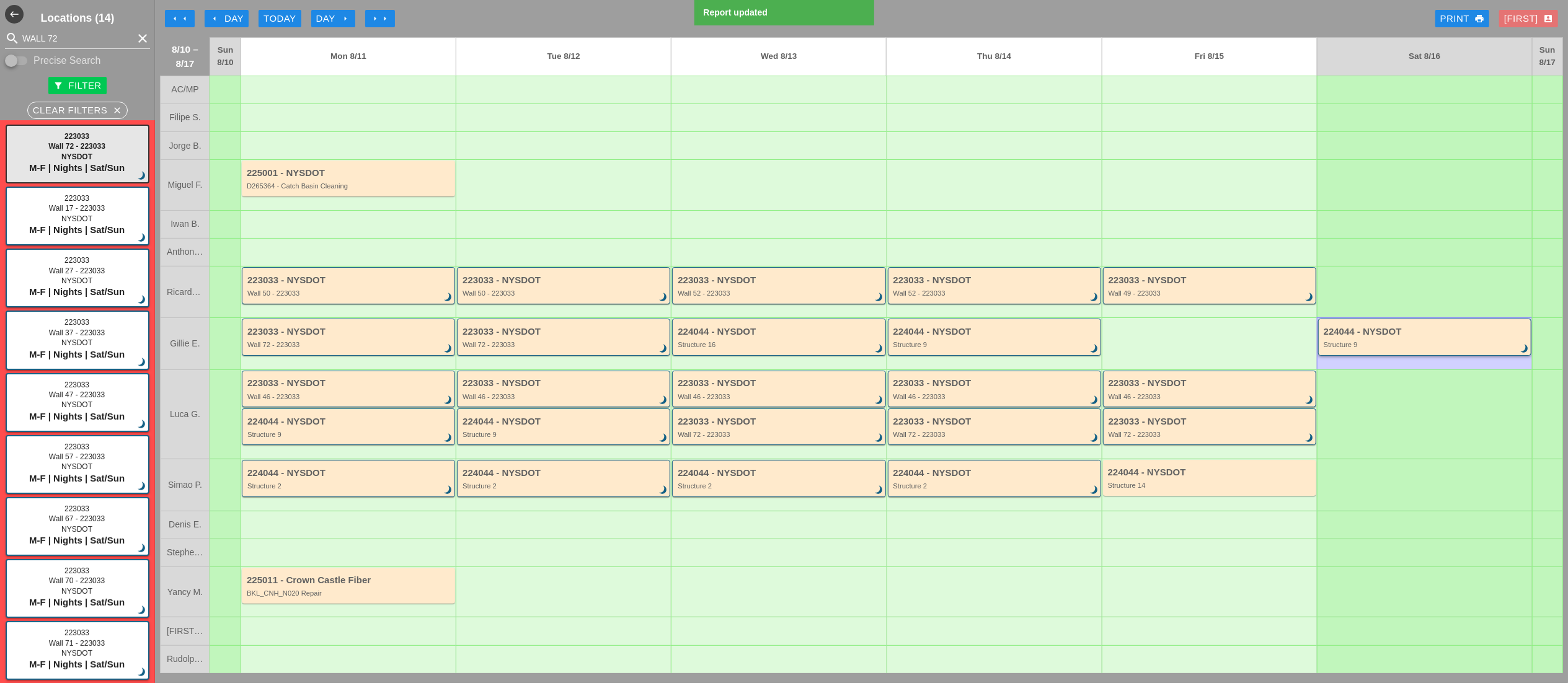 type 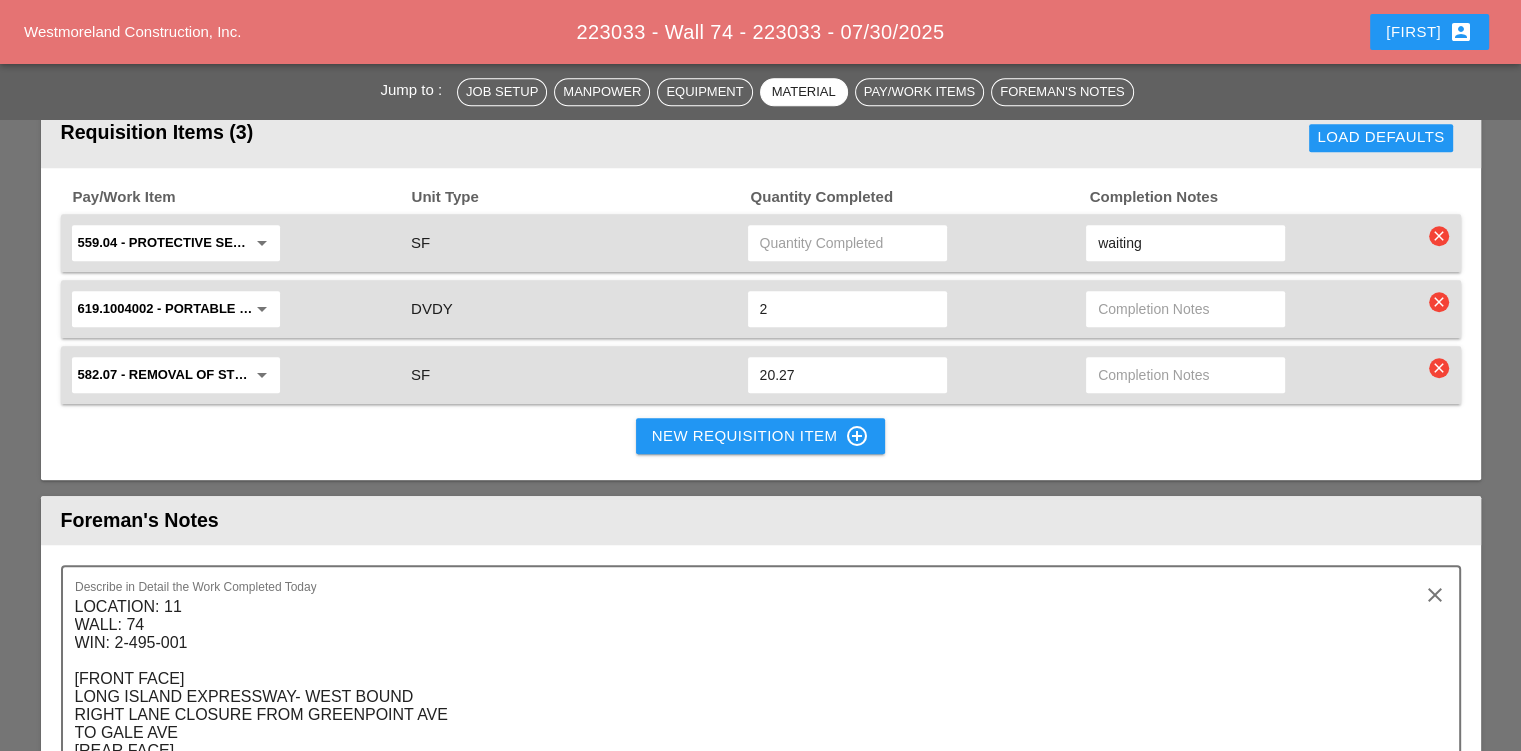 scroll, scrollTop: 1918, scrollLeft: 0, axis: vertical 